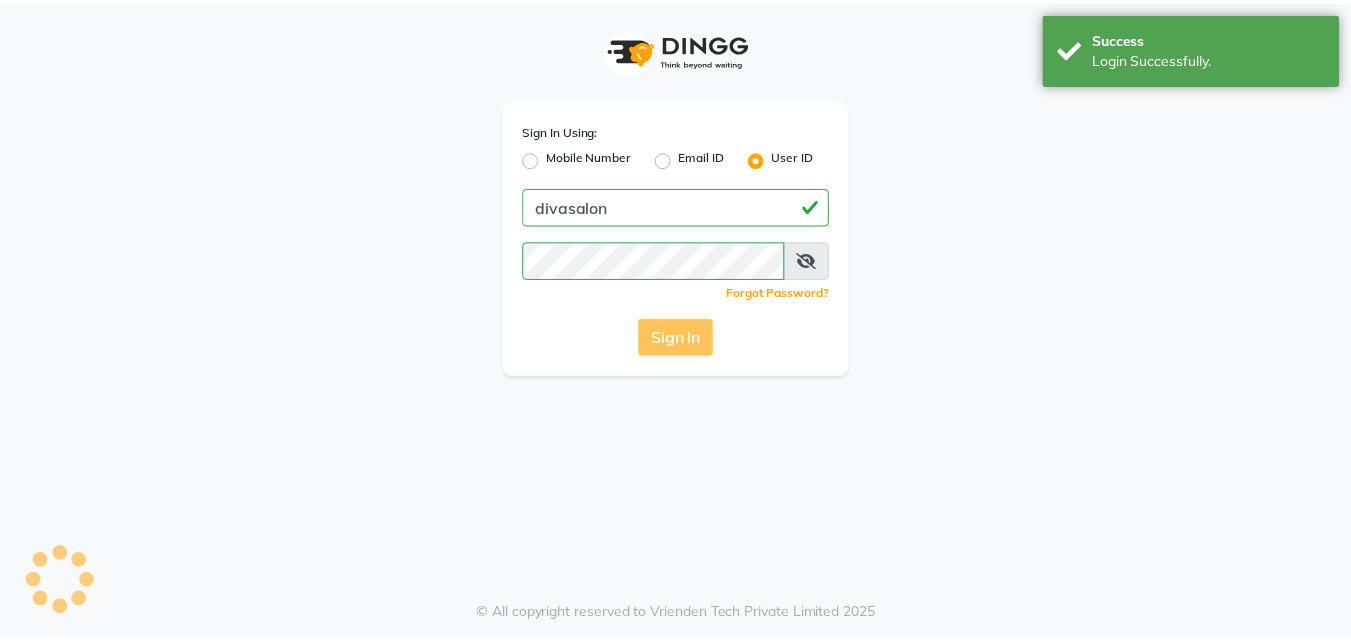 scroll, scrollTop: 0, scrollLeft: 0, axis: both 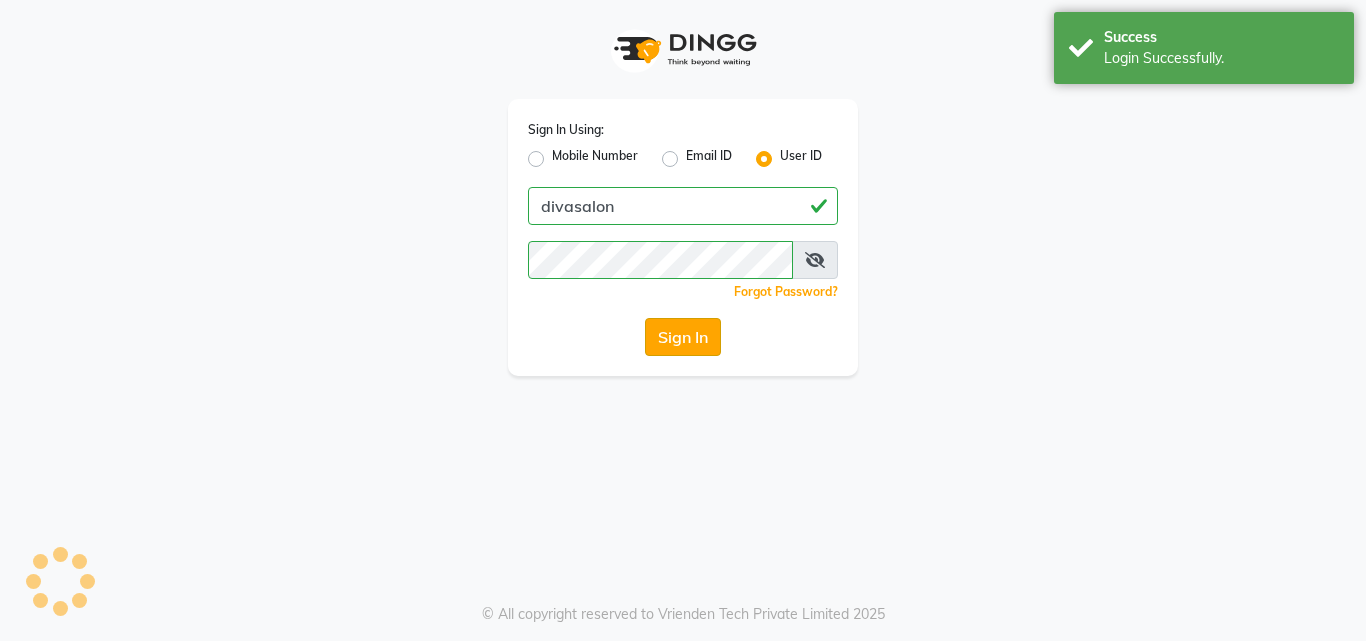 drag, startPoint x: 0, startPoint y: 0, endPoint x: 694, endPoint y: 334, distance: 770.1896 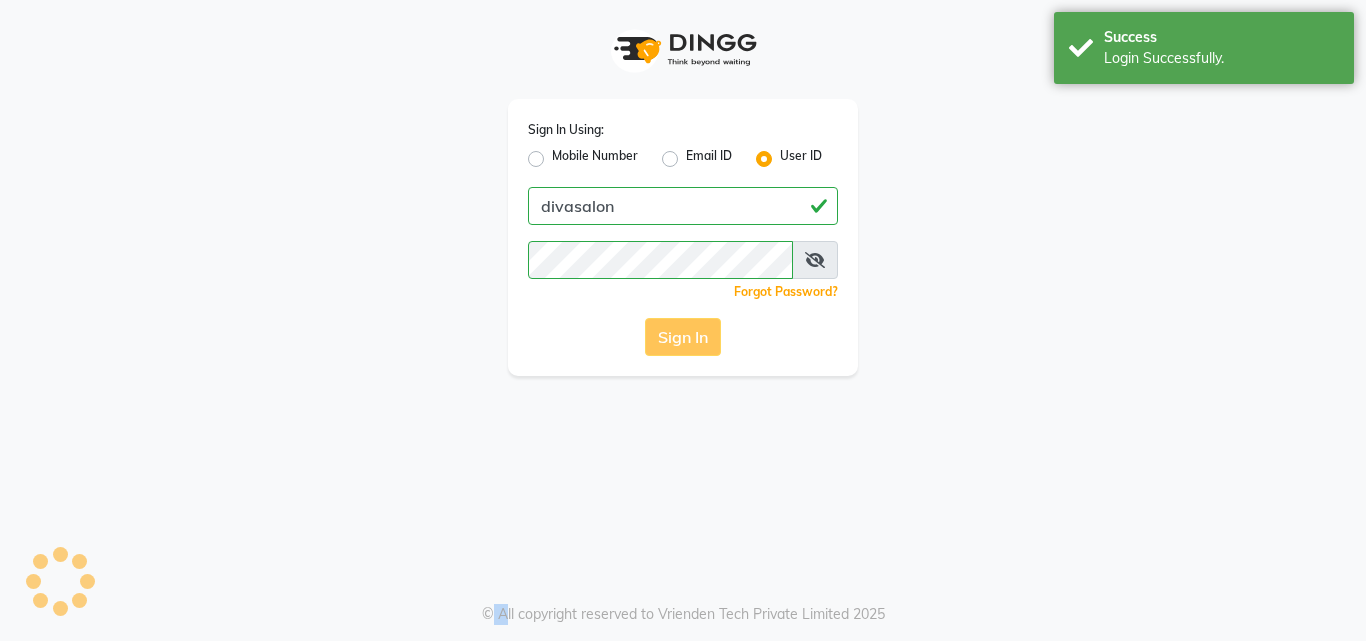 click on "Sign In" 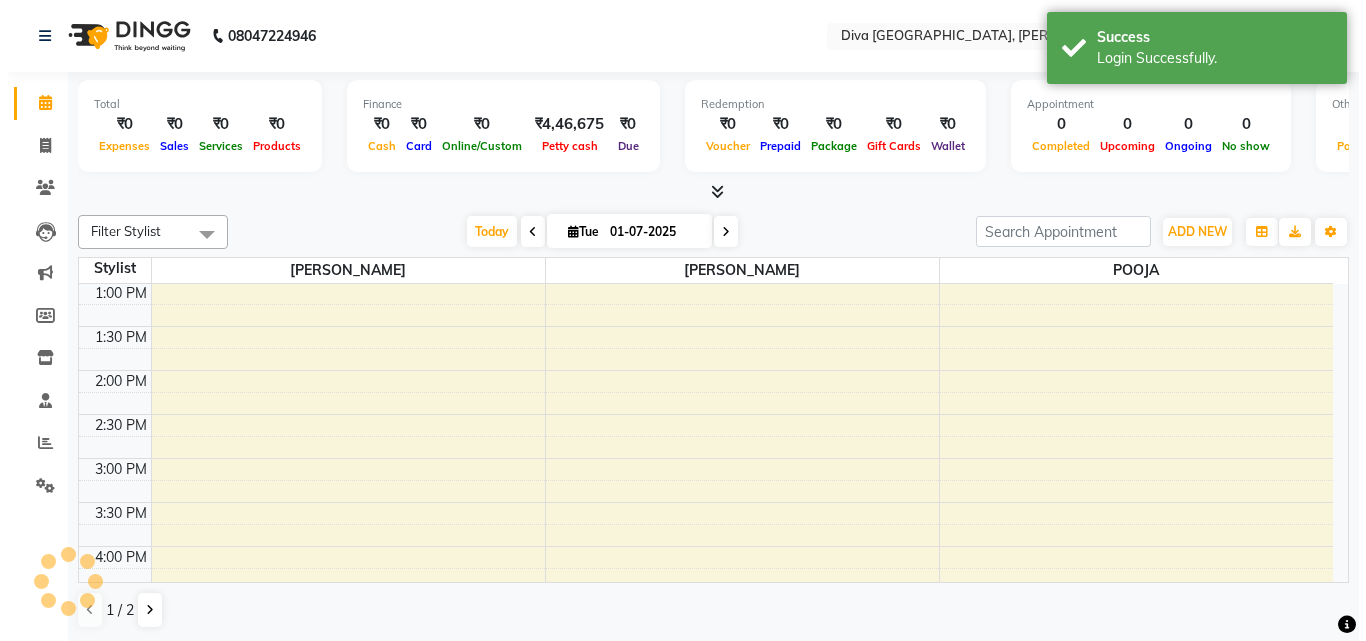 scroll, scrollTop: 0, scrollLeft: 0, axis: both 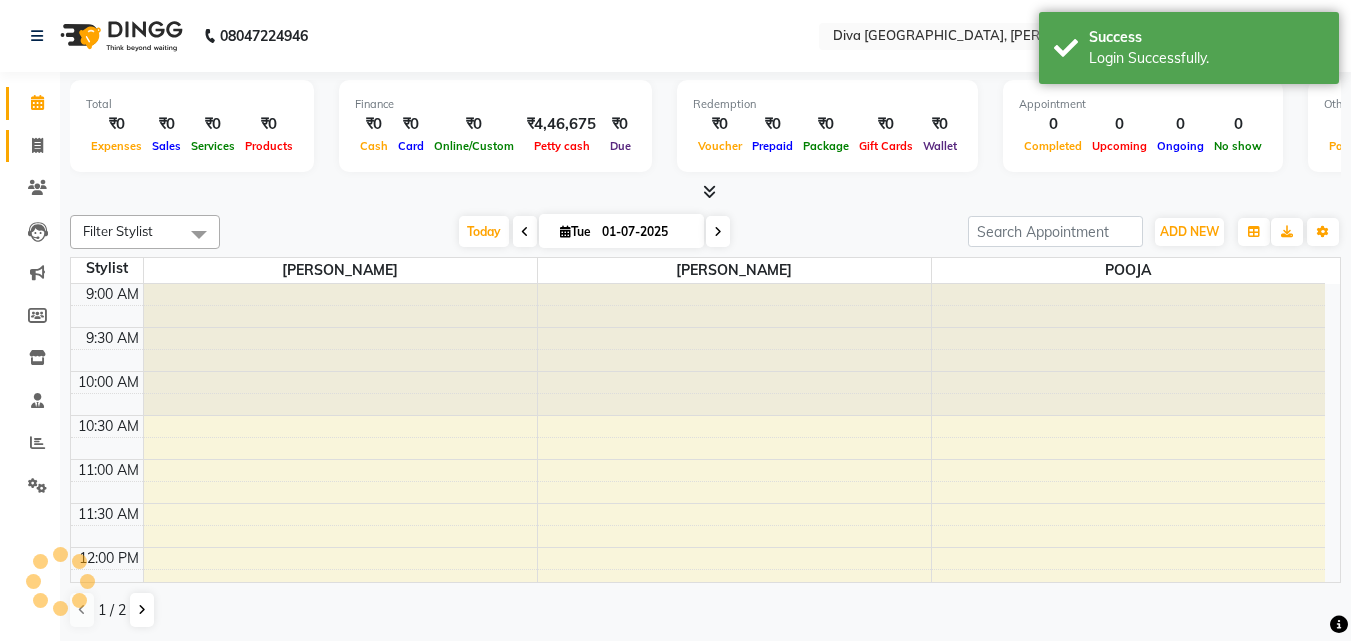 select on "en" 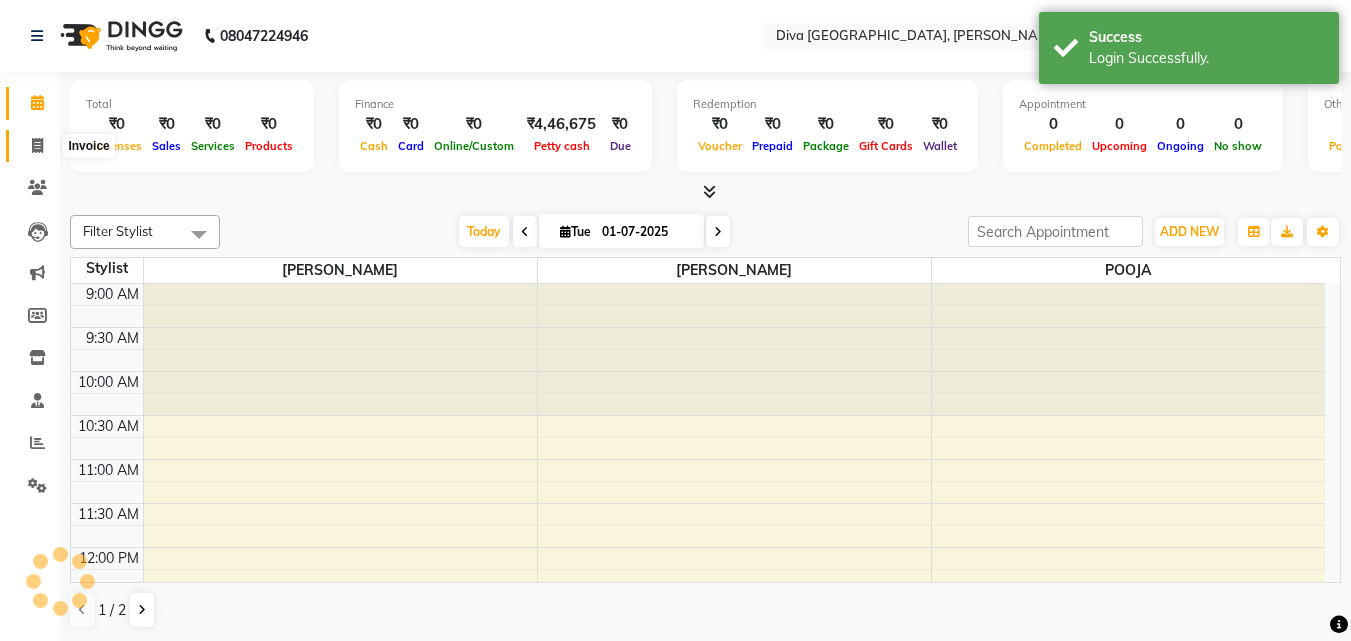 click 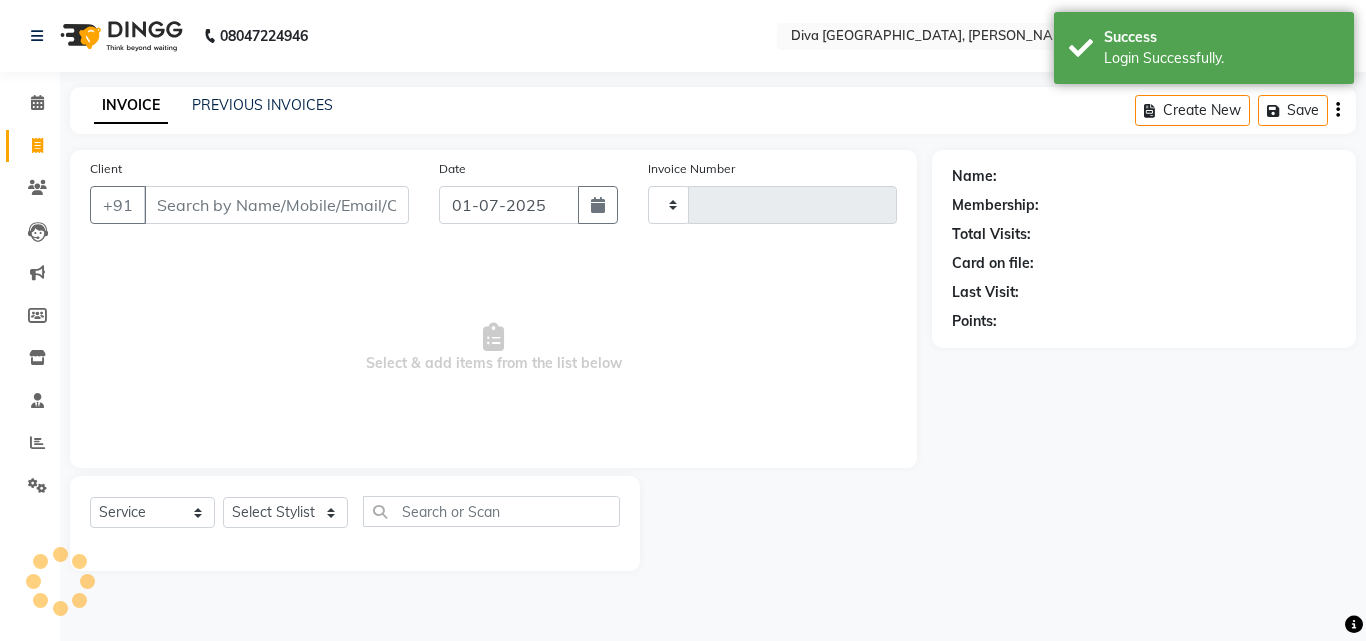 type on "1160" 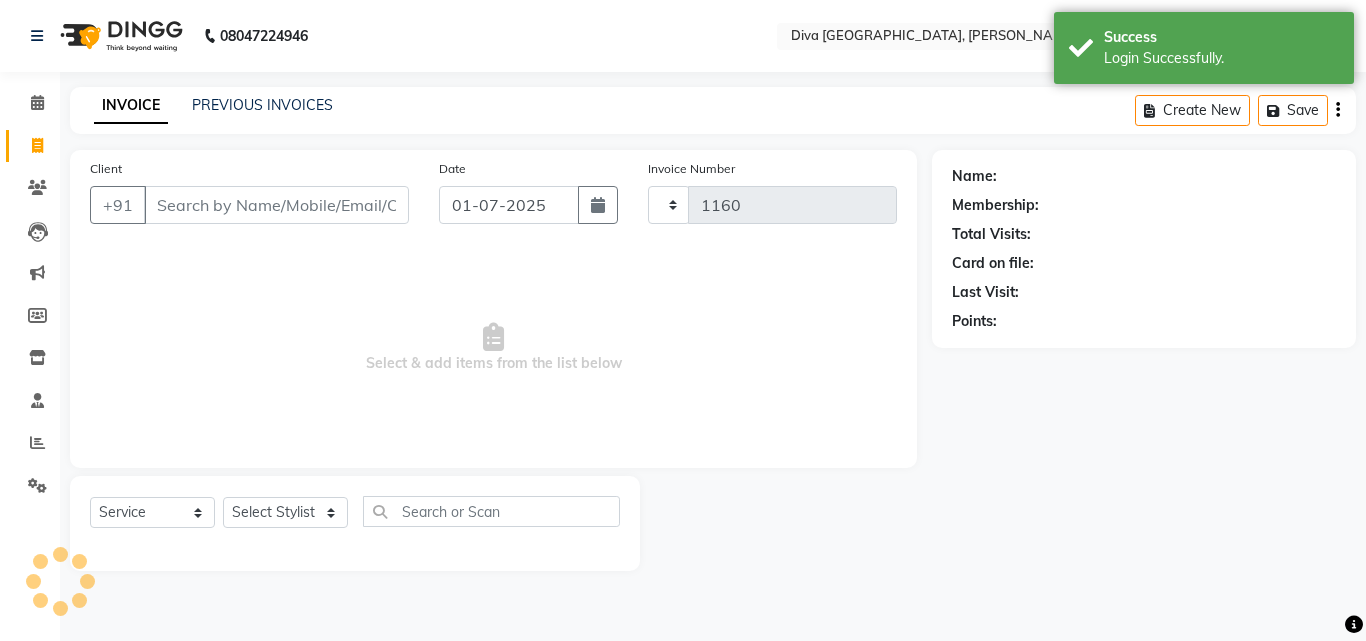 select on "671" 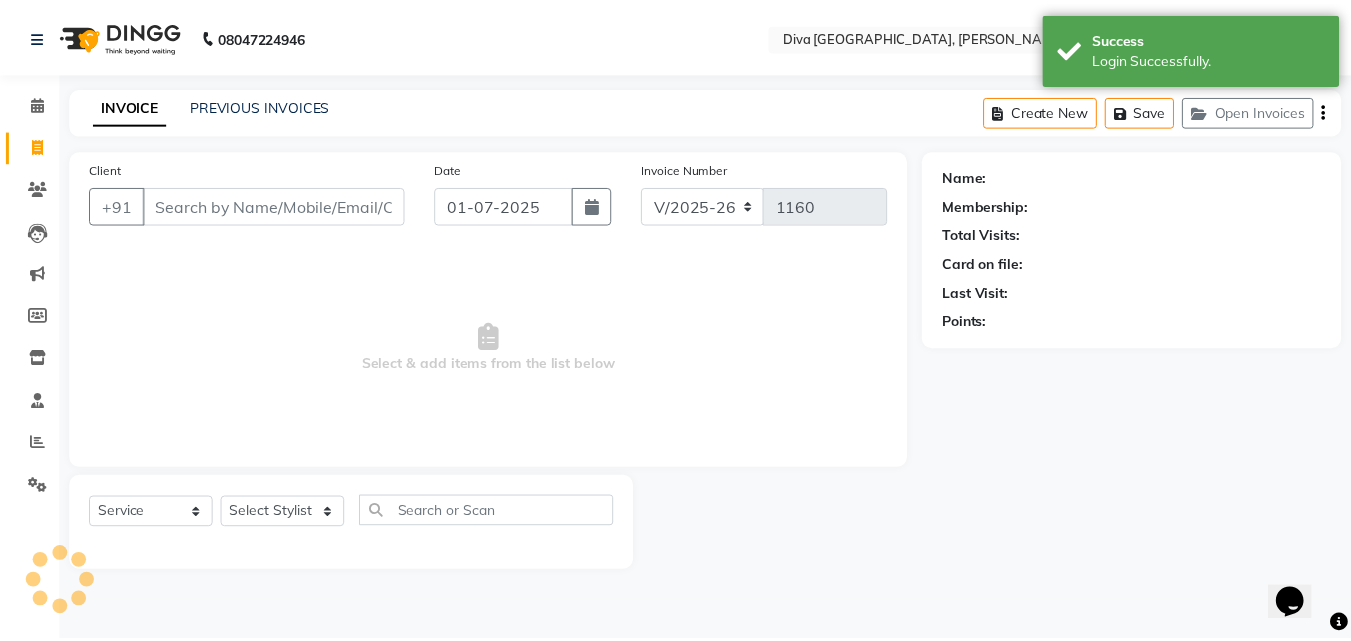 scroll, scrollTop: 0, scrollLeft: 0, axis: both 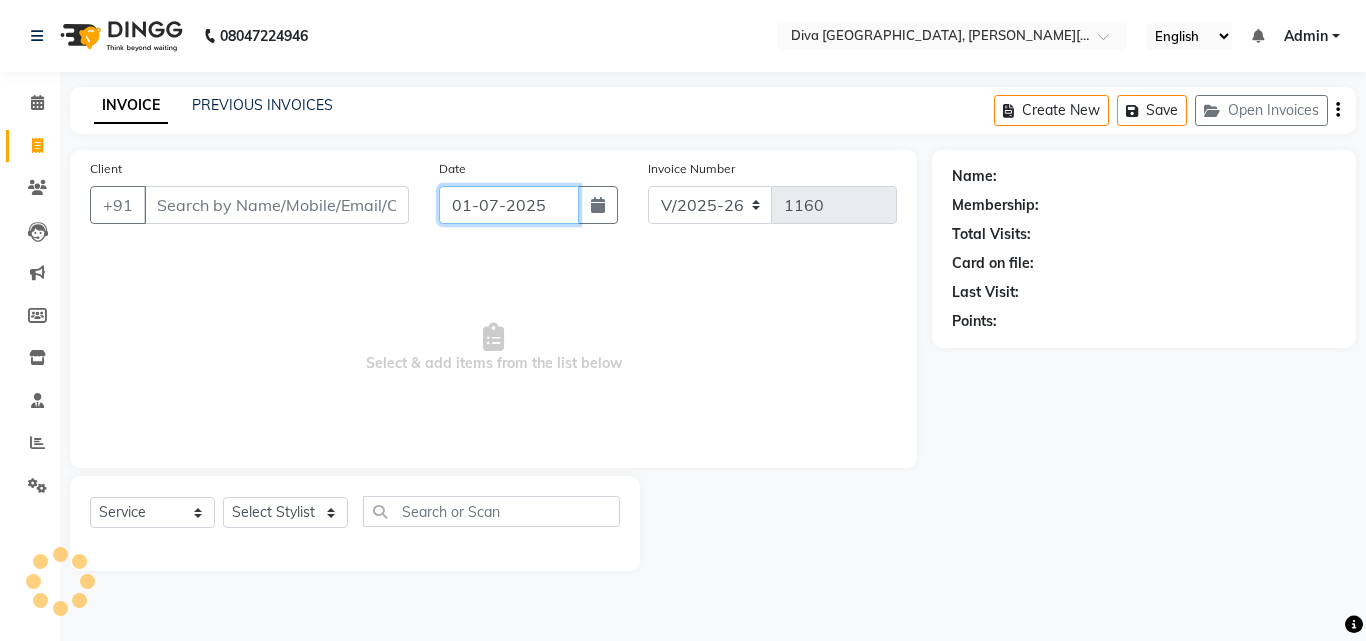 click on "01-07-2025" 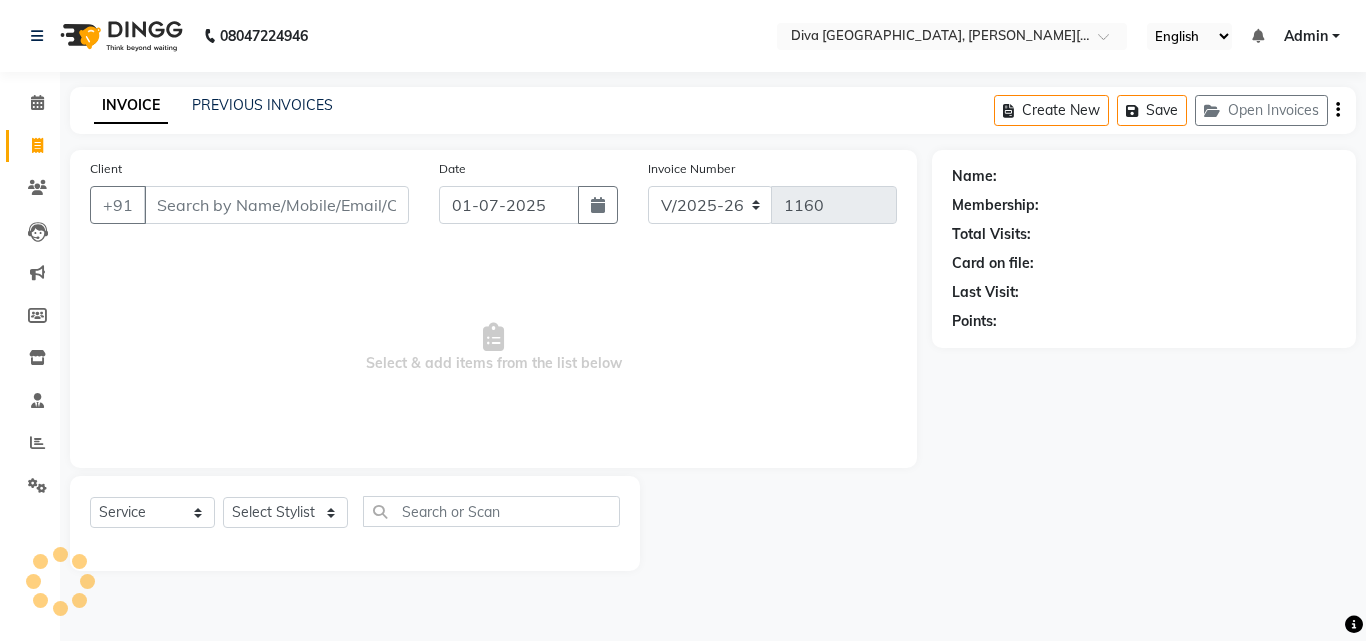 select on "7" 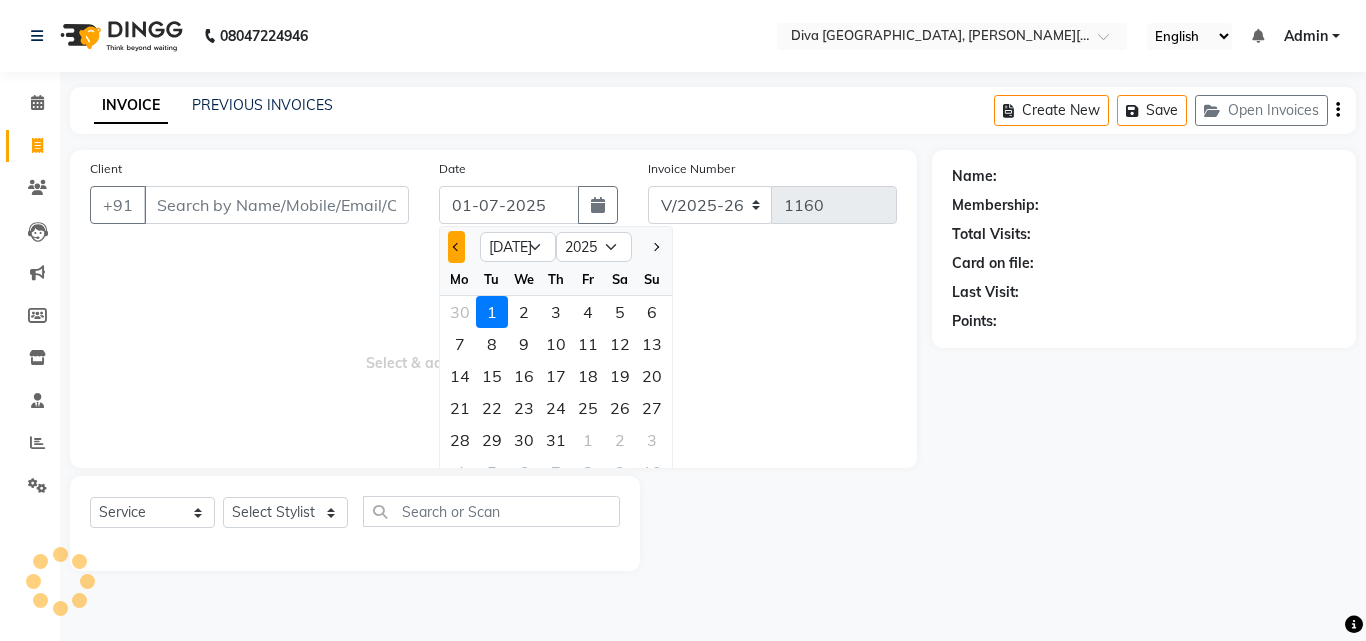 click 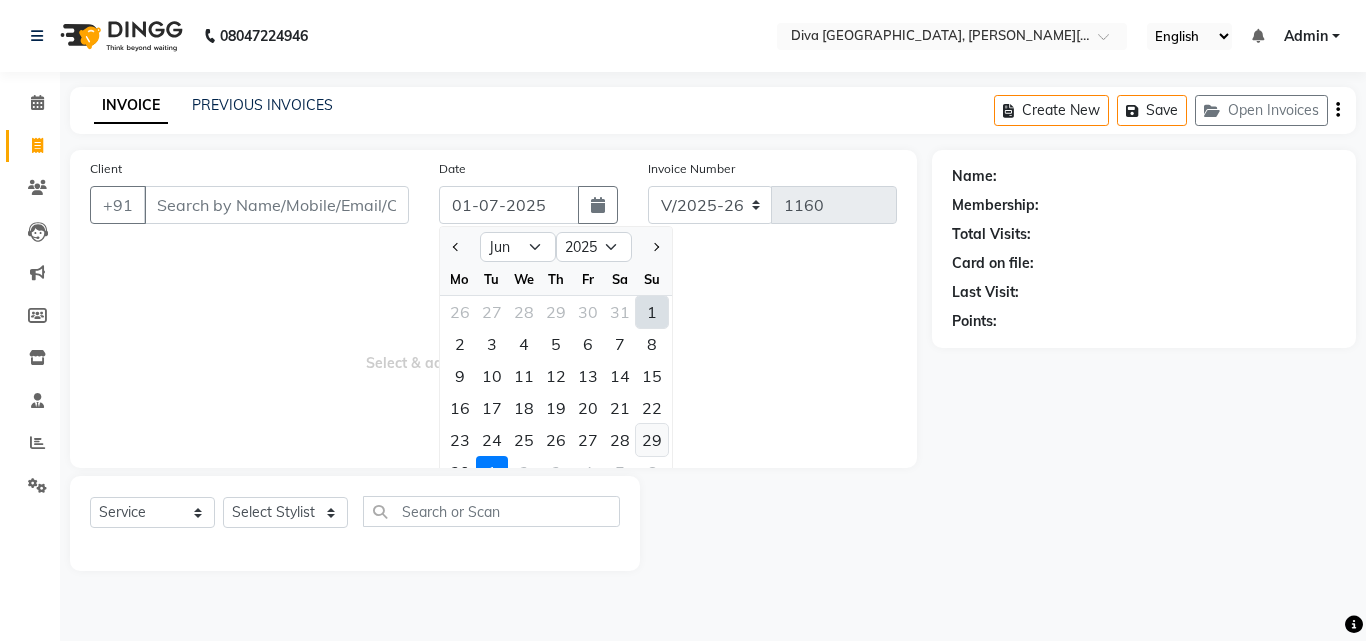 click on "29" 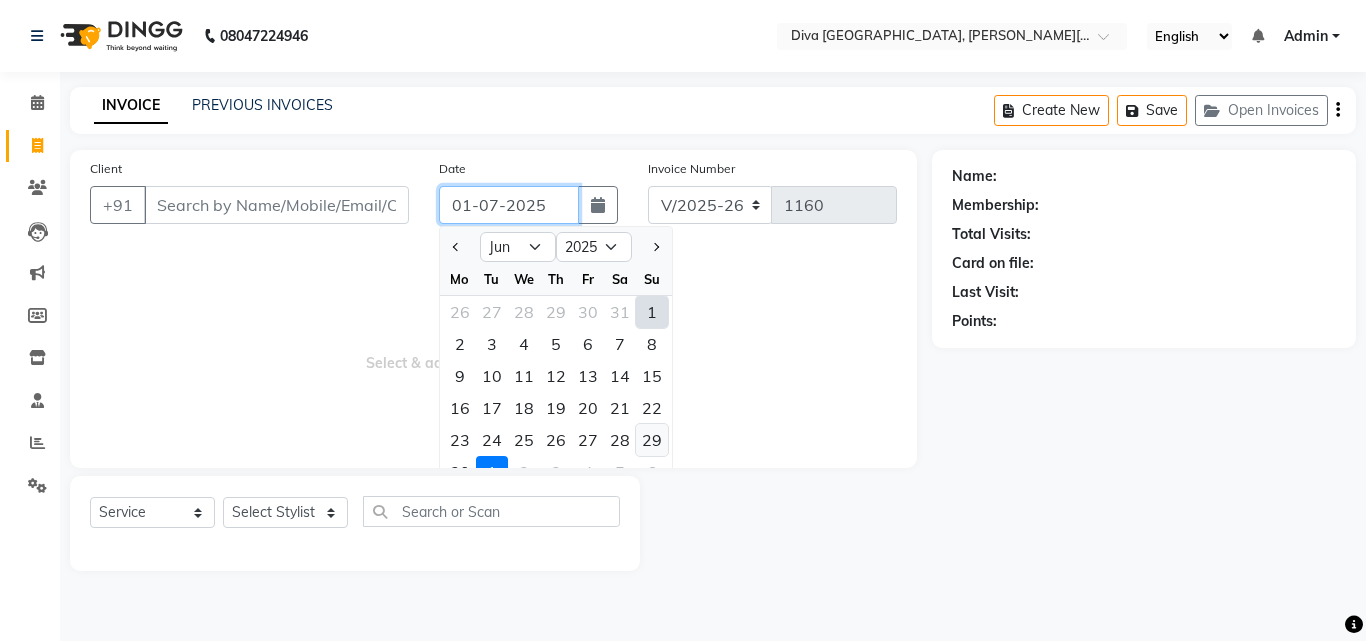 type on "29-06-2025" 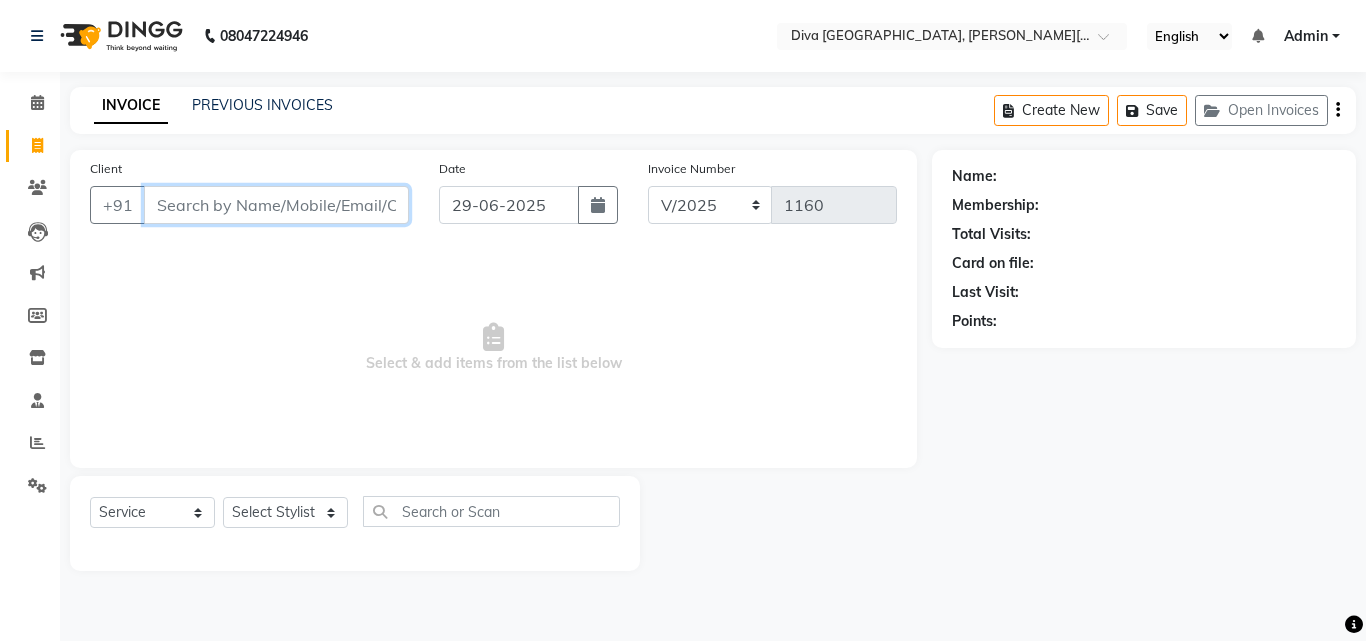 click on "Client" at bounding box center (276, 205) 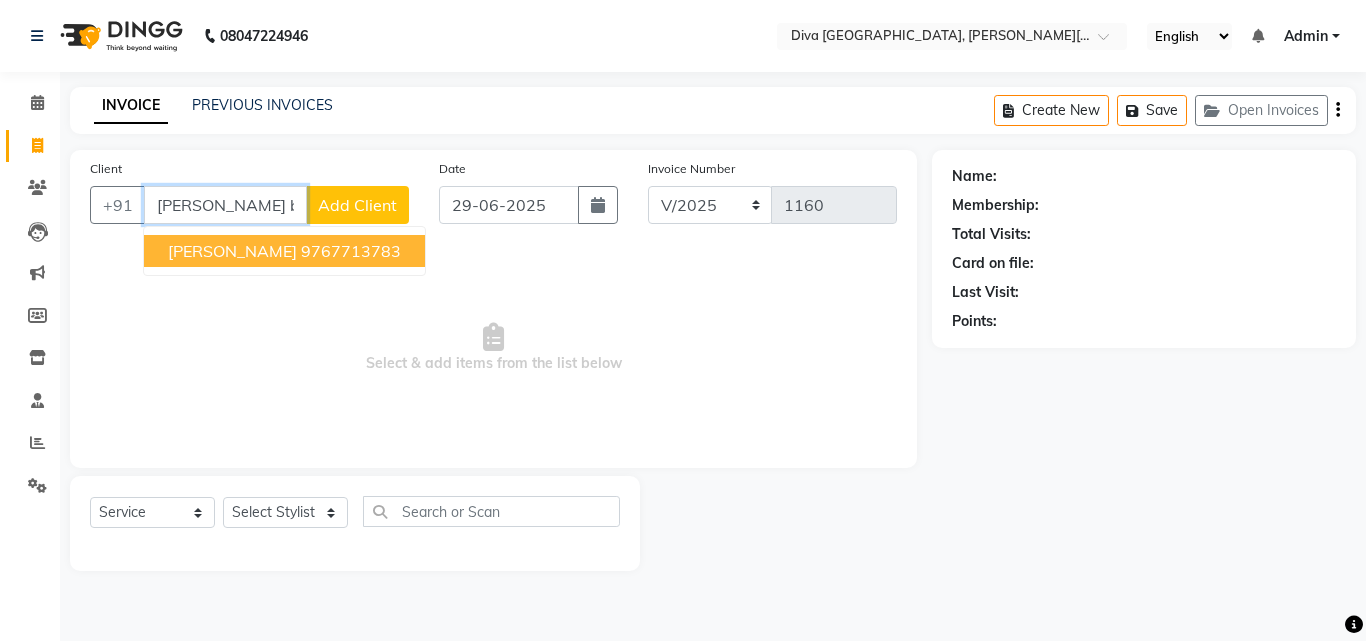 click on "[PERSON_NAME]" at bounding box center [232, 251] 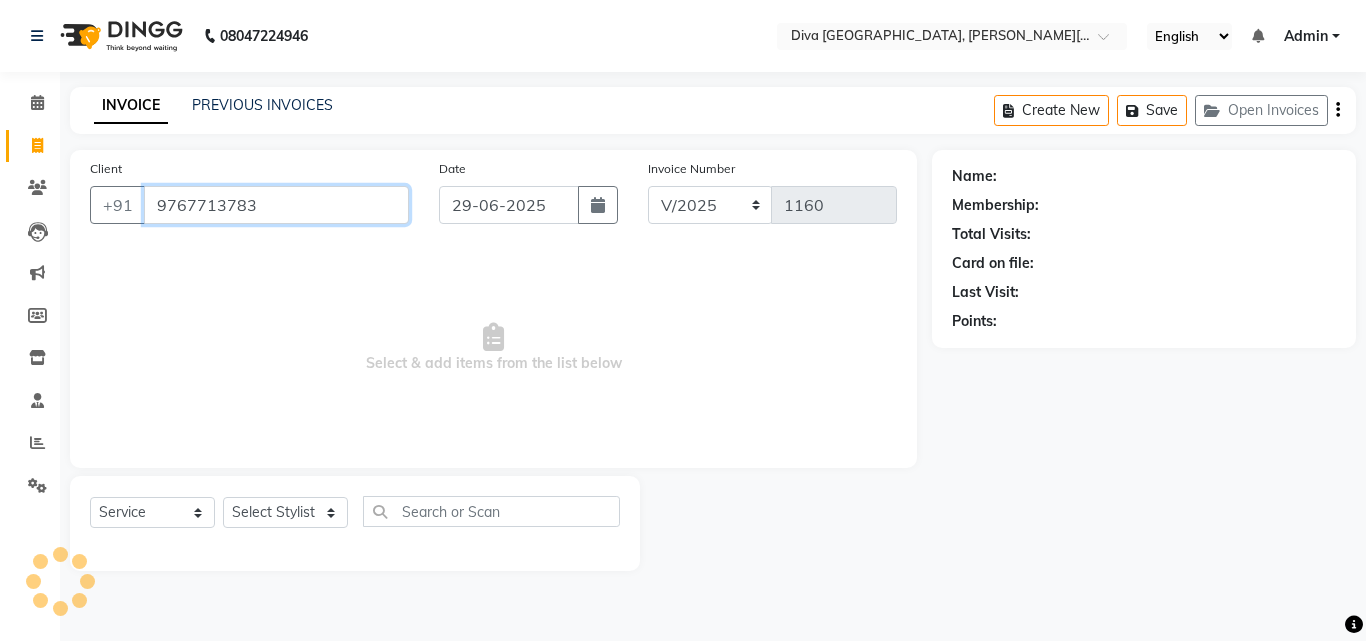 type on "9767713783" 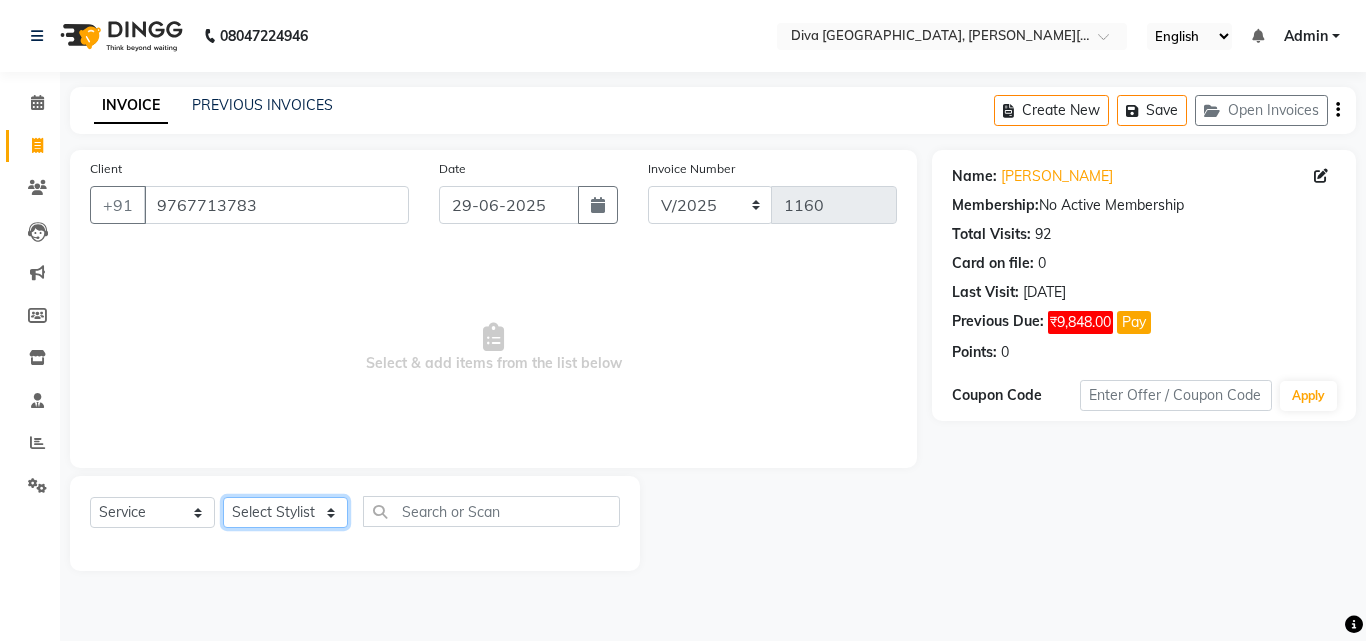 click on "Select Stylist Deepa Mam POOJA [PERSON_NAME]" 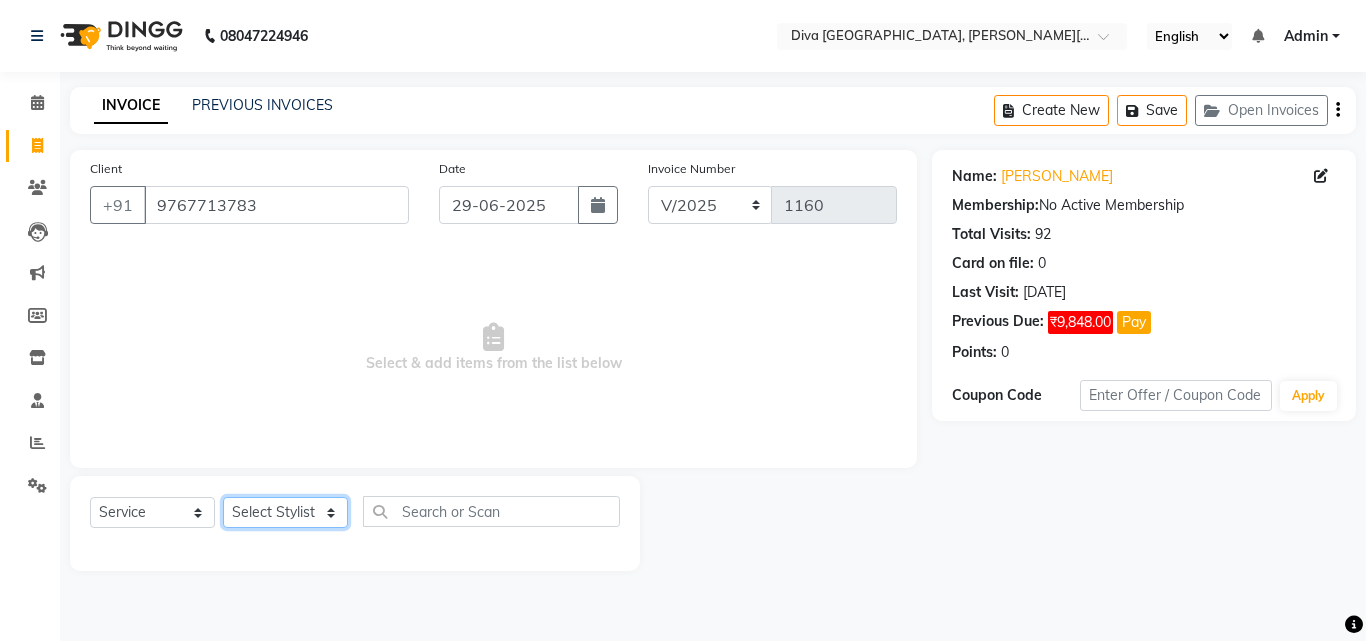 select on "25942" 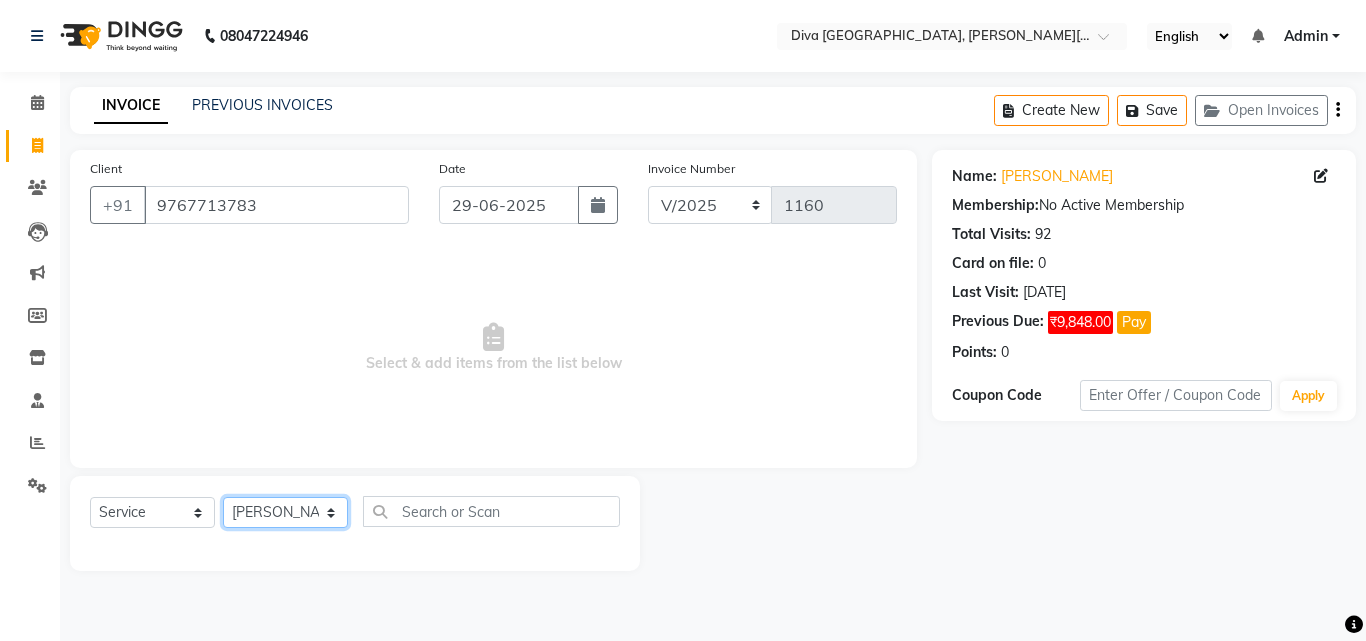 click on "Select Stylist Deepa Mam POOJA [PERSON_NAME]" 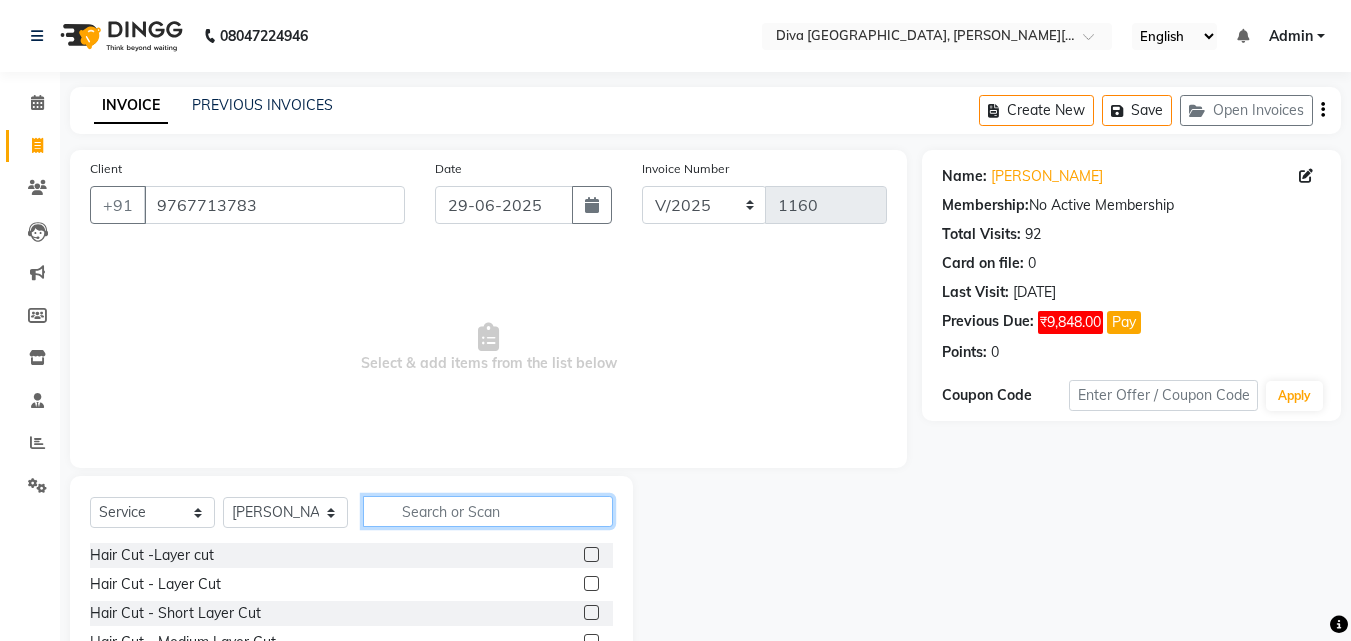click 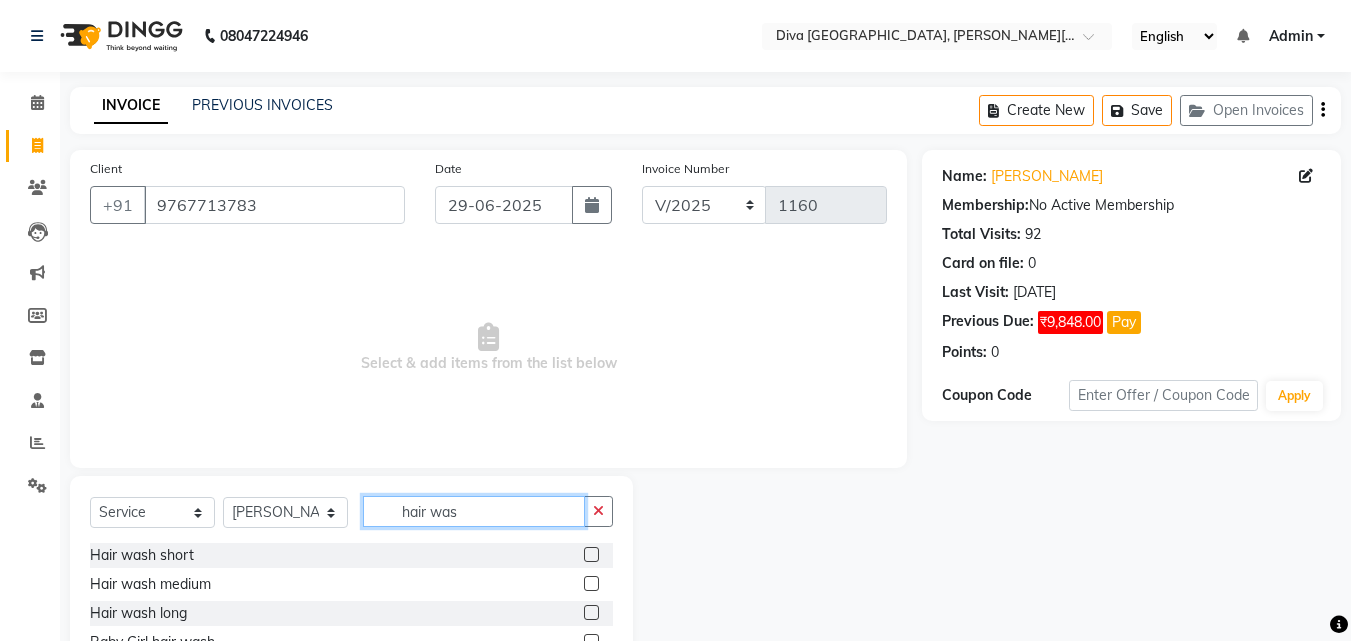 type on "hair was" 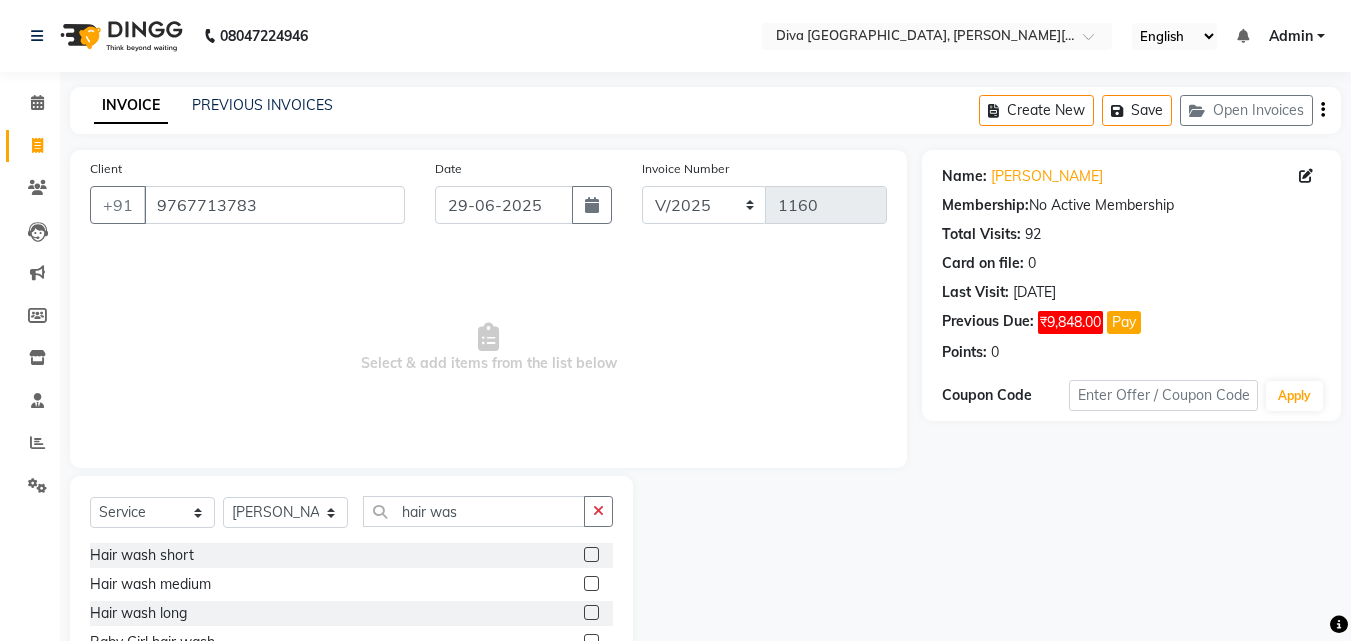 click 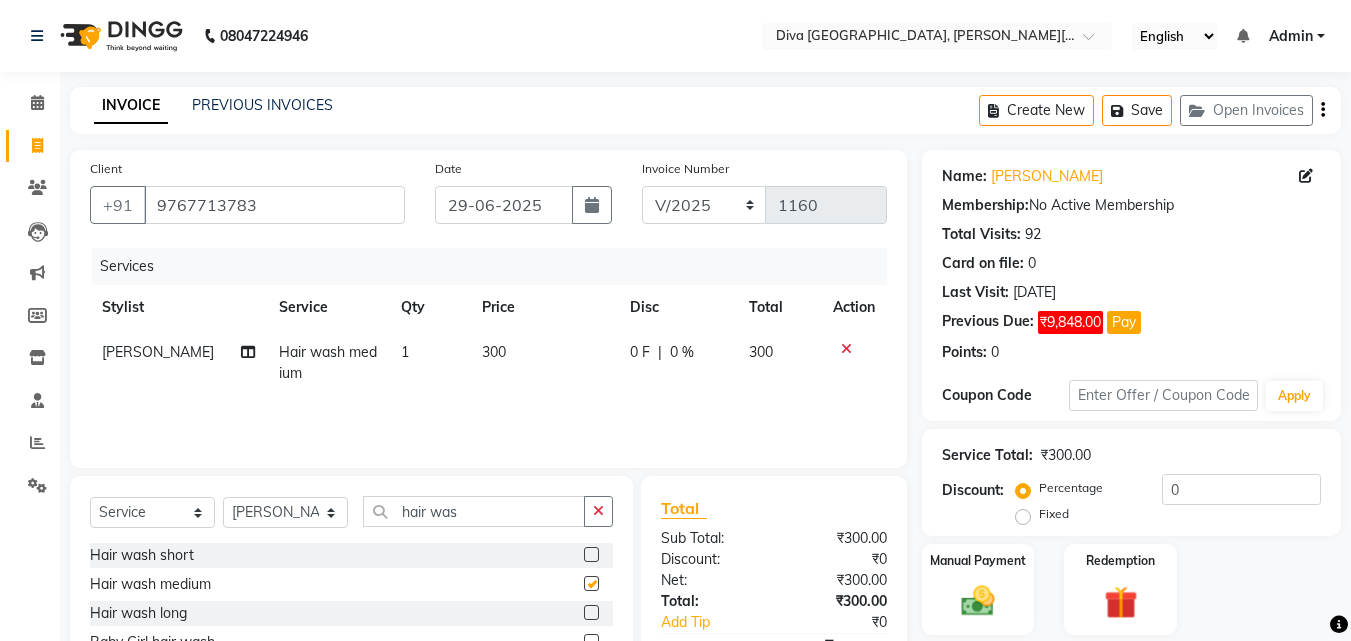checkbox on "false" 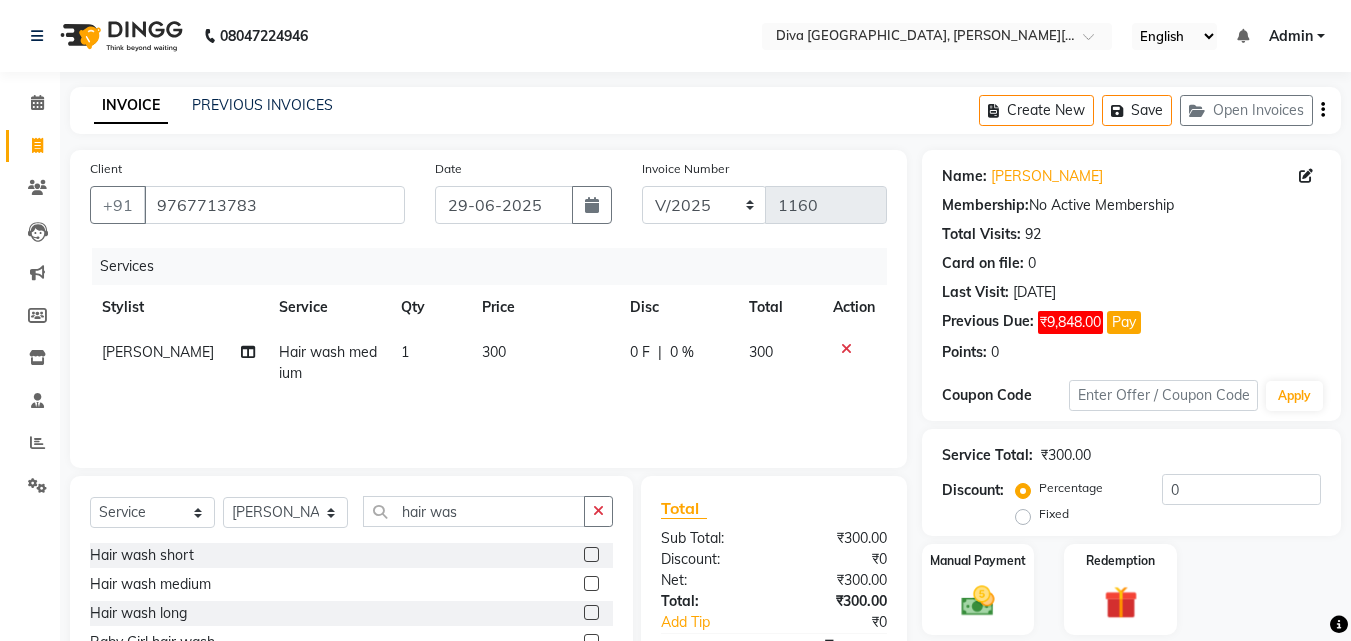 scroll, scrollTop: 159, scrollLeft: 0, axis: vertical 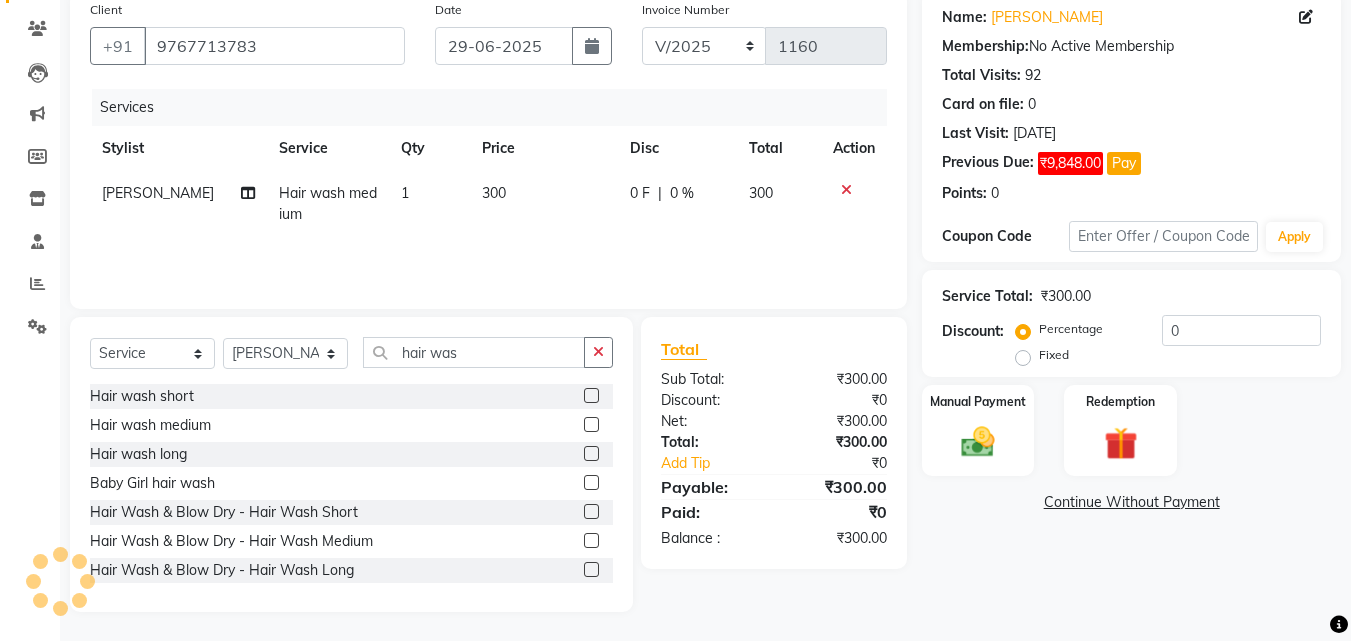 click on "Continue Without Payment" 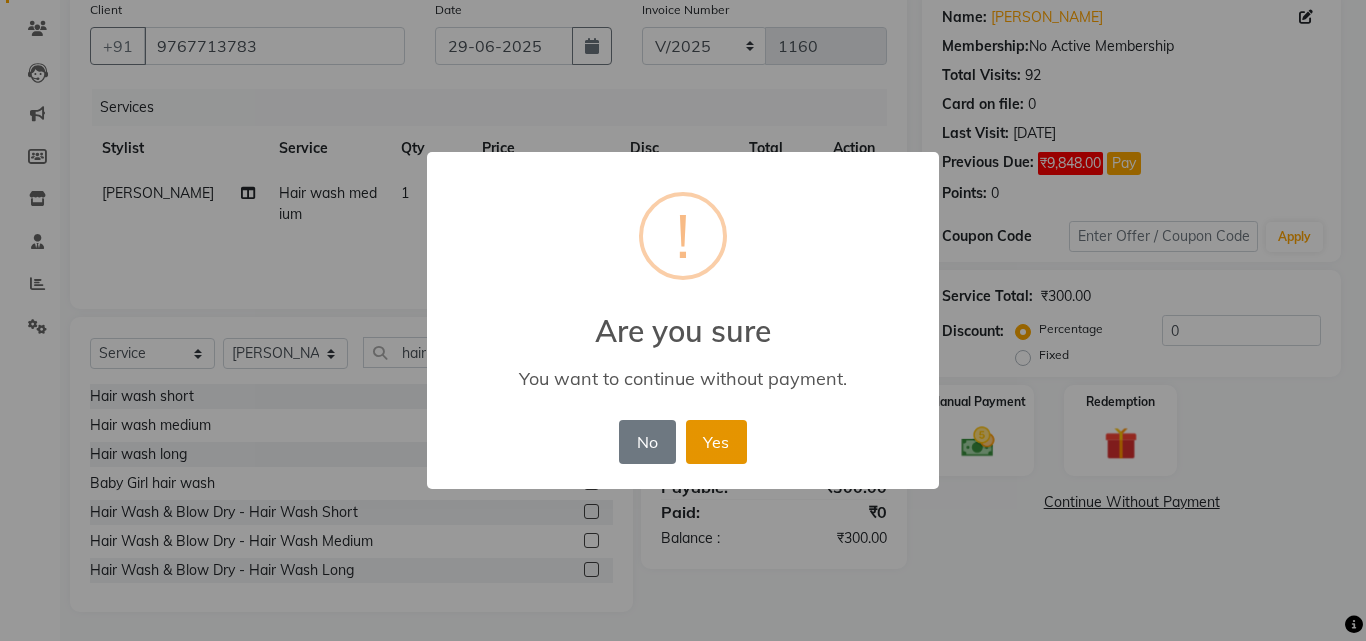 click on "Yes" at bounding box center (716, 442) 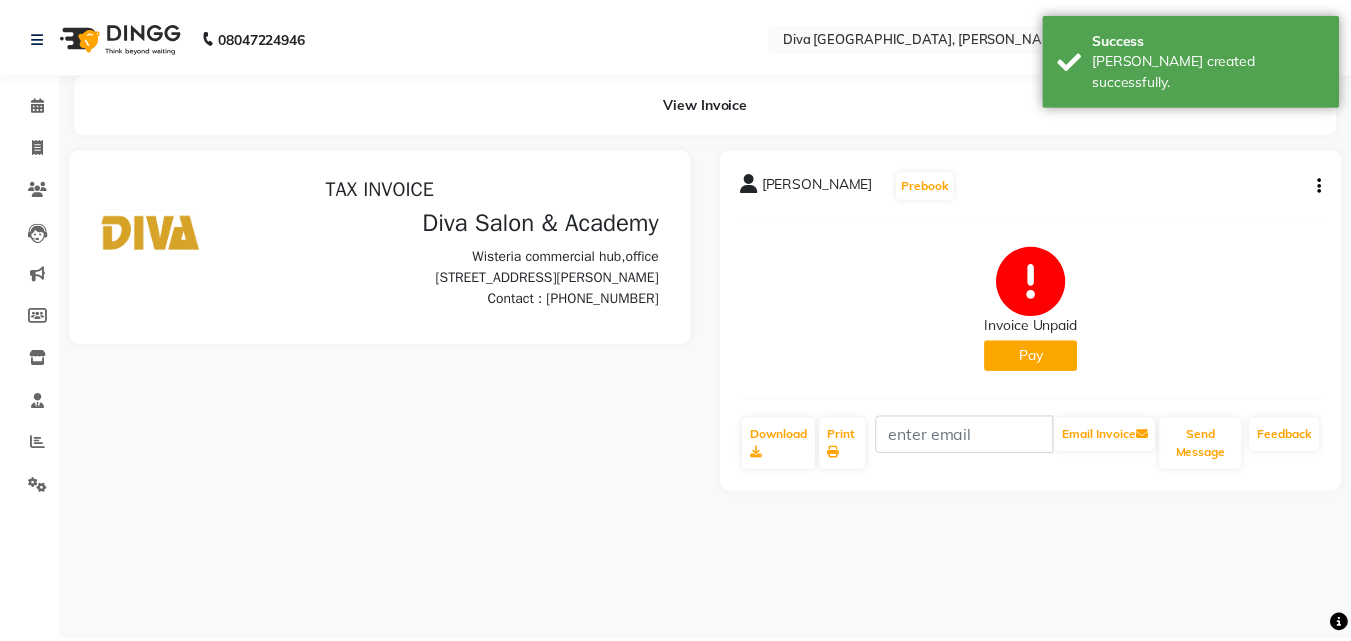 scroll, scrollTop: 0, scrollLeft: 0, axis: both 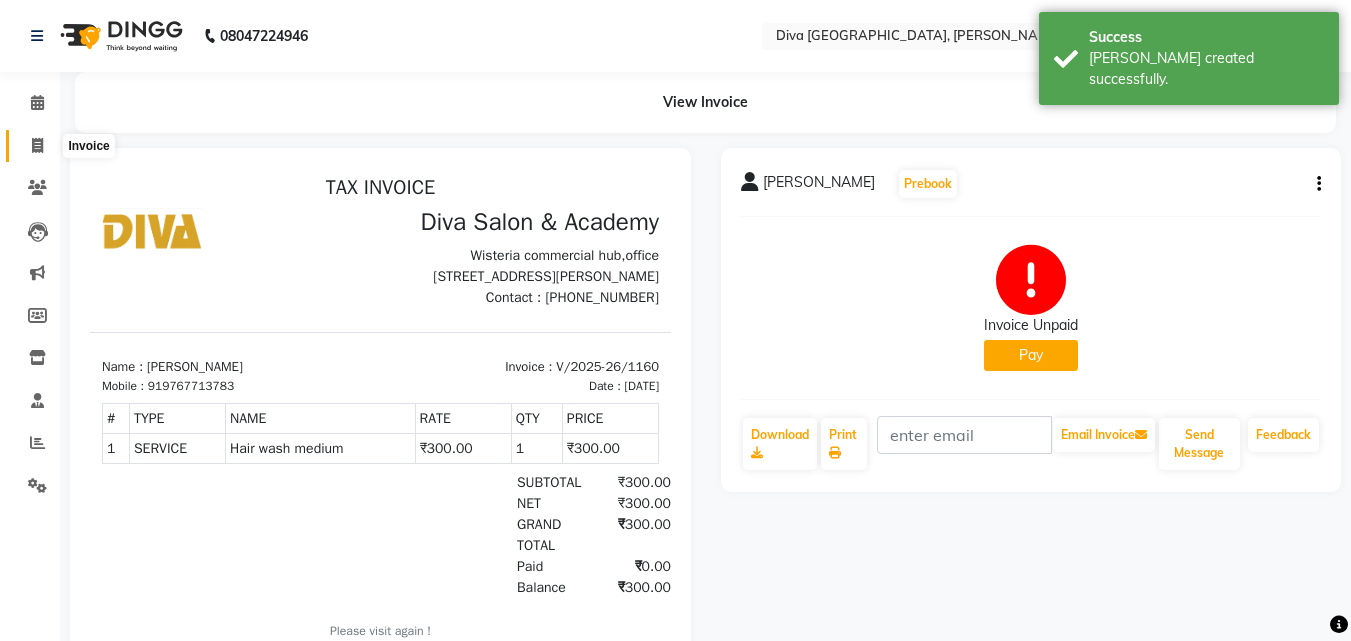 click 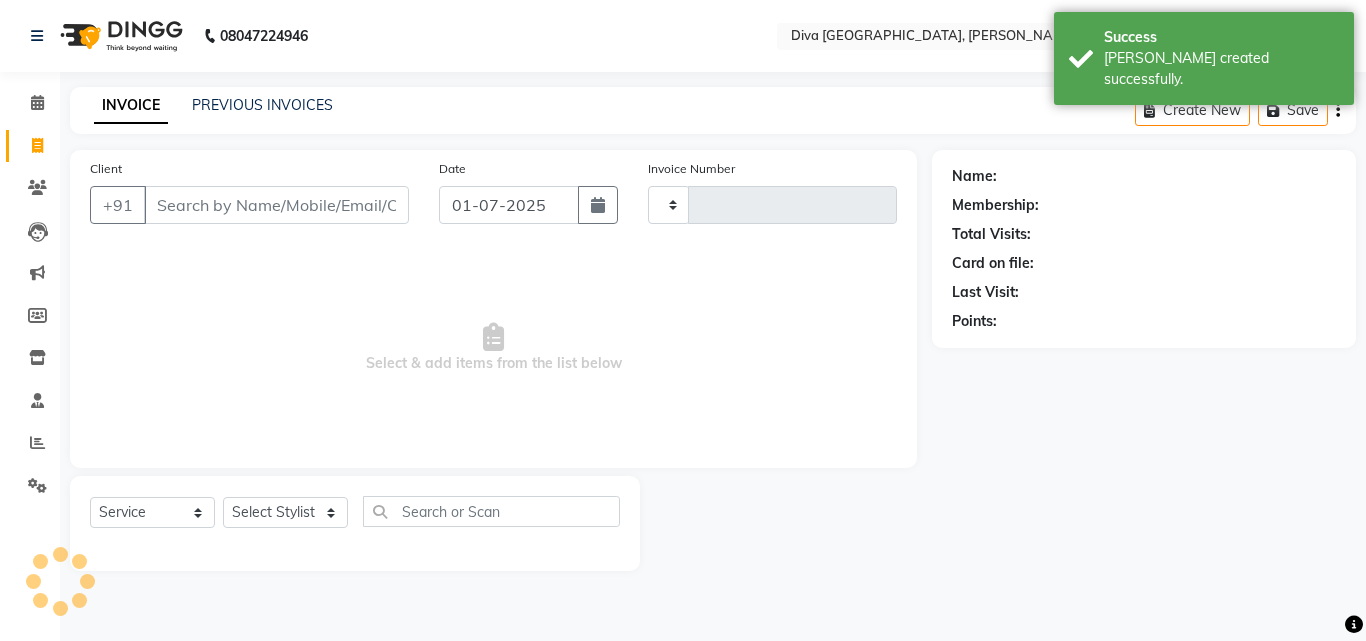 type on "1161" 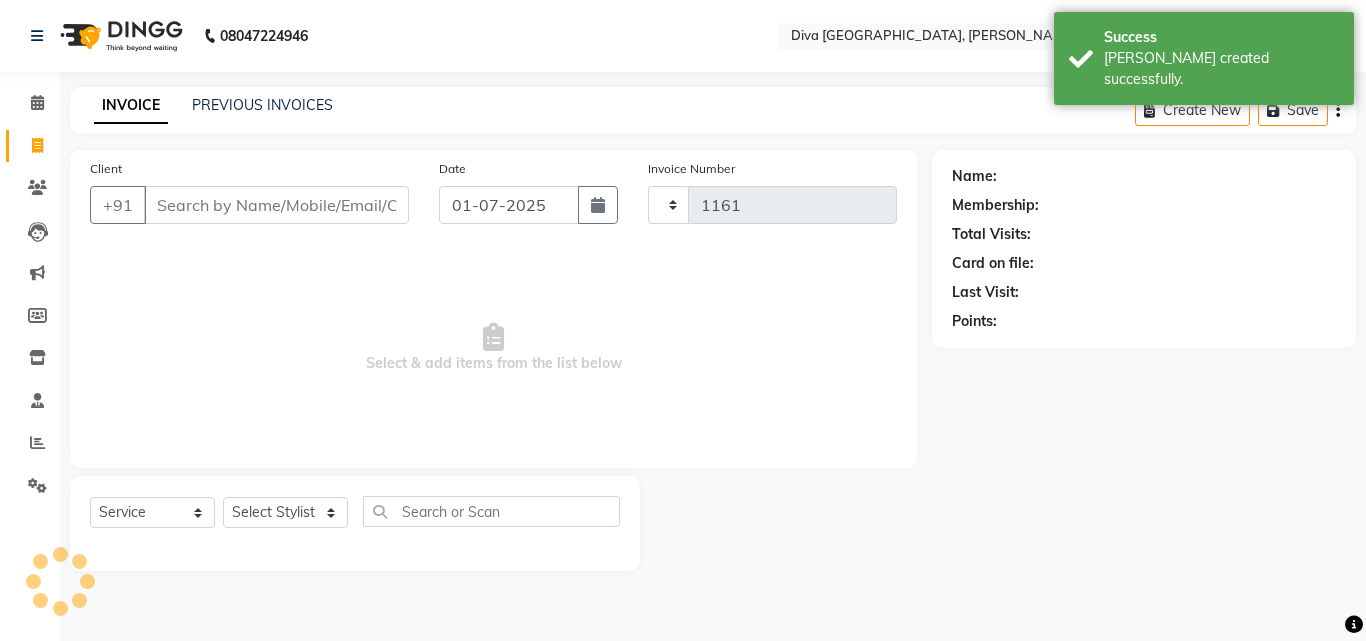 select on "671" 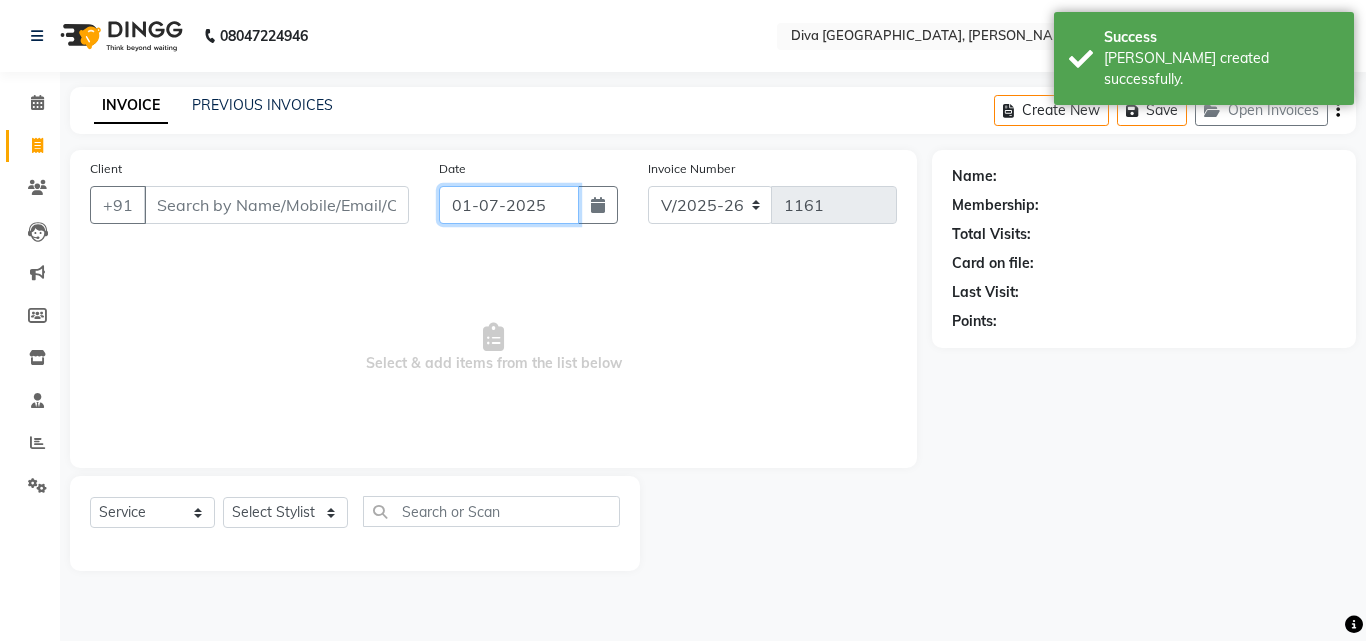 click on "01-07-2025" 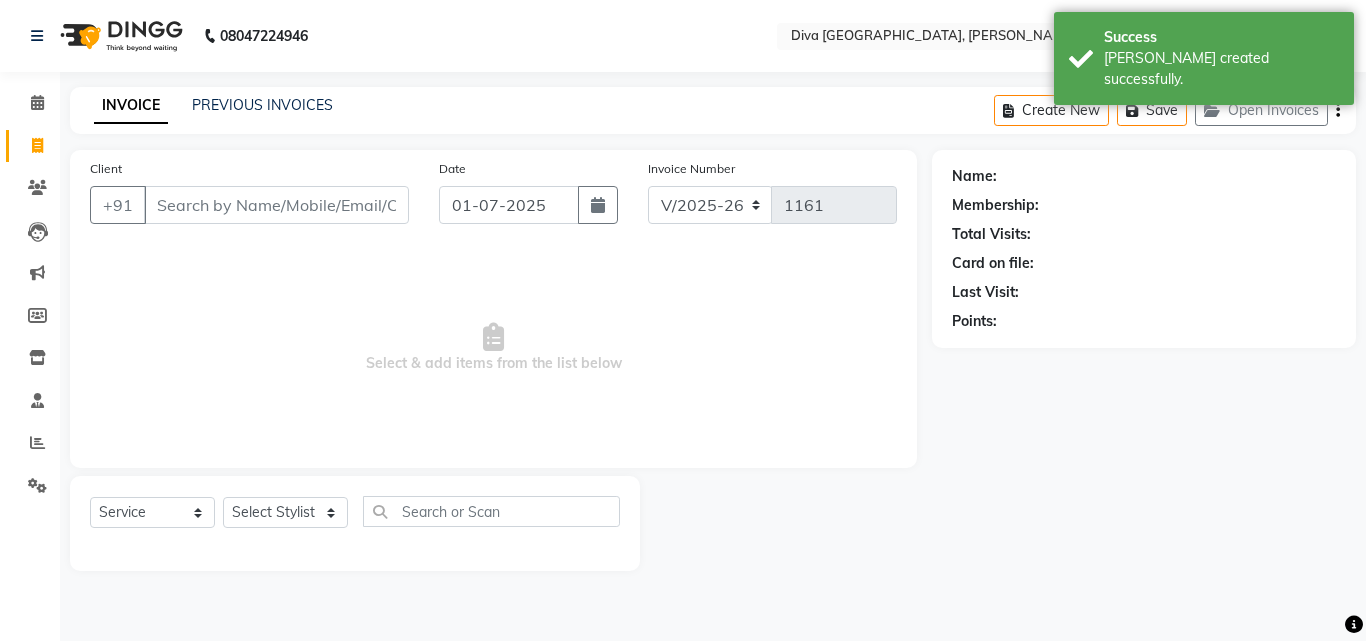 select on "7" 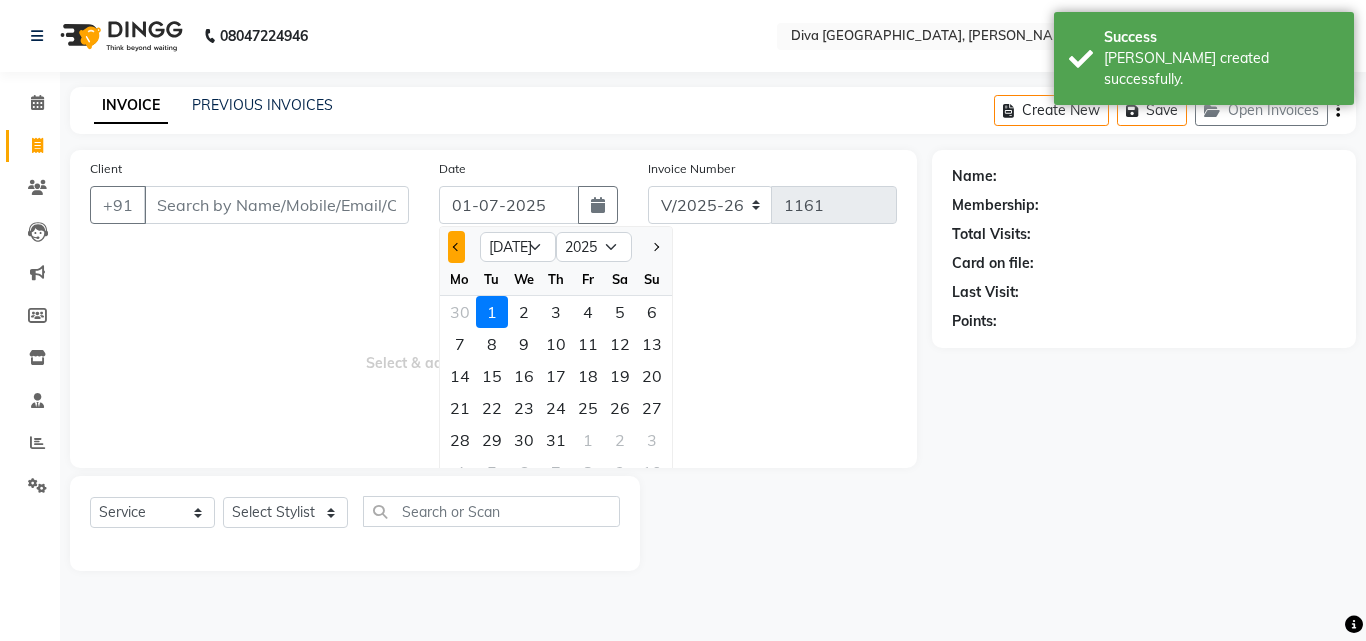 click 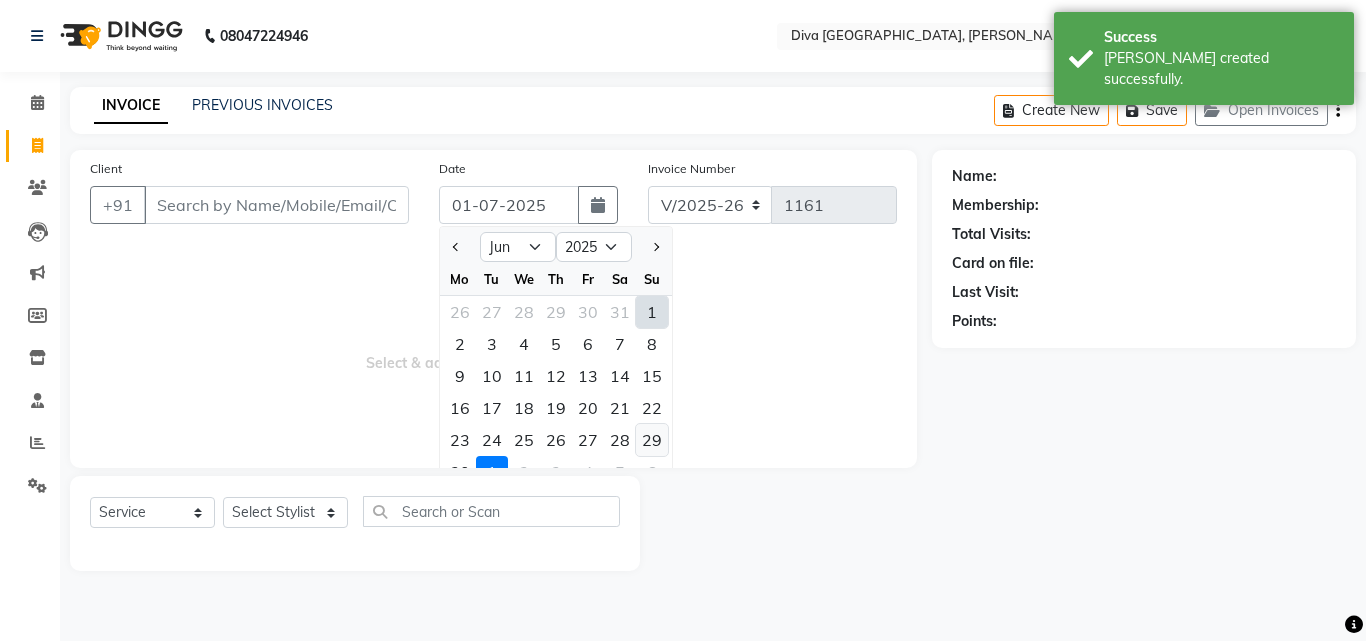 click on "29" 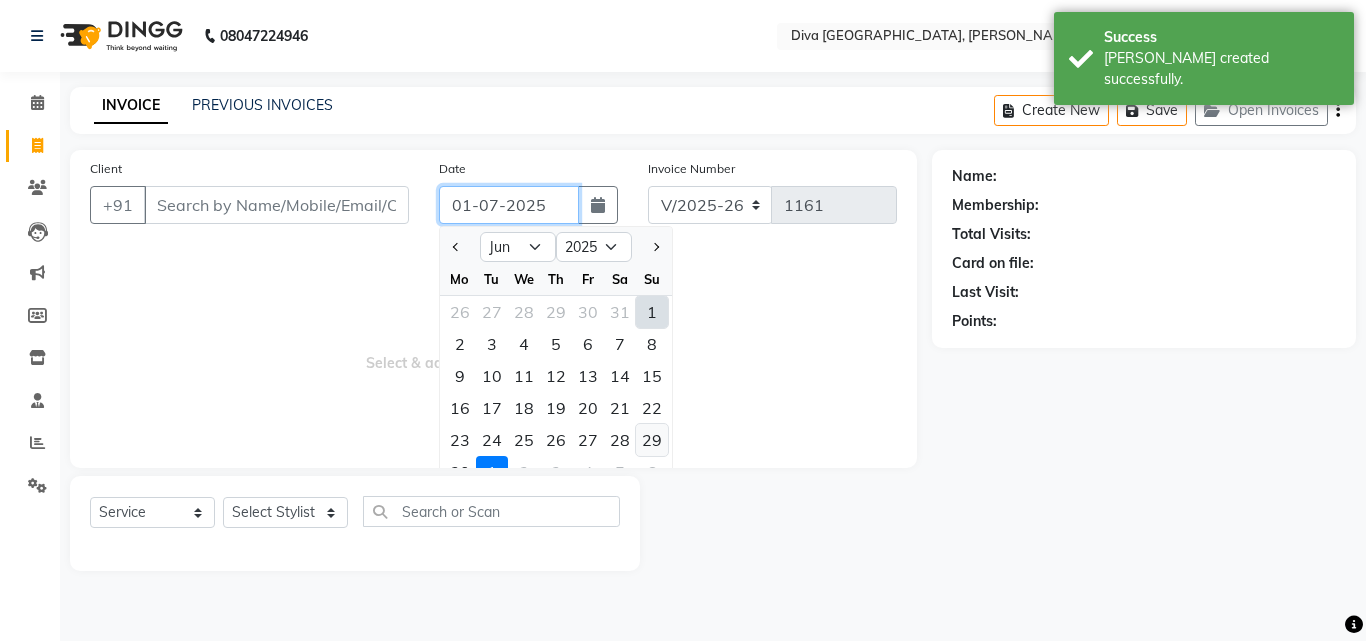 type on "29-06-2025" 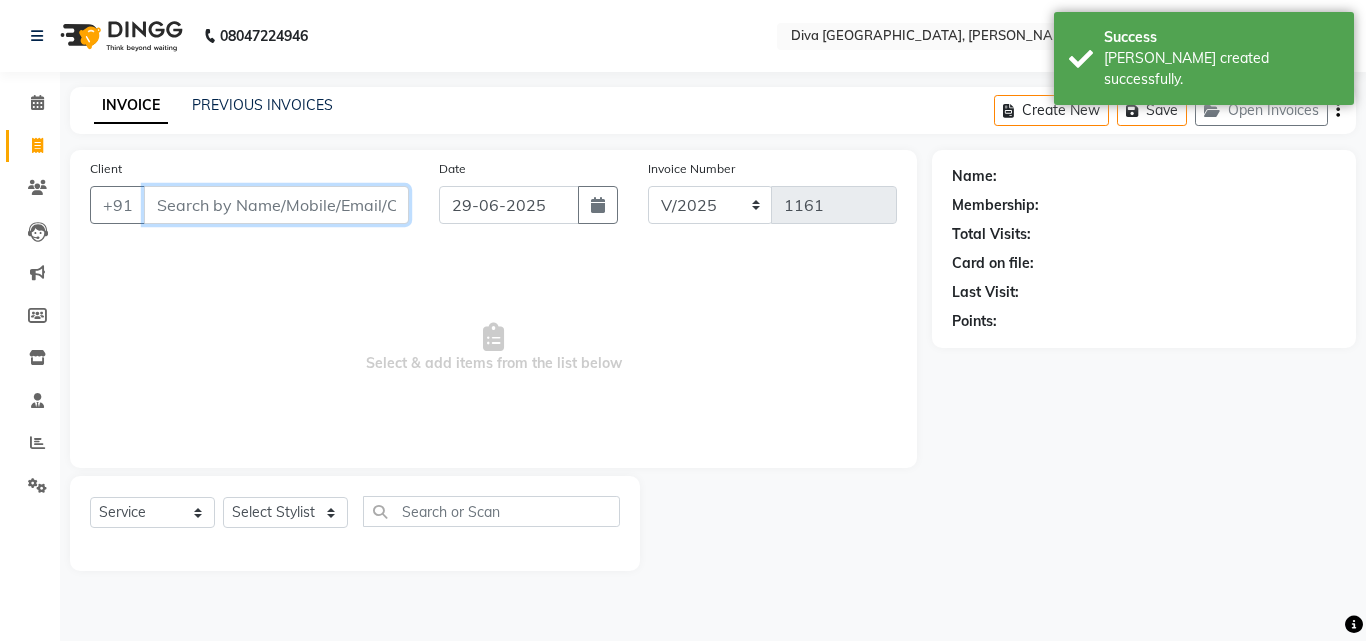click on "Client" at bounding box center (276, 205) 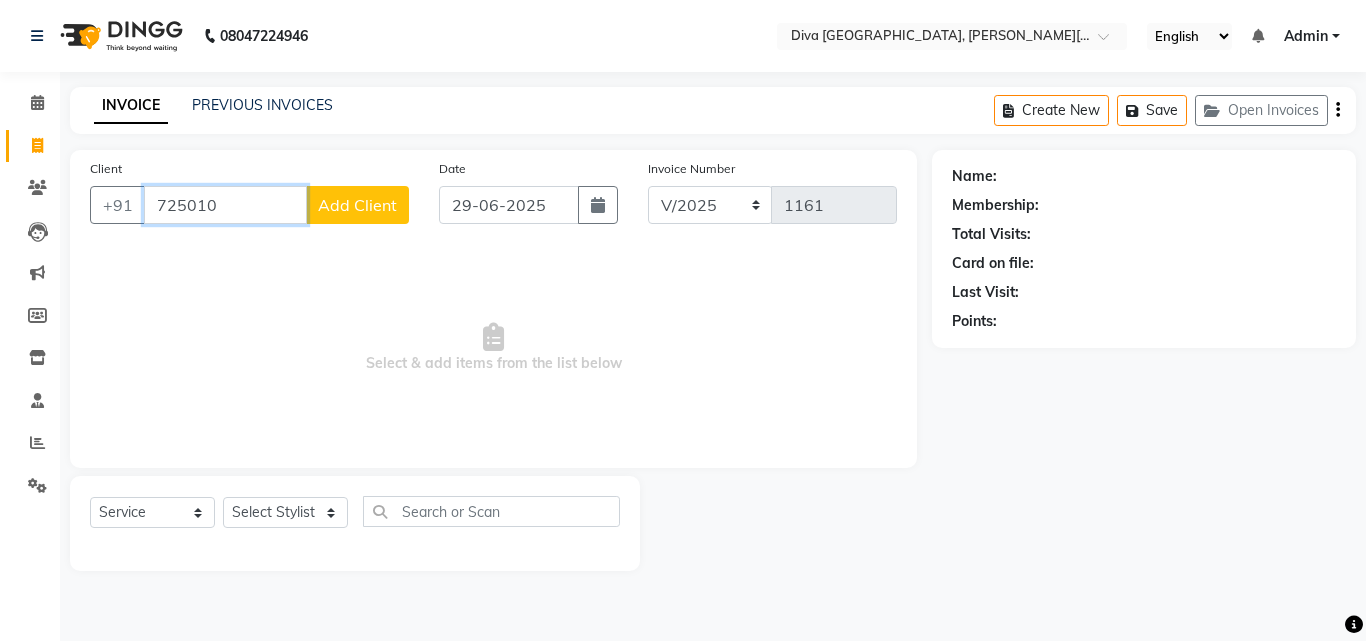 click on "725010" at bounding box center [225, 205] 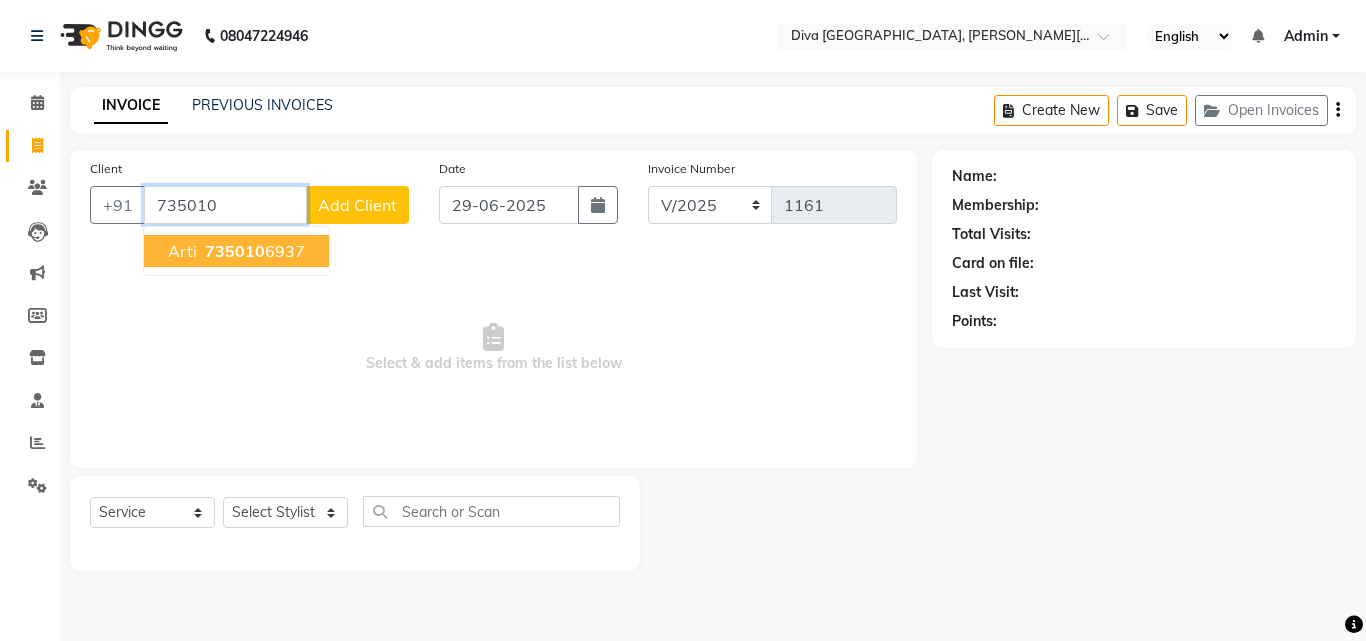 click on "735010" at bounding box center [235, 251] 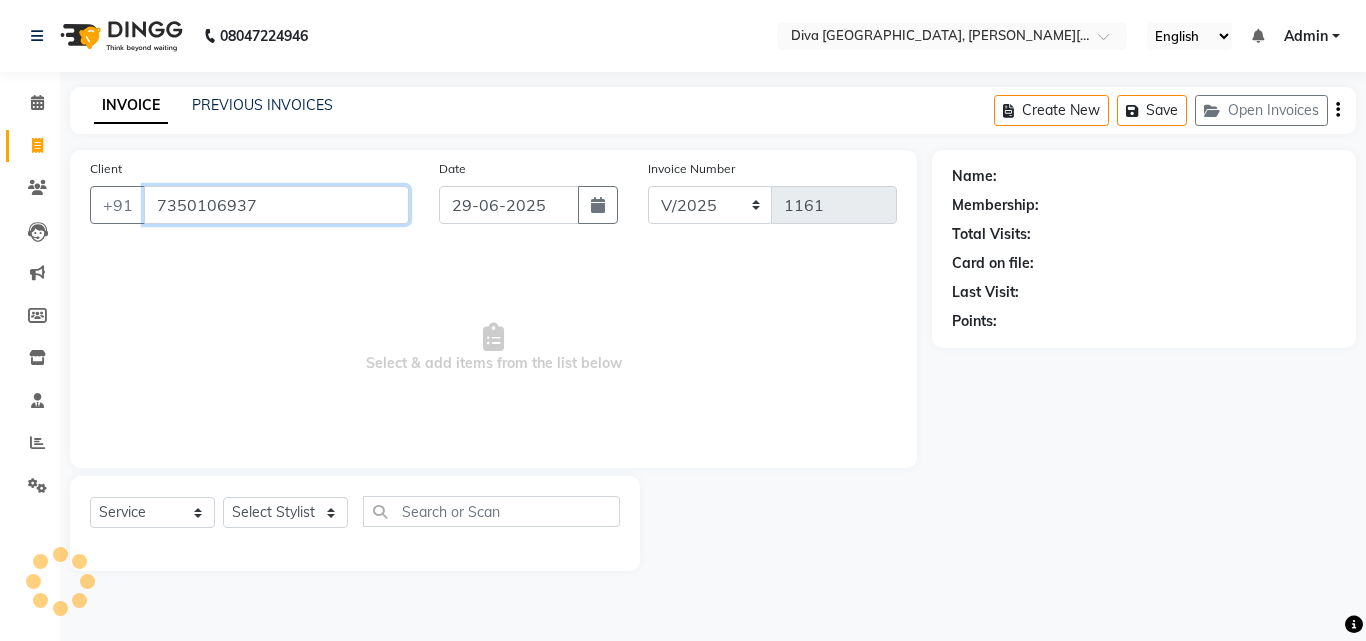 type on "7350106937" 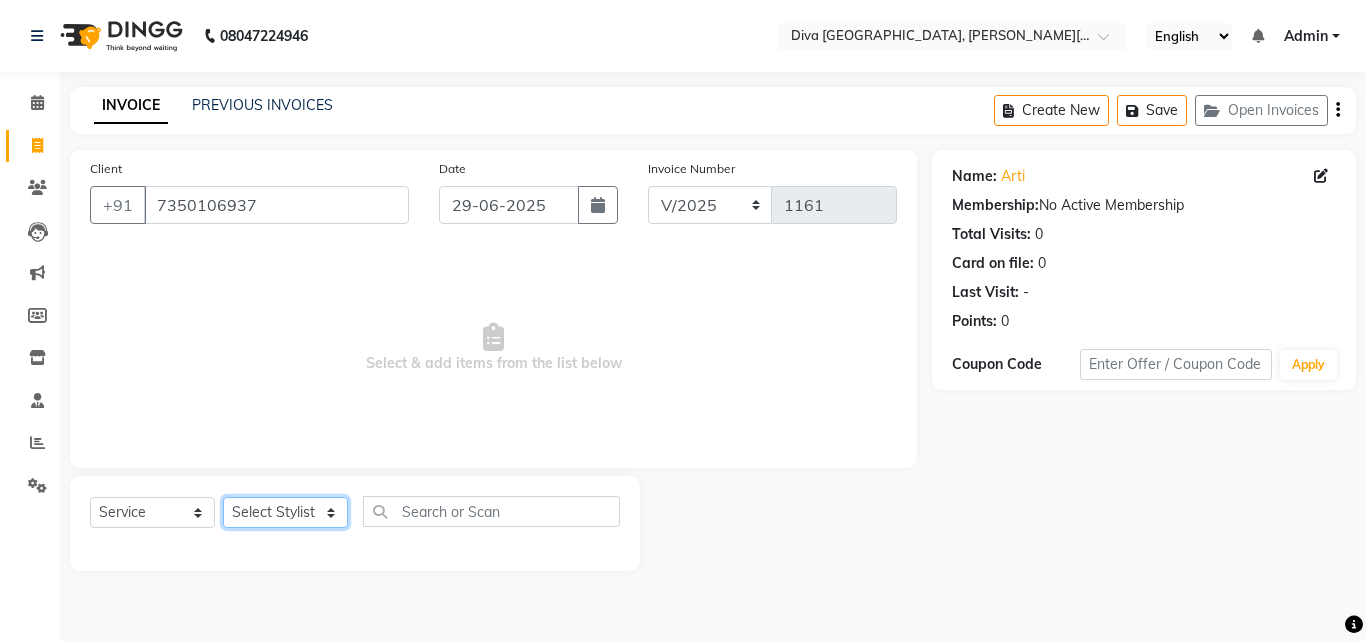click on "Select Stylist Deepa Mam POOJA [PERSON_NAME]" 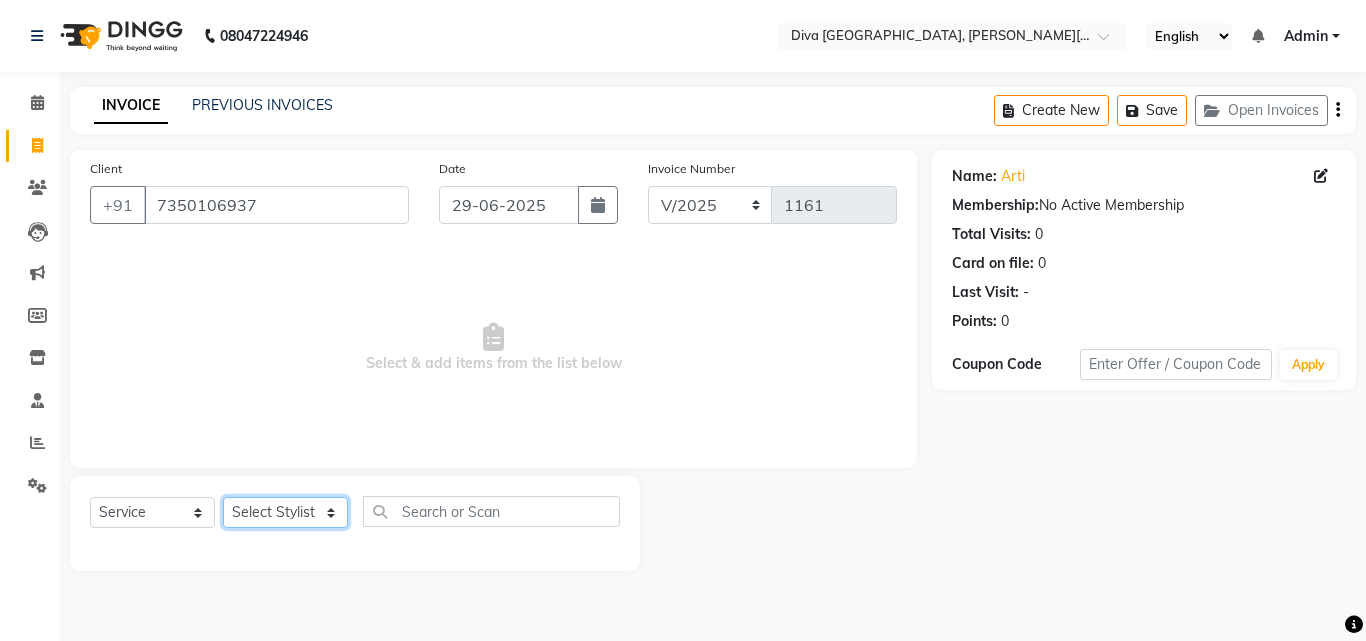 select on "61968" 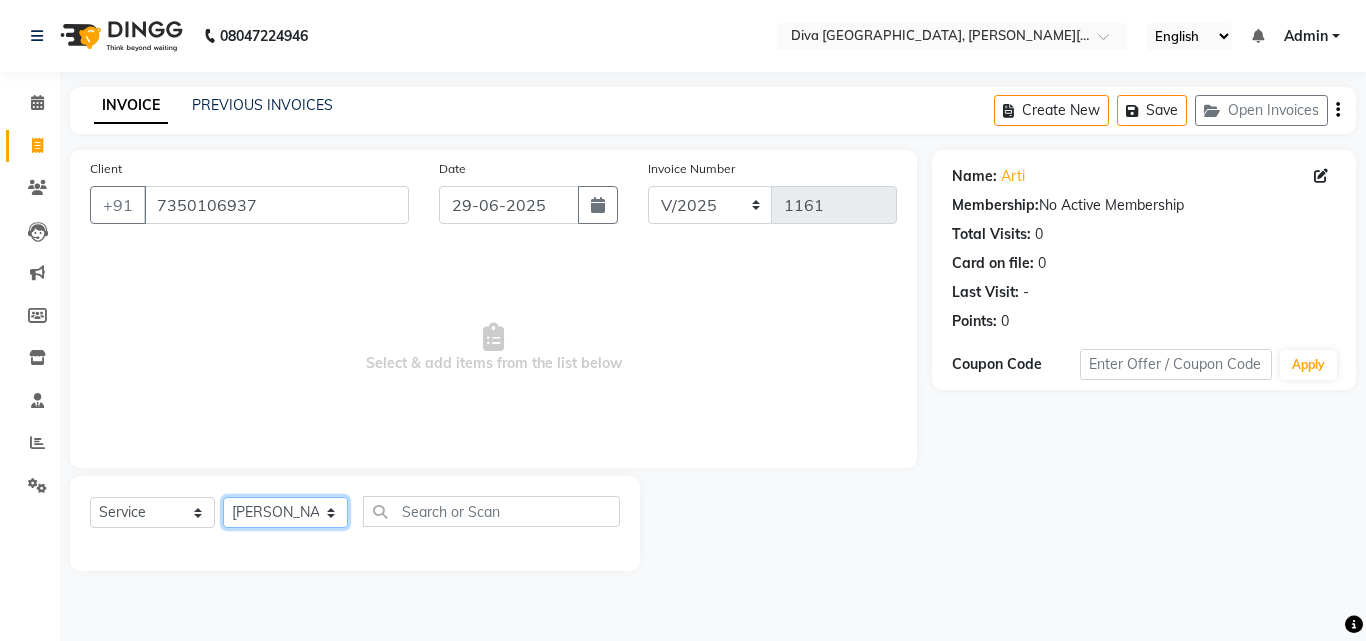 click on "Select Stylist Deepa Mam POOJA [PERSON_NAME]" 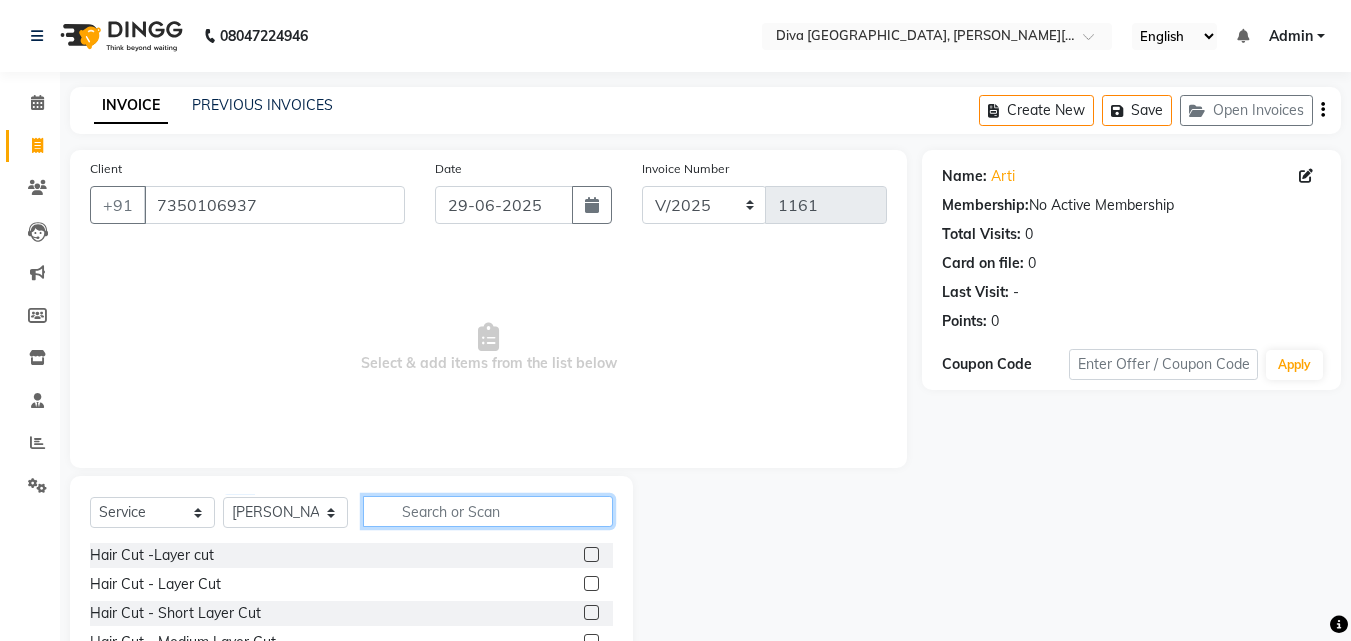 click 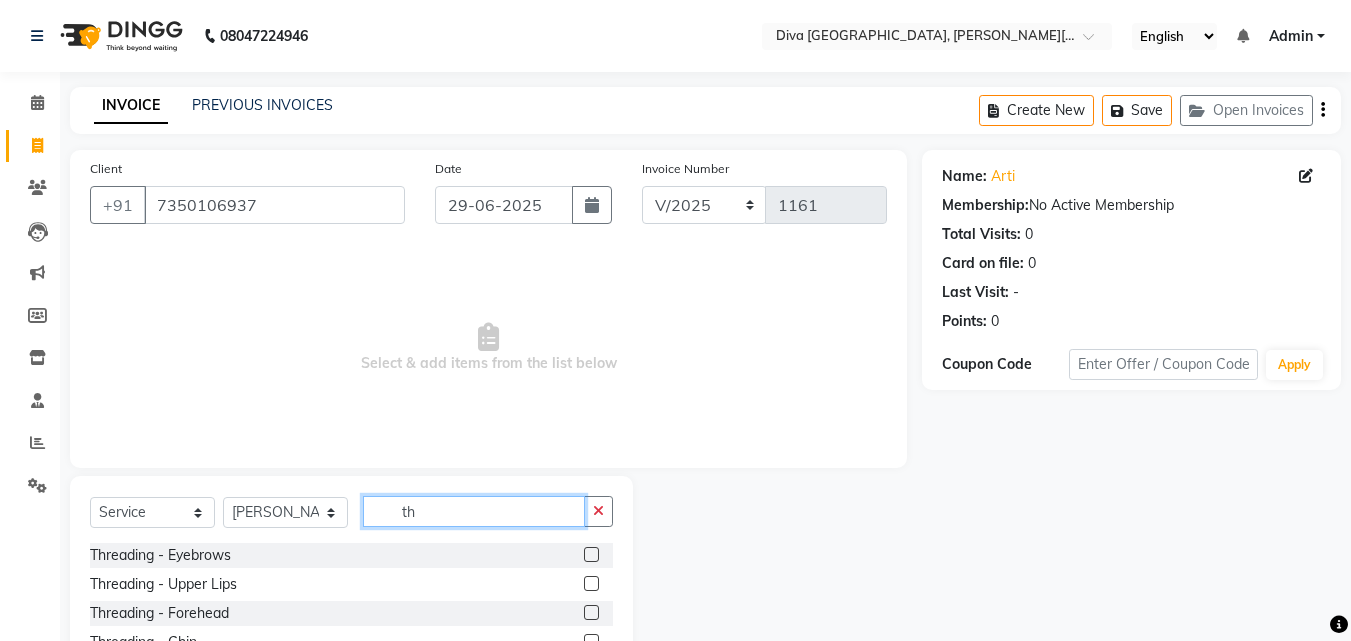 type on "th" 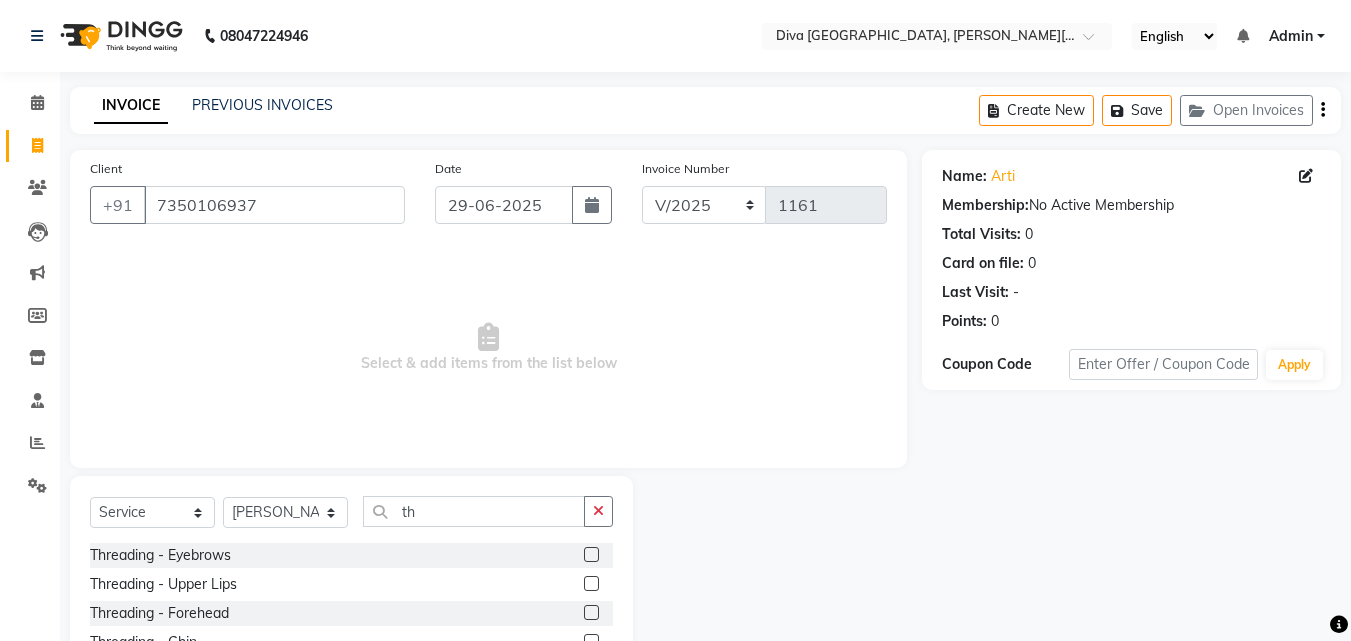 click 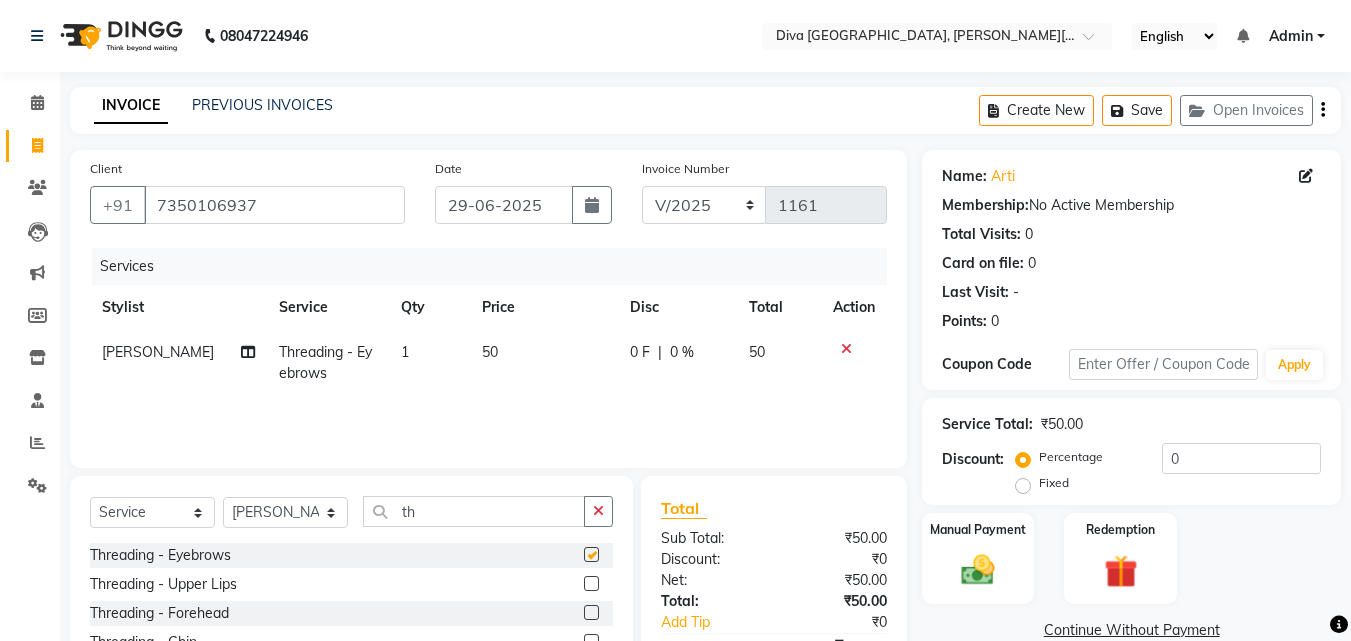 checkbox on "false" 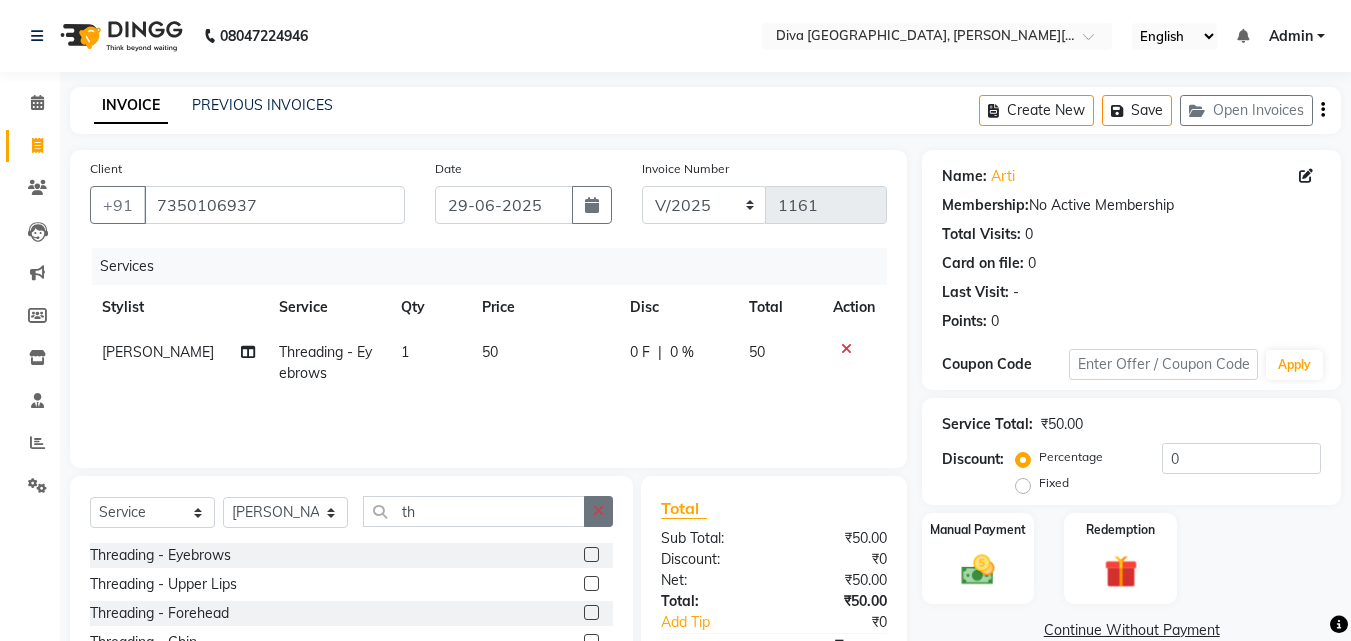 click 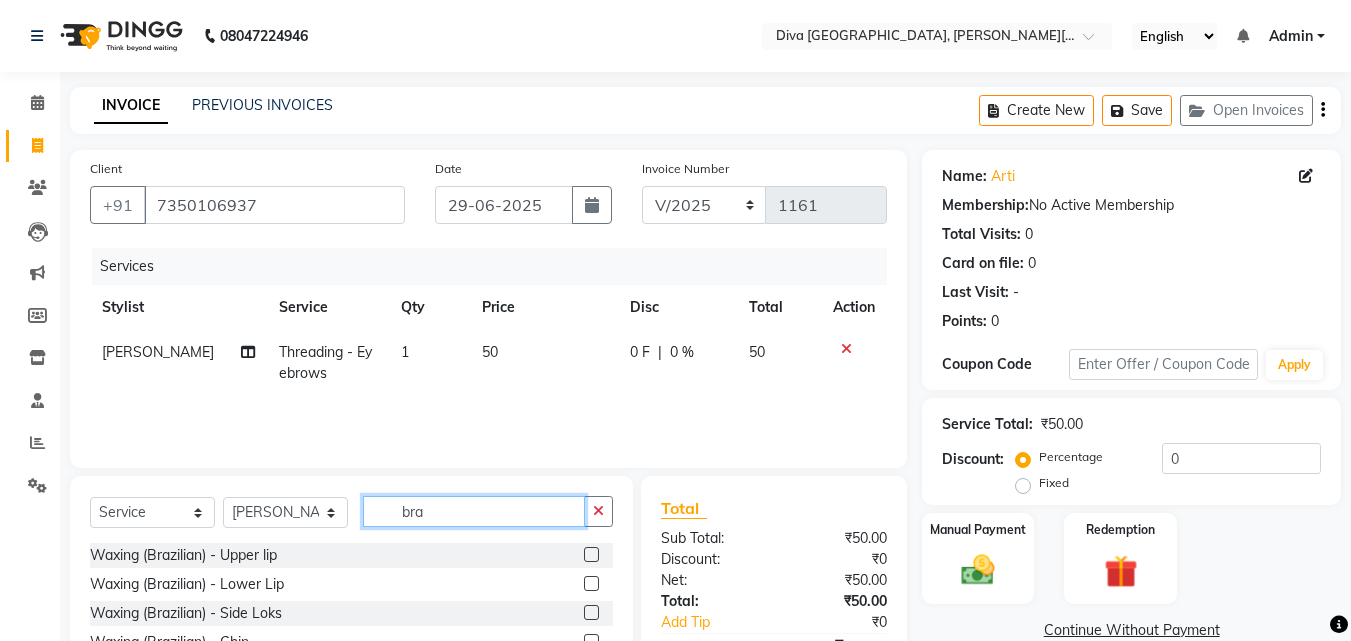 type on "bra" 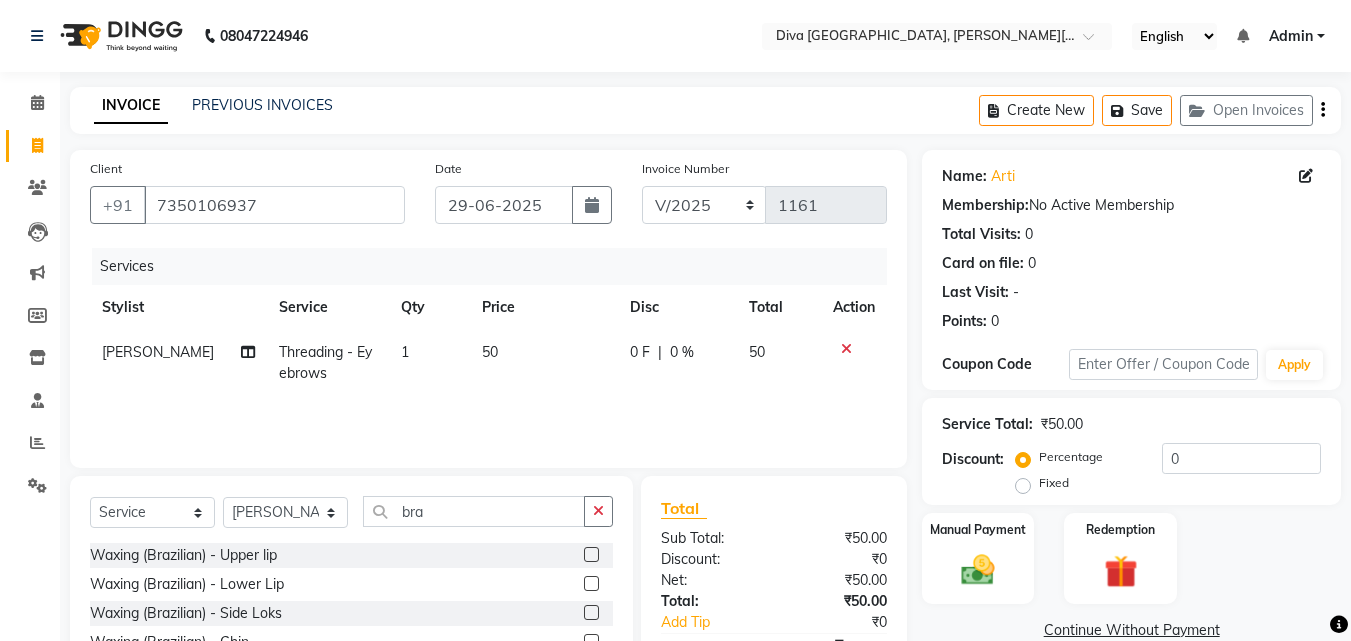 click 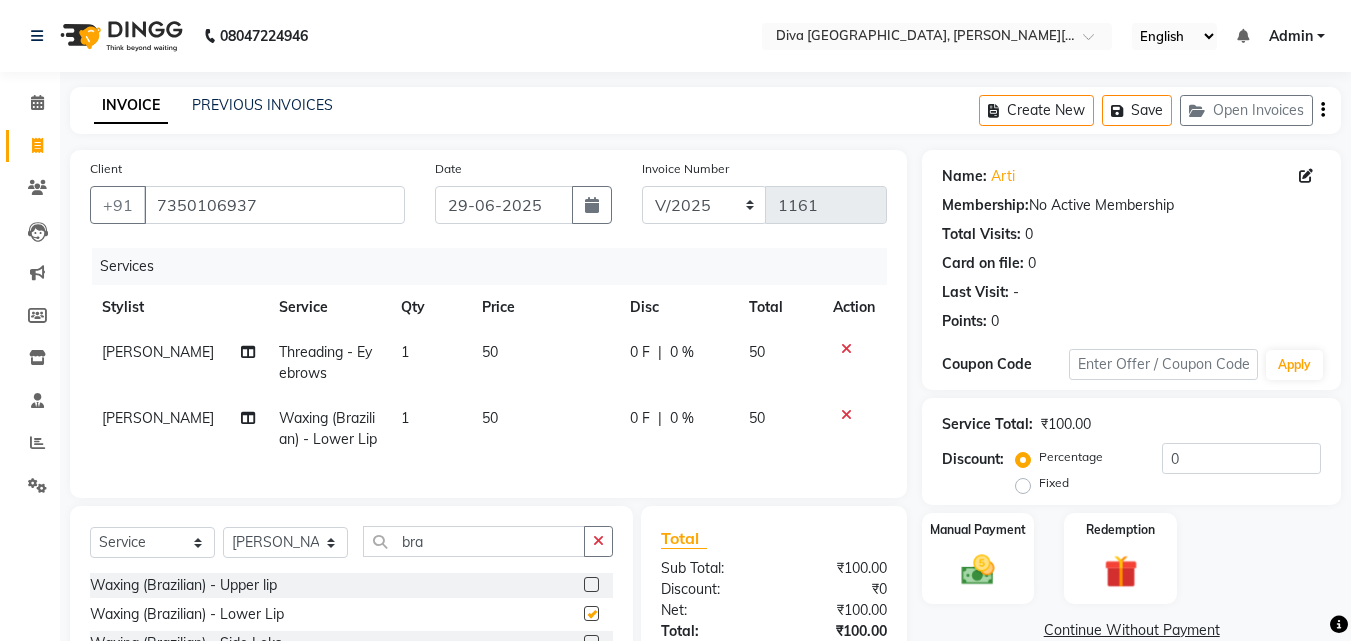 checkbox on "false" 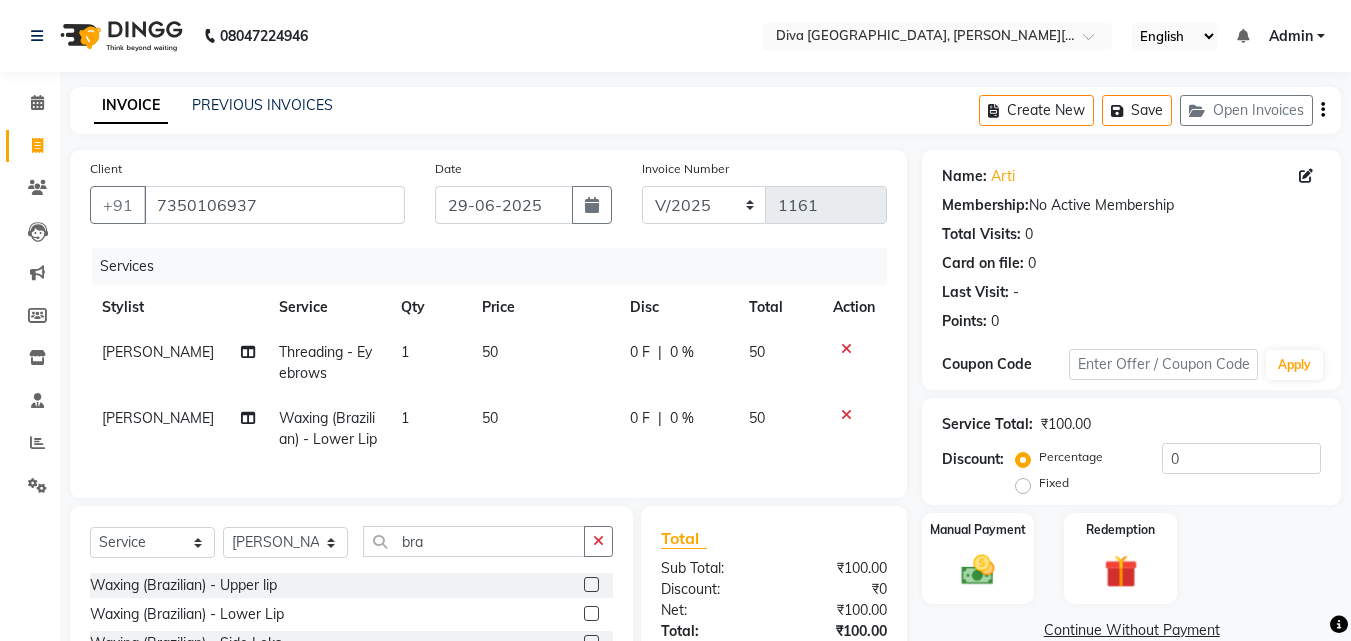 click 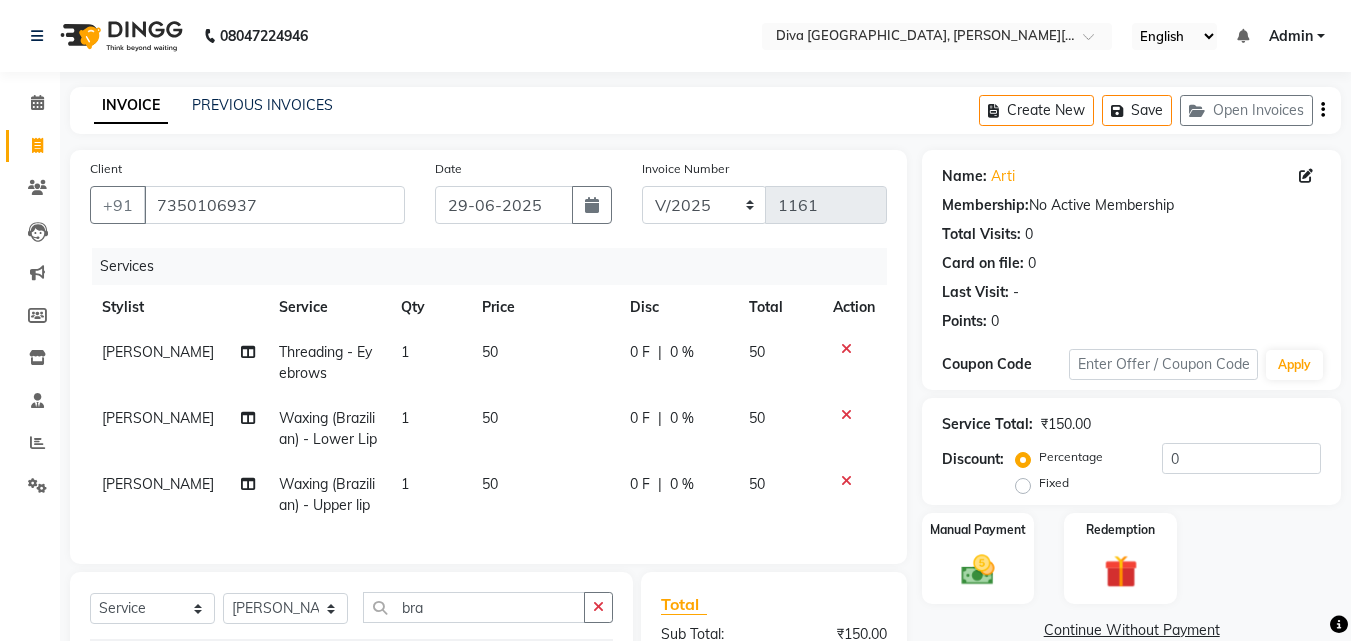 checkbox on "false" 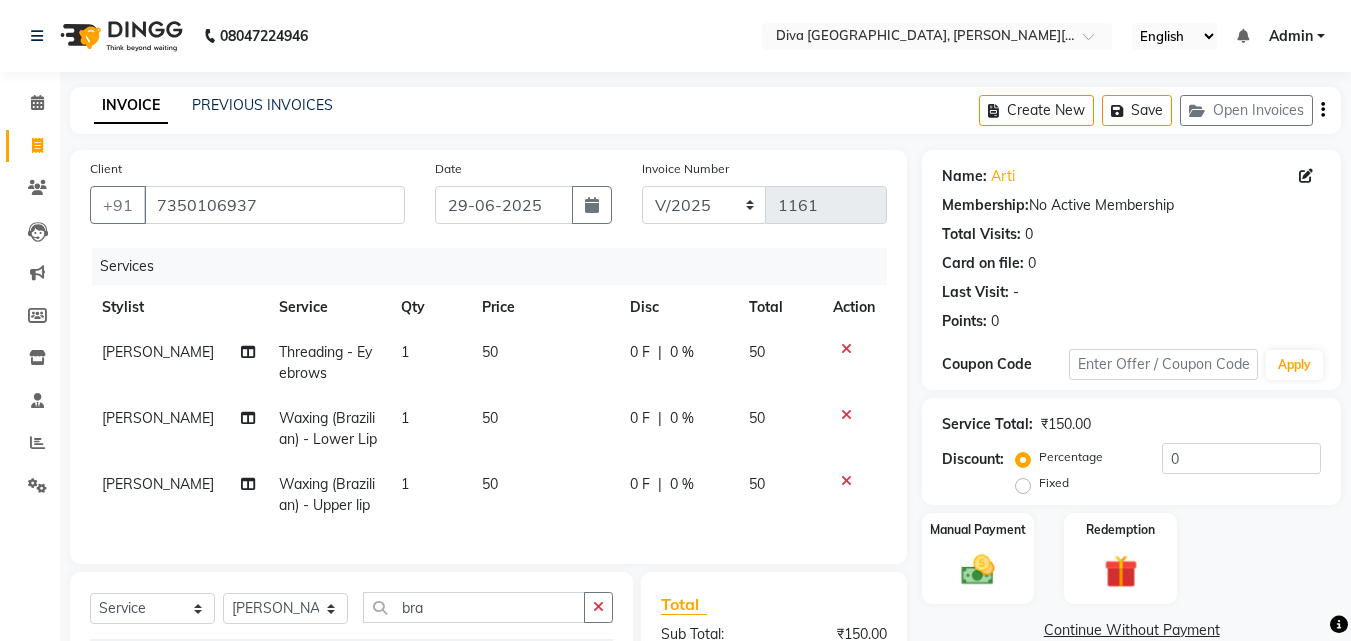 scroll, scrollTop: 271, scrollLeft: 0, axis: vertical 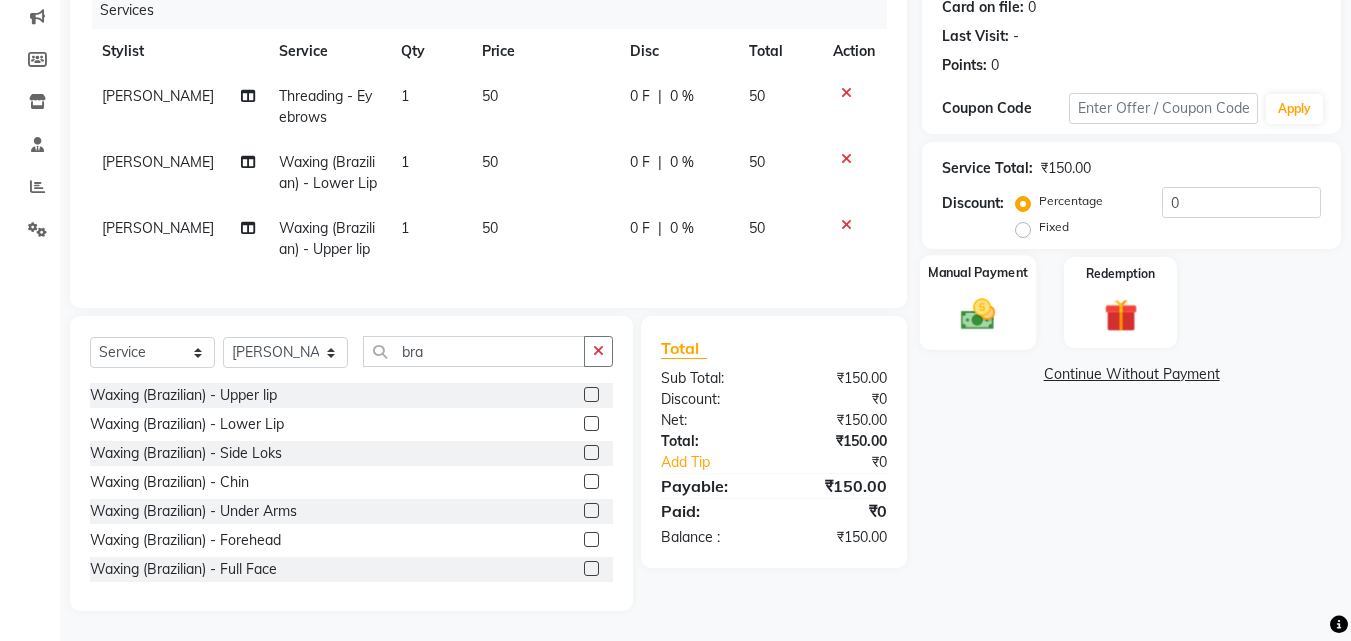 click 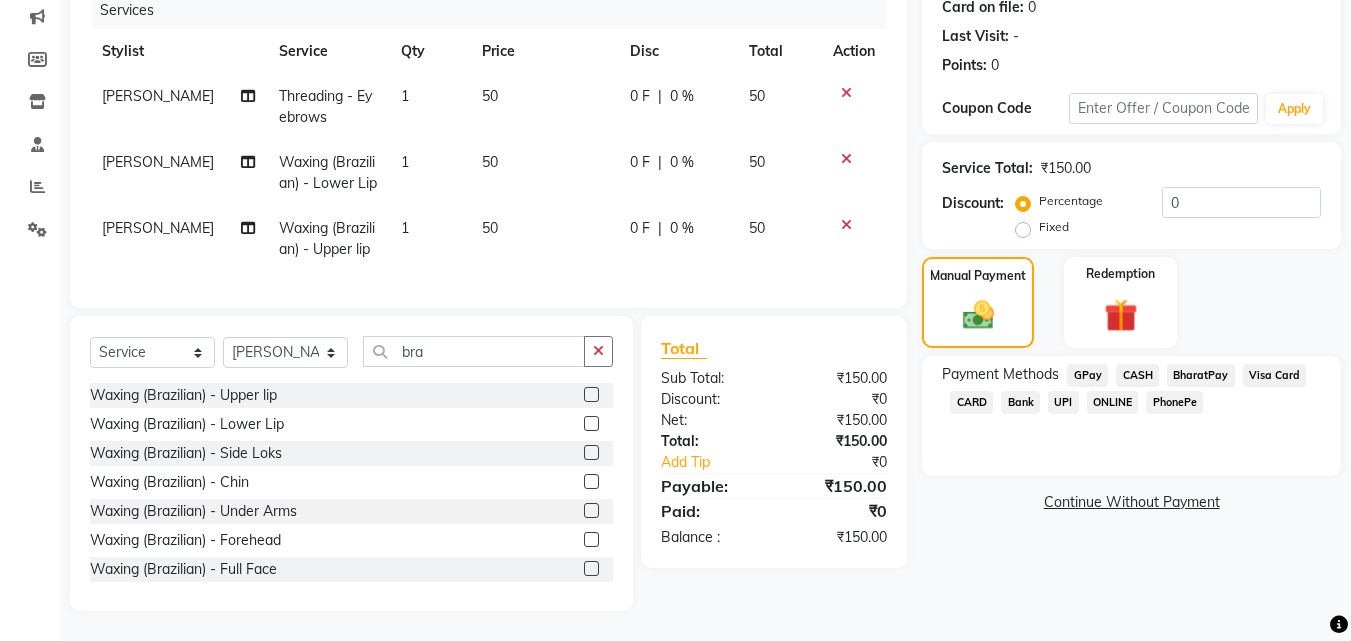 click on "GPay" 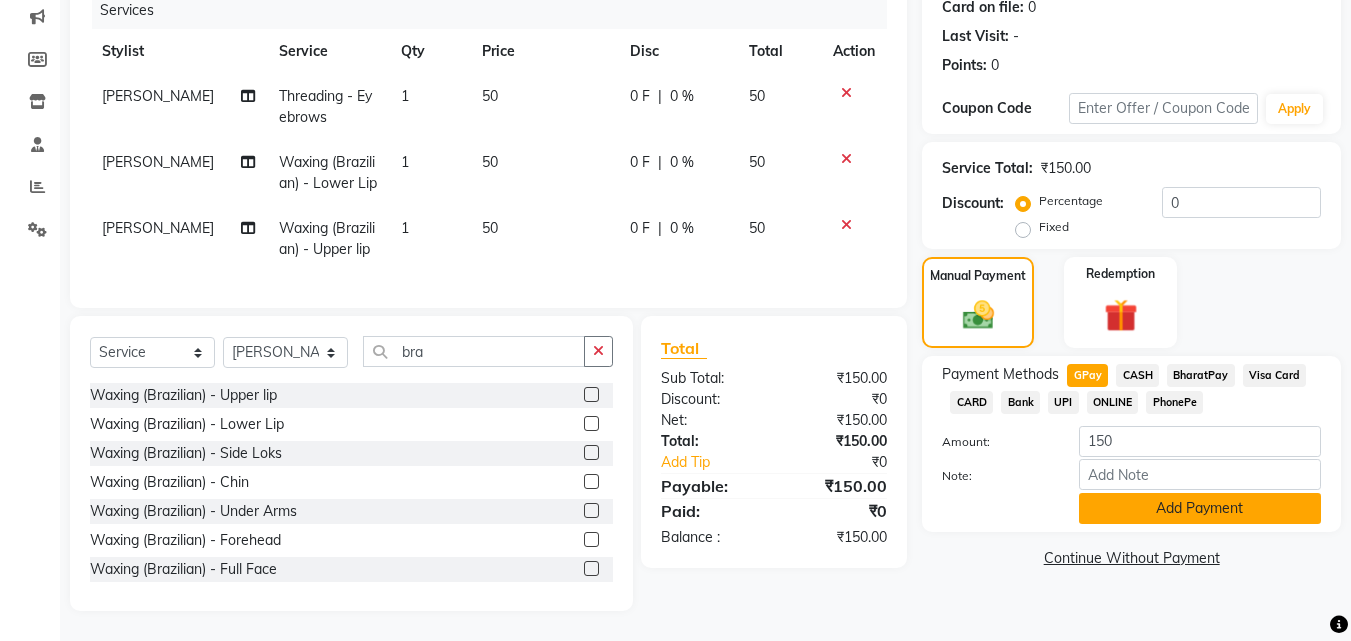 click on "Add Payment" 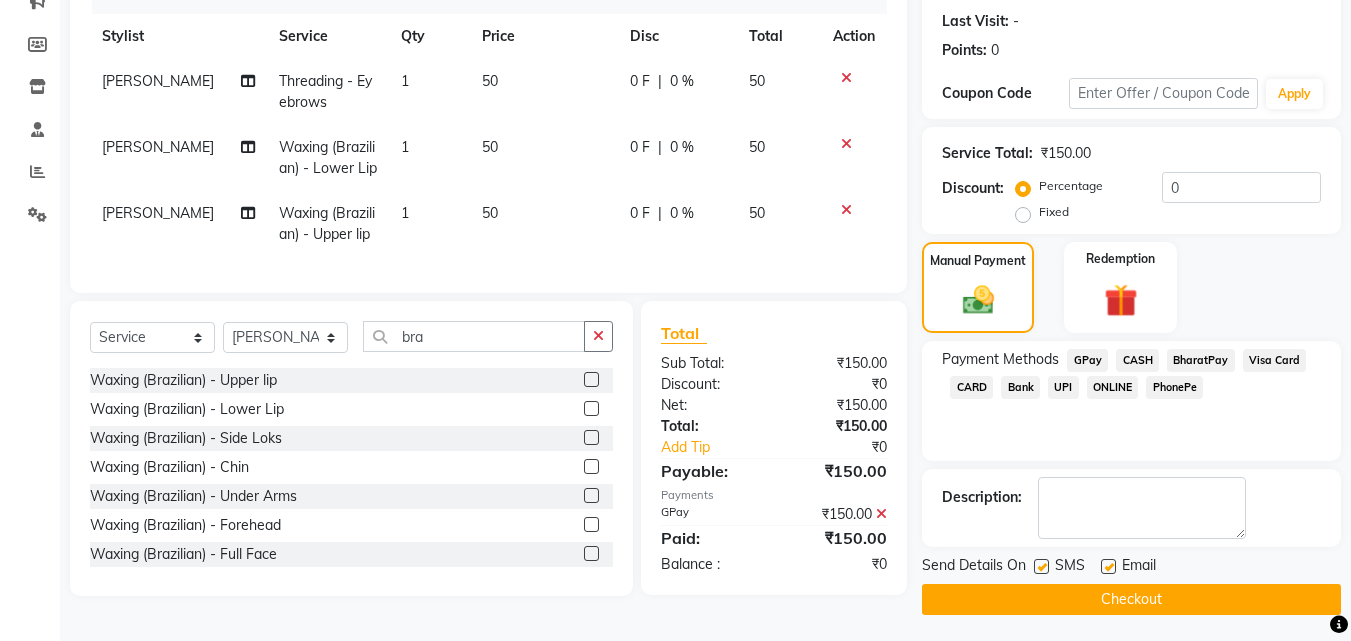 click on "Checkout" 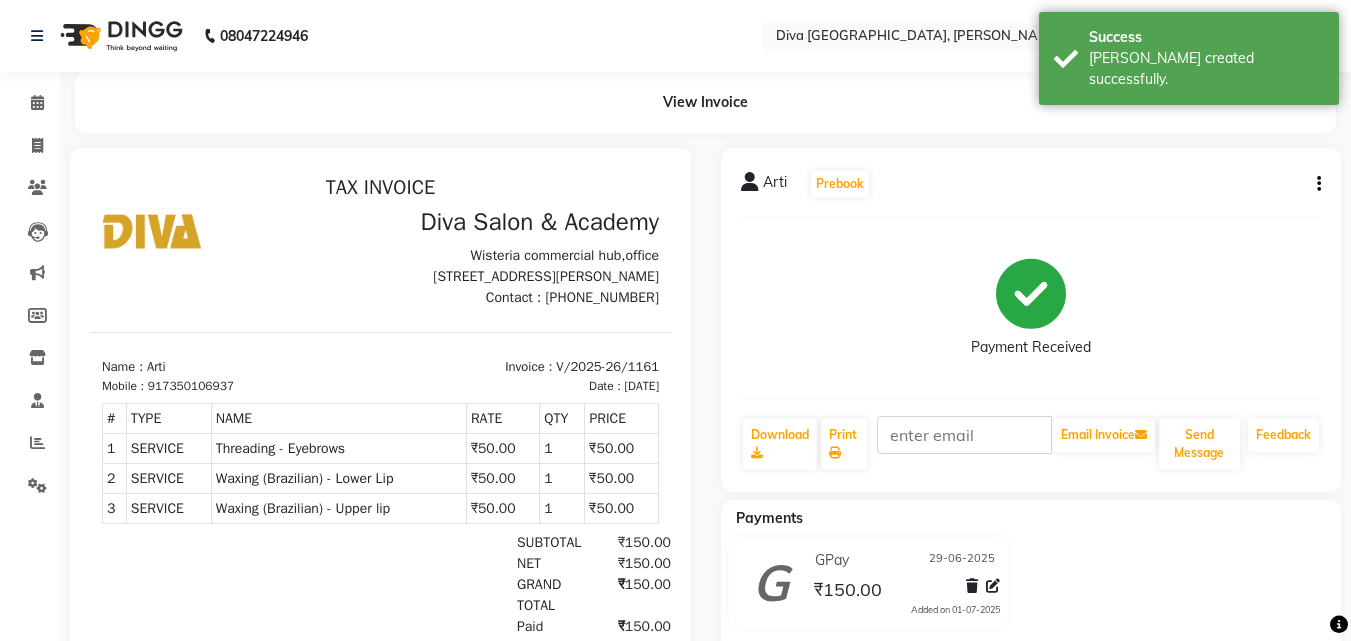scroll, scrollTop: 0, scrollLeft: 0, axis: both 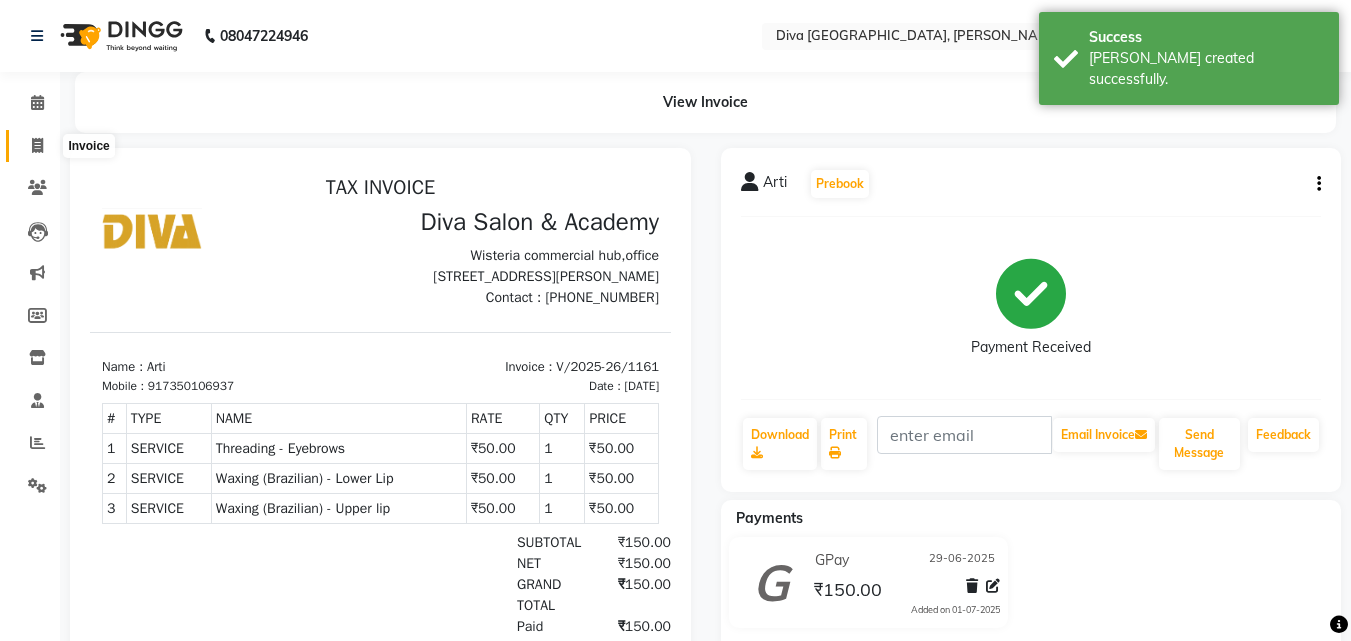click 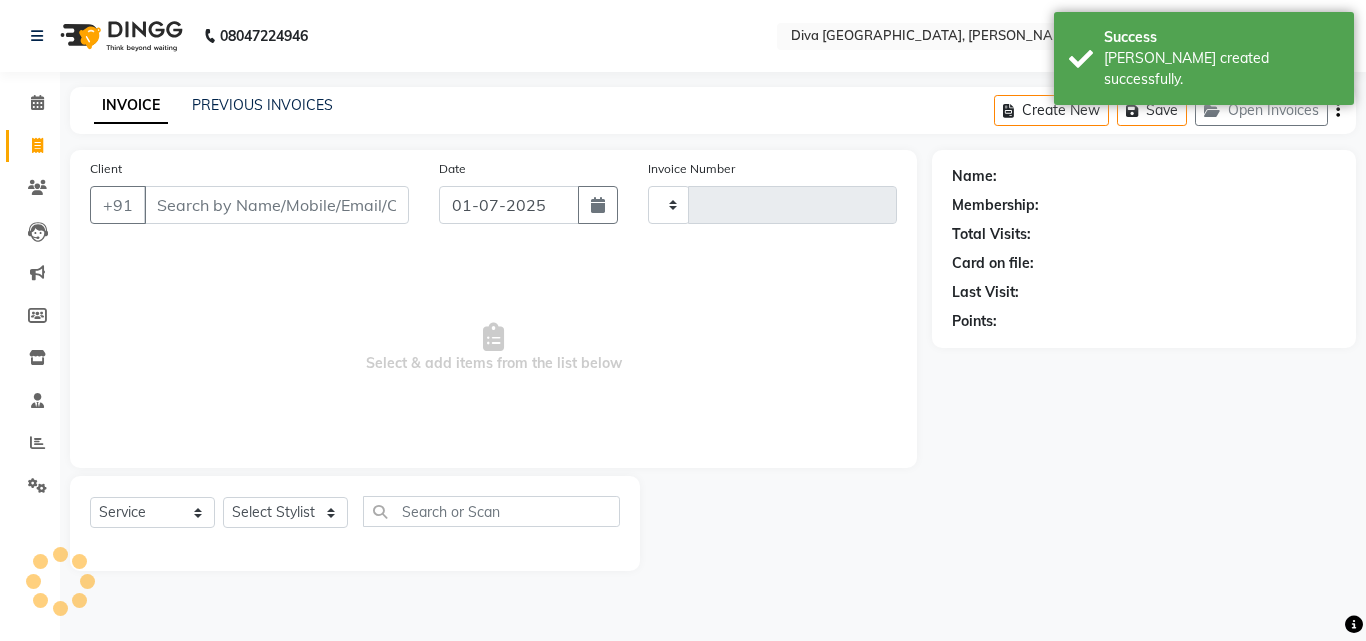 type on "1162" 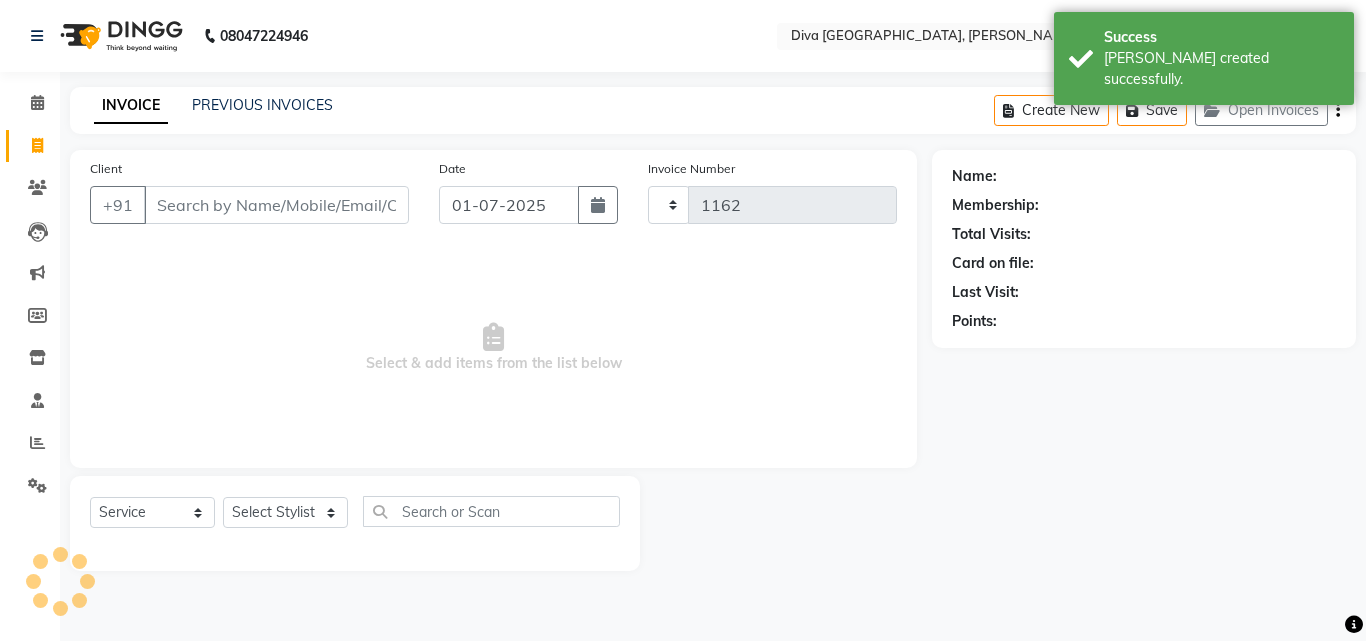 select on "671" 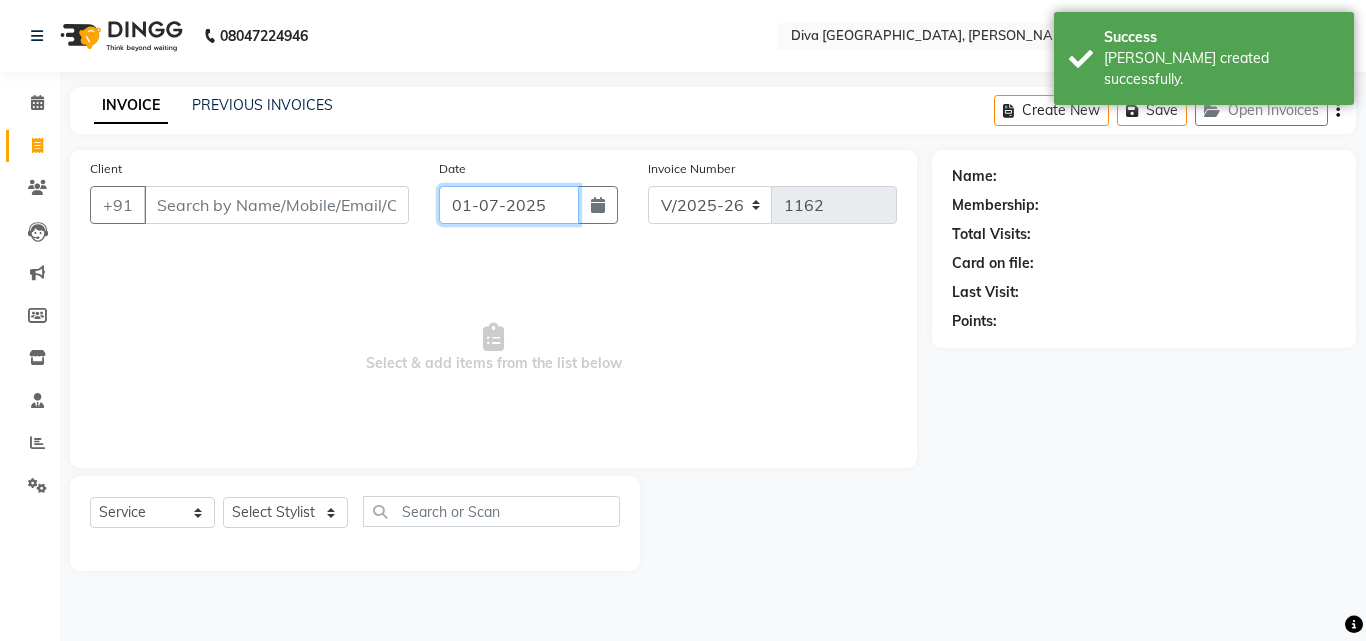 click on "01-07-2025" 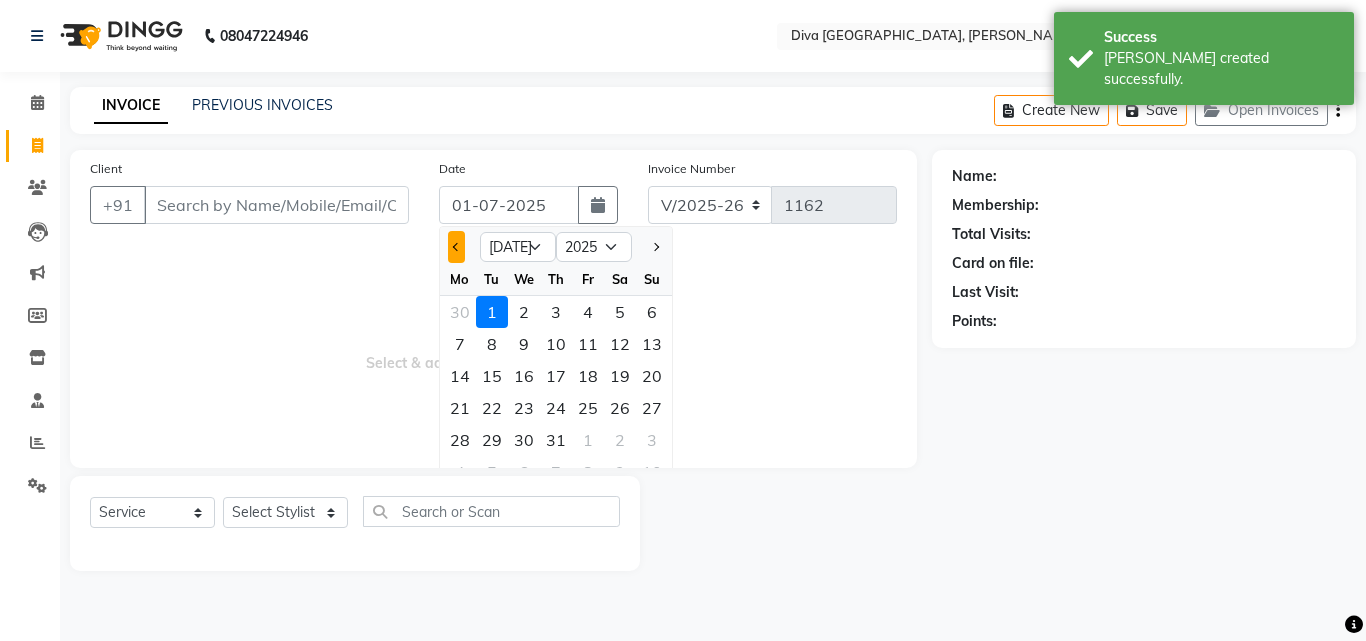 click 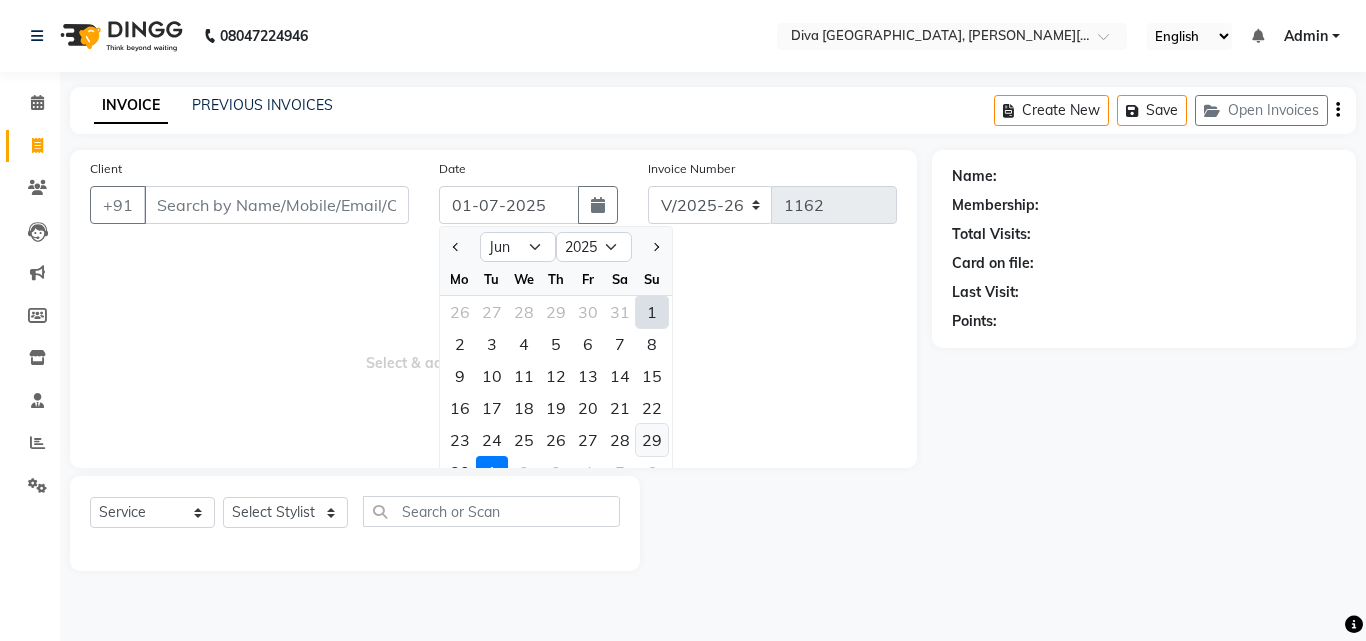 click on "29" 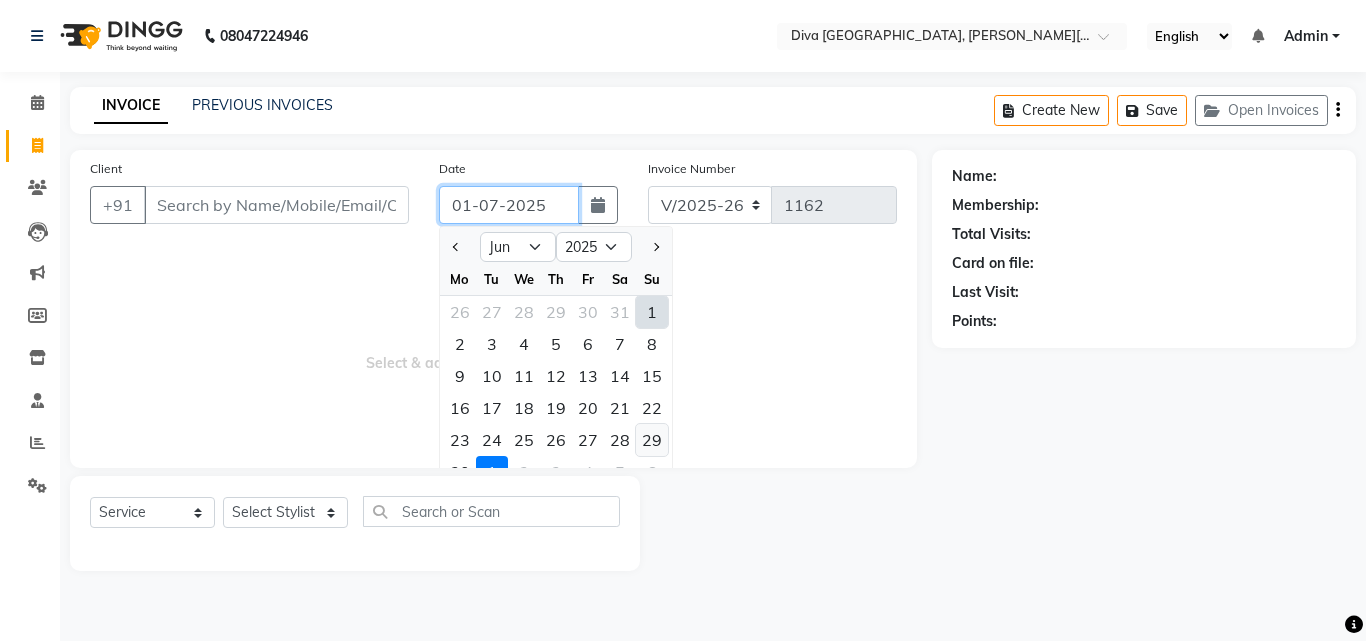 type on "29-06-2025" 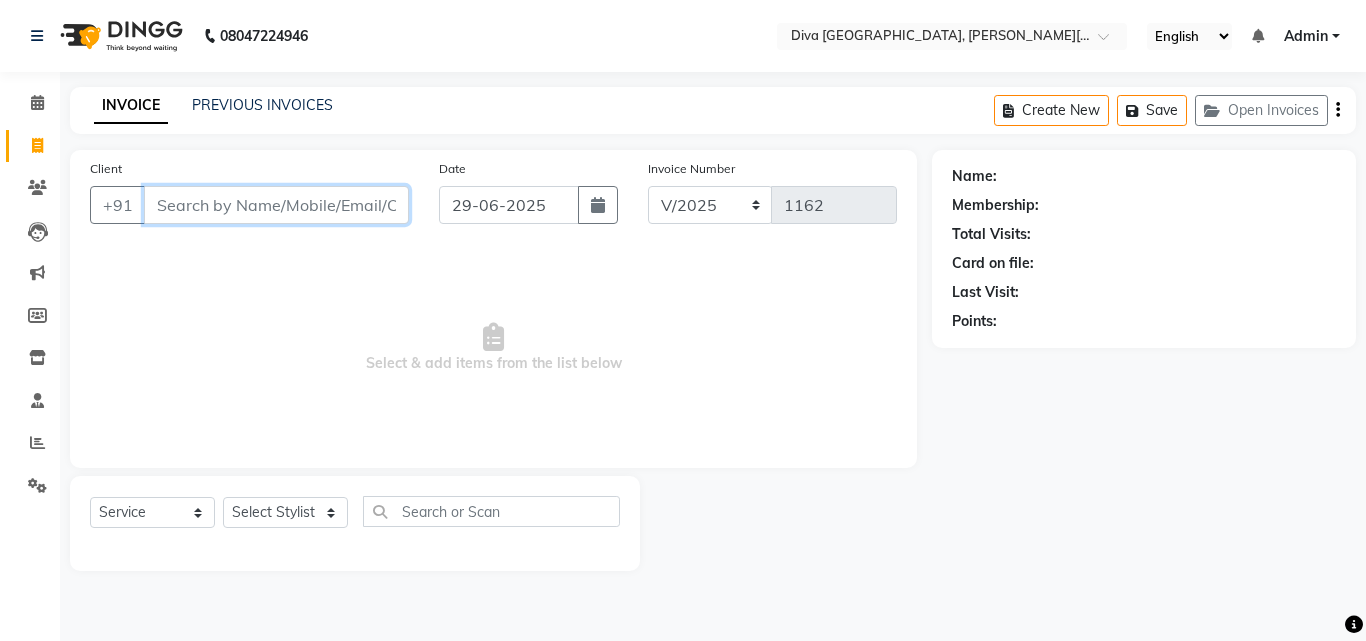 click on "Client" at bounding box center [276, 205] 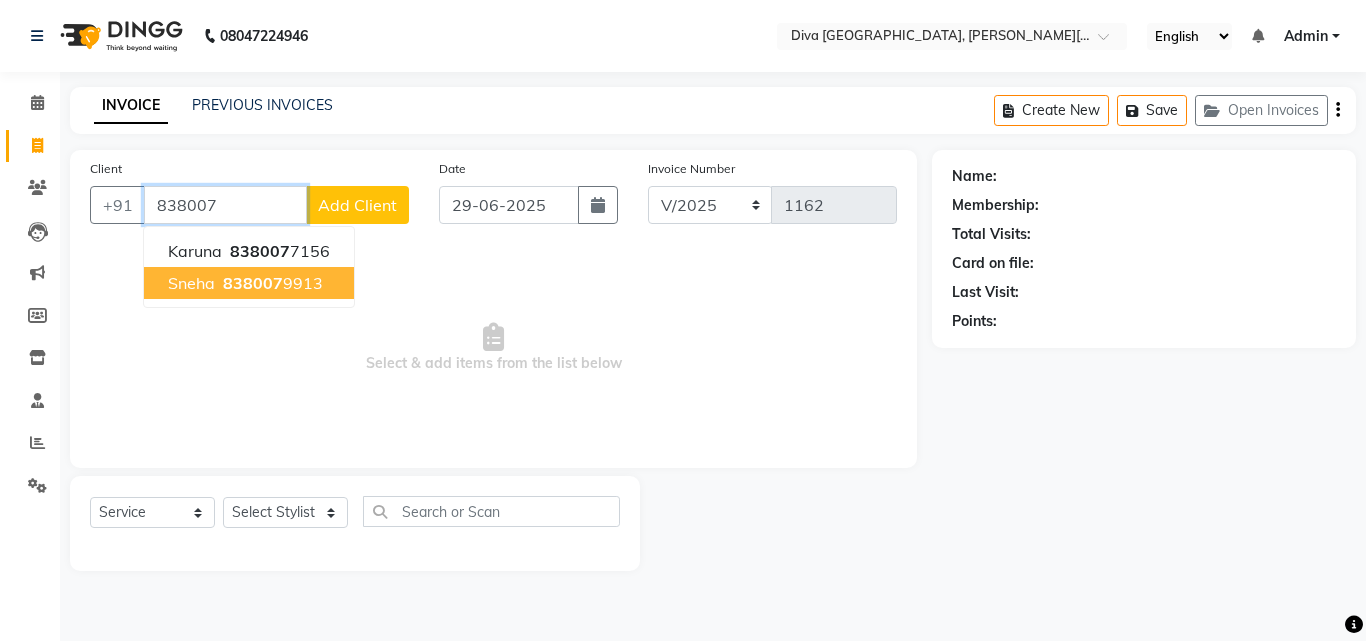 click on "838007" at bounding box center (253, 283) 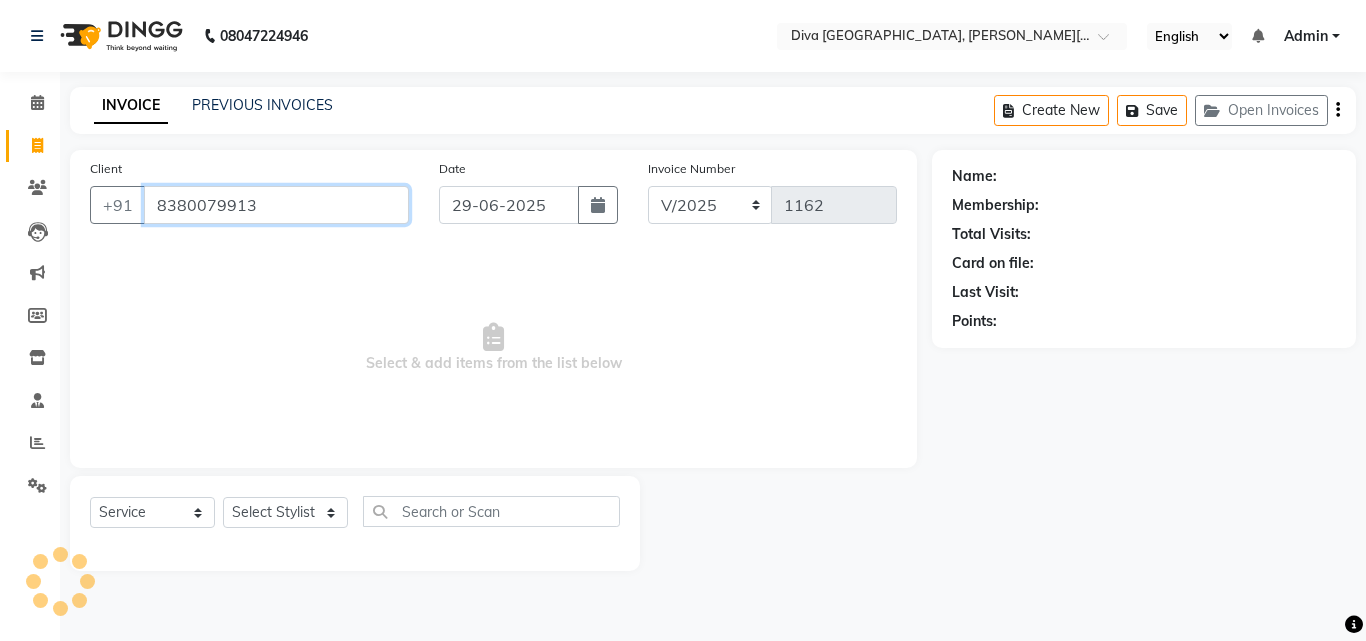 type on "8380079913" 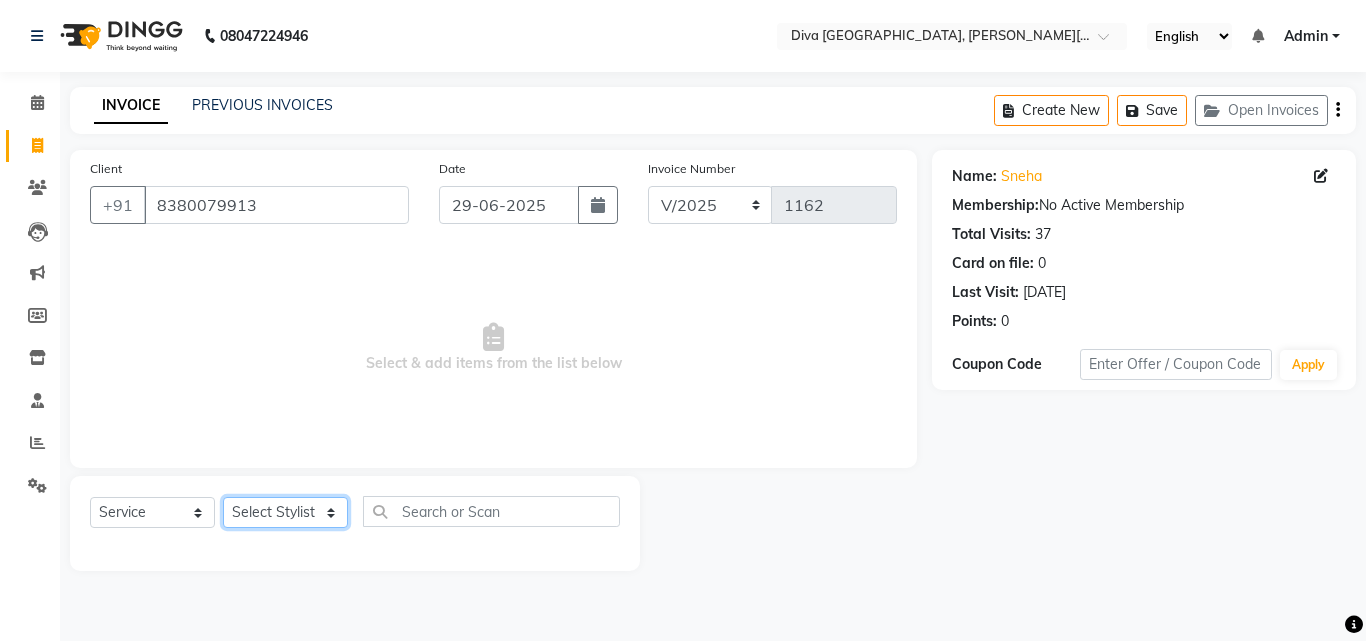 click on "Select Stylist Deepa Mam POOJA [PERSON_NAME]" 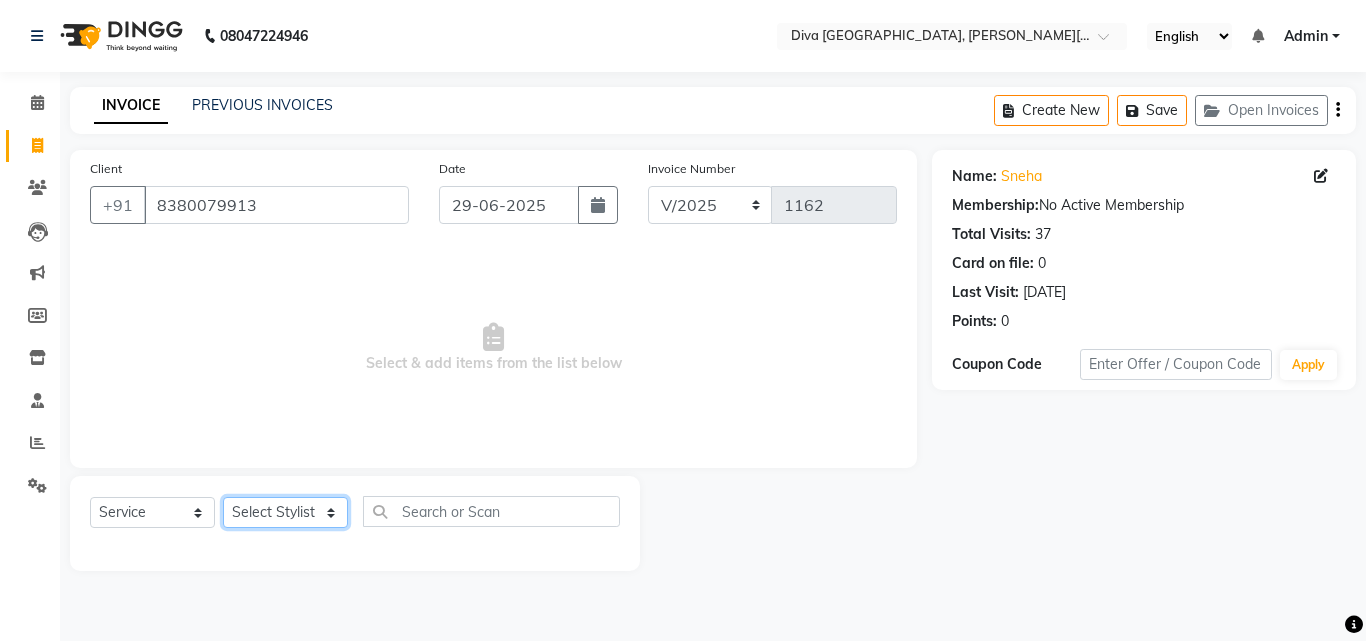 select on "25942" 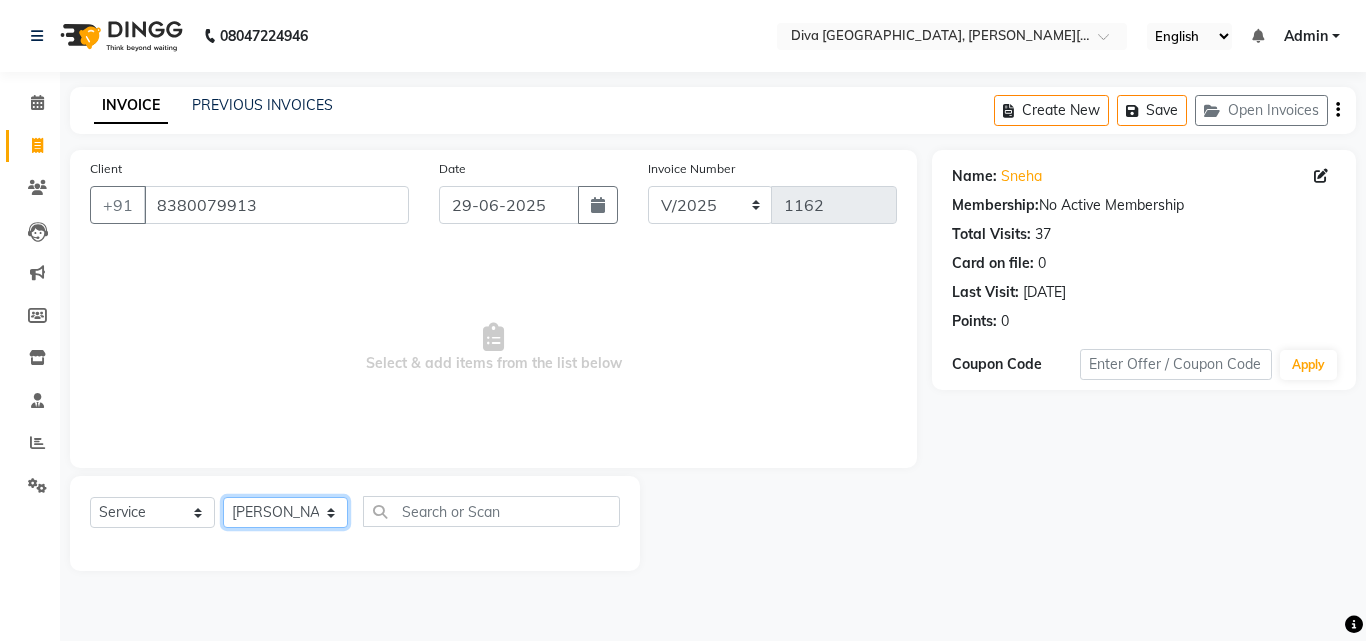 click on "Select Stylist Deepa Mam POOJA [PERSON_NAME]" 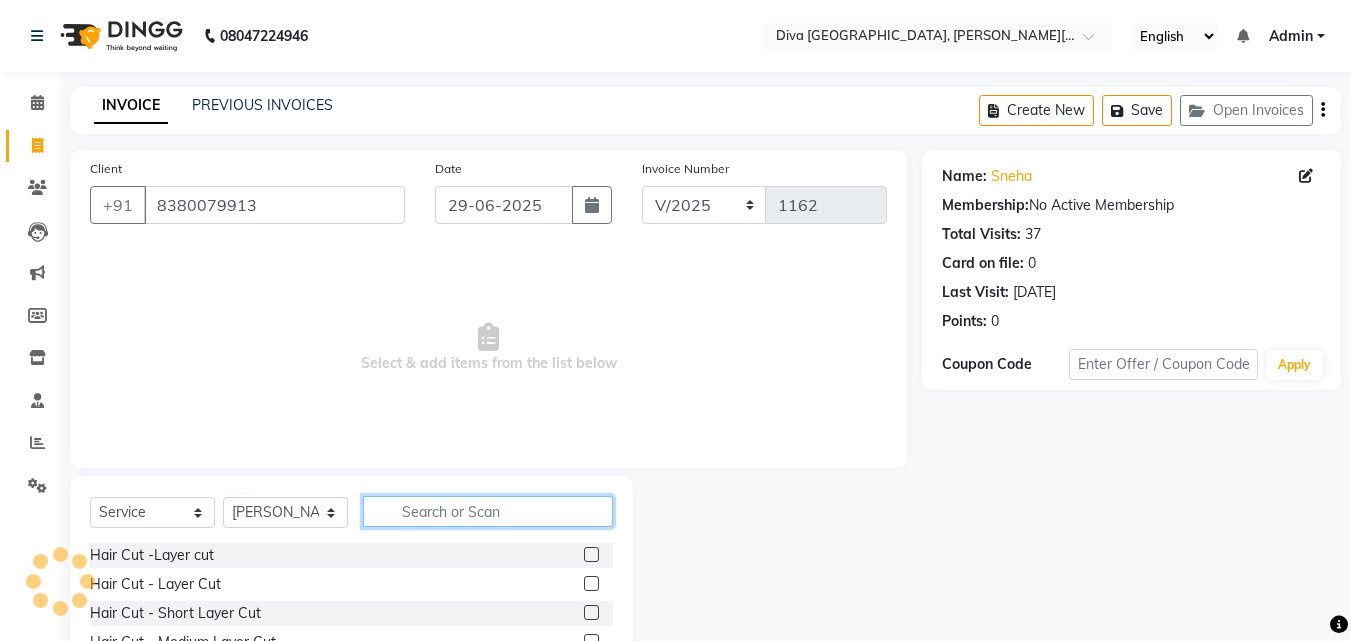 click 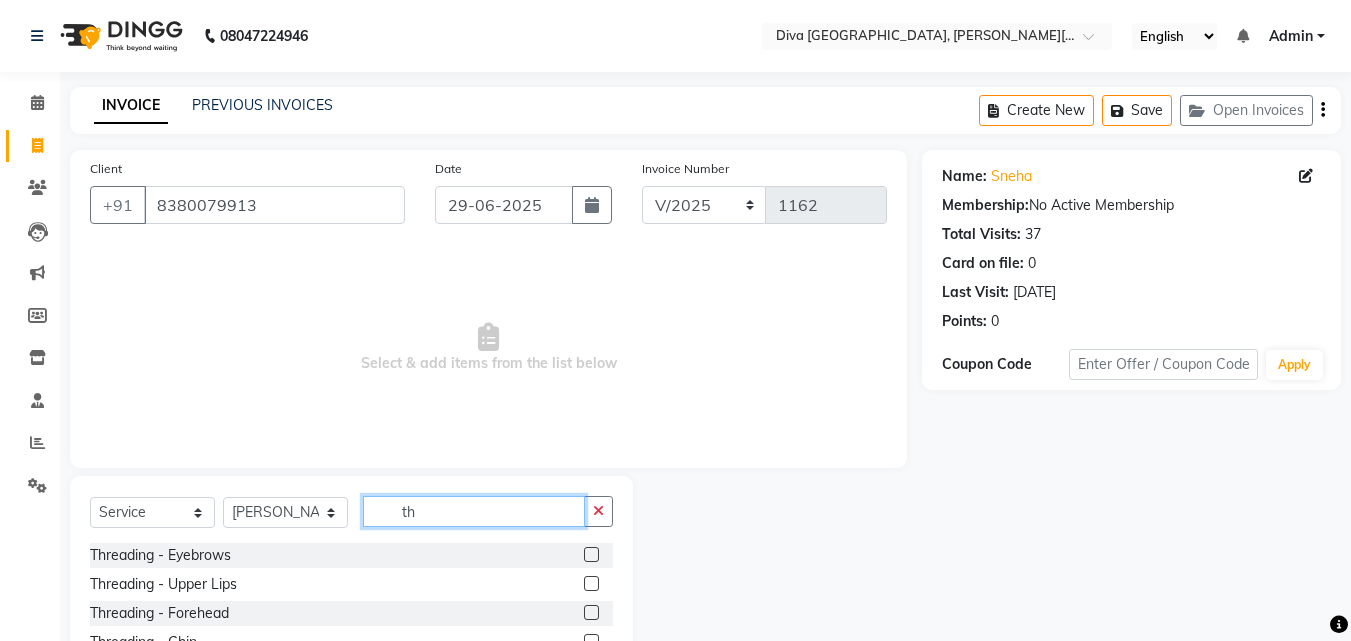type on "th" 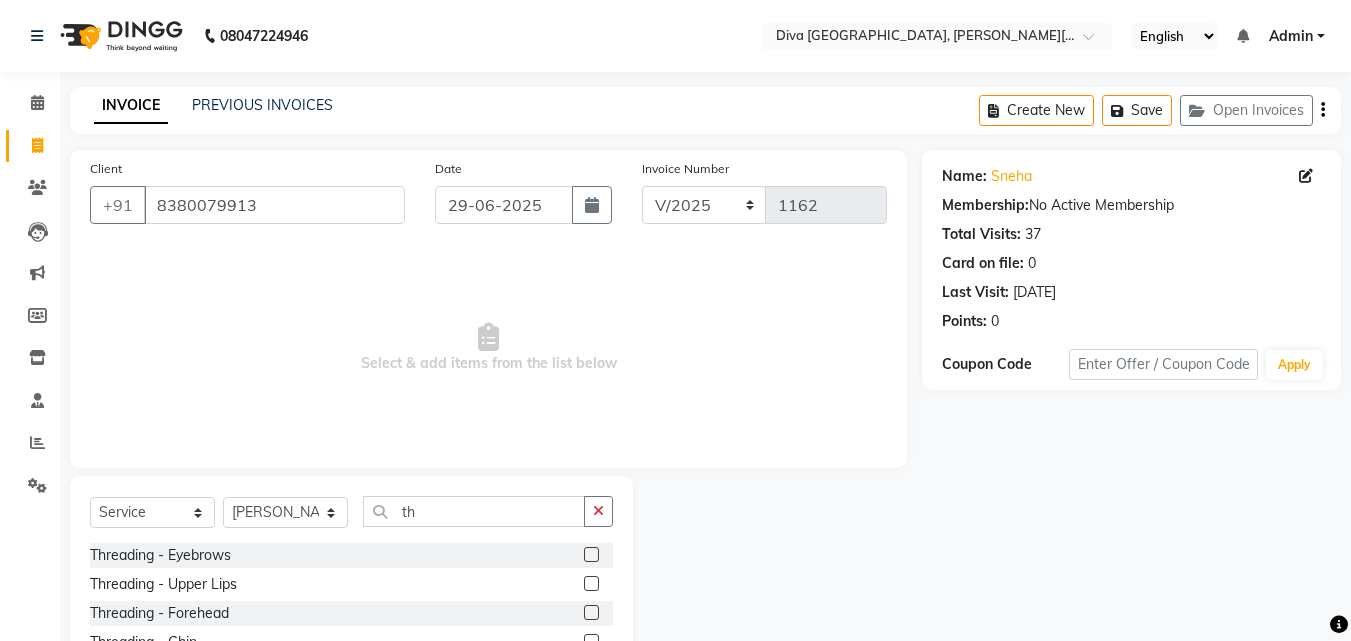 click 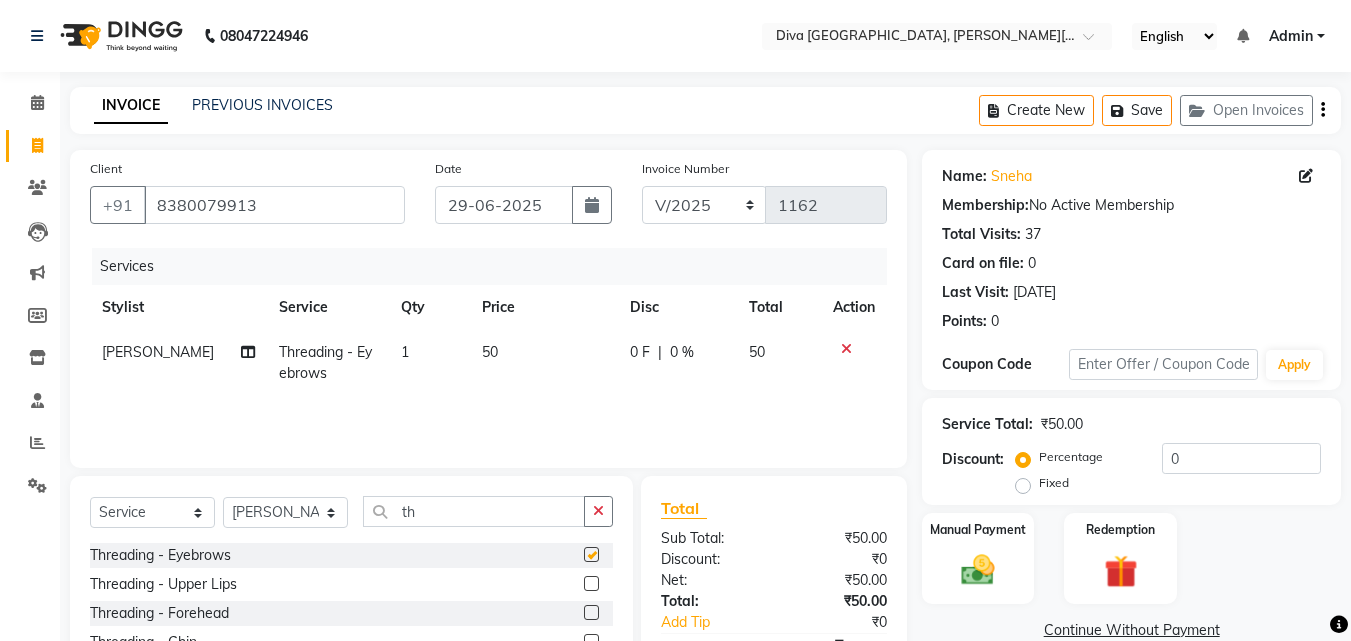 checkbox on "false" 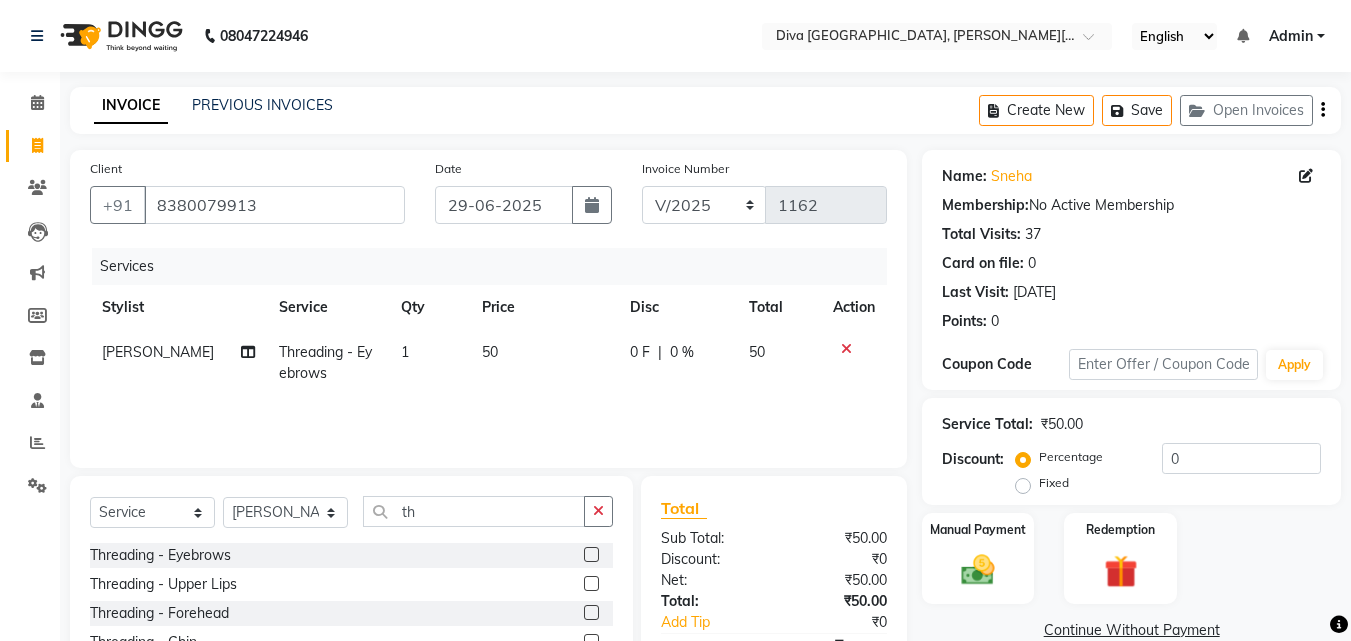 click 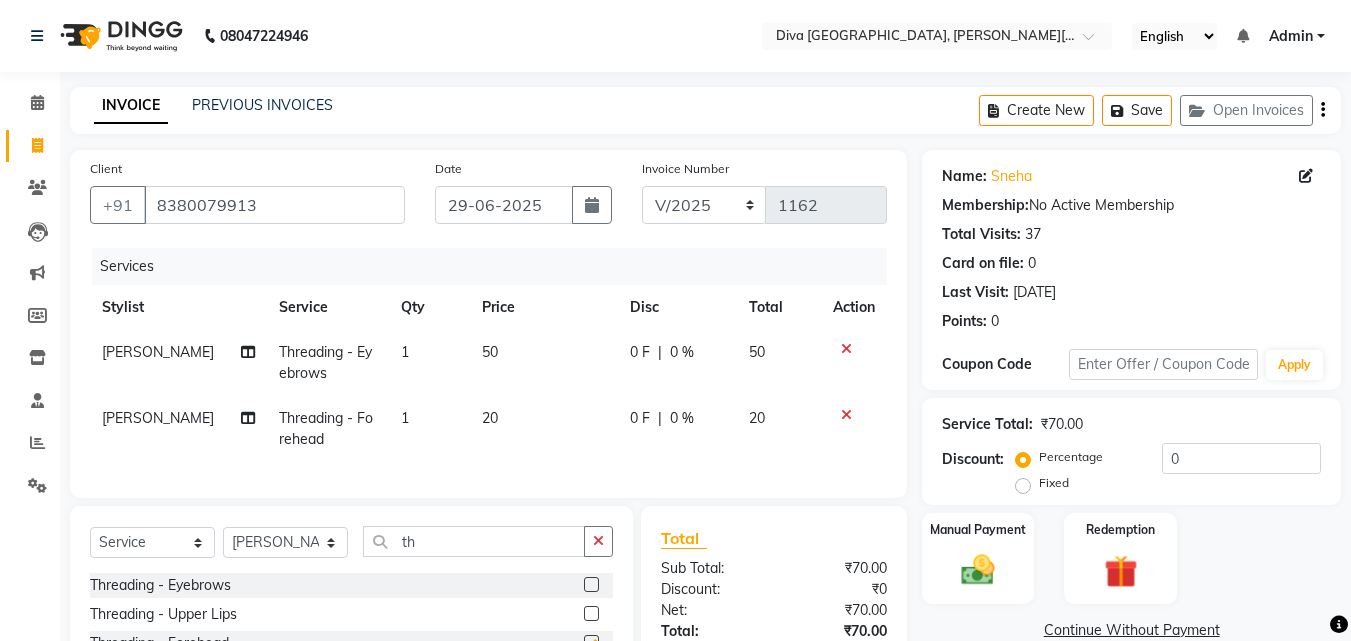 checkbox on "false" 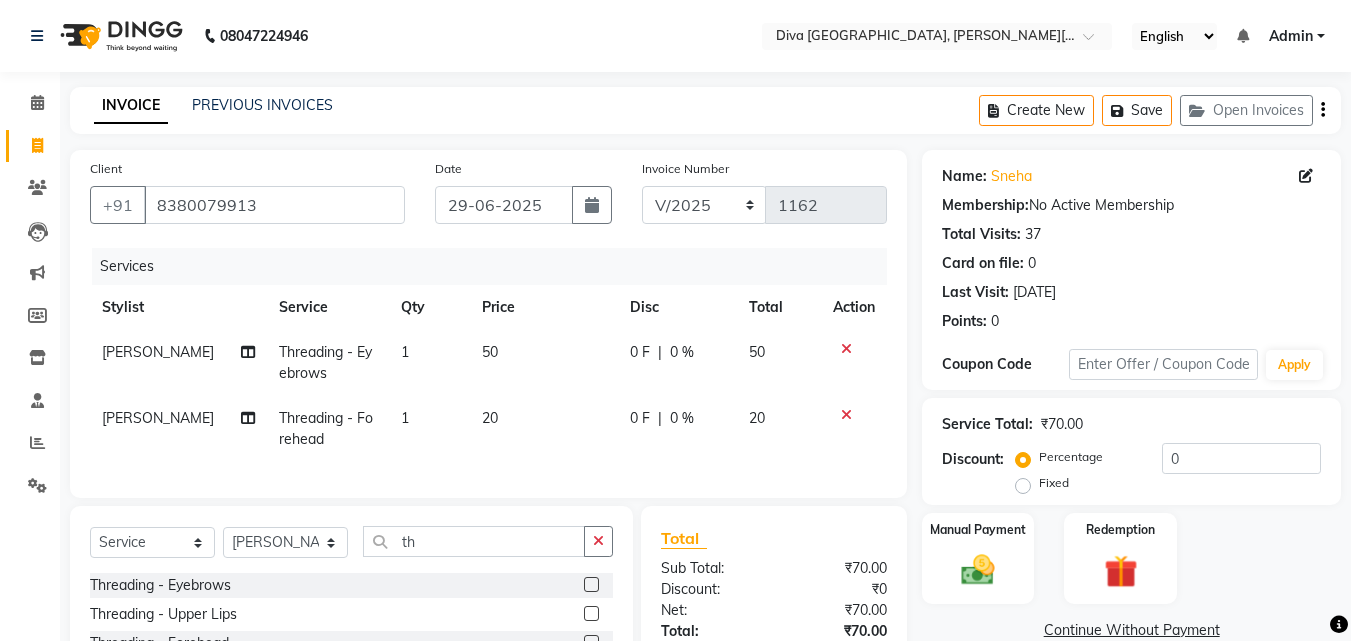 click 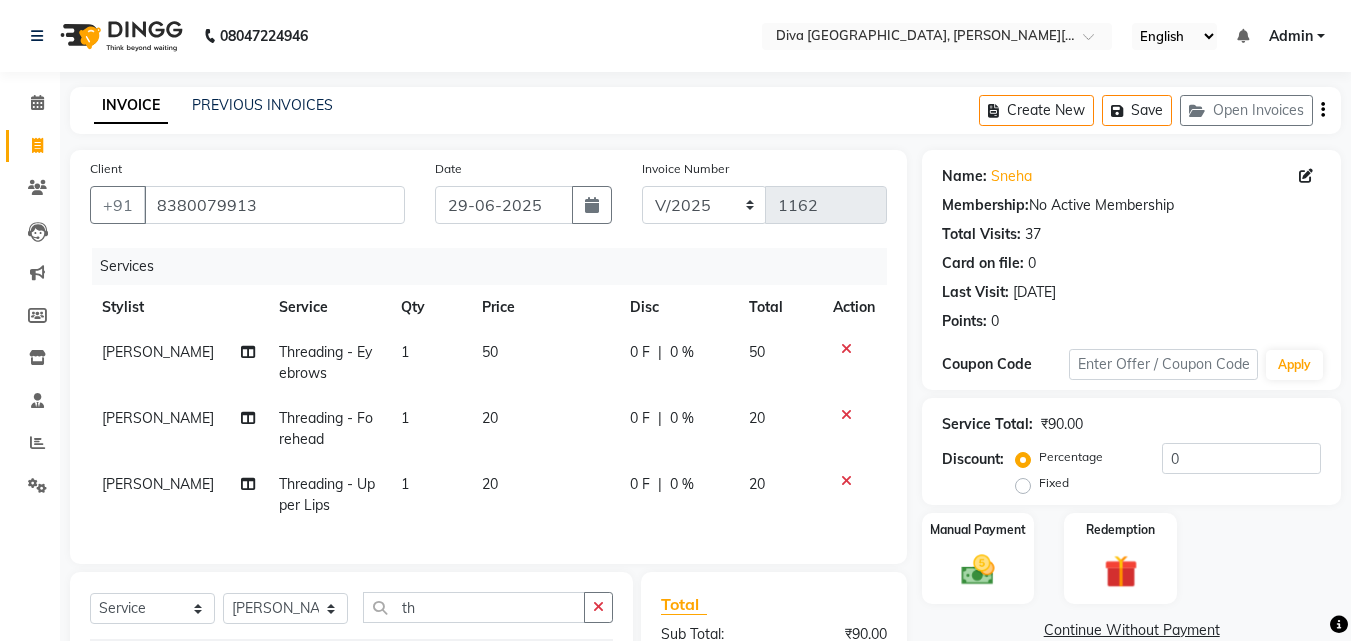 checkbox on "false" 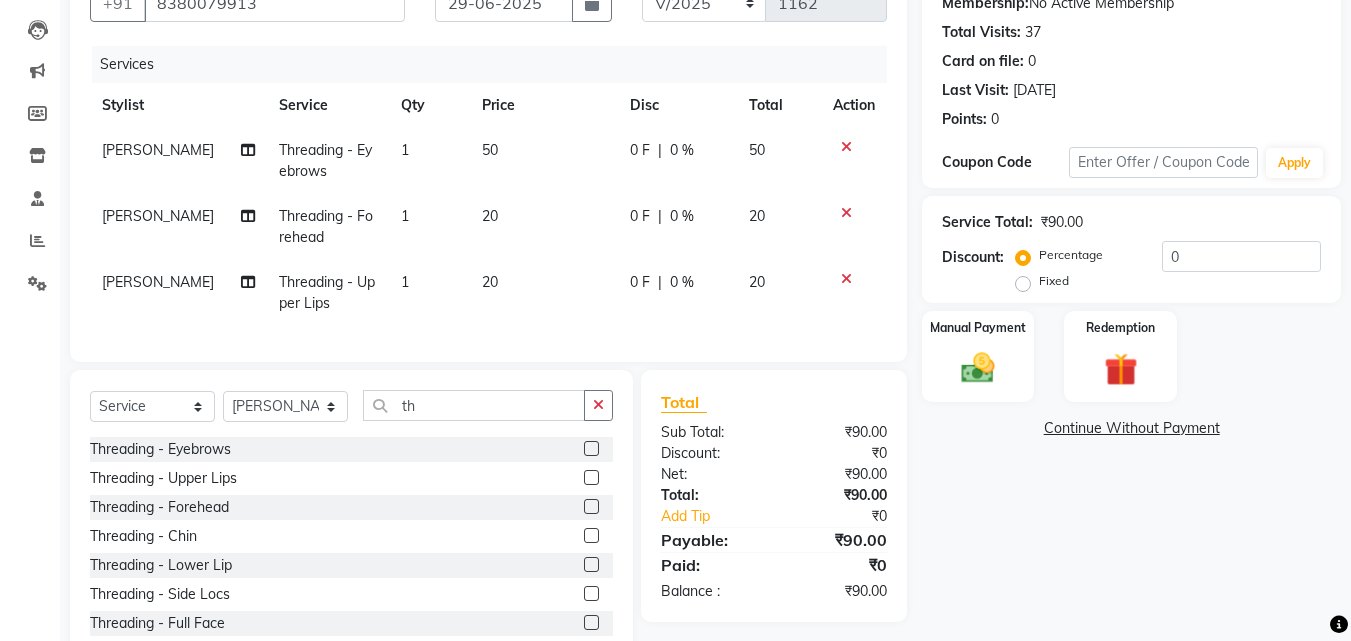 scroll, scrollTop: 261, scrollLeft: 0, axis: vertical 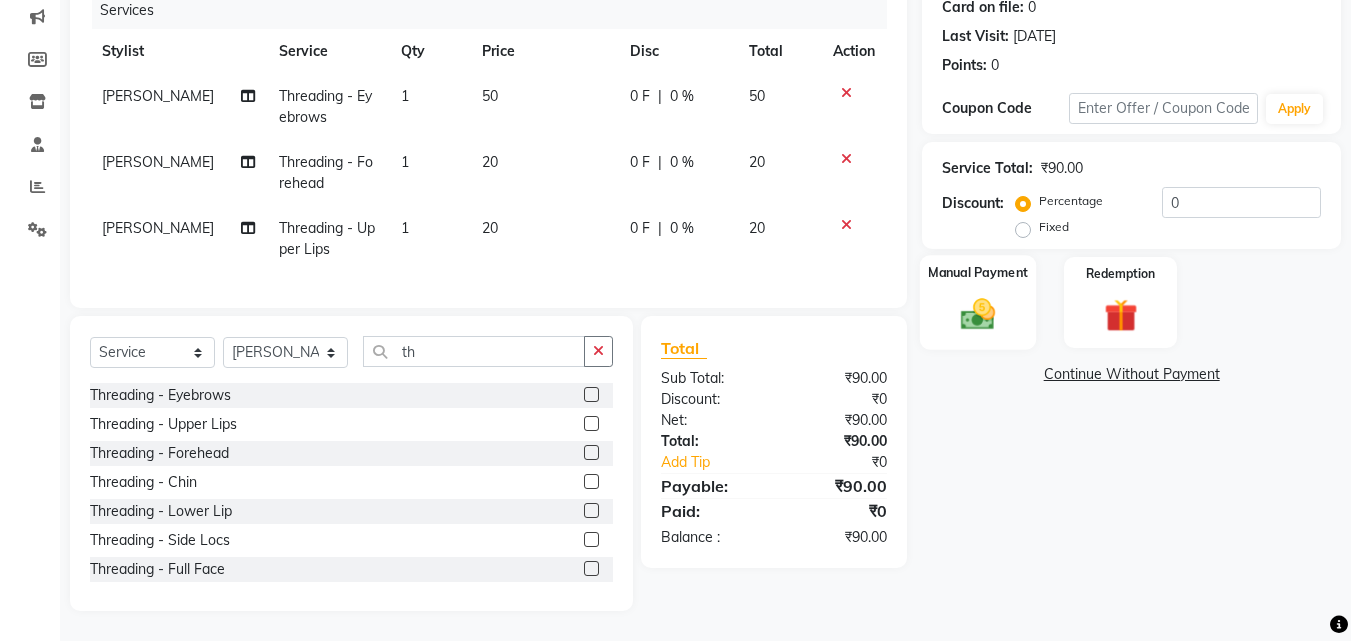 click 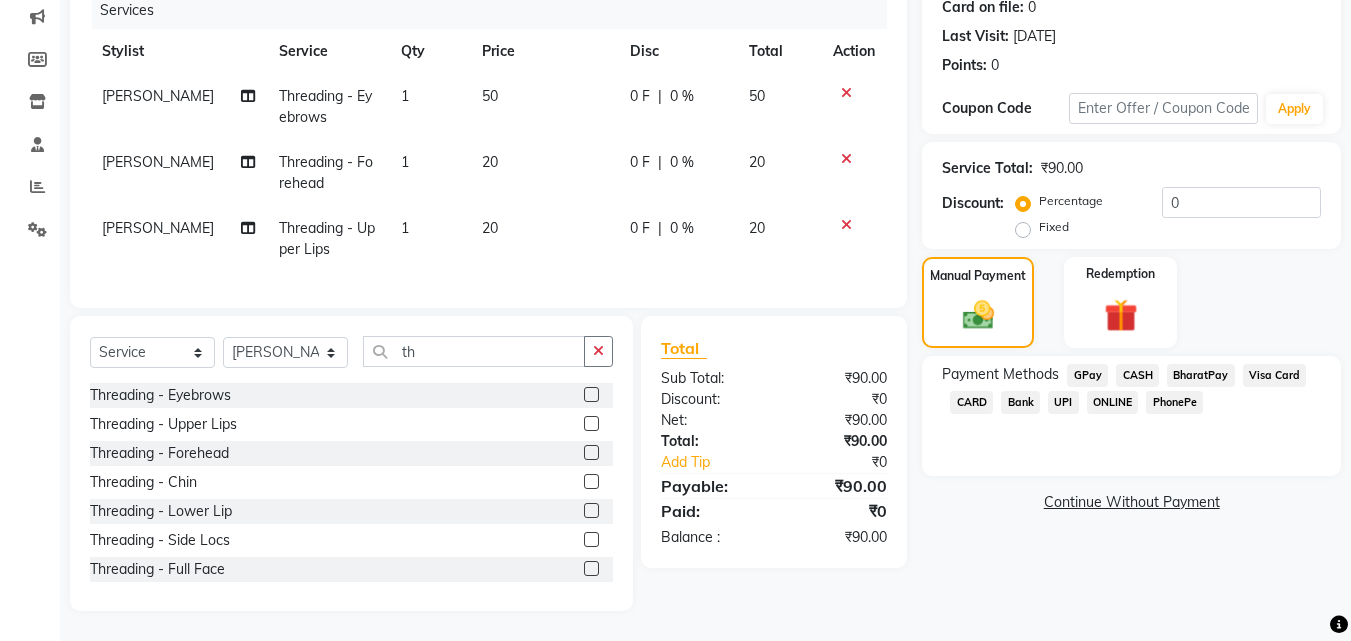 click on "CASH" 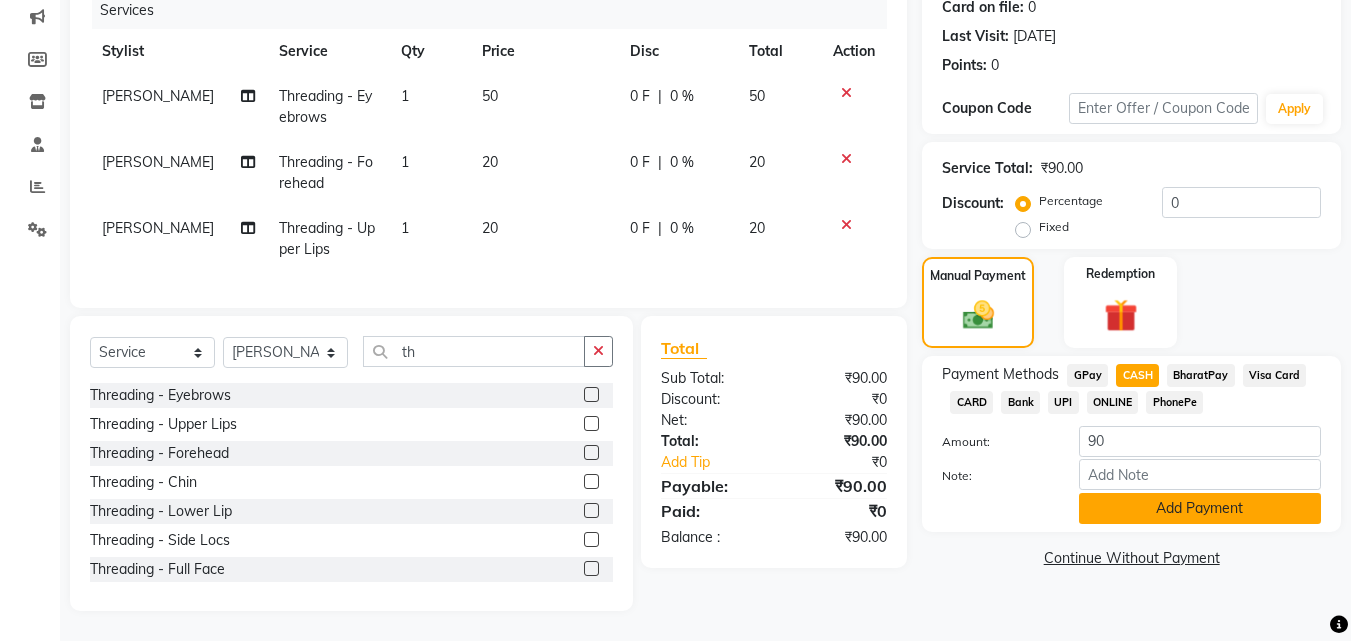 click on "Add Payment" 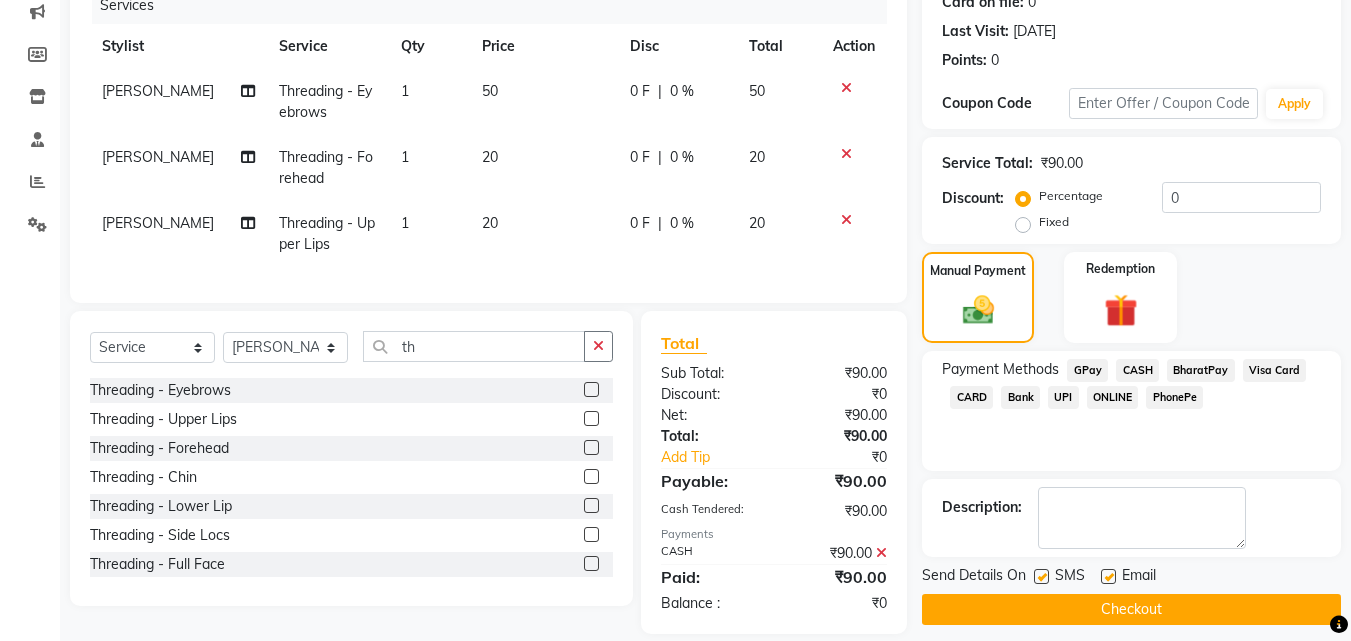 click on "Checkout" 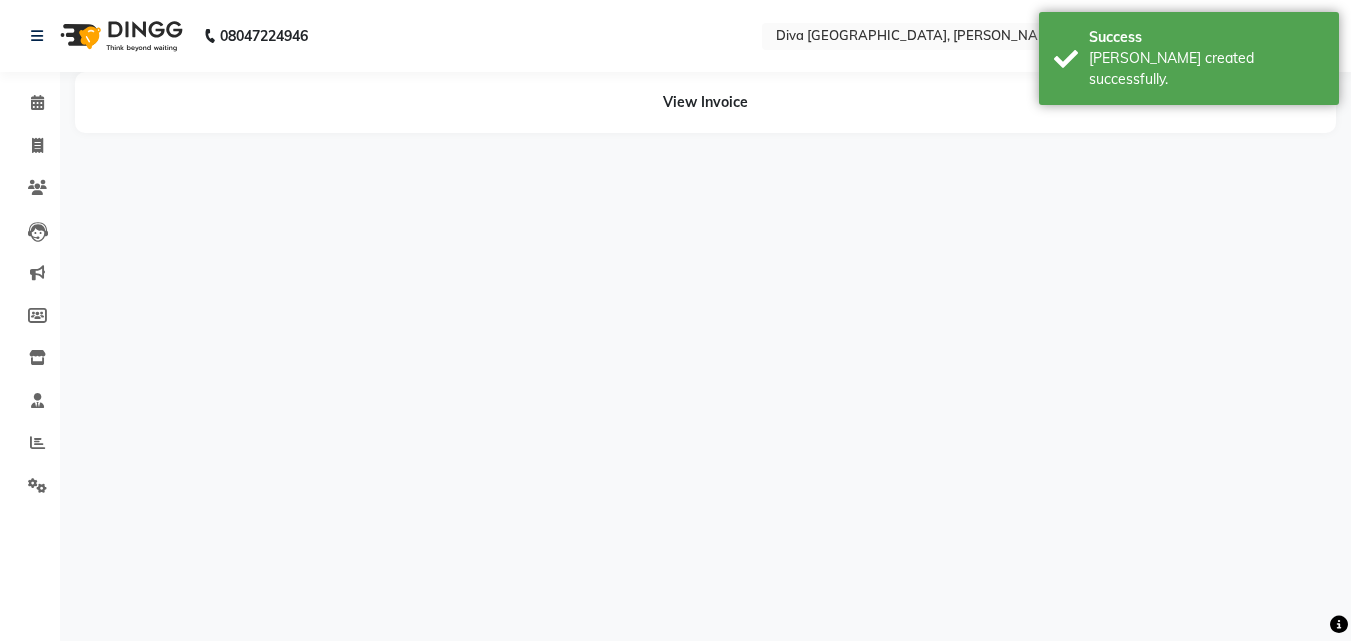 scroll, scrollTop: 0, scrollLeft: 0, axis: both 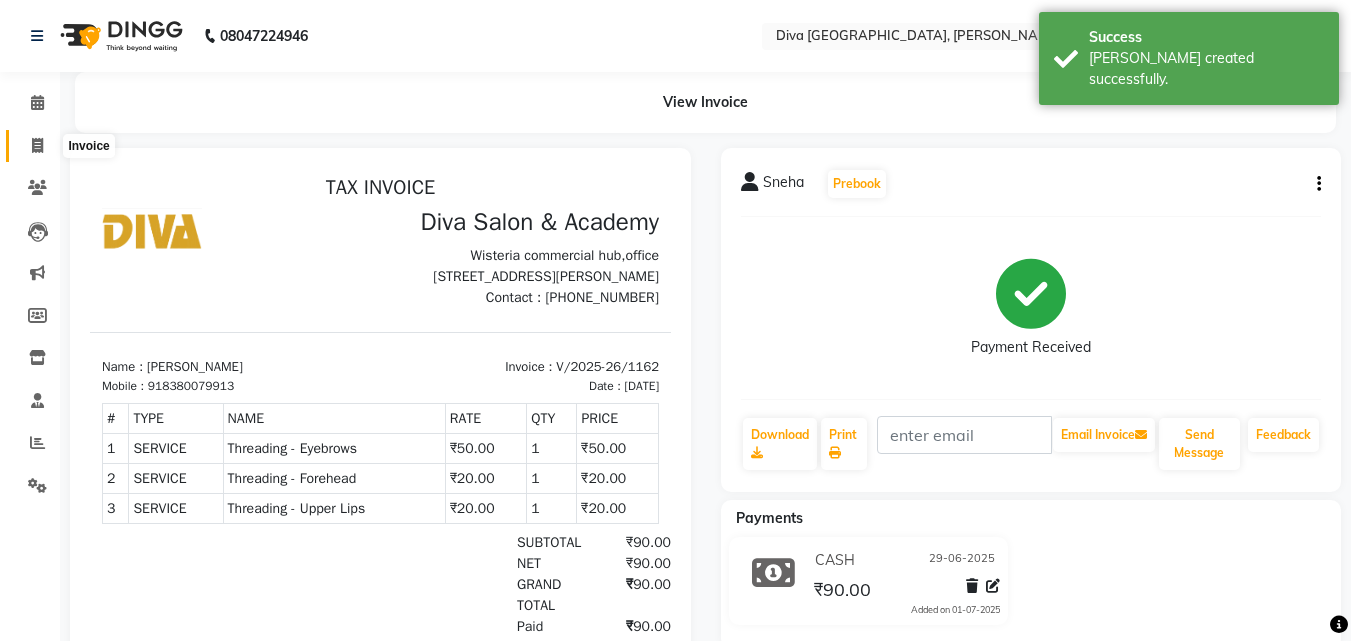 click 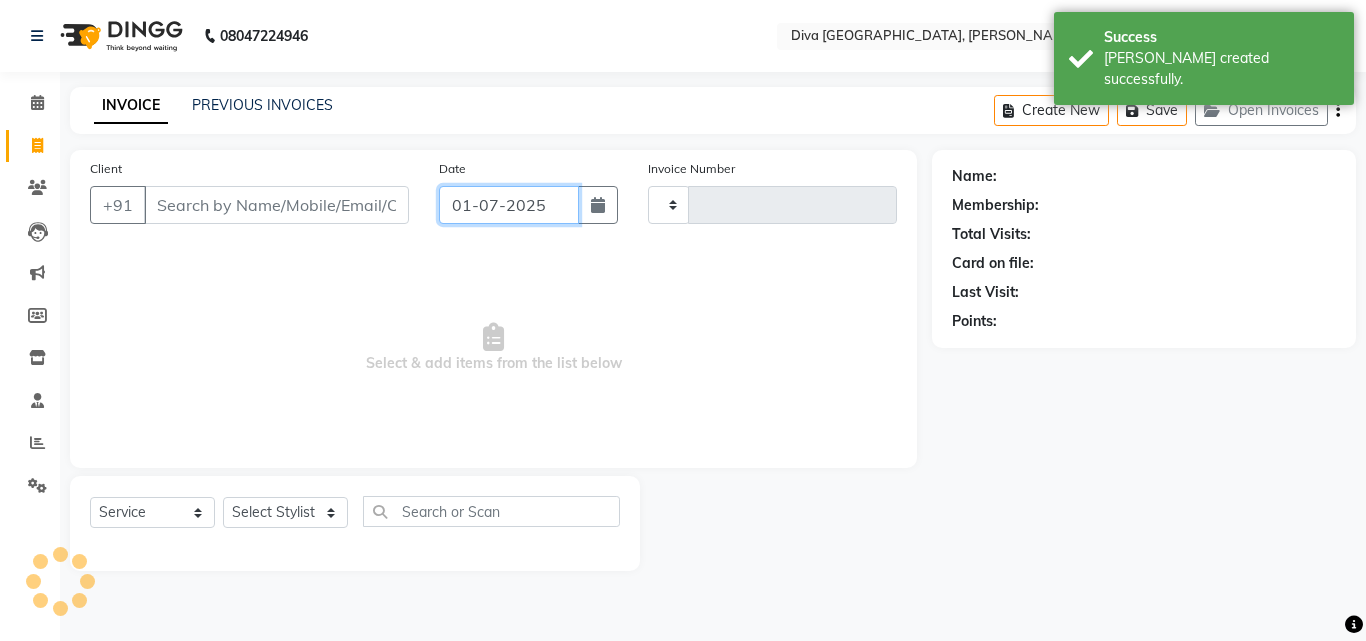 click on "01-07-2025" 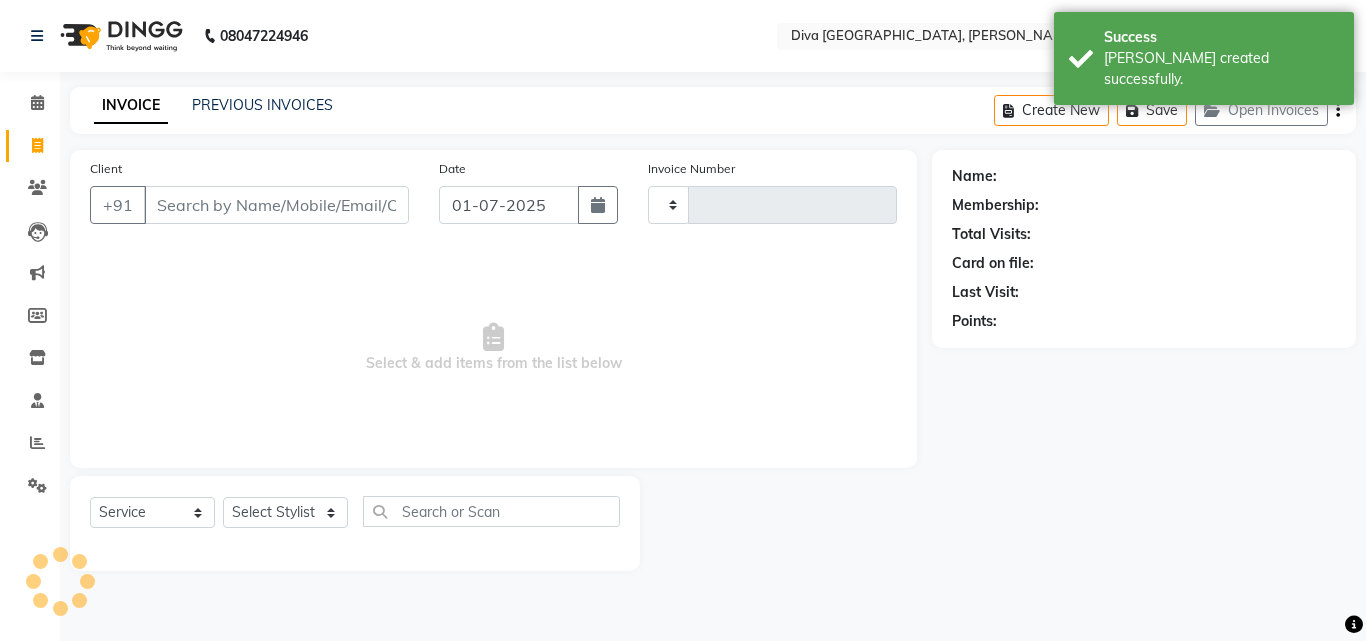 select on "7" 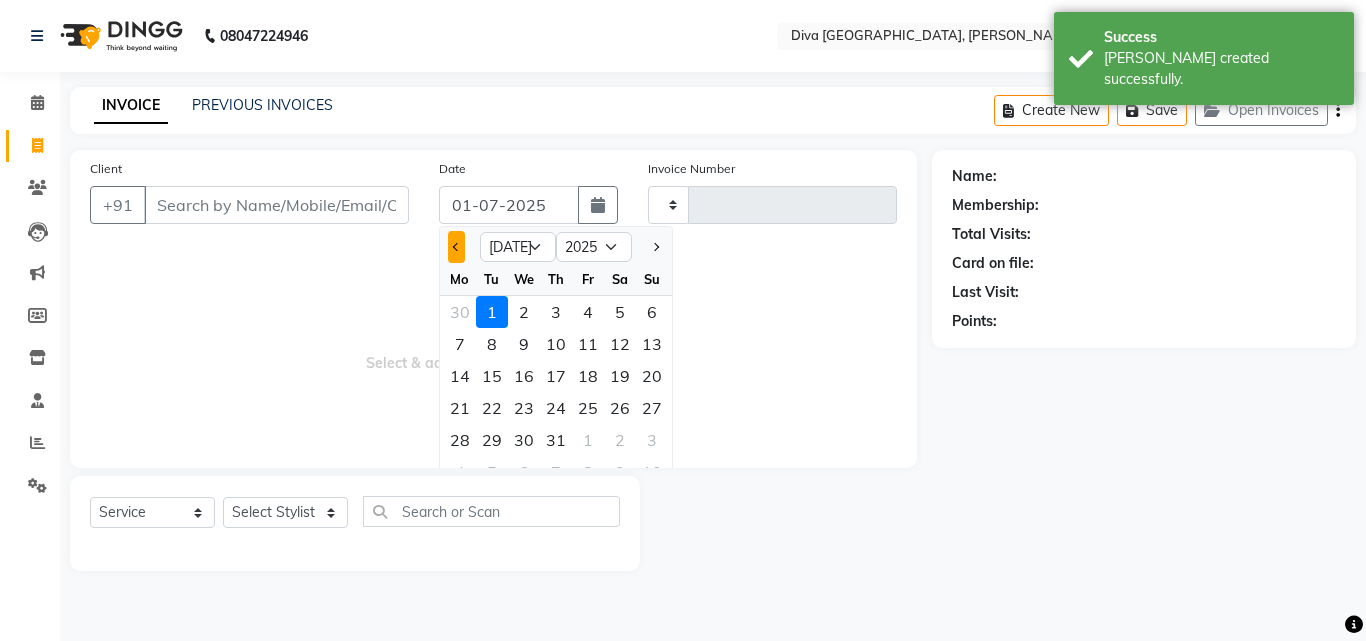 click 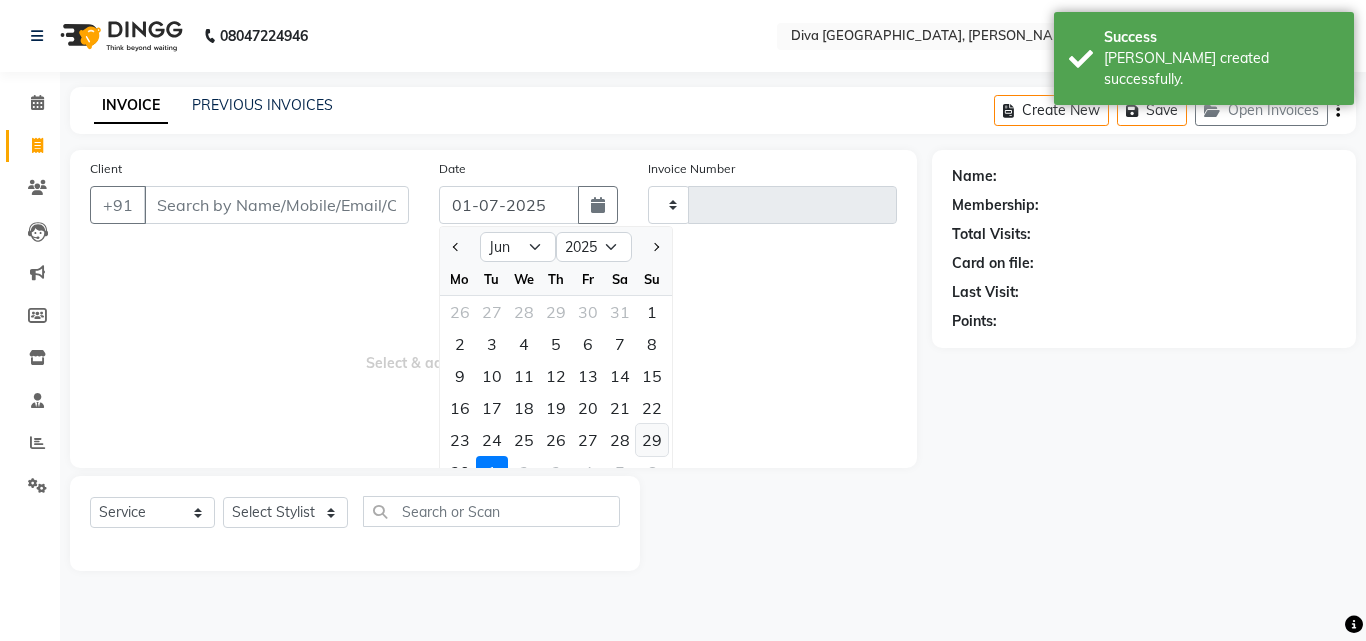 click on "29" 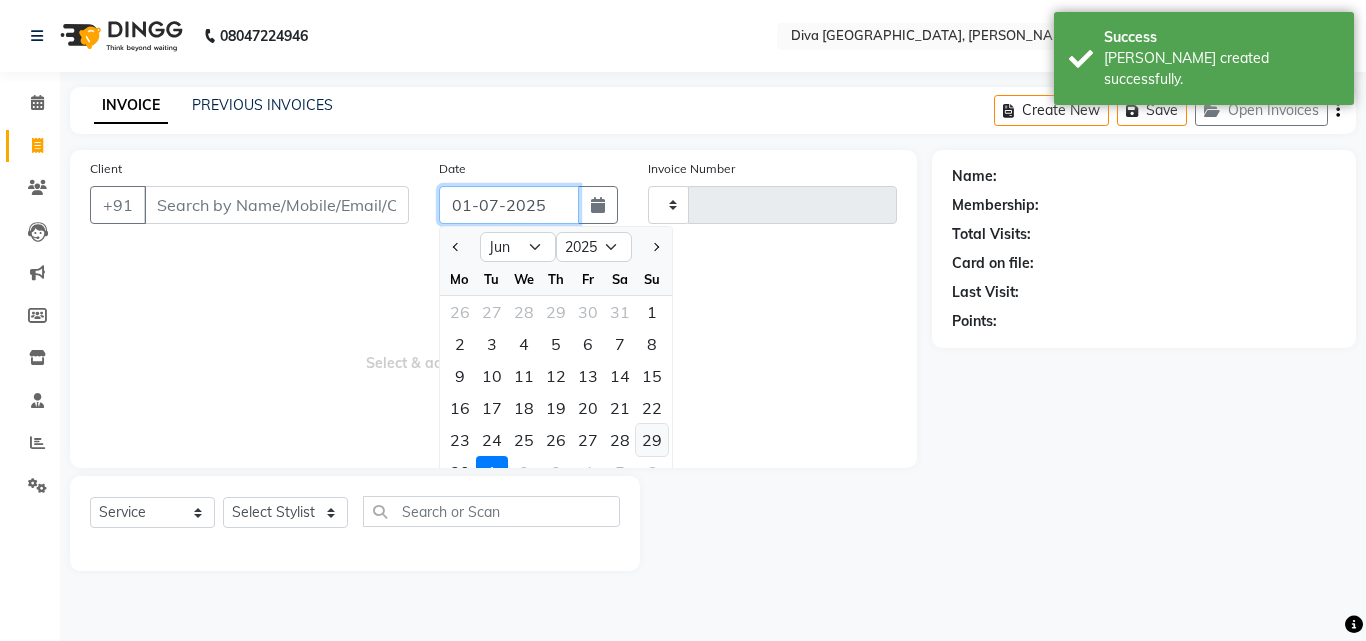 type on "29-06-2025" 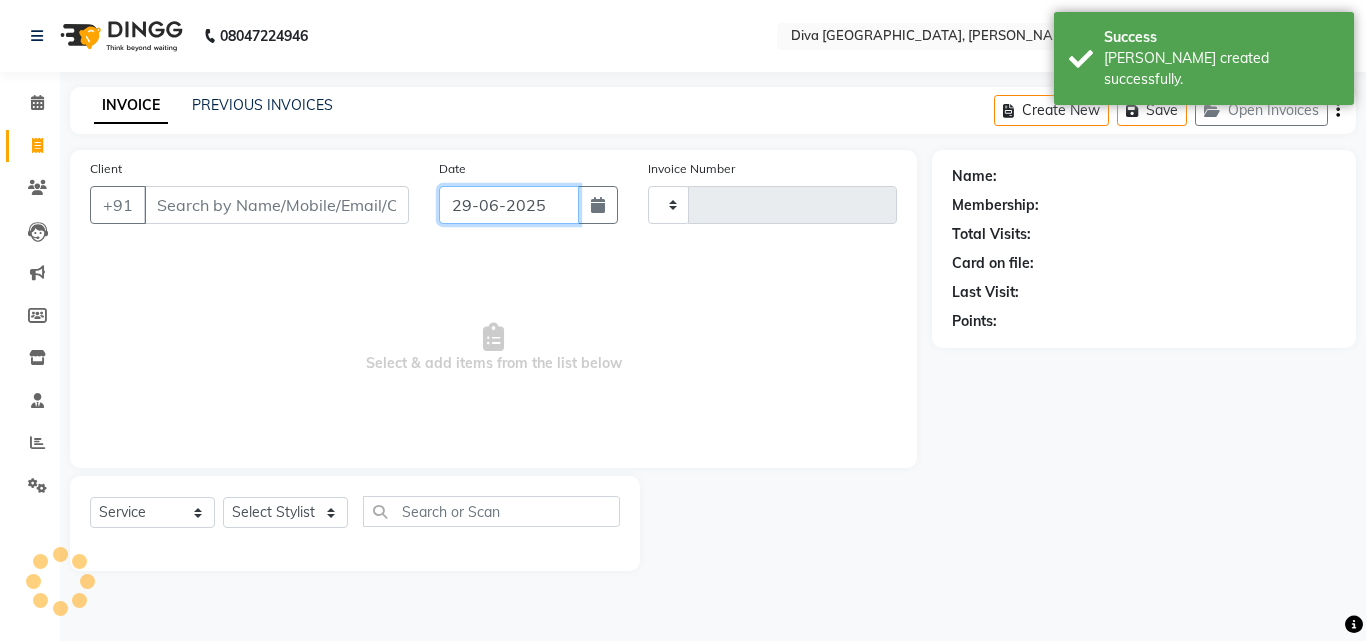 type on "1163" 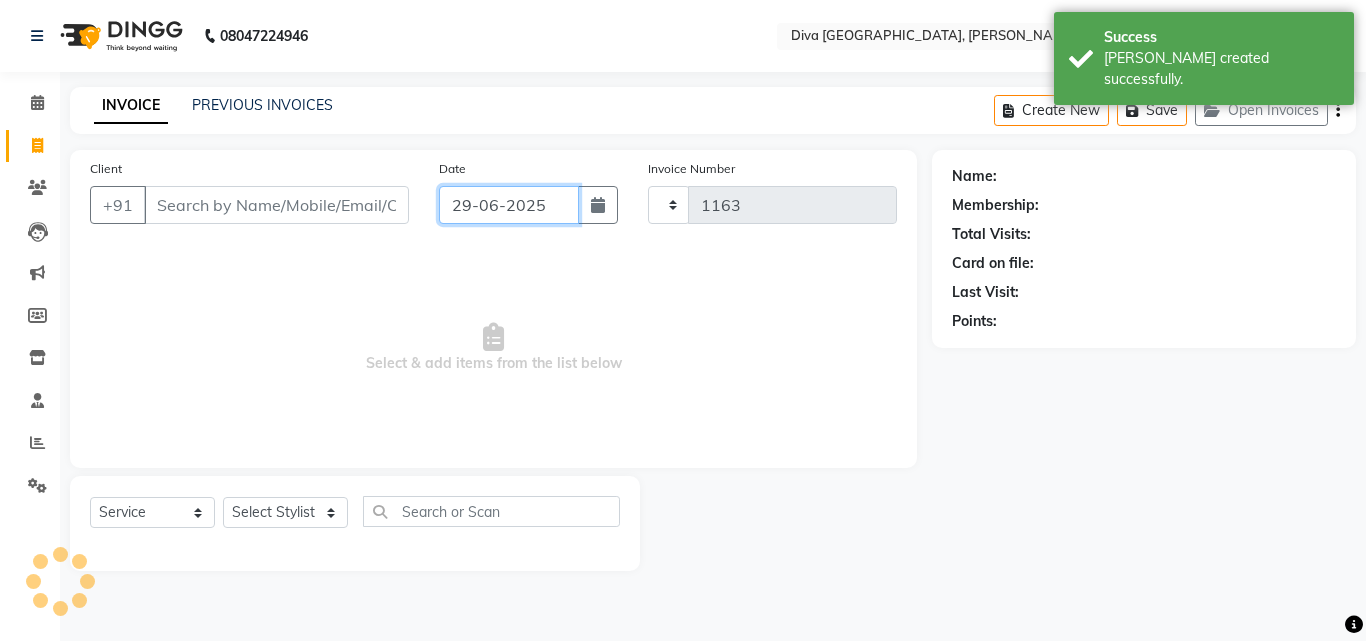 select on "671" 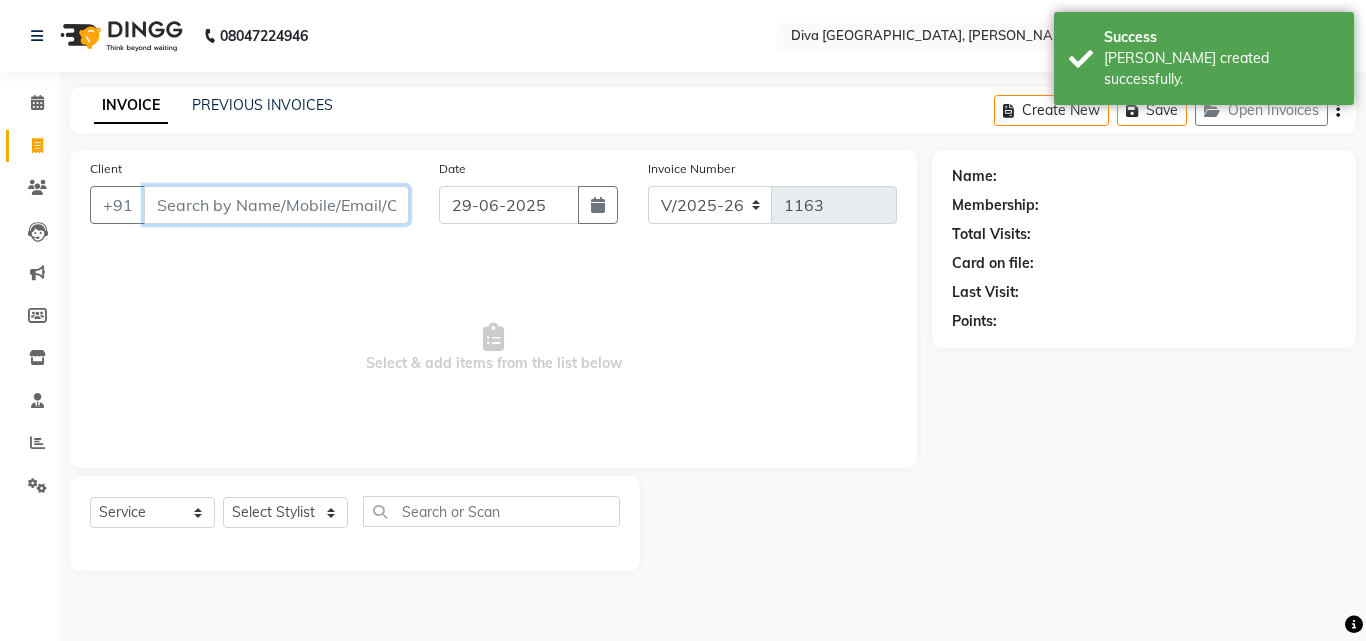 click on "Client" at bounding box center [276, 205] 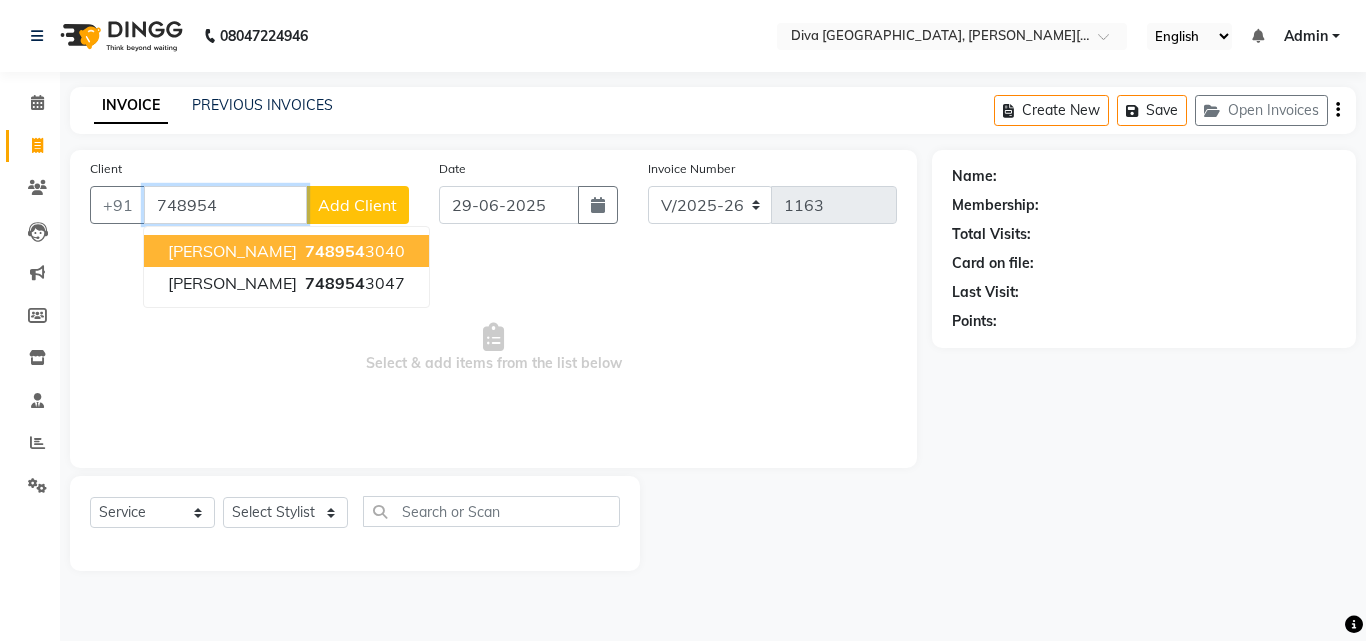 click on "748954 3040" at bounding box center (353, 251) 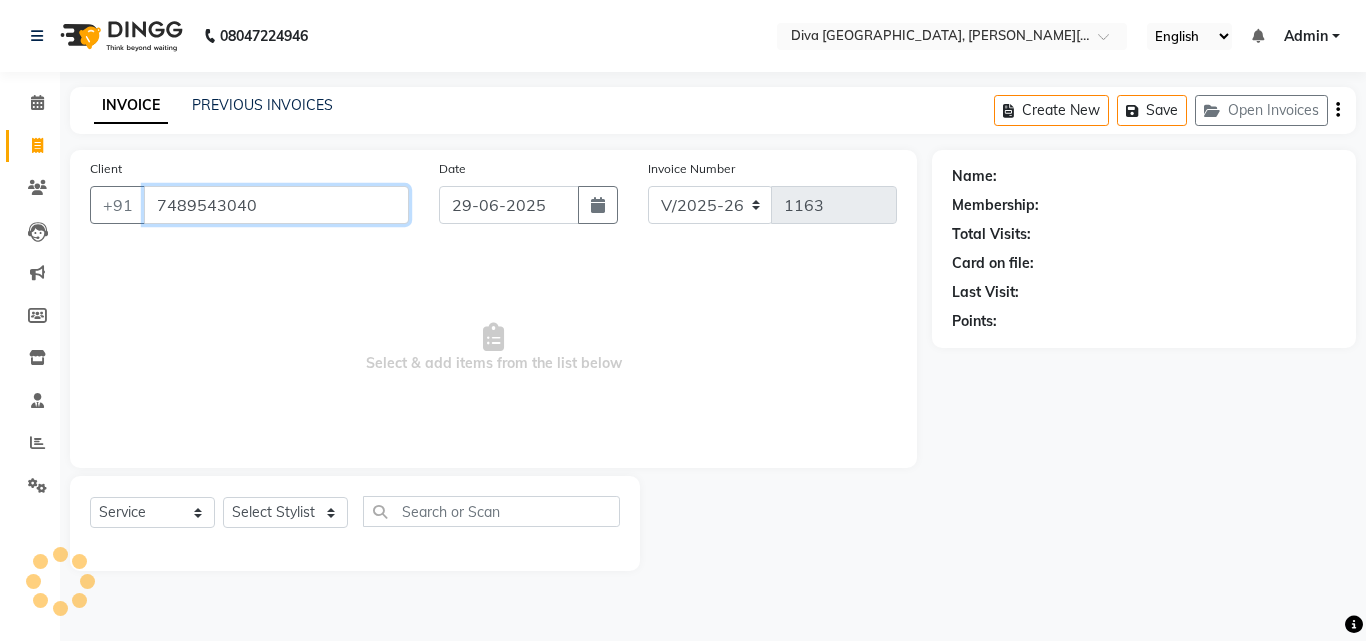 type on "7489543040" 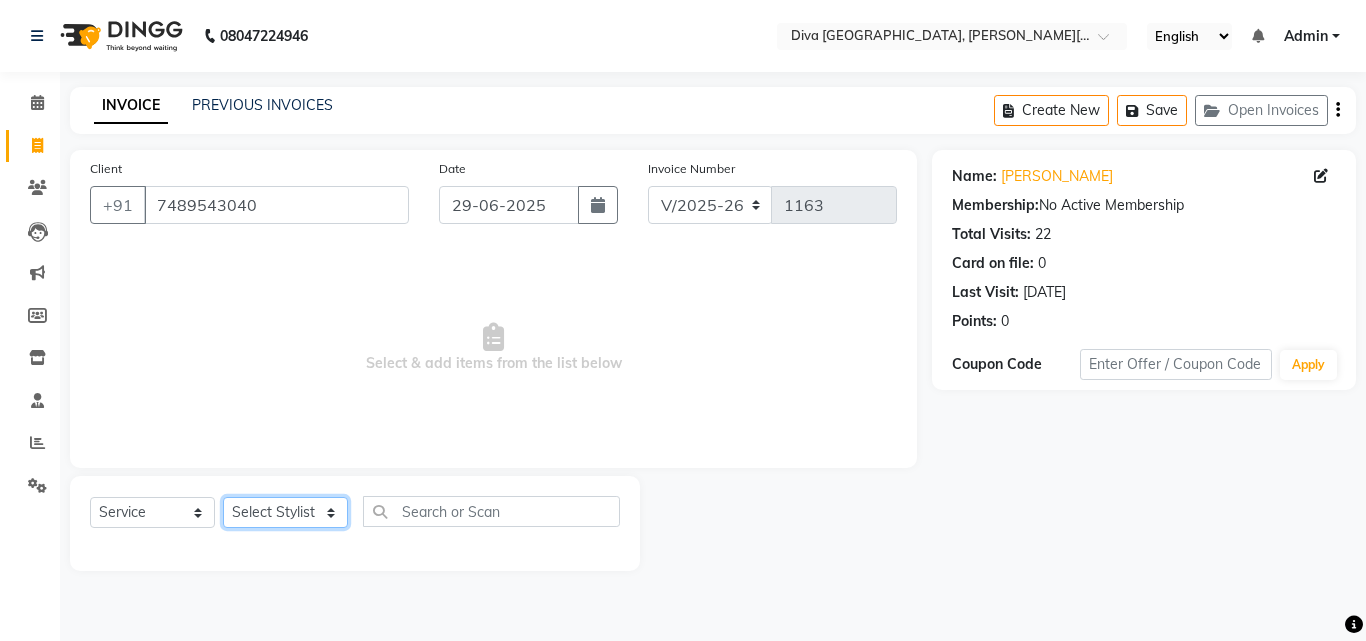 click on "Select Stylist Deepa Mam POOJA [PERSON_NAME]" 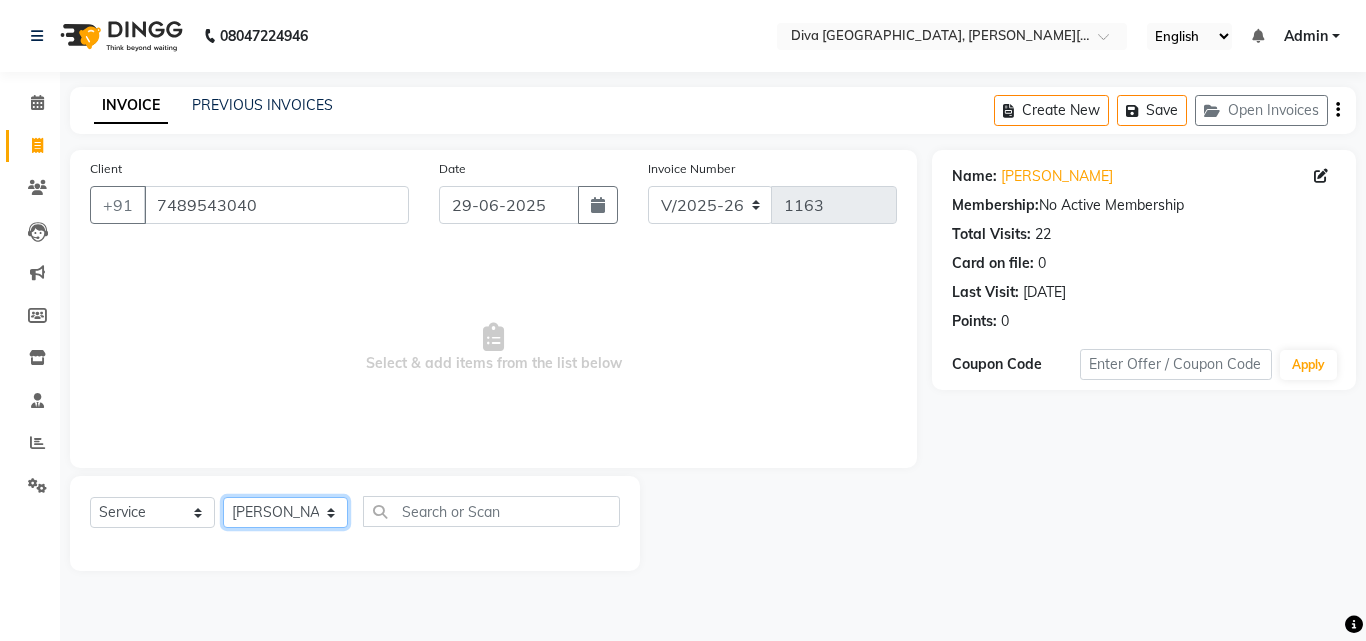 click on "Select Stylist Deepa Mam POOJA [PERSON_NAME]" 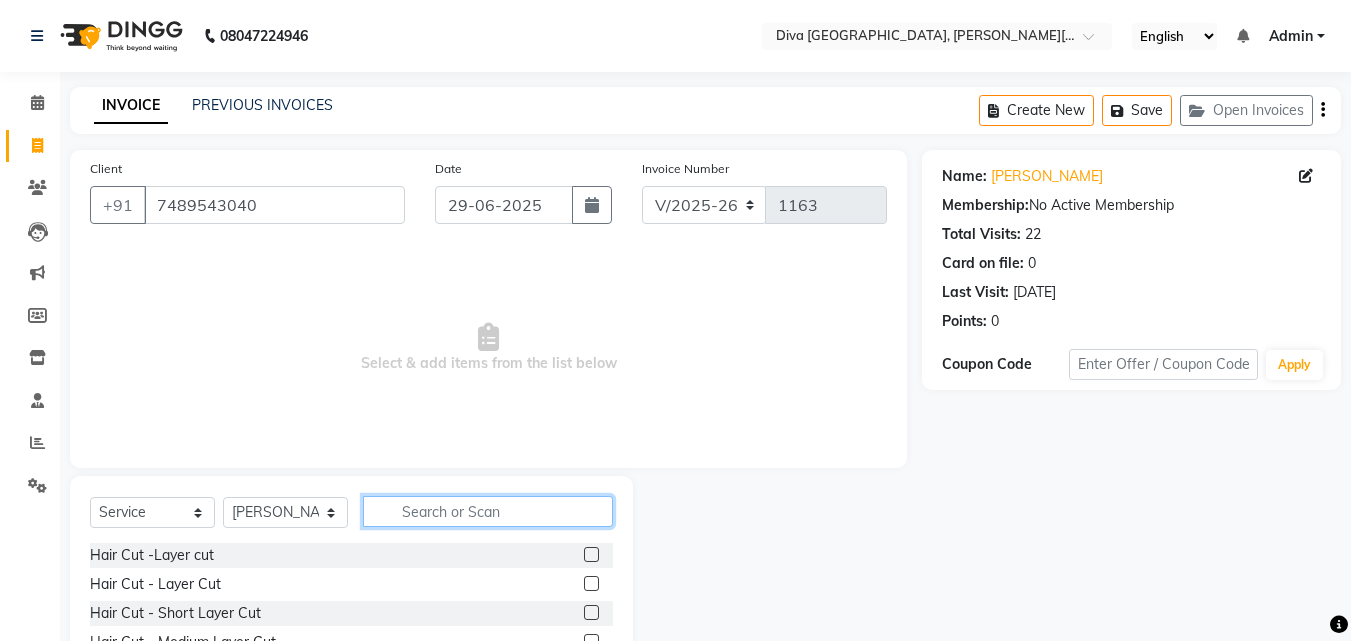 click 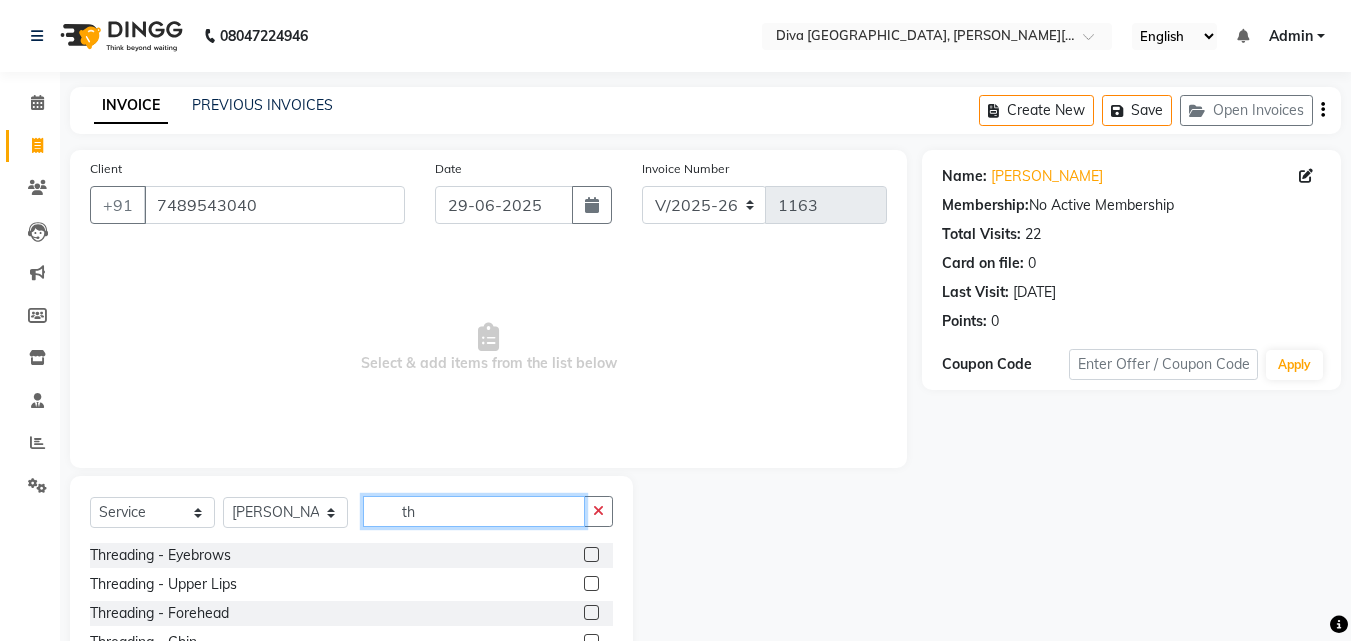 type on "th" 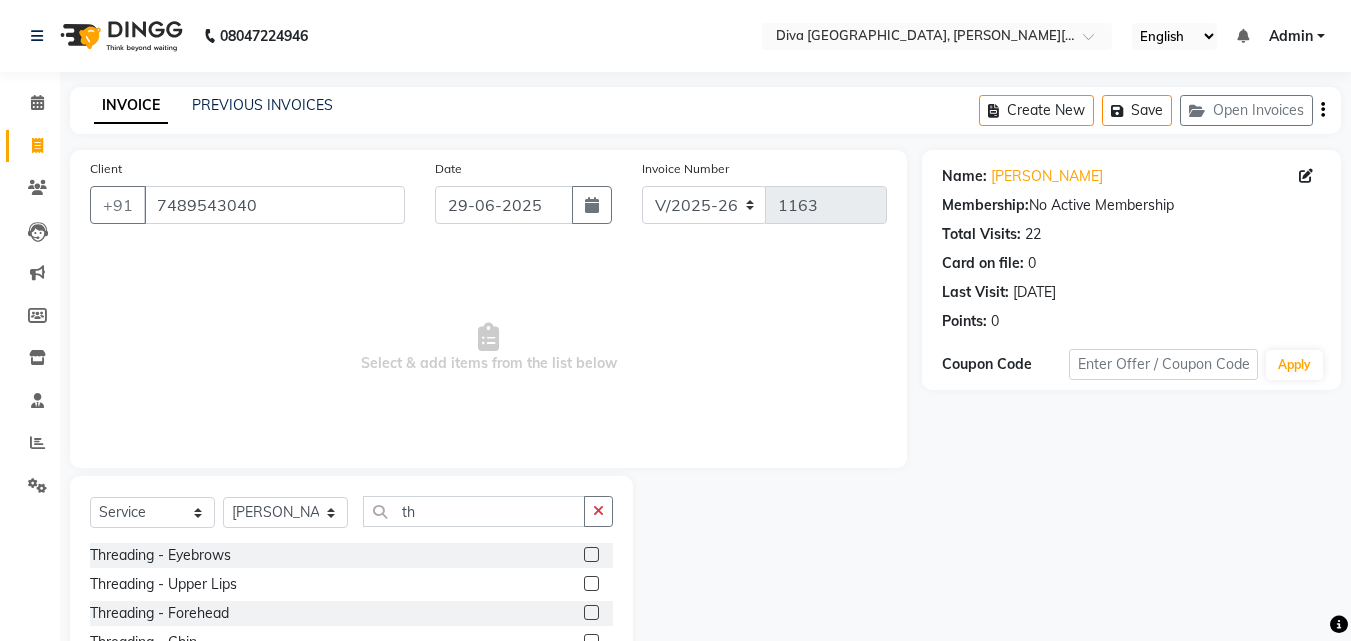 click 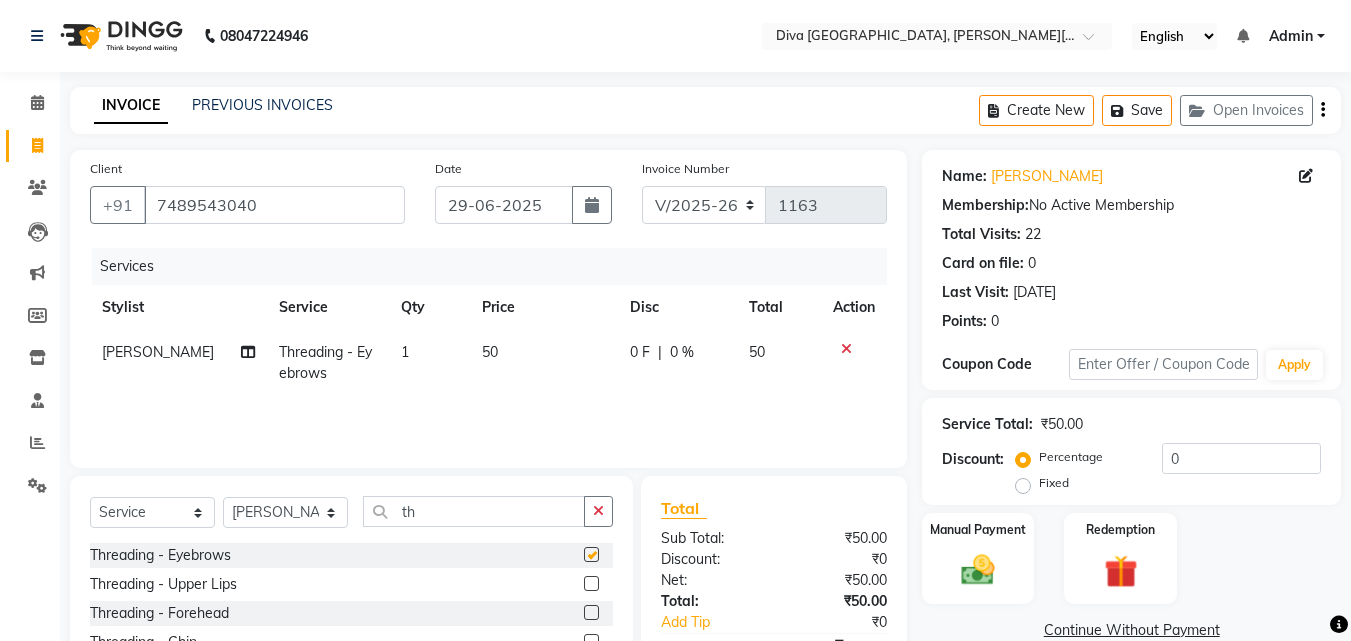 checkbox on "false" 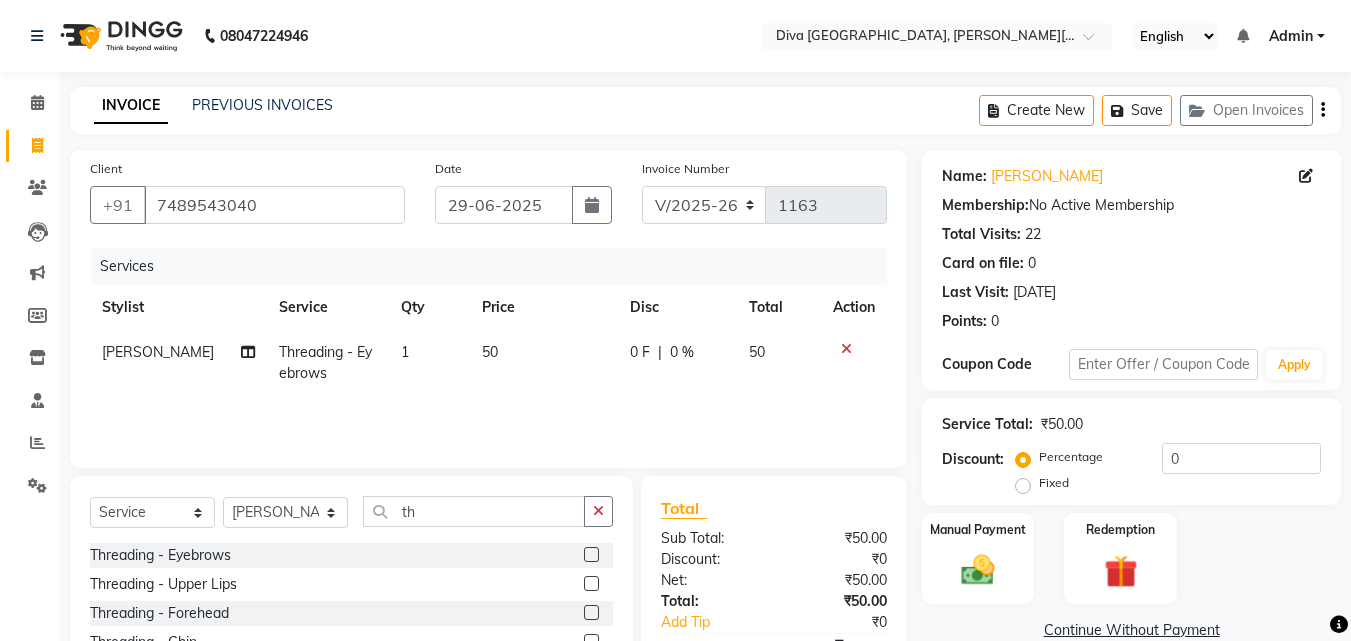 click 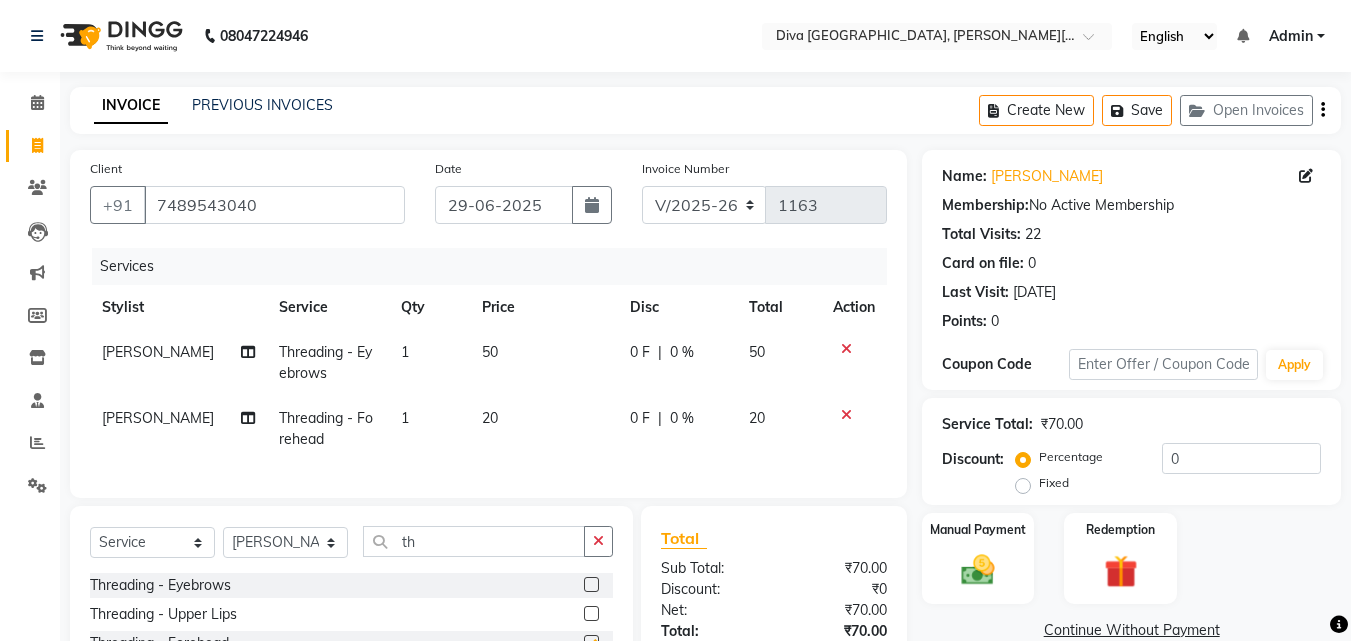 checkbox on "false" 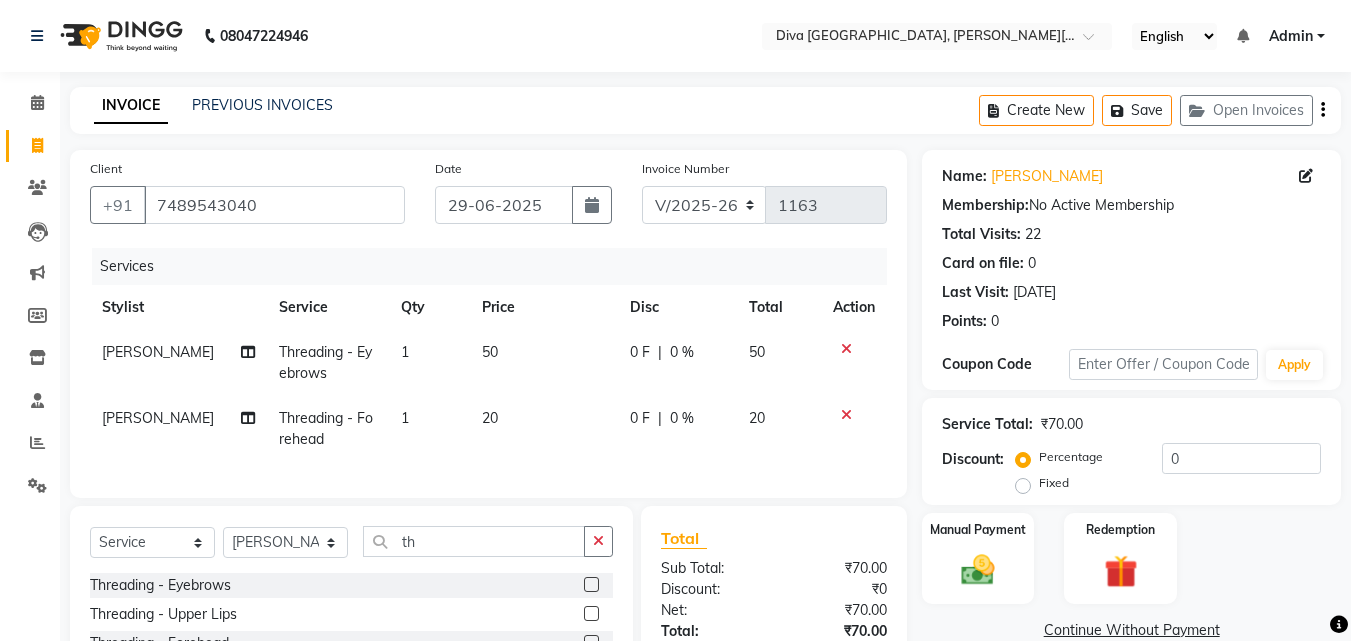 click 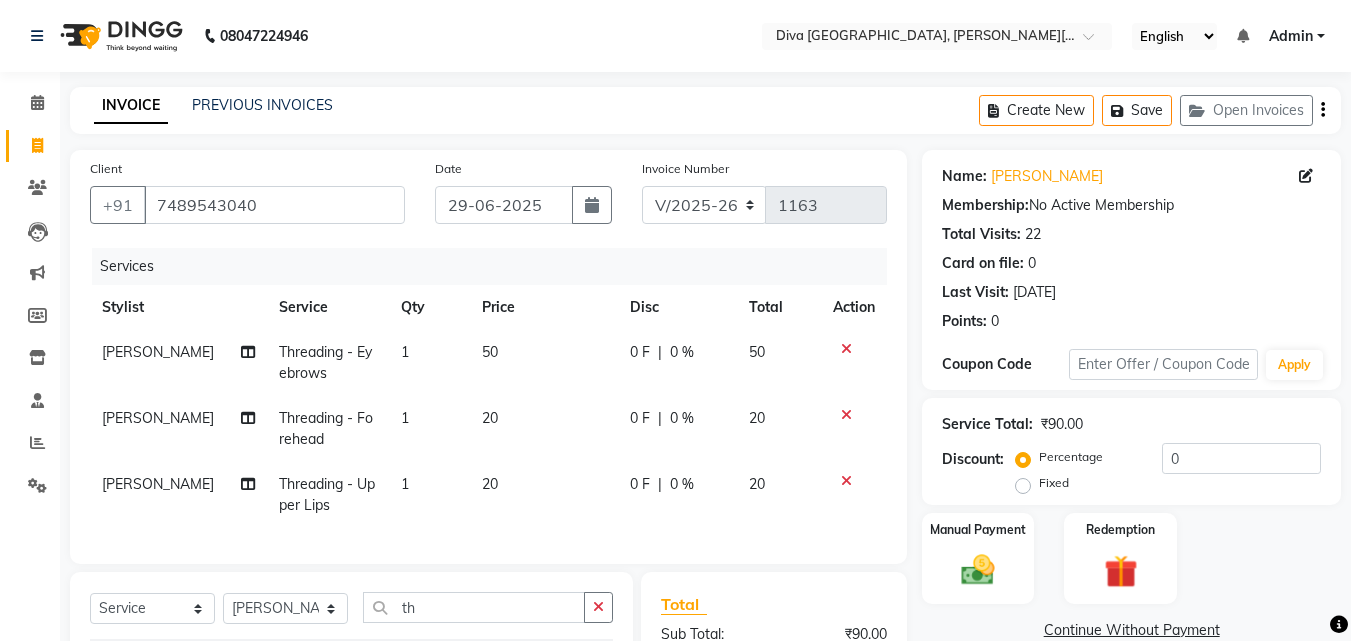 checkbox on "false" 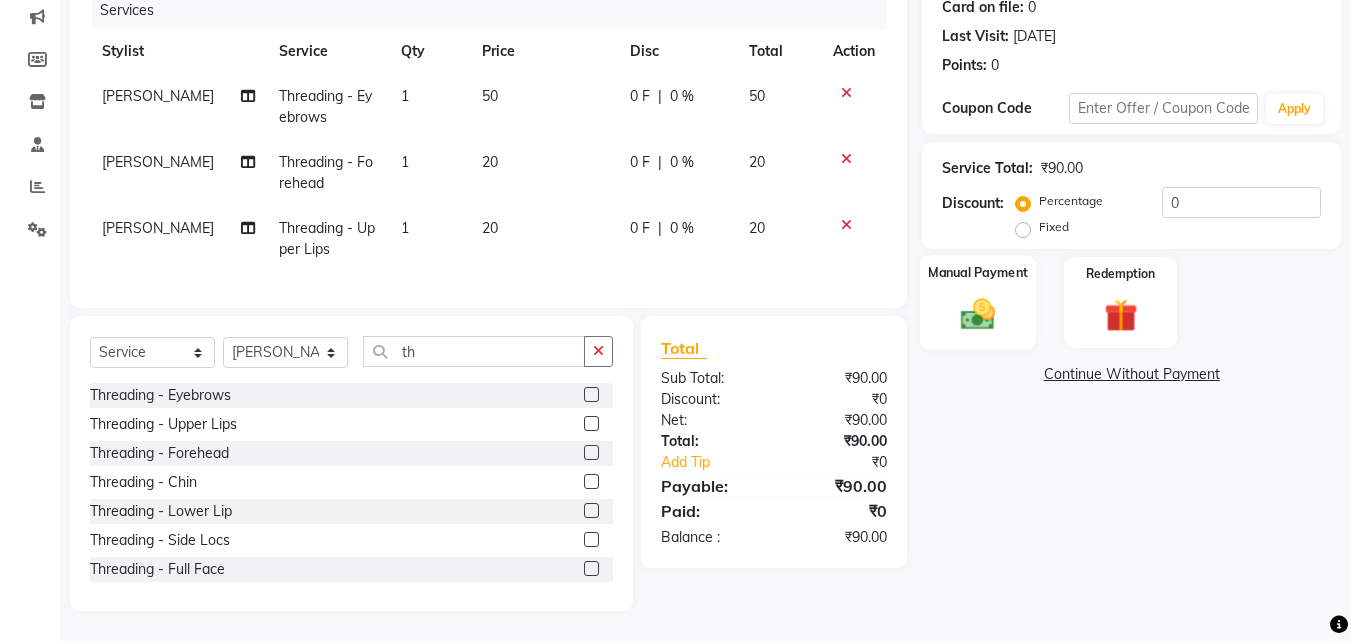 click on "Manual Payment" 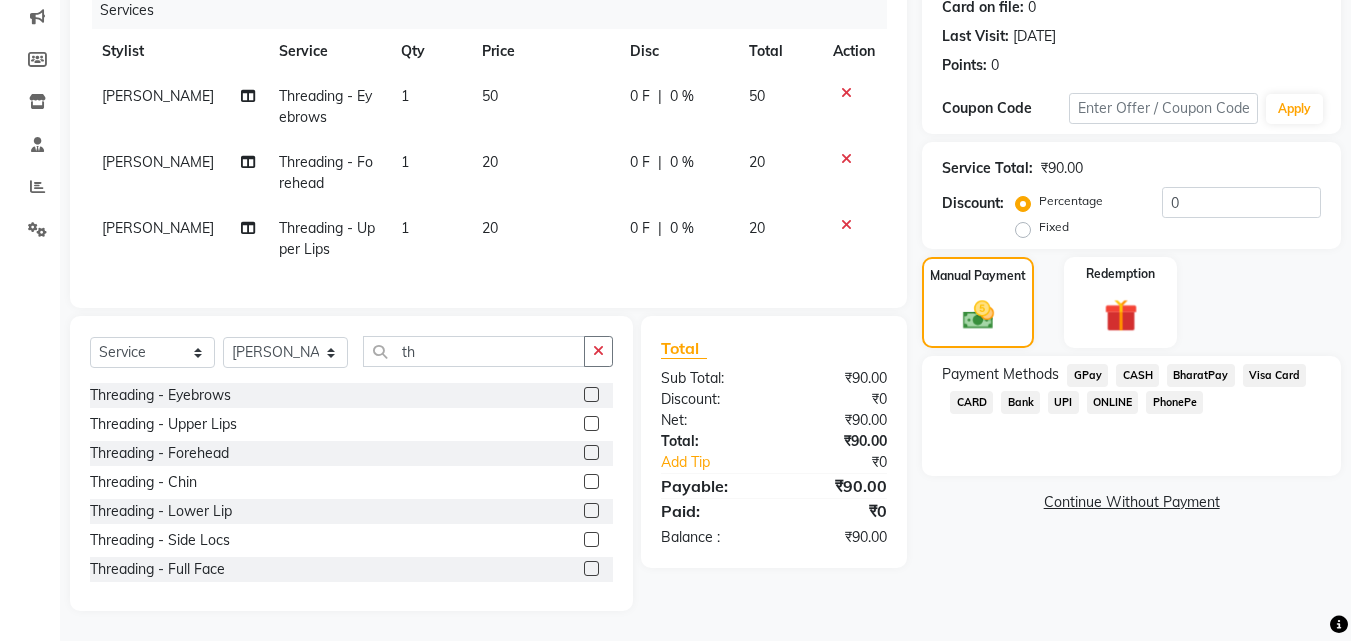 click on "GPay" 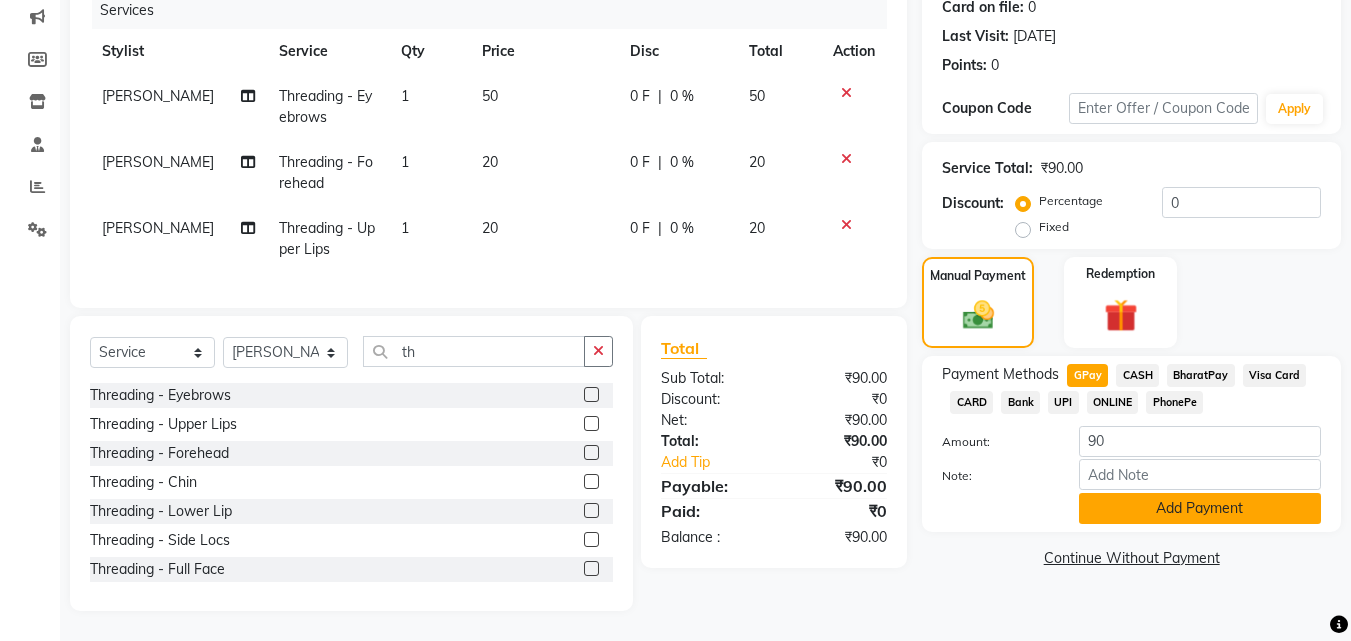 click on "Add Payment" 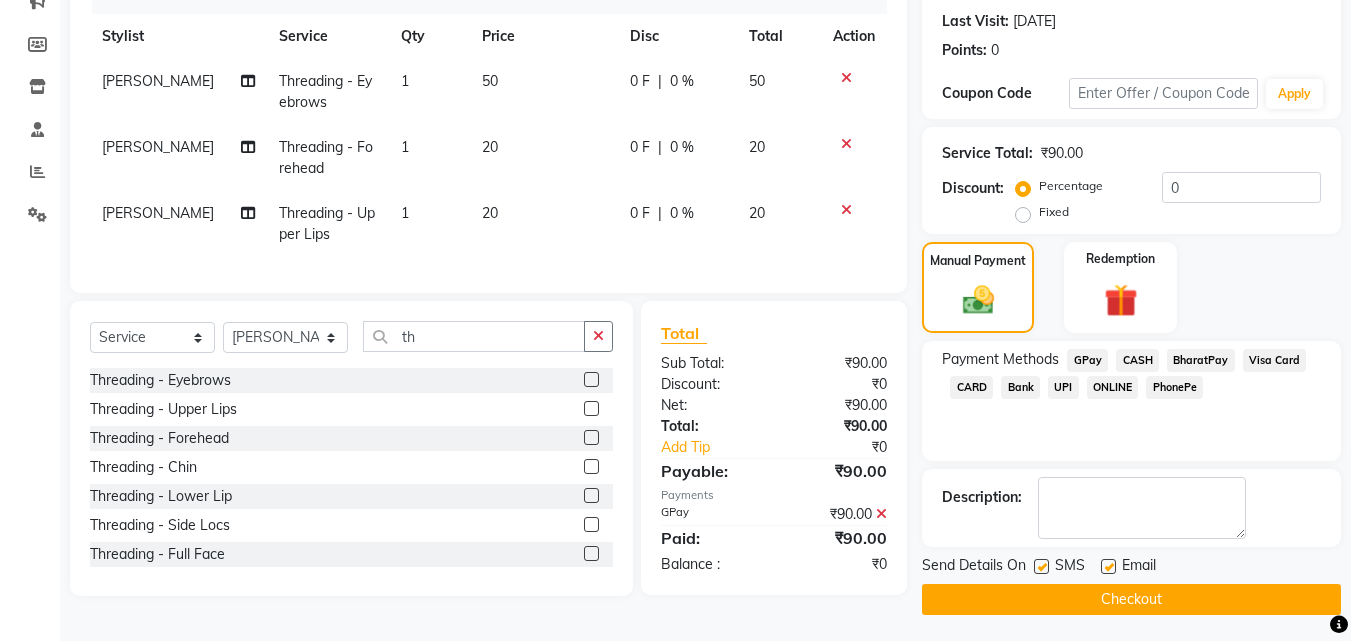 click on "Checkout" 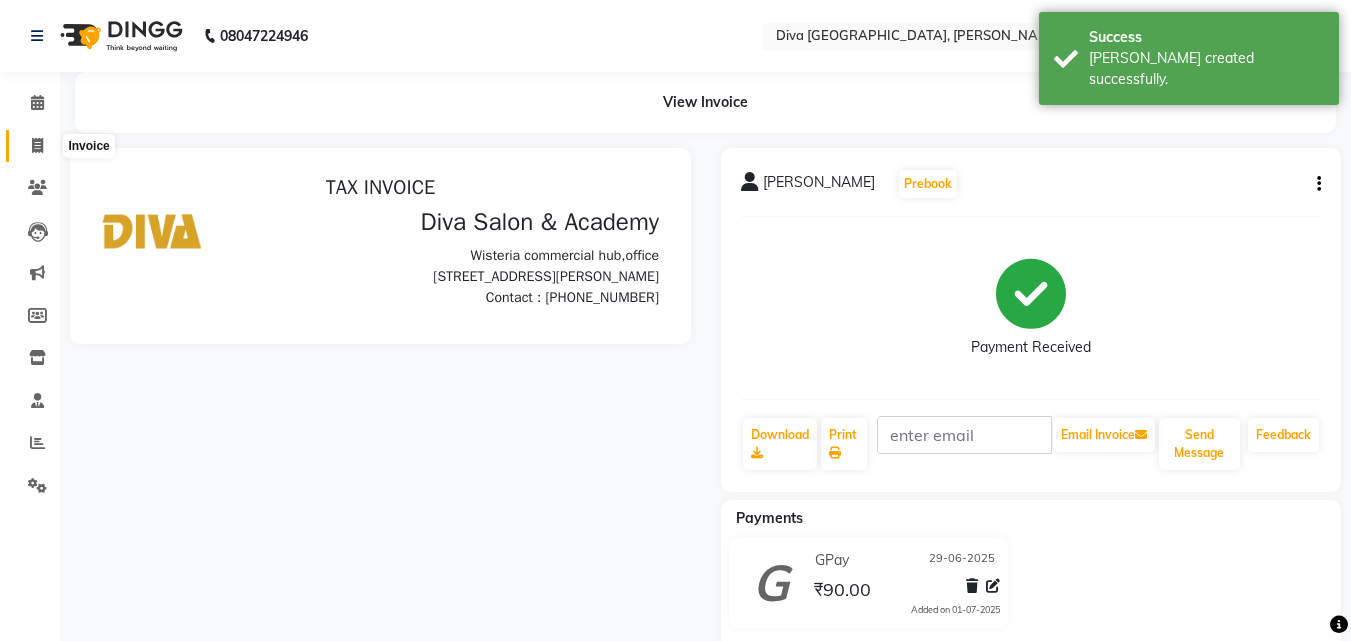 scroll, scrollTop: 0, scrollLeft: 0, axis: both 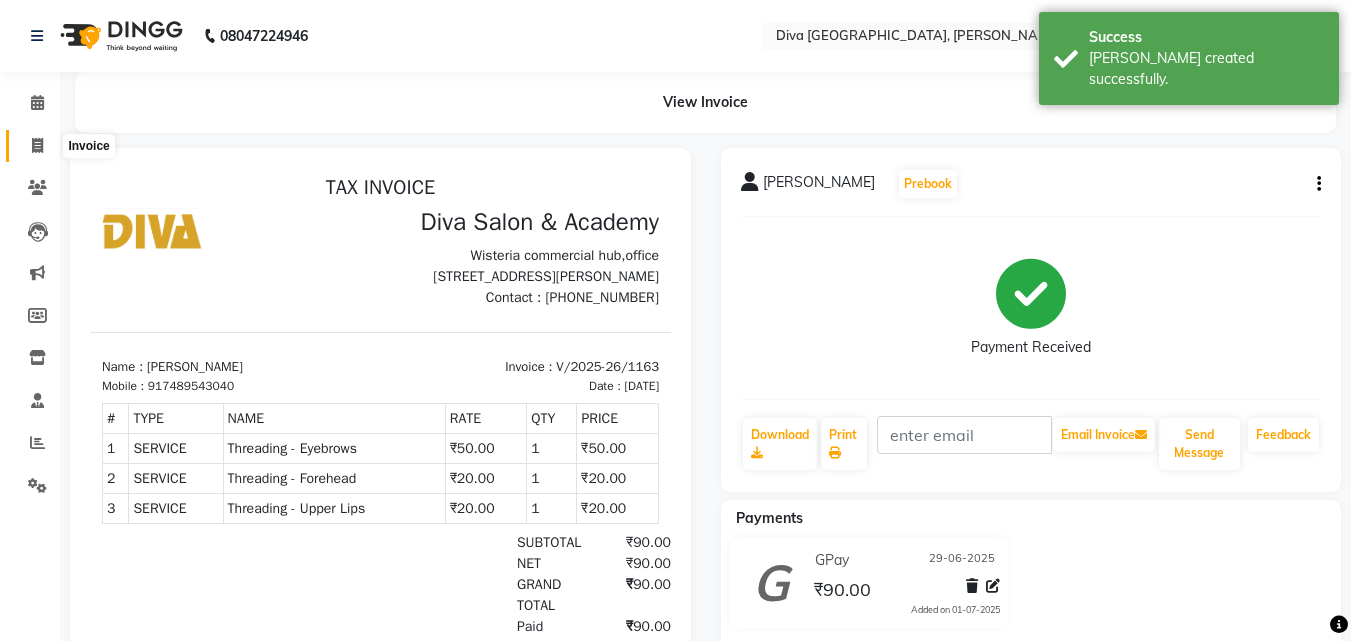 click 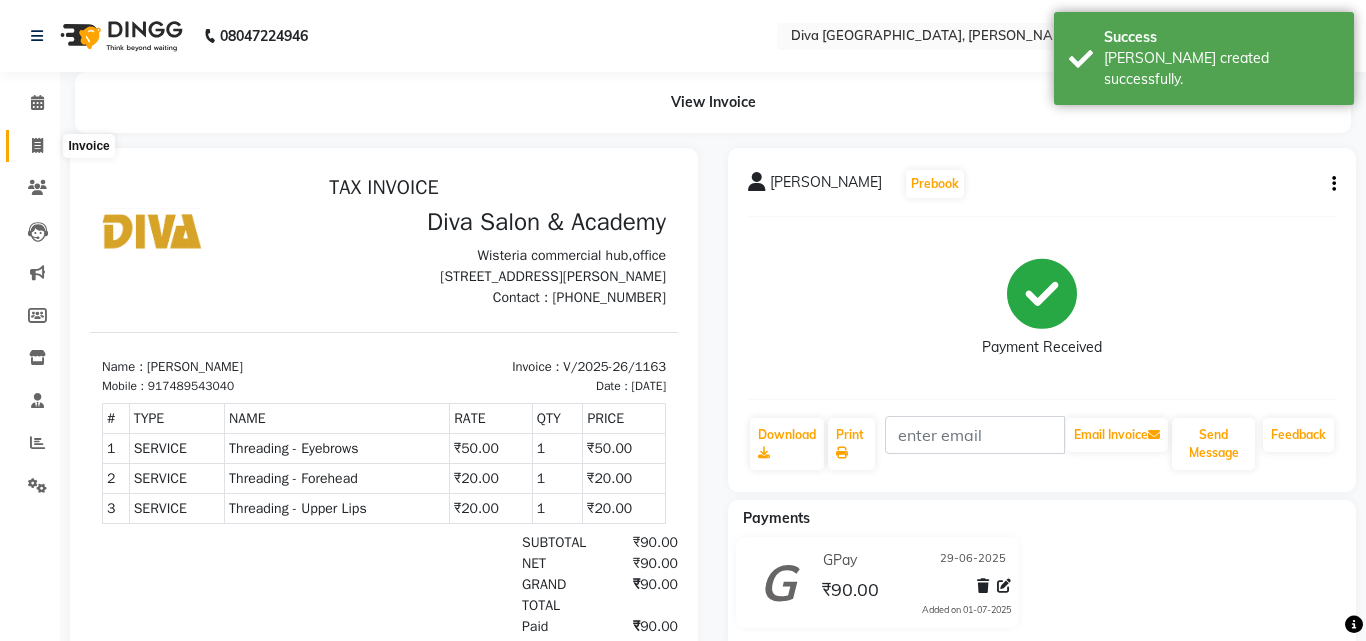 select on "service" 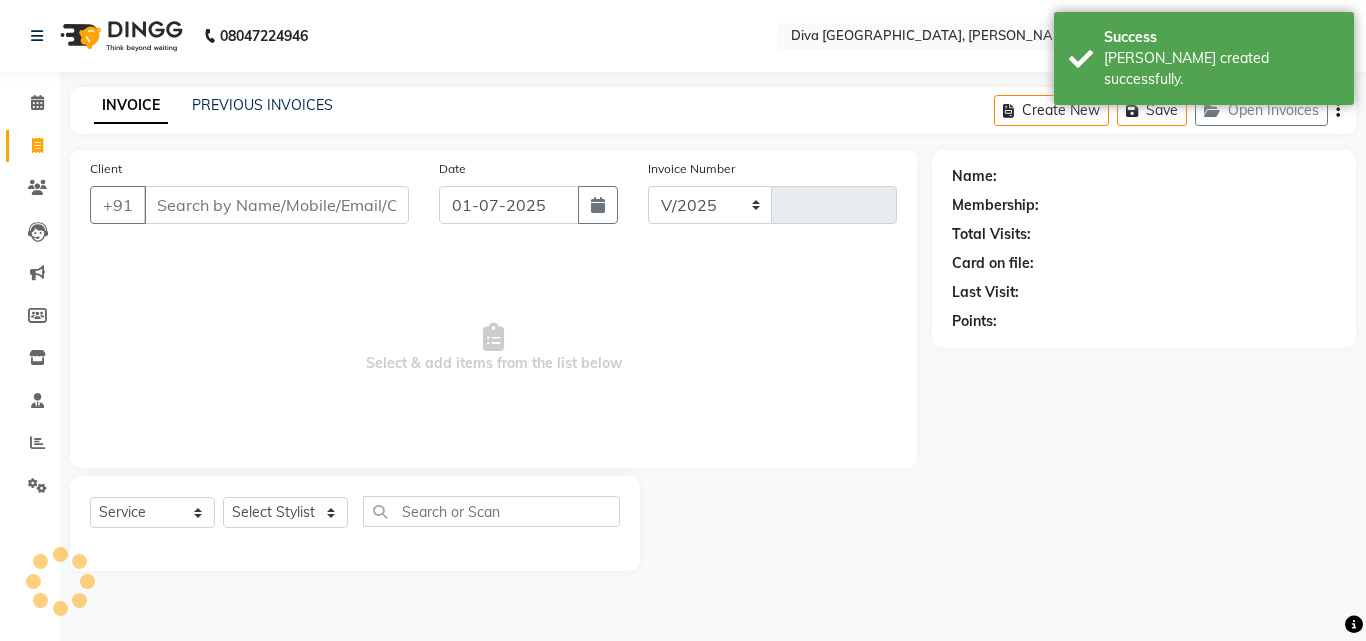 select on "671" 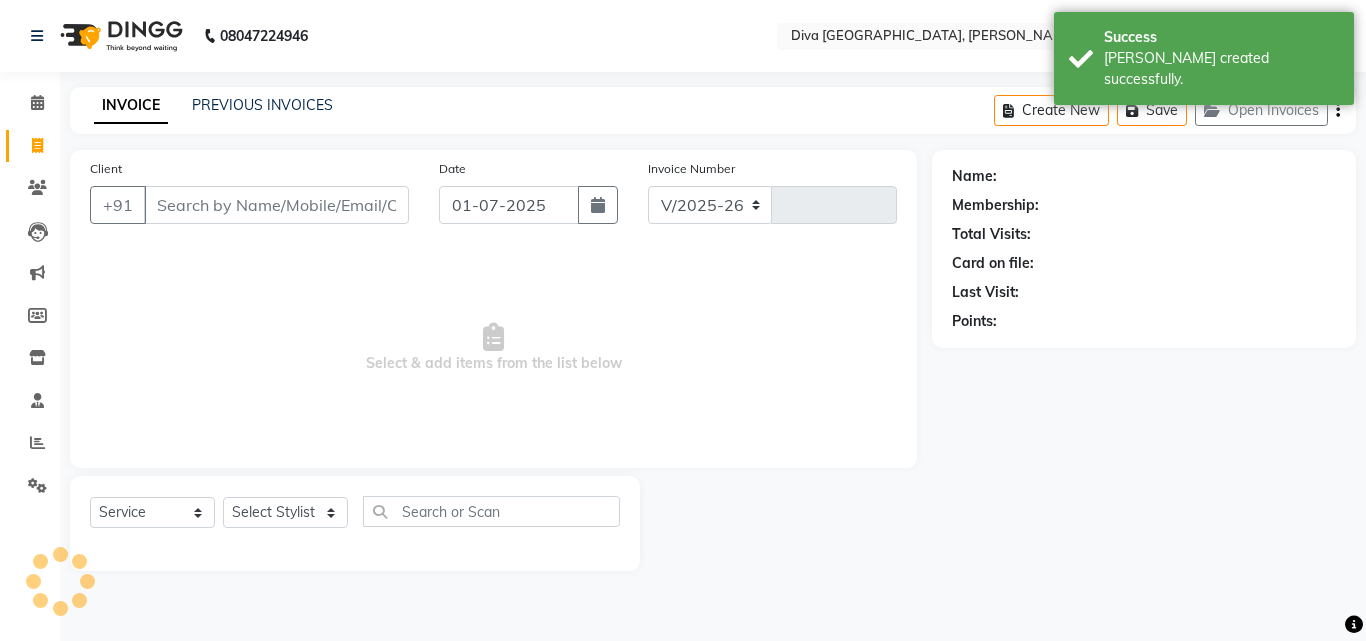 type on "1164" 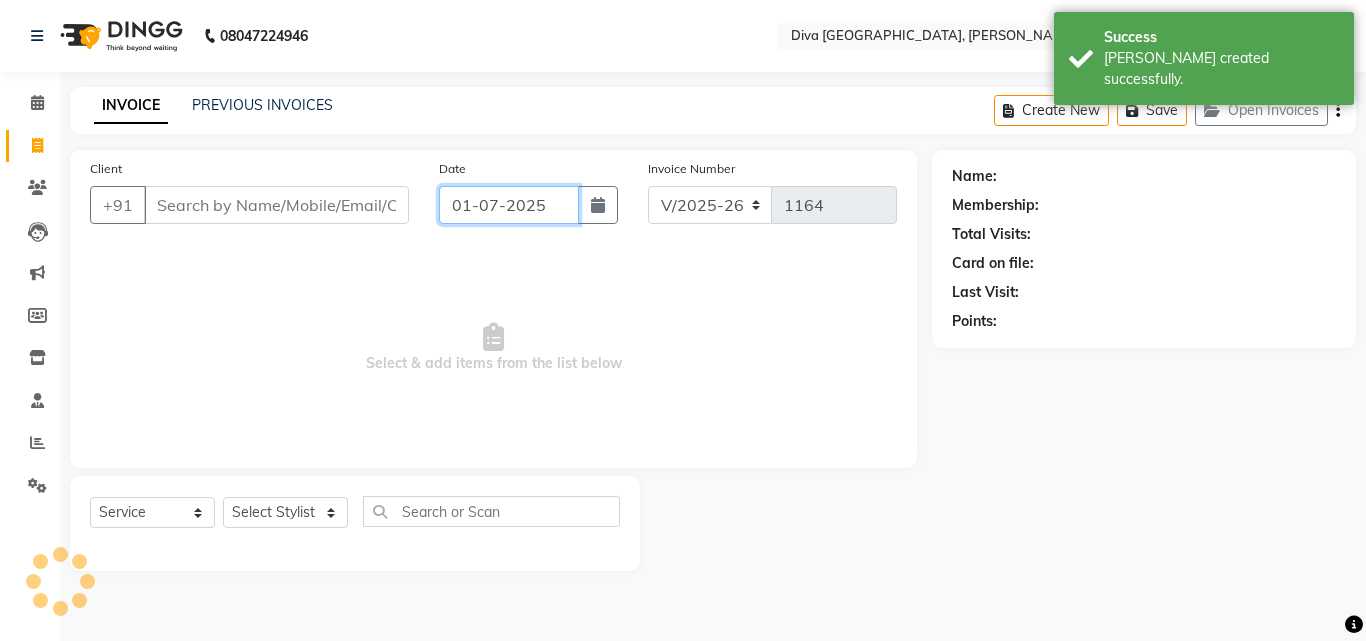 click on "01-07-2025" 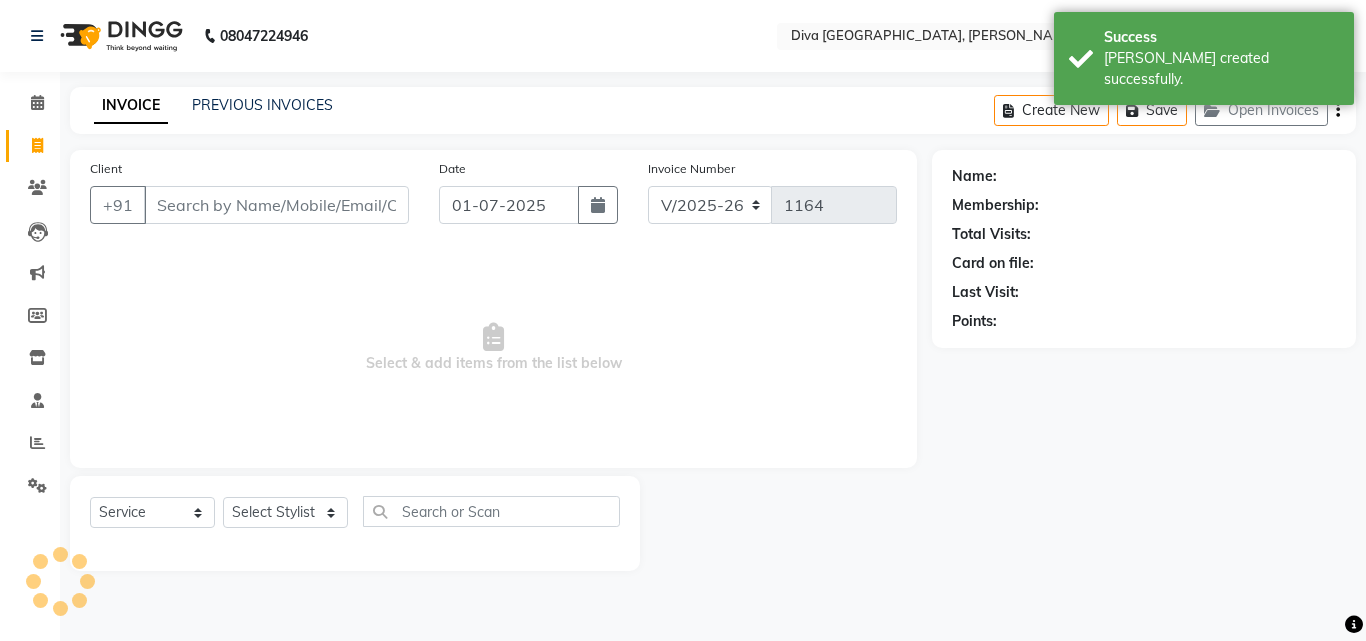 select on "7" 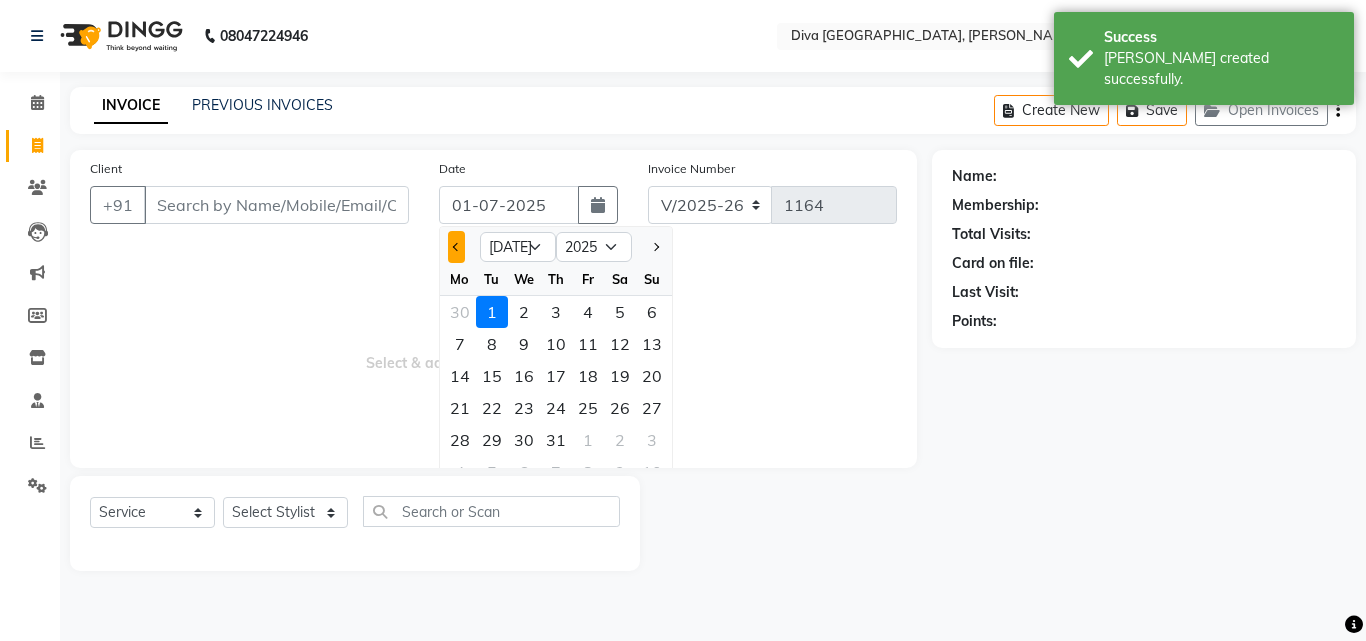 click 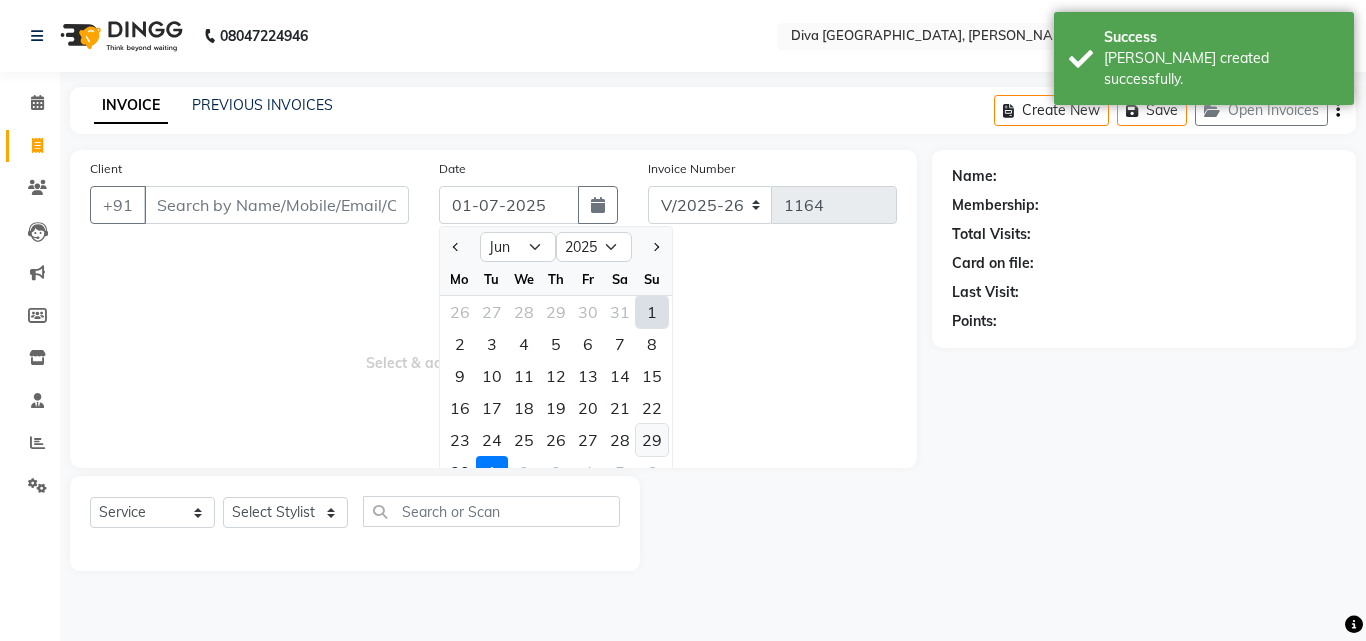 click on "29" 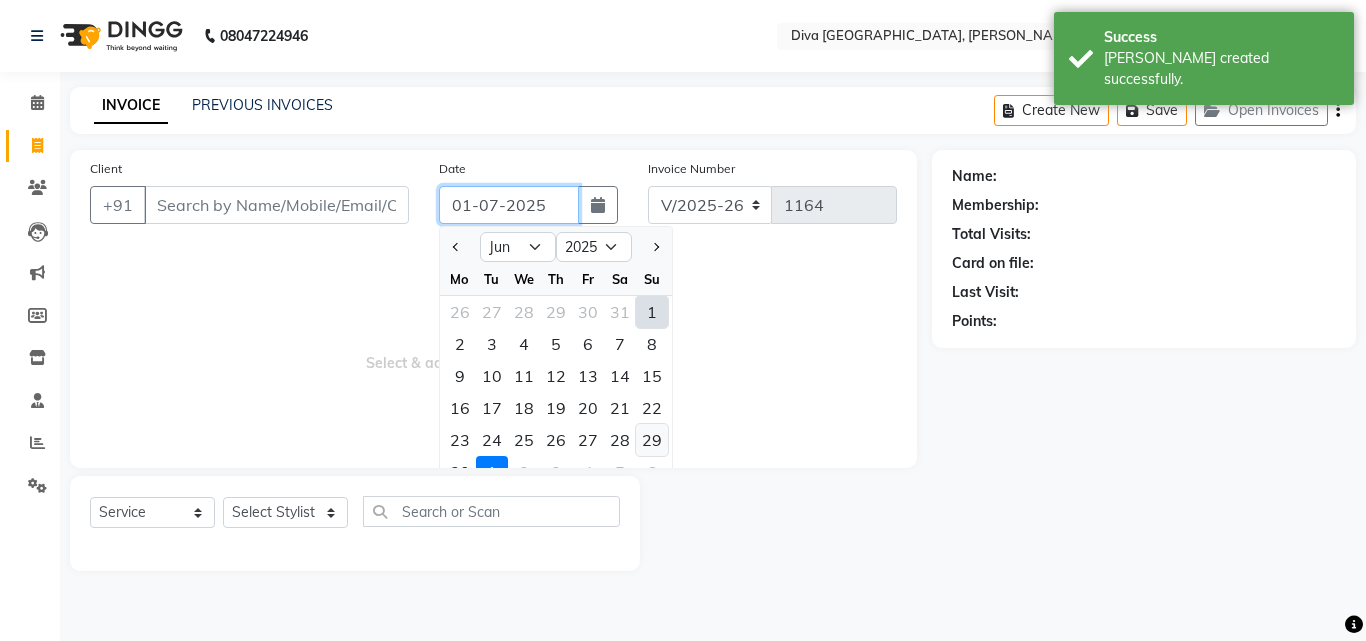 type on "29-06-2025" 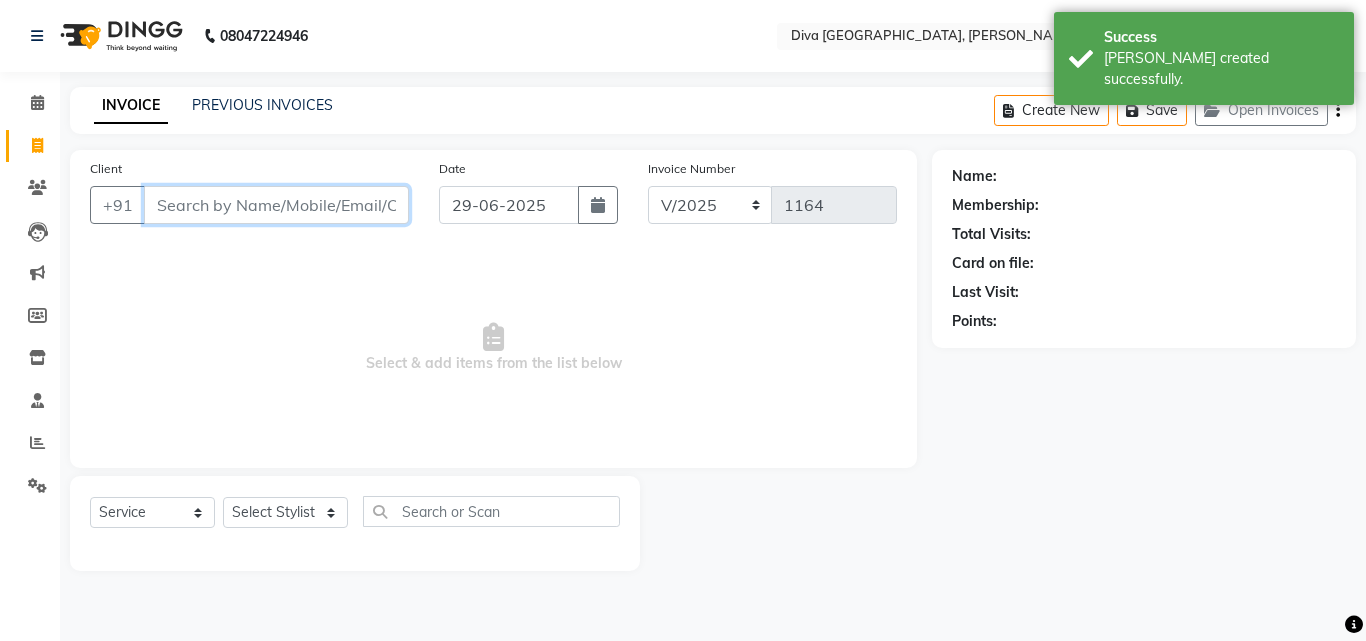 click on "Client" at bounding box center (276, 205) 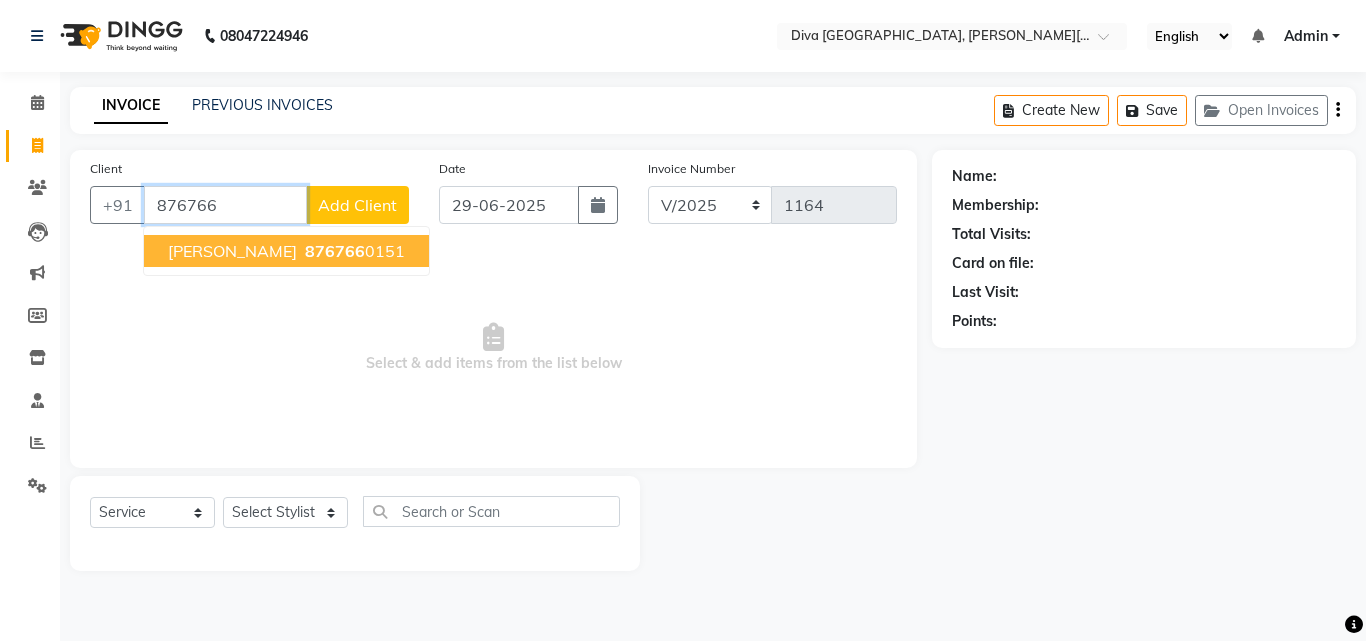 click on "876766 0151" at bounding box center (353, 251) 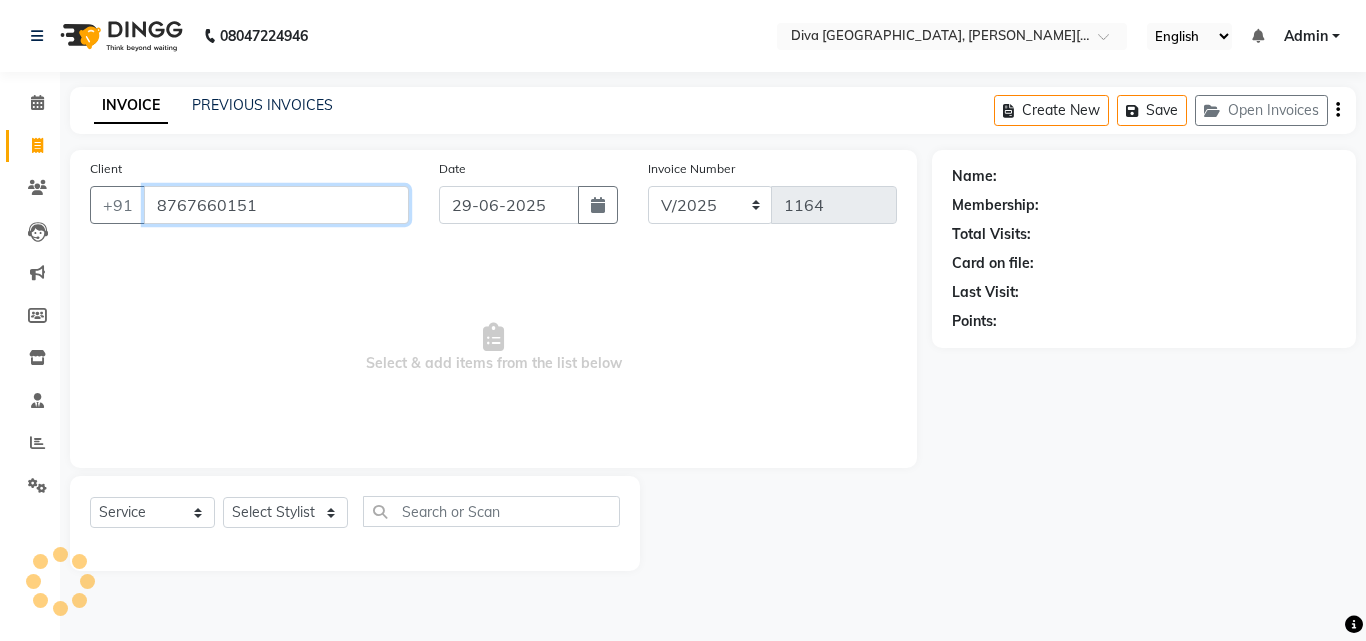 type on "8767660151" 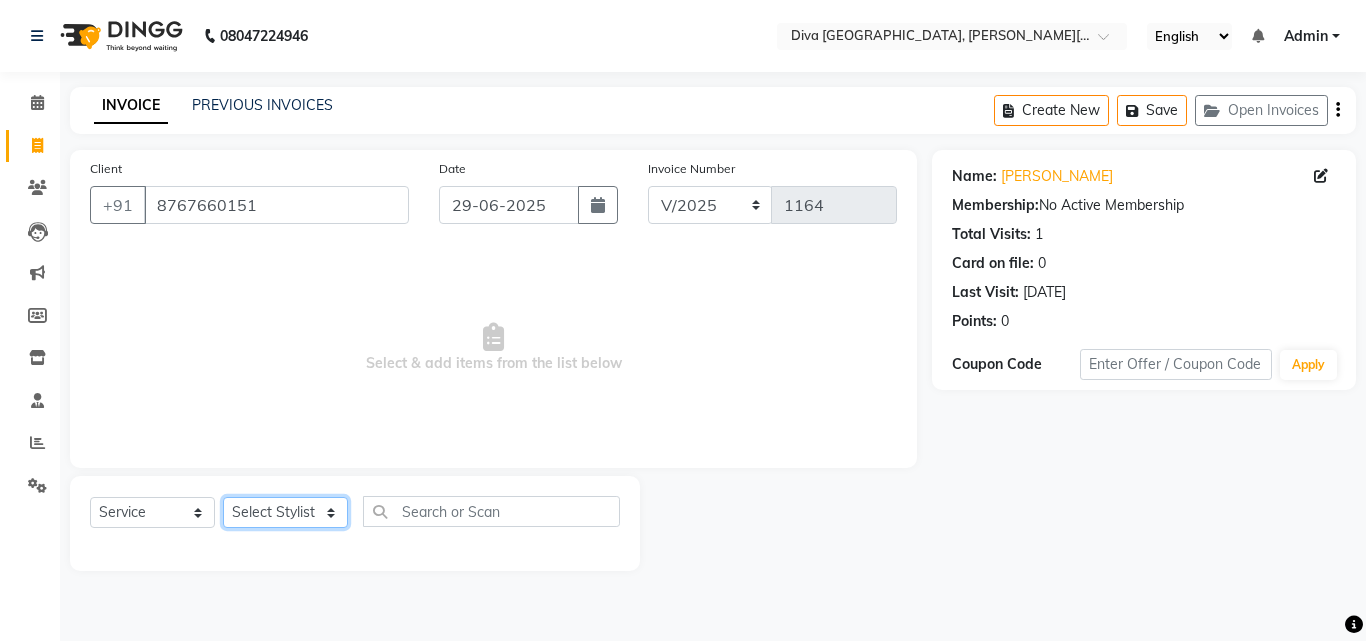 click on "Select Stylist Deepa Mam POOJA [PERSON_NAME]" 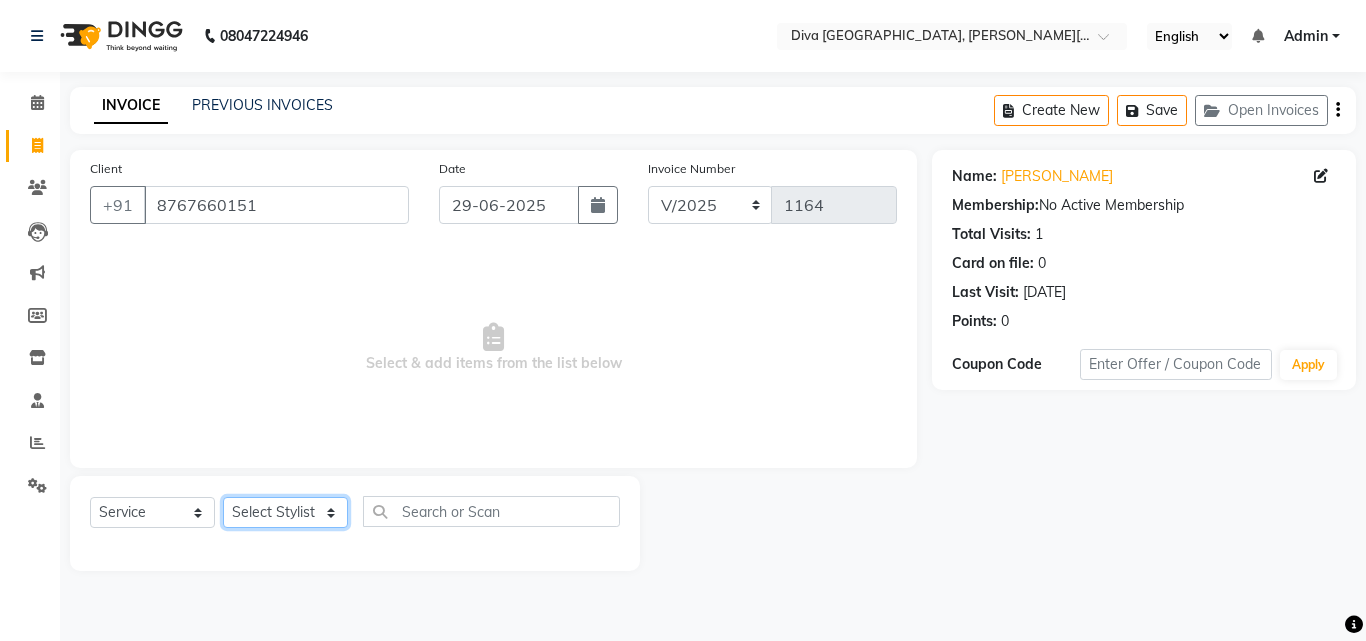 select on "25942" 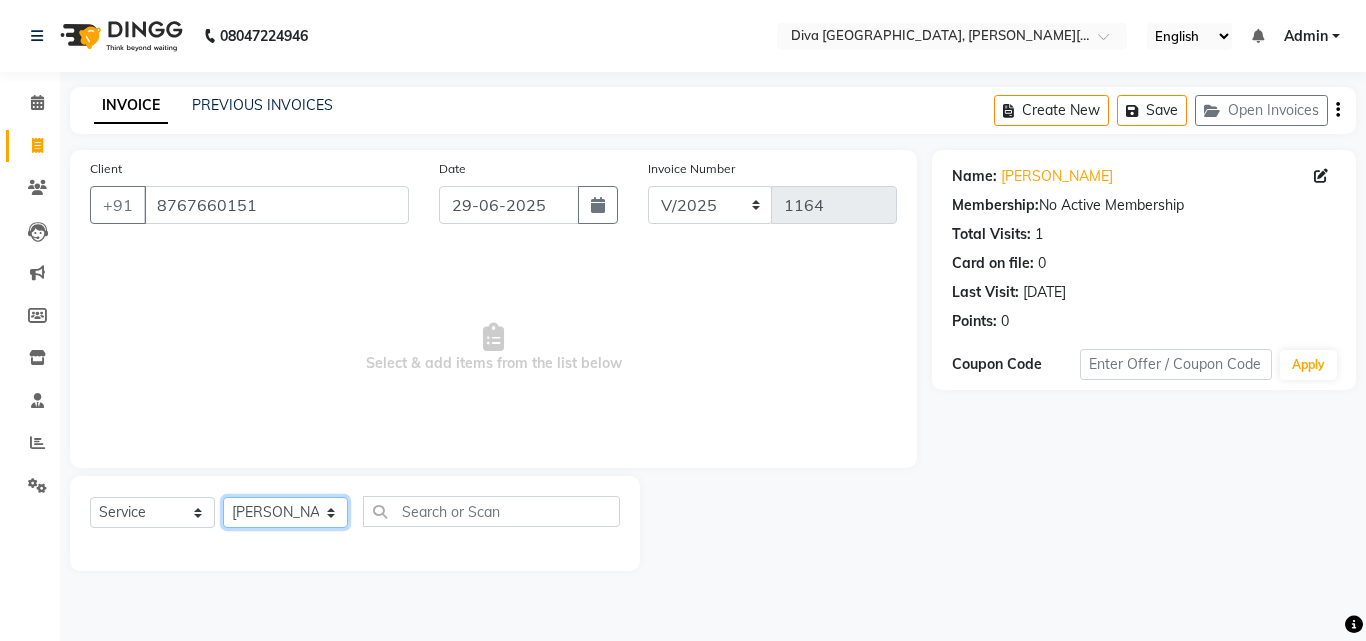 click on "Select Stylist Deepa Mam POOJA [PERSON_NAME]" 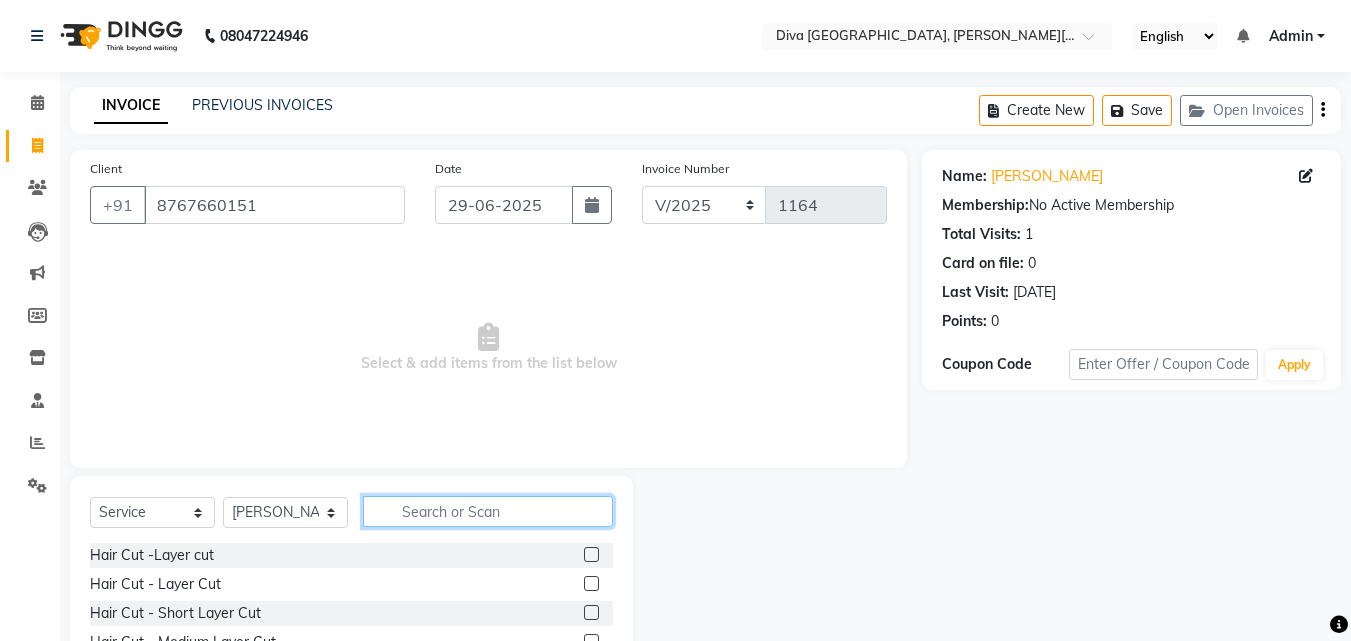 click 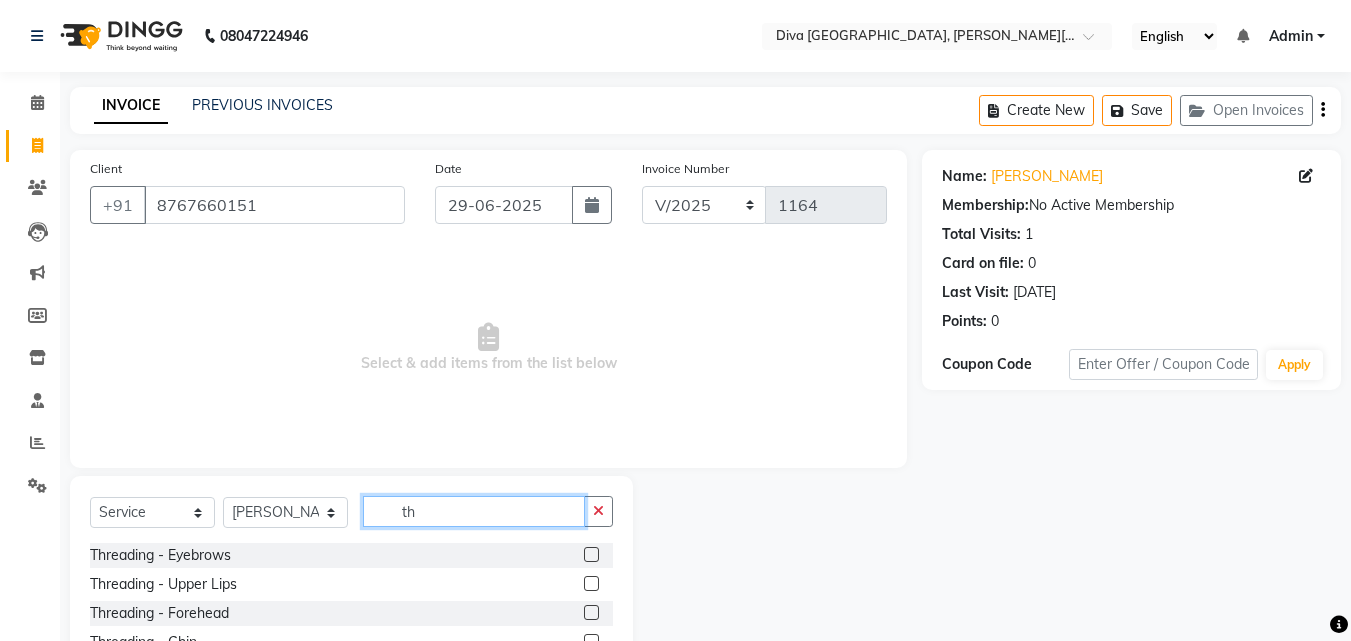 type on "th" 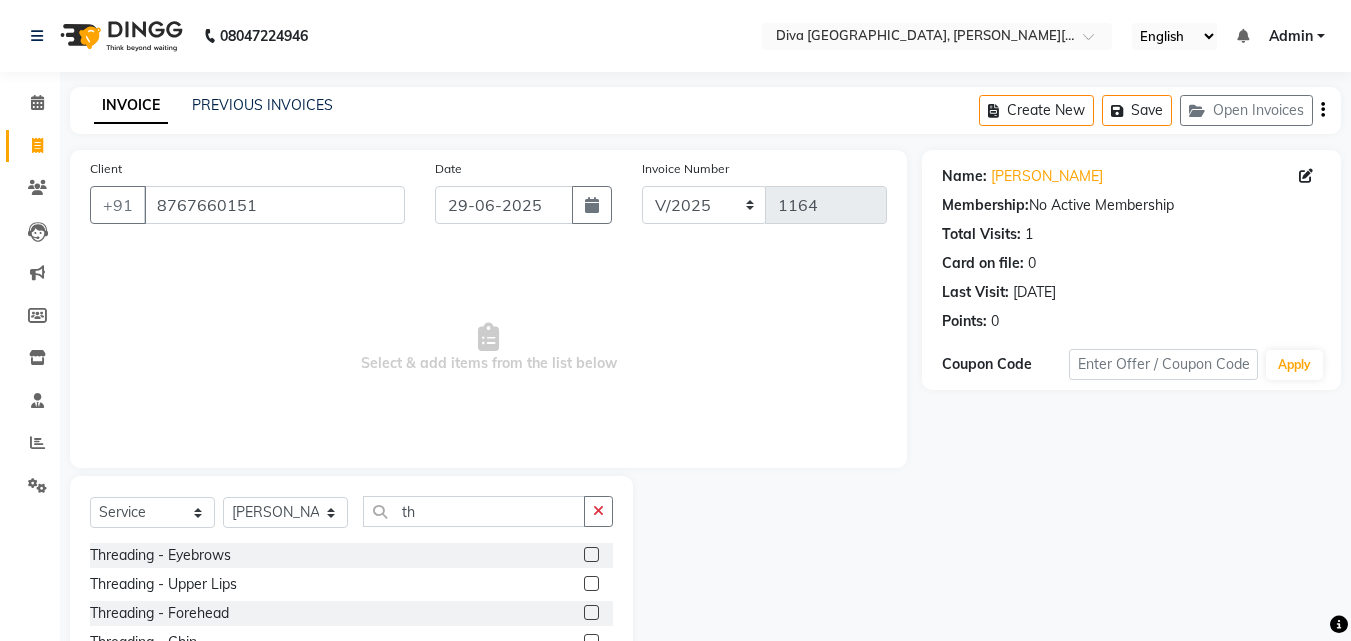 click 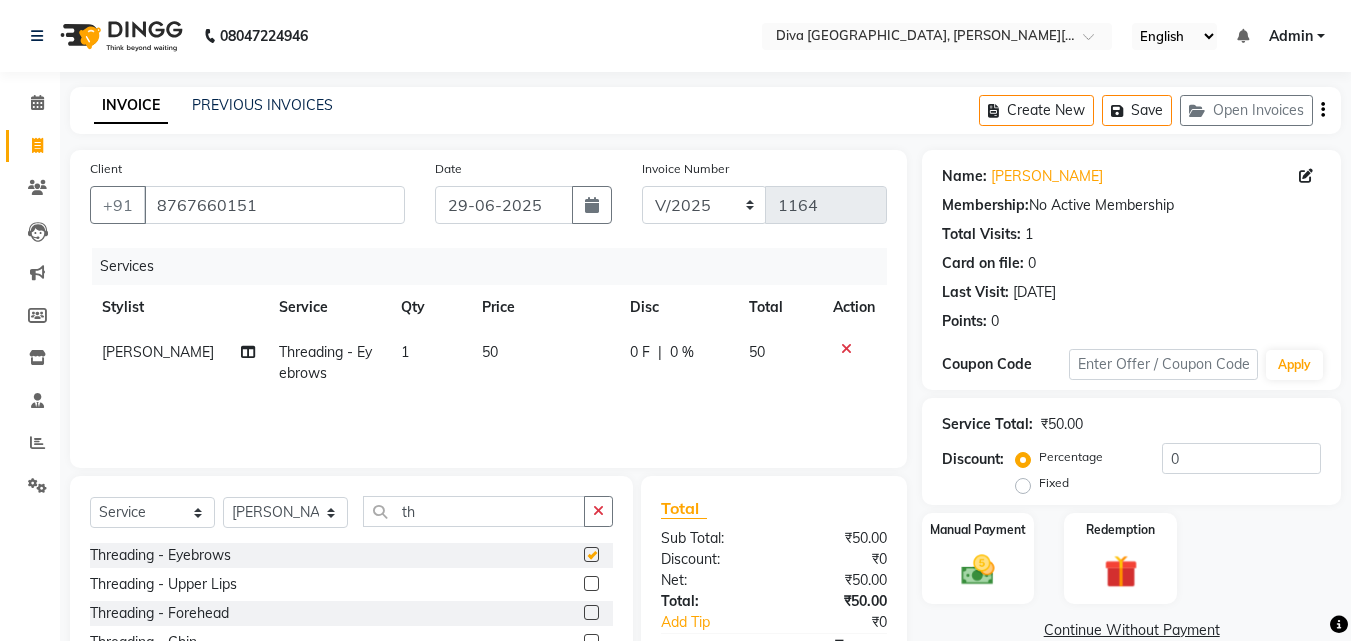 checkbox on "false" 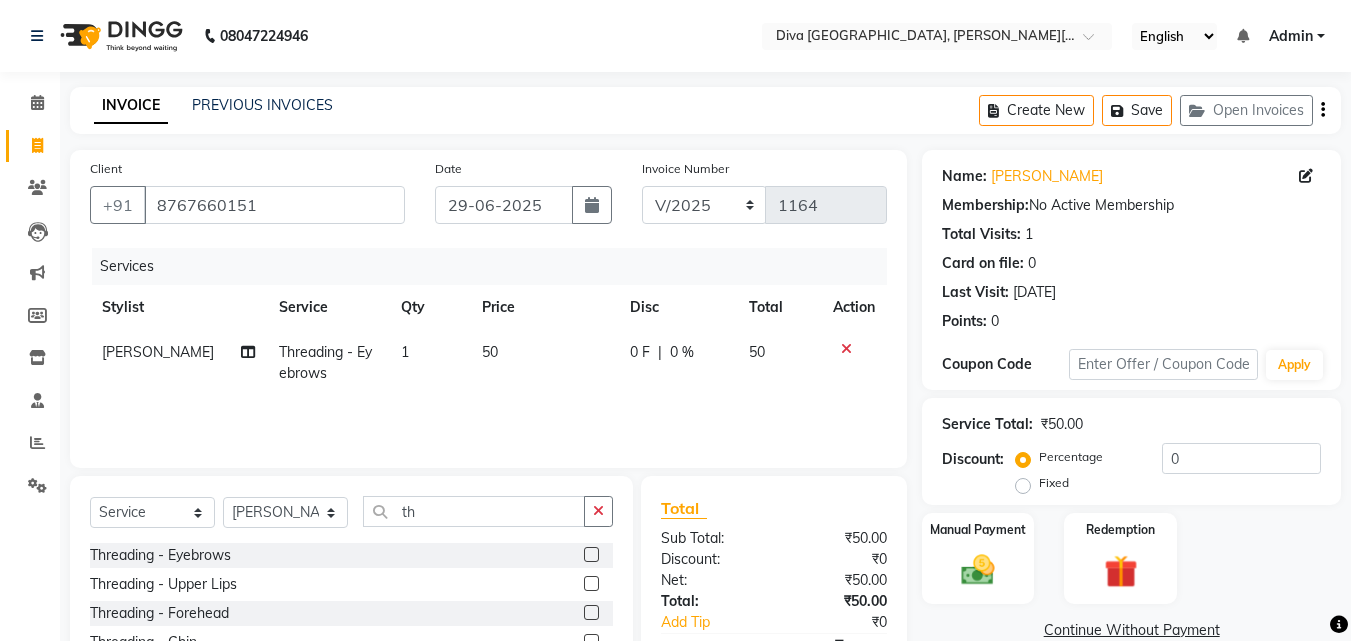click 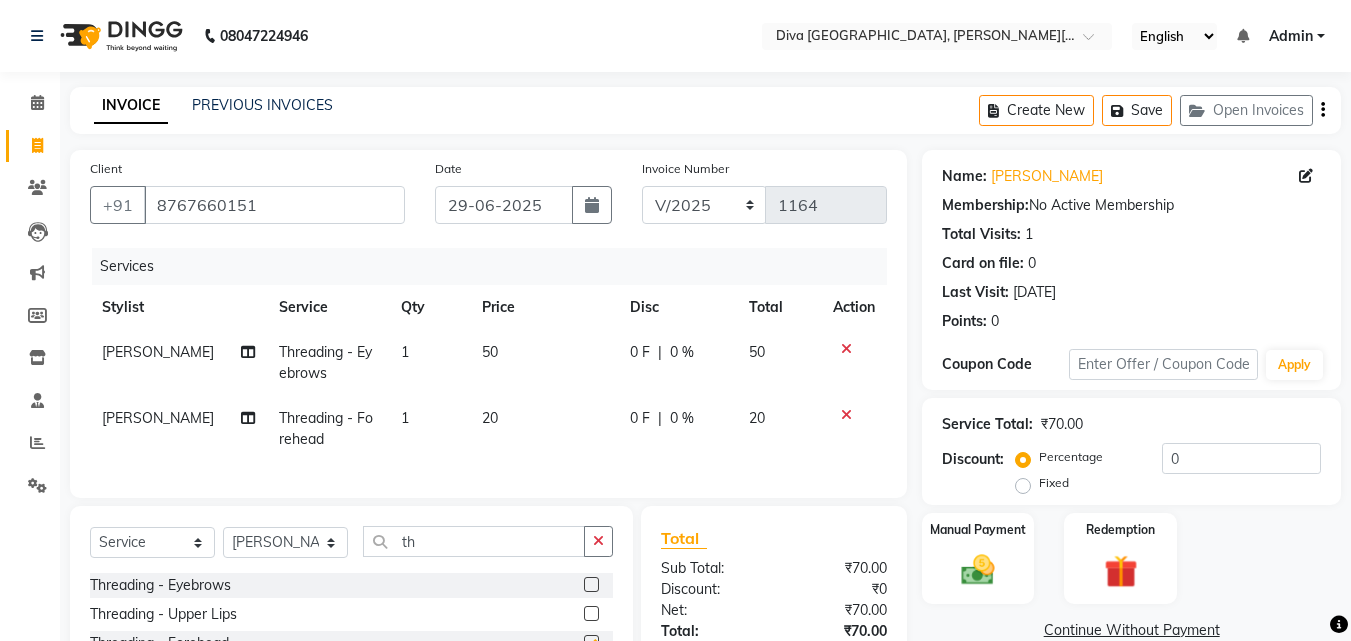 checkbox on "false" 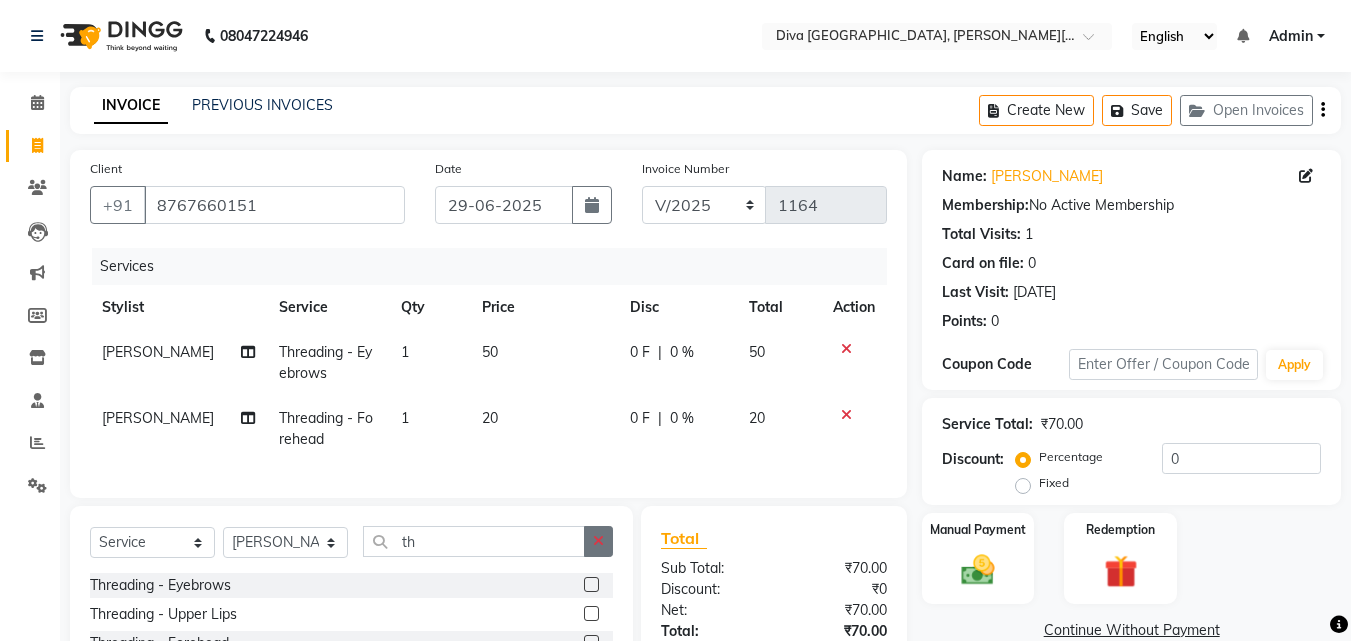 click 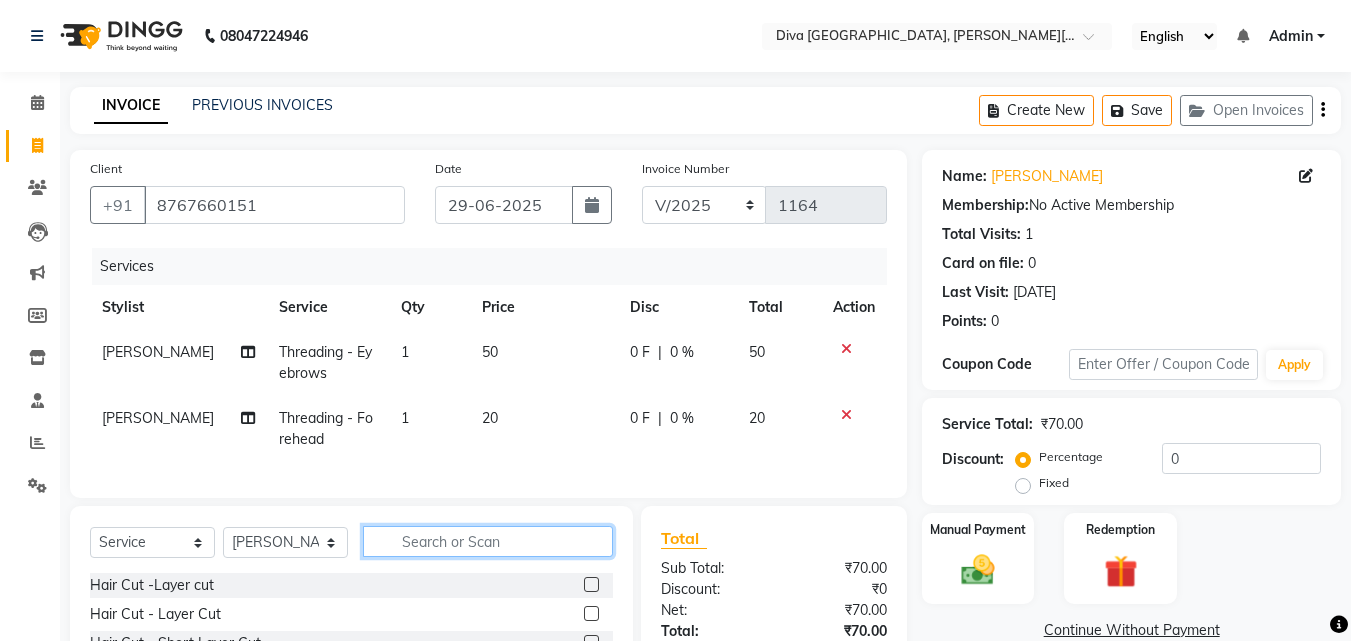 scroll, scrollTop: 205, scrollLeft: 0, axis: vertical 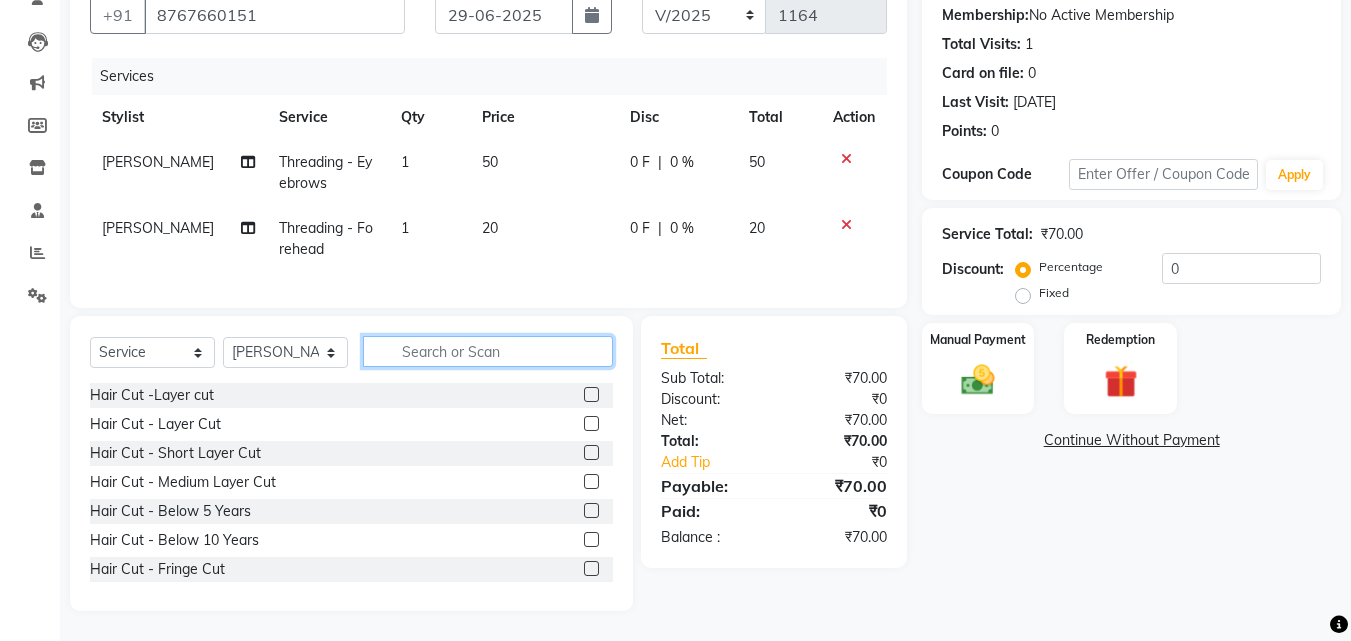 click 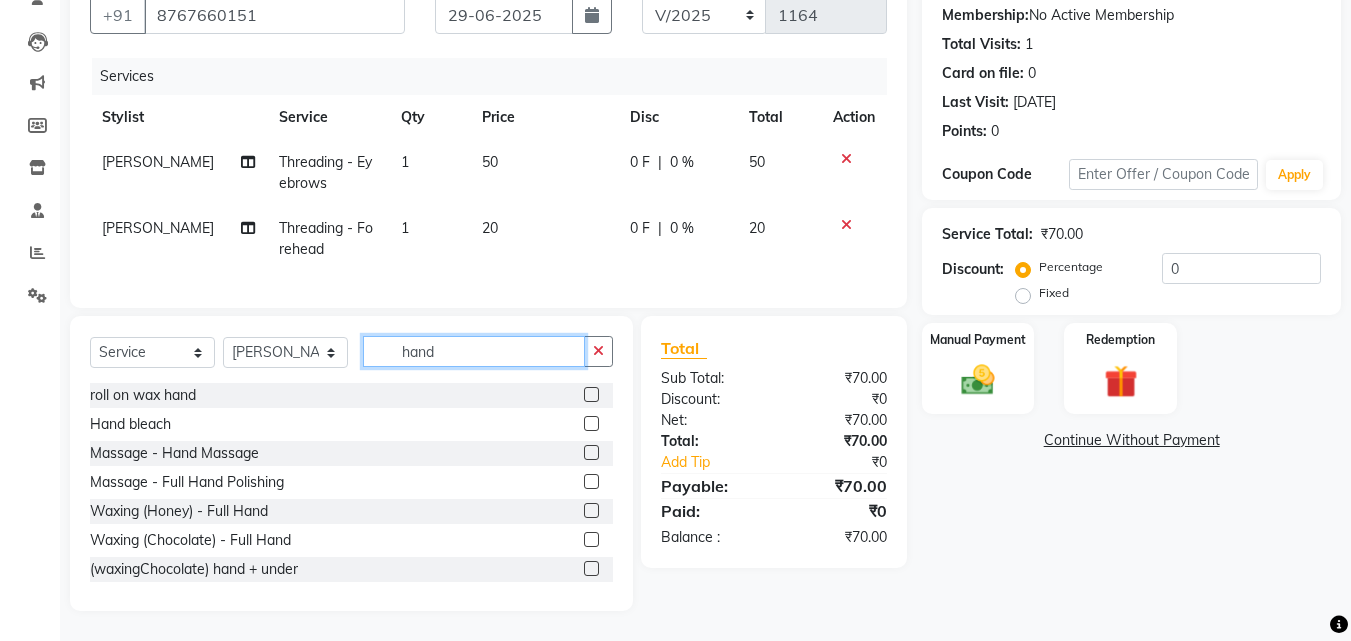 type on "hand" 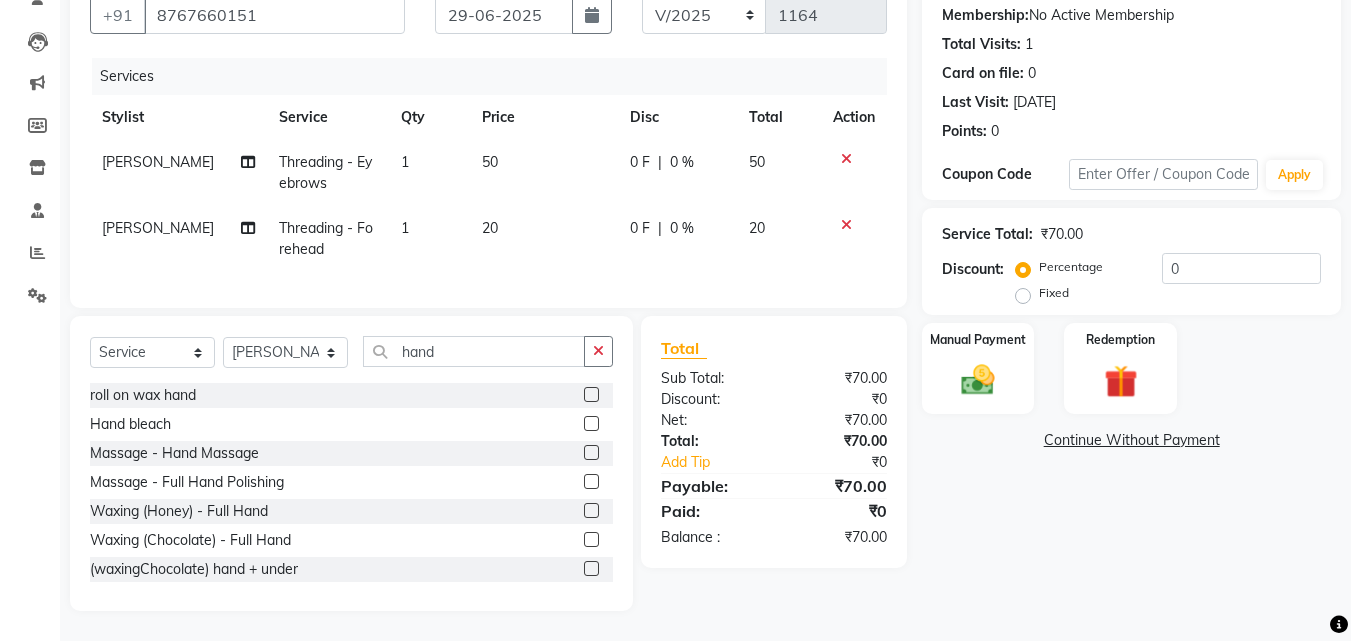 click 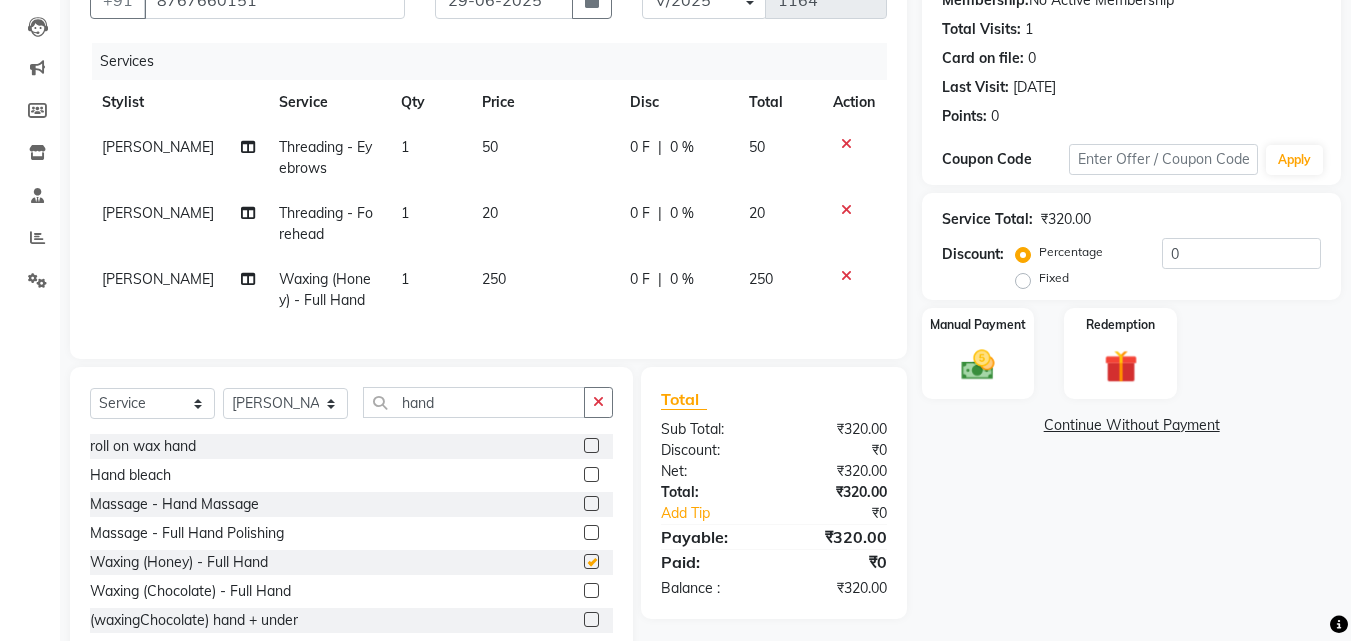 checkbox on "false" 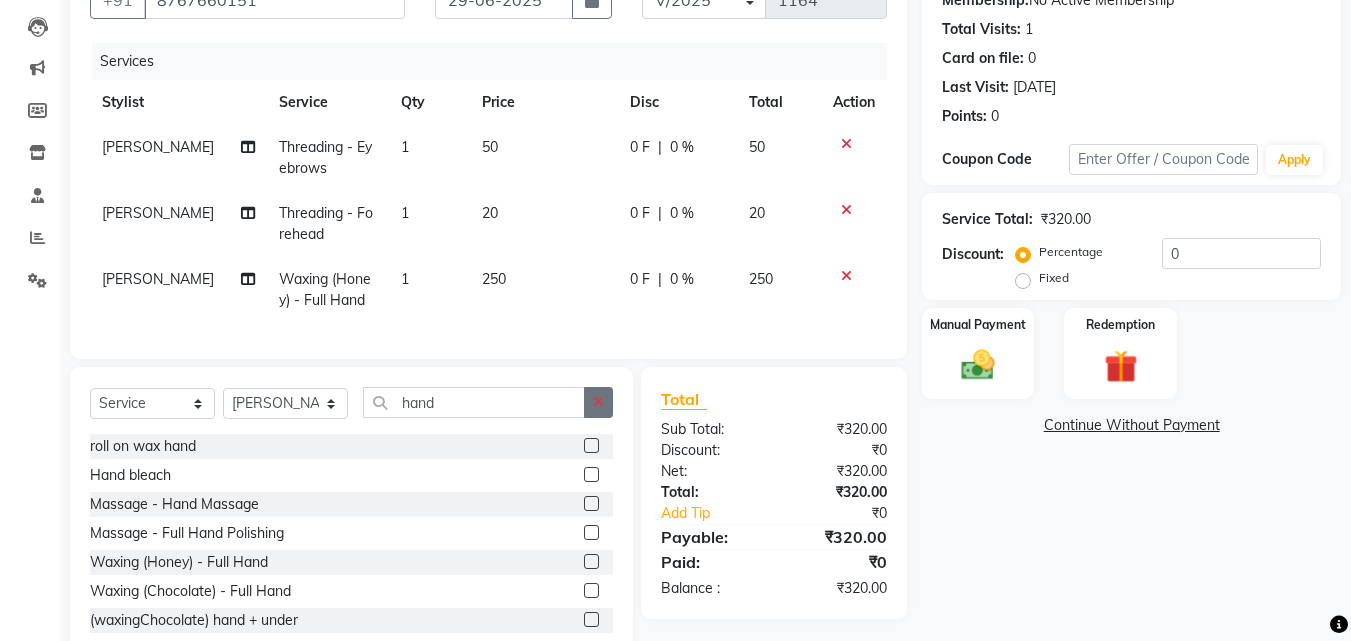click 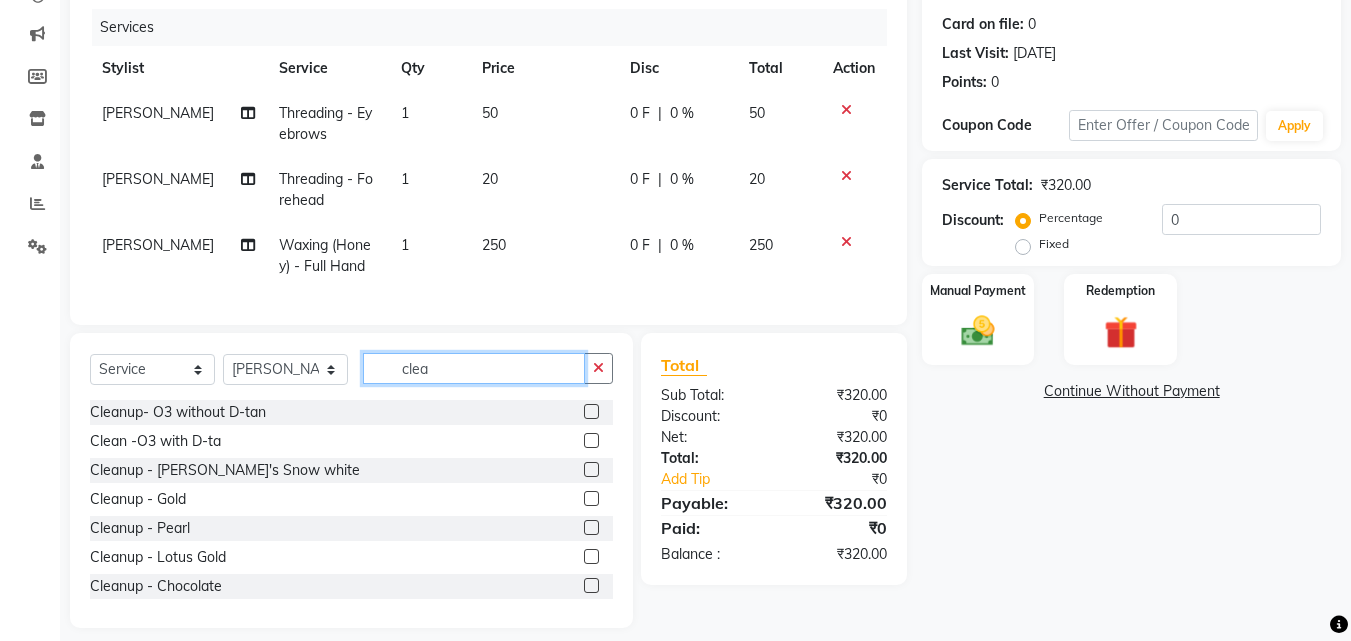 scroll, scrollTop: 263, scrollLeft: 0, axis: vertical 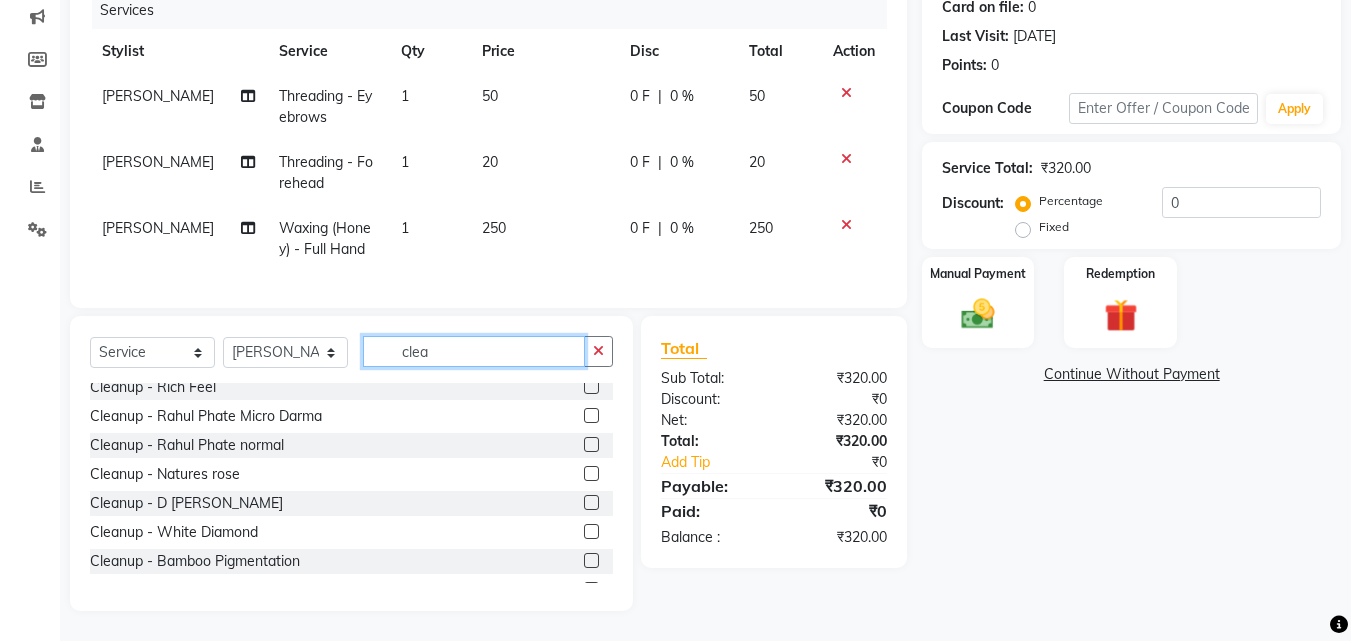 type on "clea" 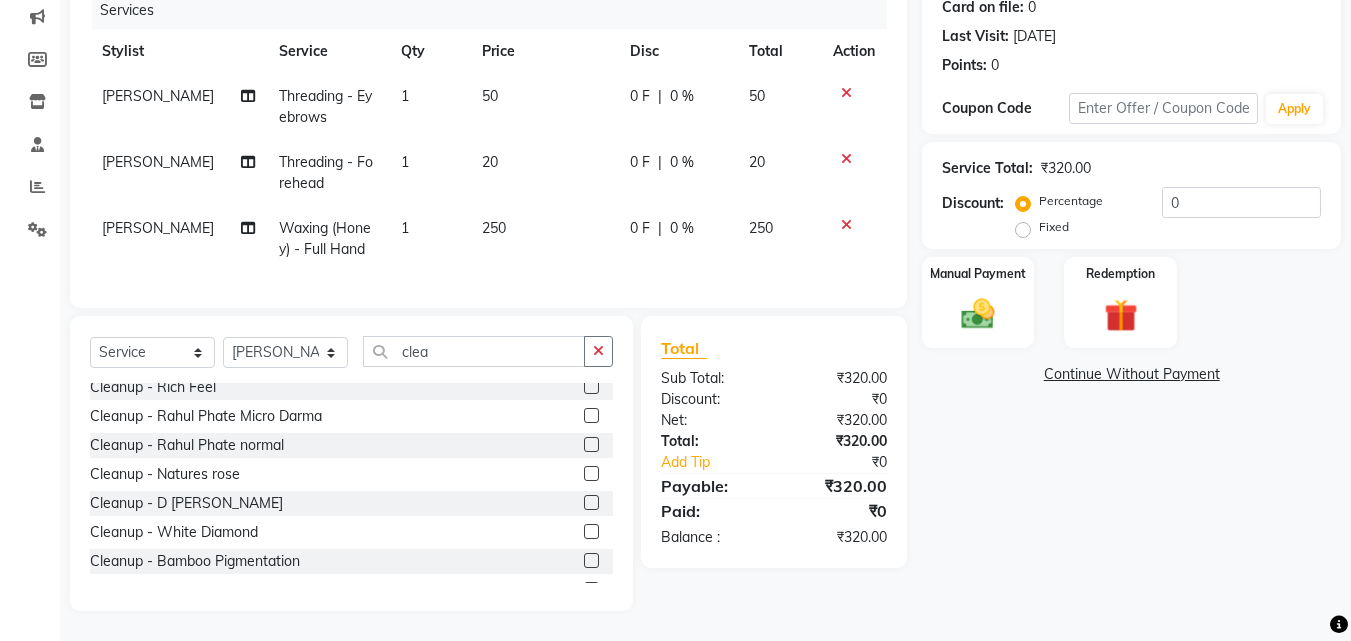 click 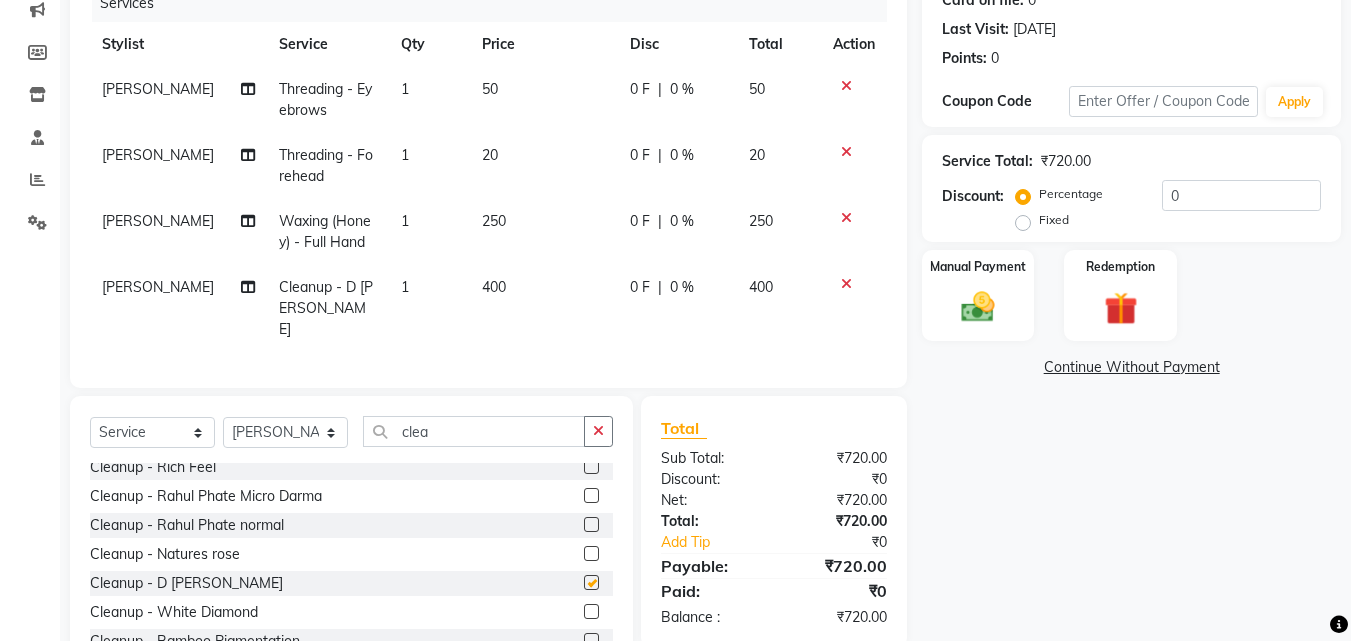 checkbox on "false" 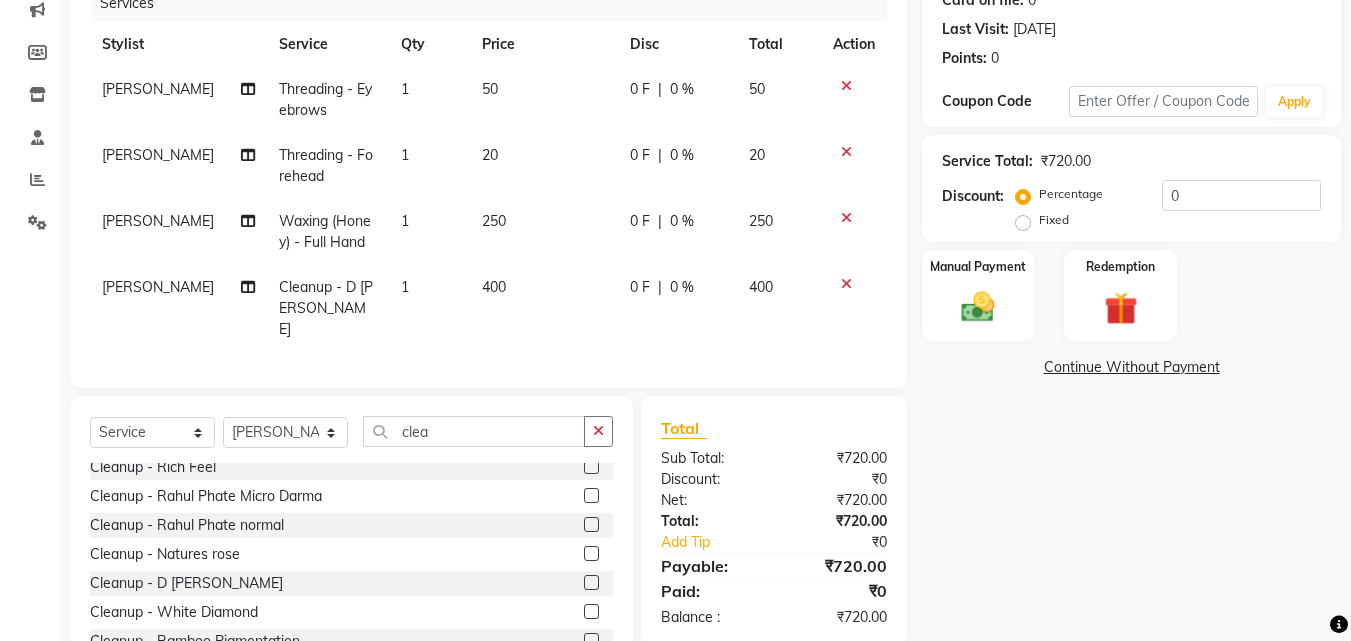 click on "400" 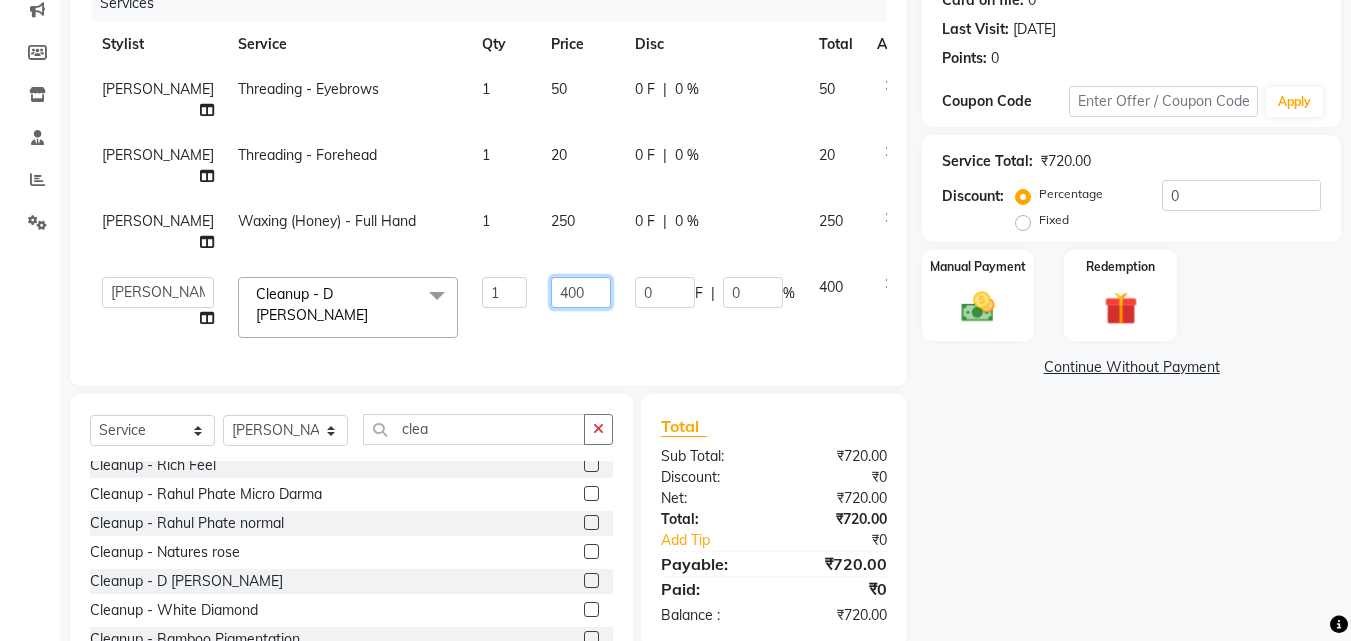 click on "400" 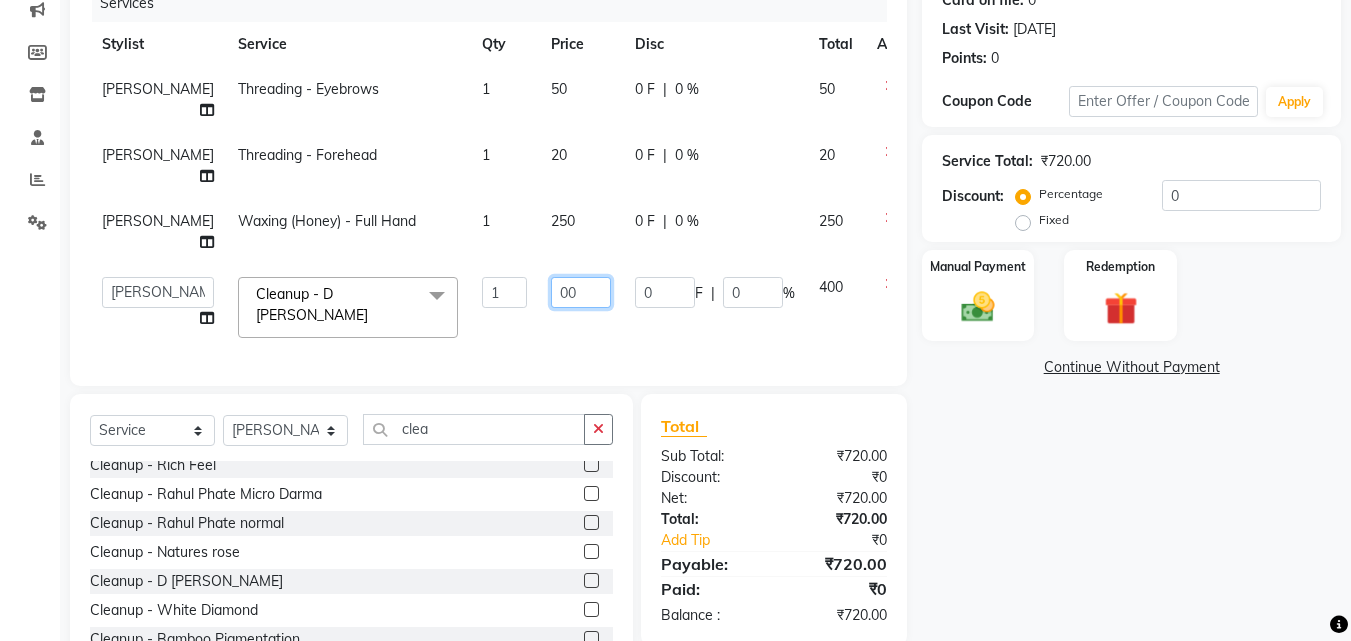 type on "900" 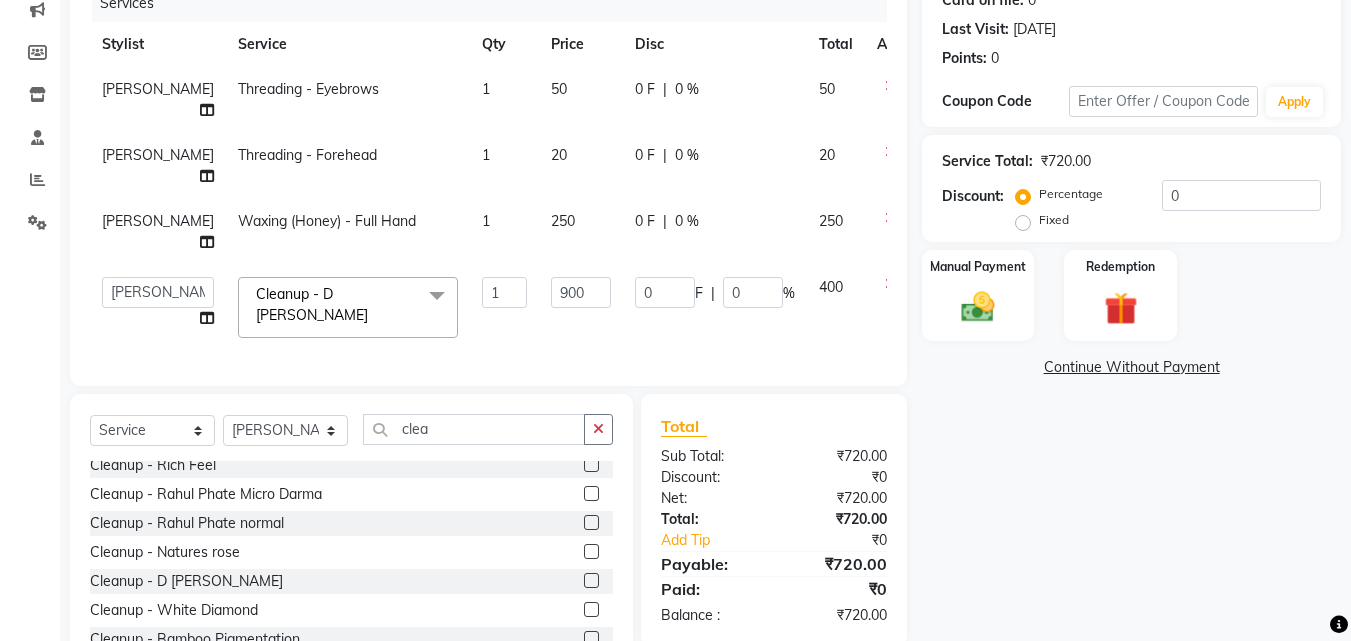 click on "Name: [PERSON_NAME]  Membership:  No Active Membership  Total Visits:  1 Card on file:  0 Last Visit:   [DATE] Points:   0  Coupon Code Apply Service Total:  ₹720.00  Discount:  Percentage   Fixed  0 Manual Payment Redemption  Continue Without Payment" 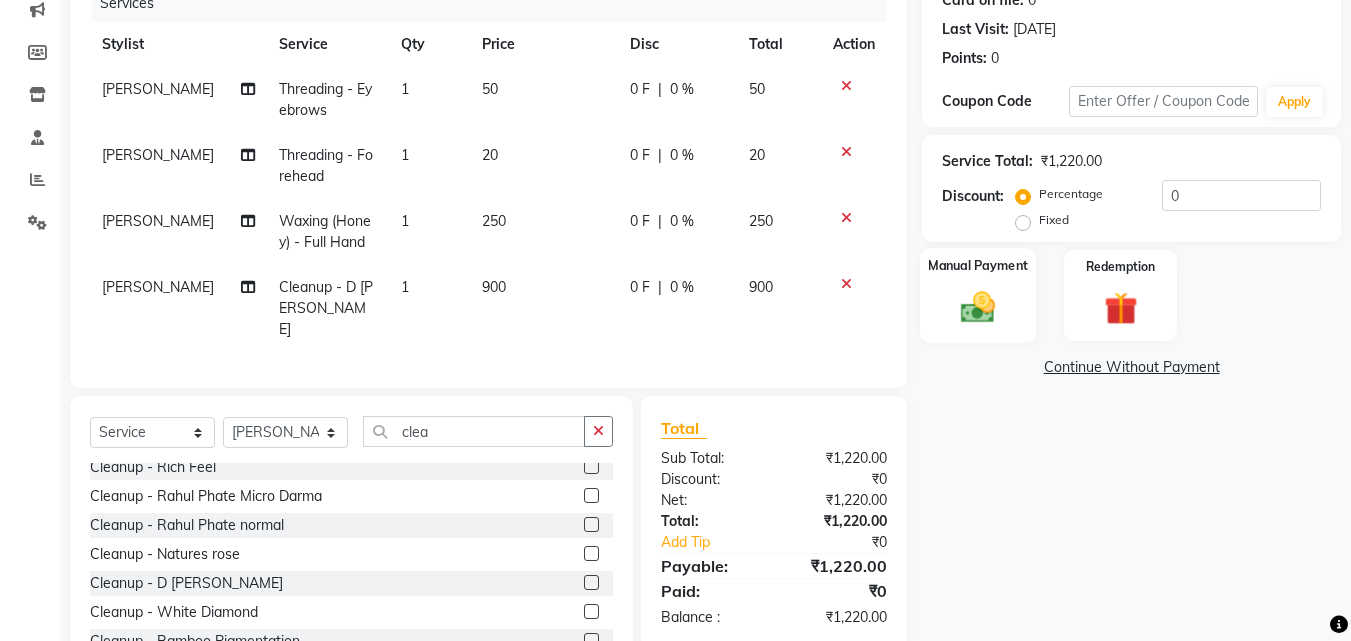 click on "Manual Payment" 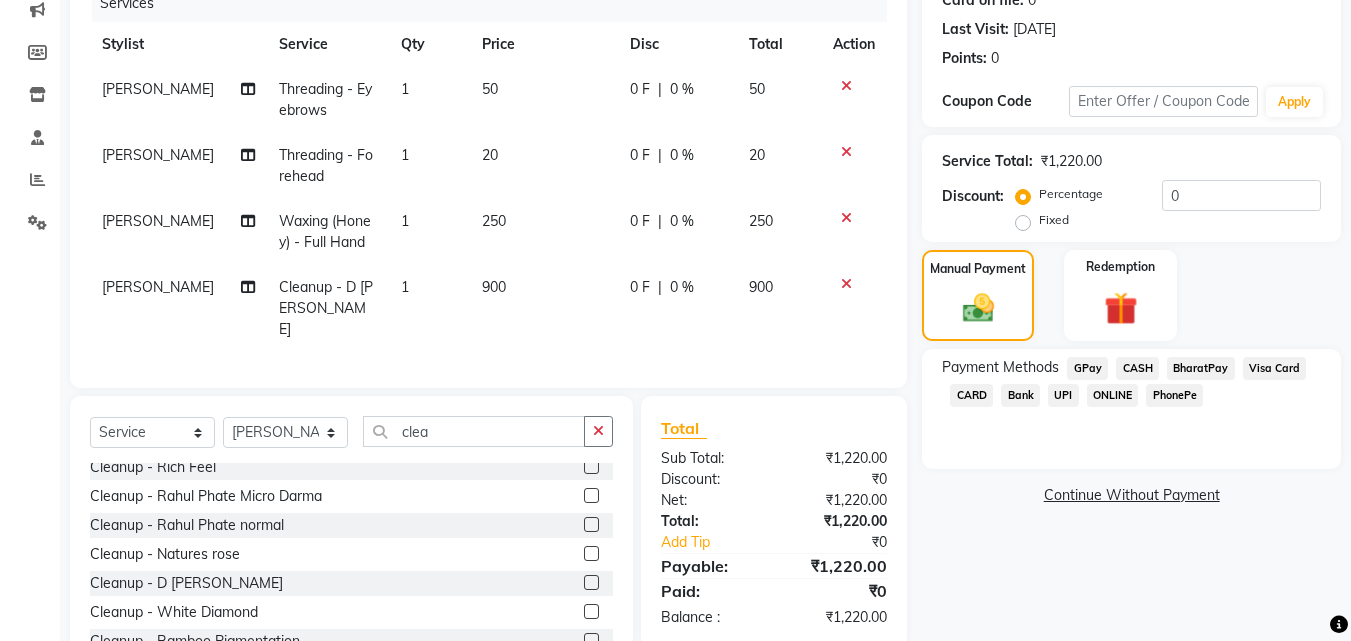 click on "GPay" 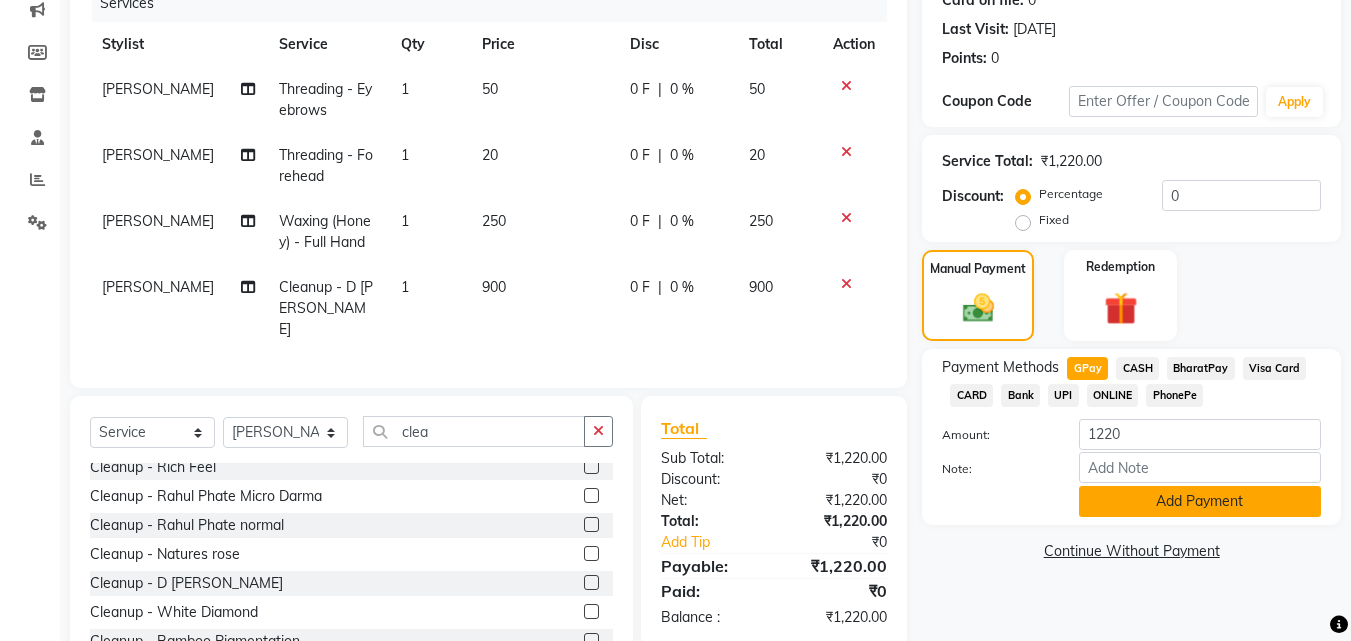 click on "Add Payment" 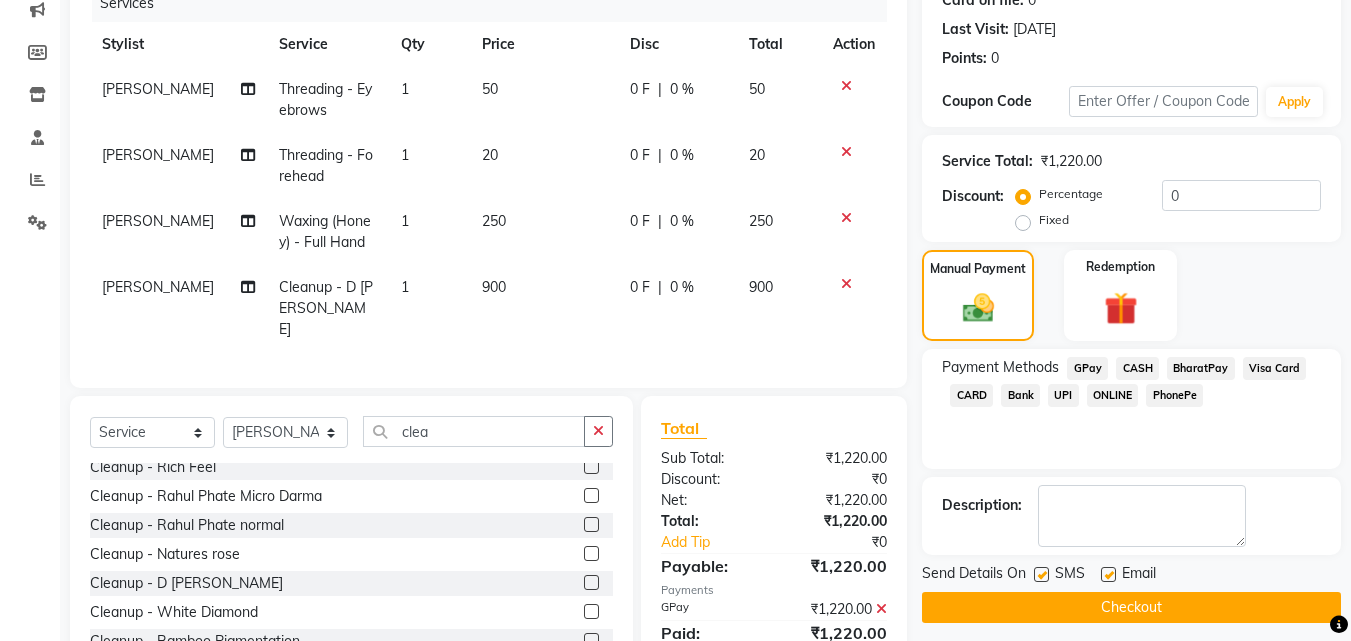 click on "Checkout" 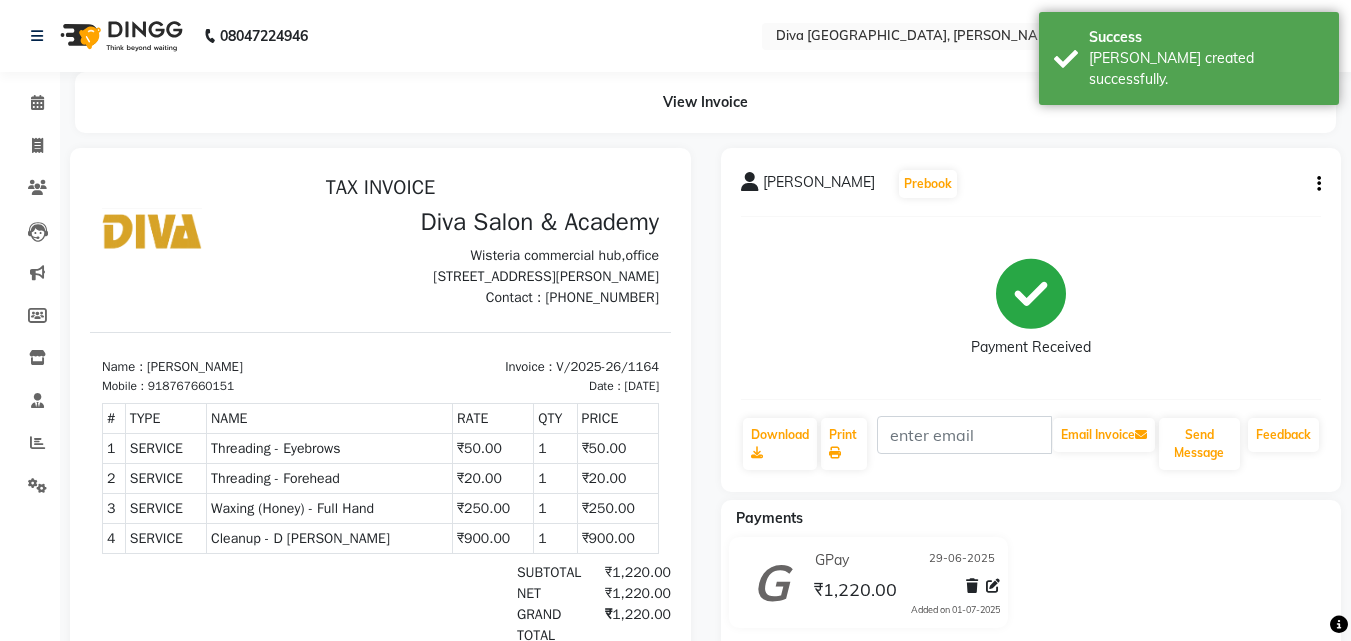 scroll, scrollTop: 0, scrollLeft: 0, axis: both 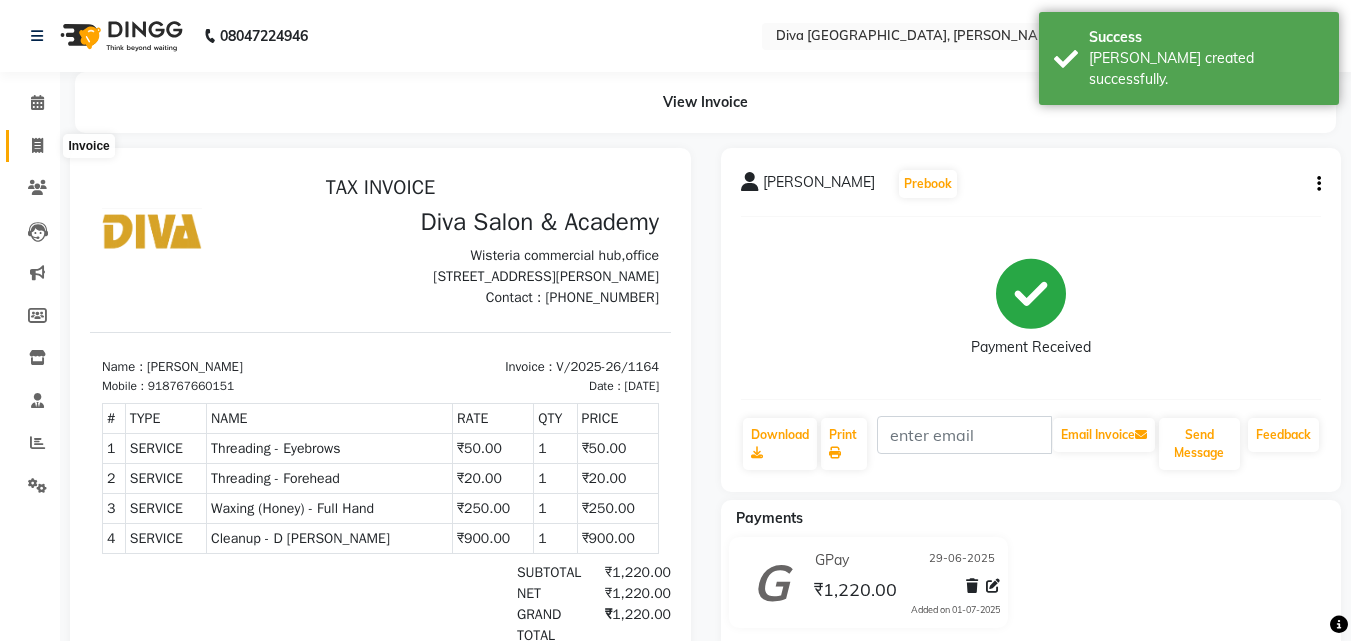click 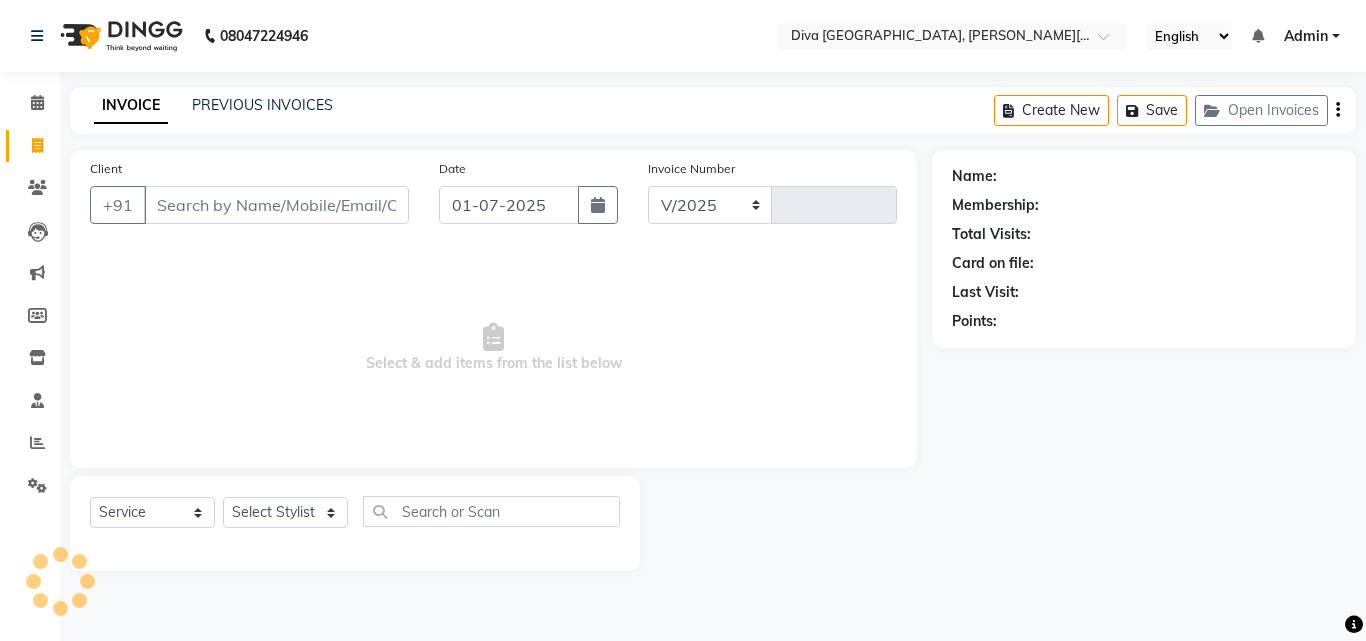 select on "671" 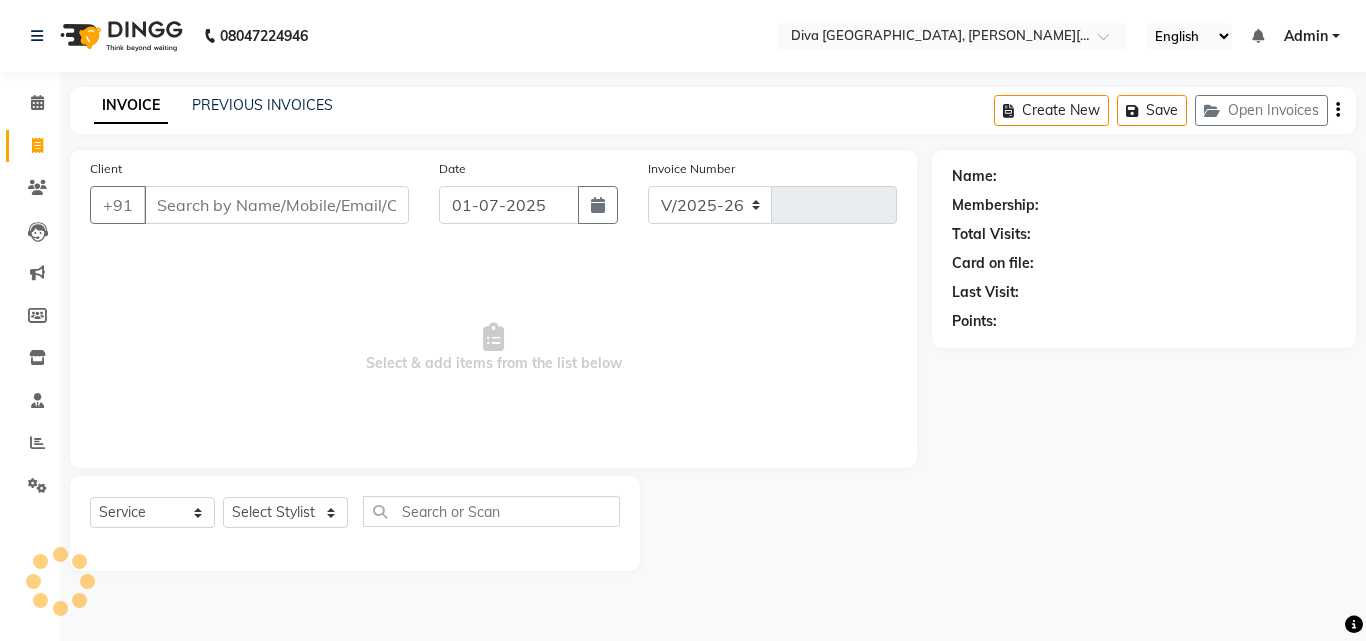 type on "1165" 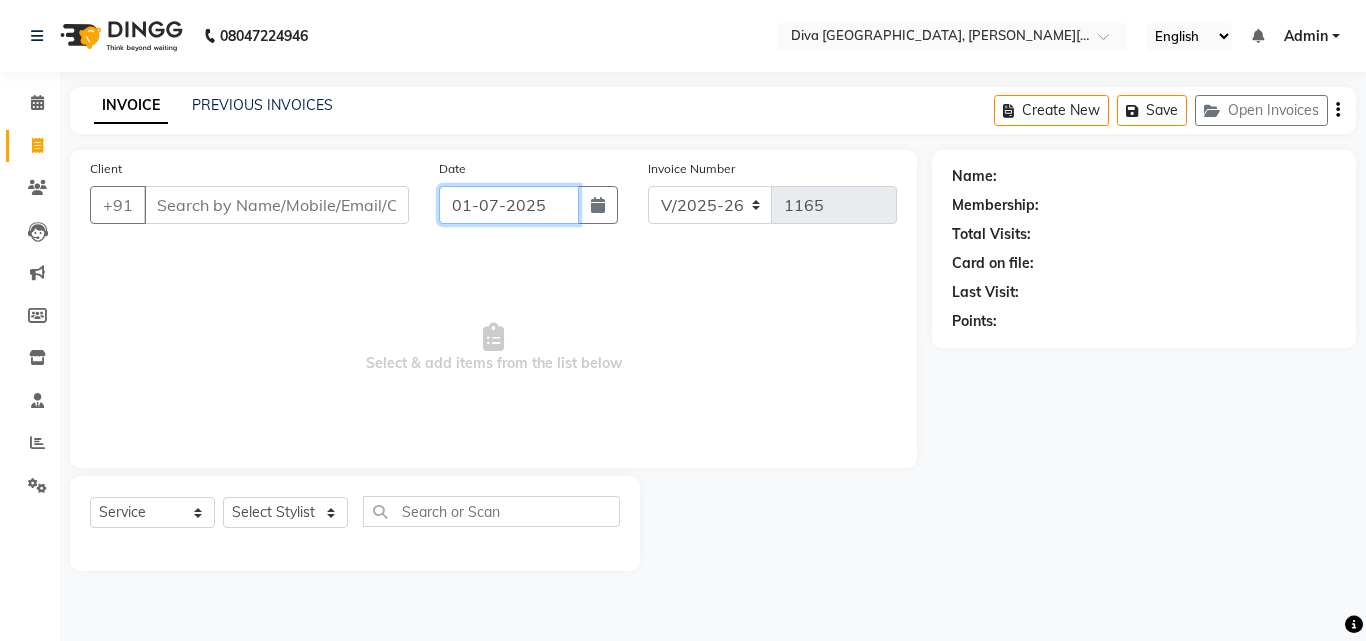 click on "01-07-2025" 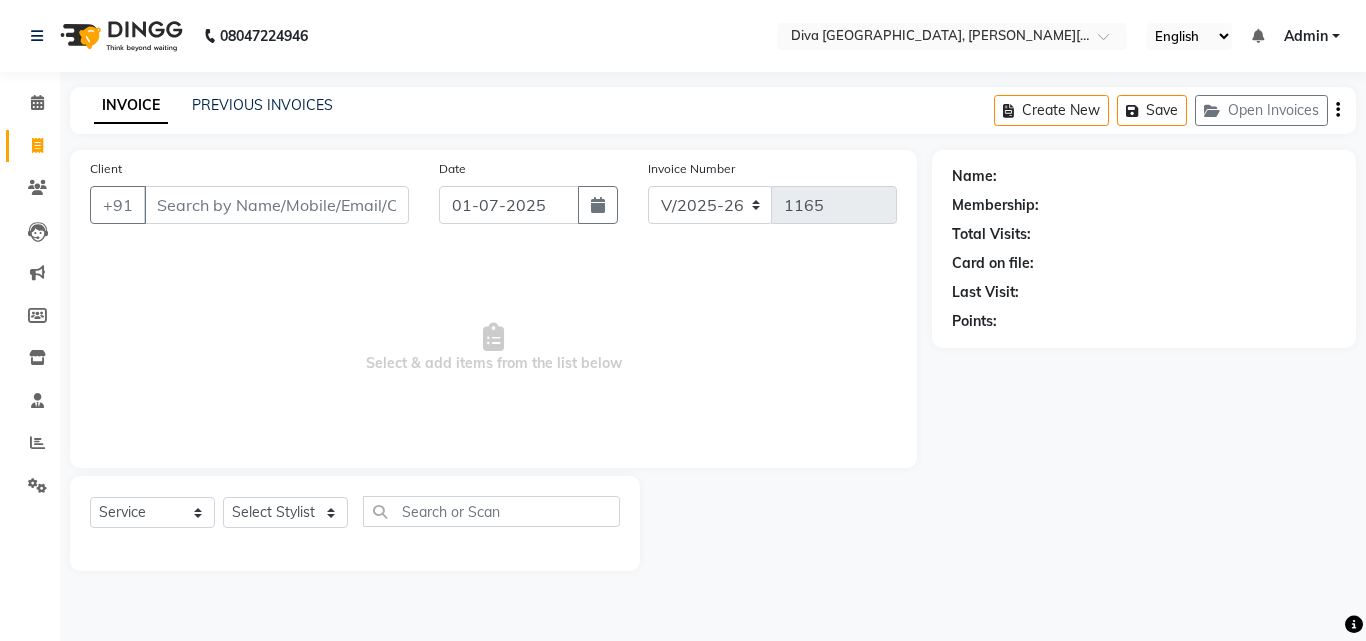 select on "7" 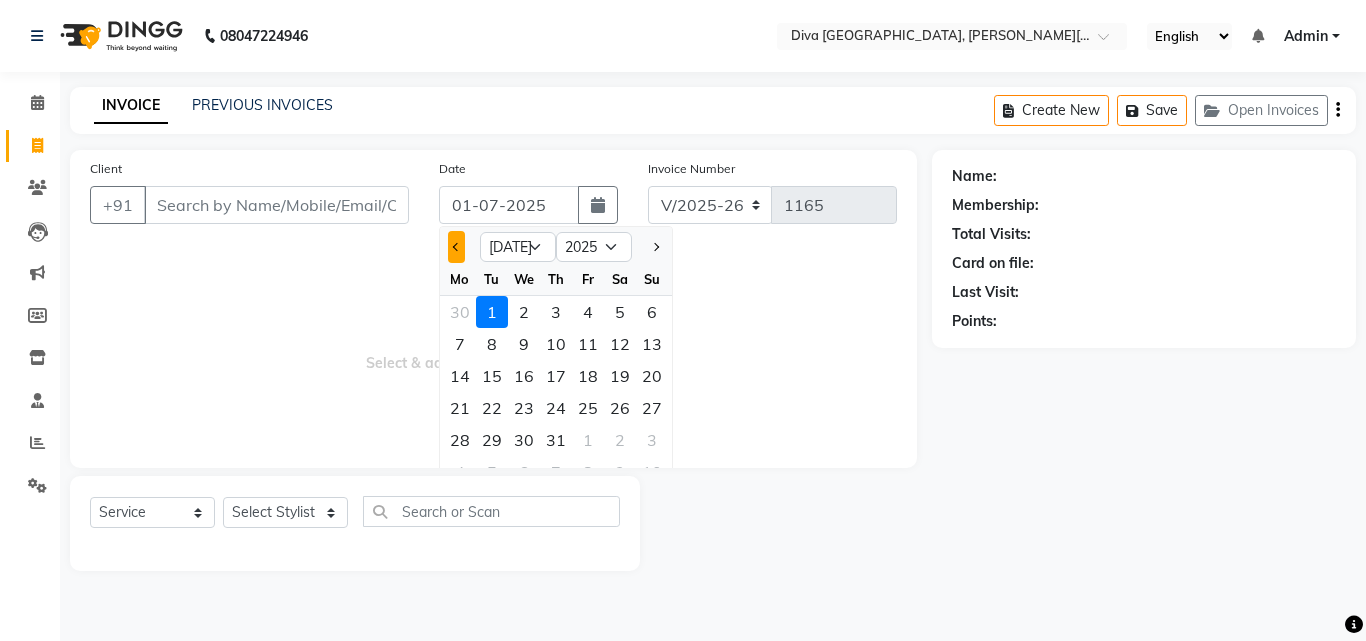 click 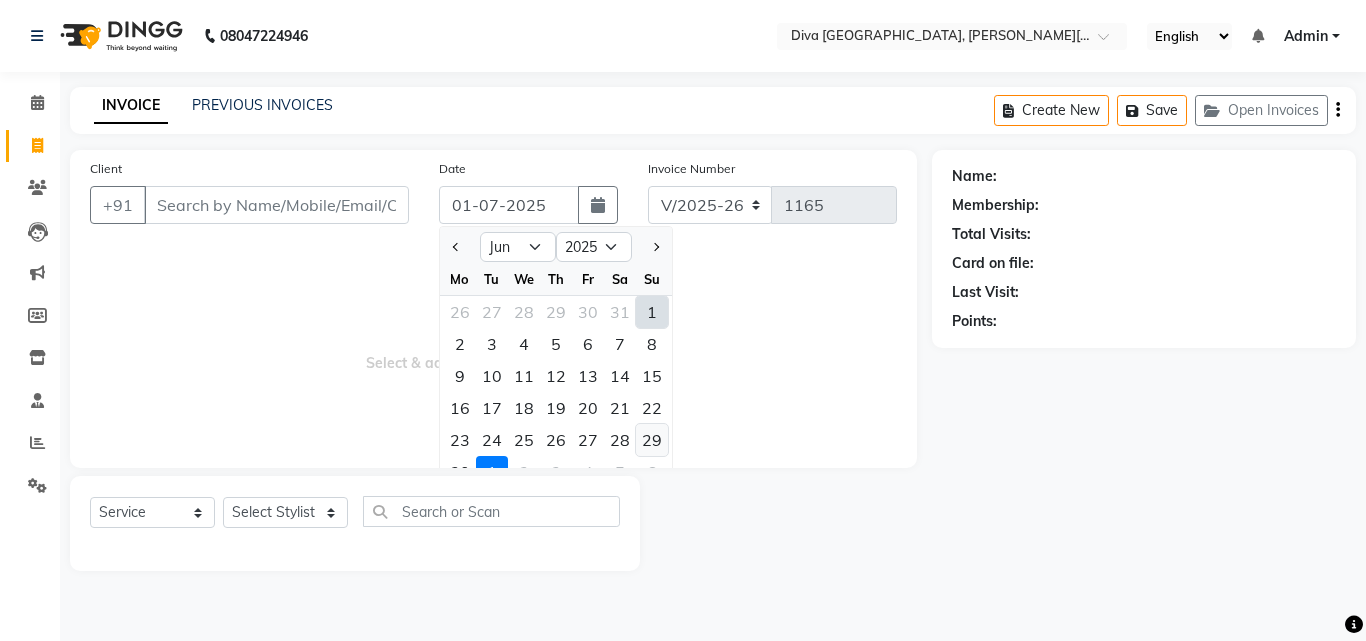 click on "29" 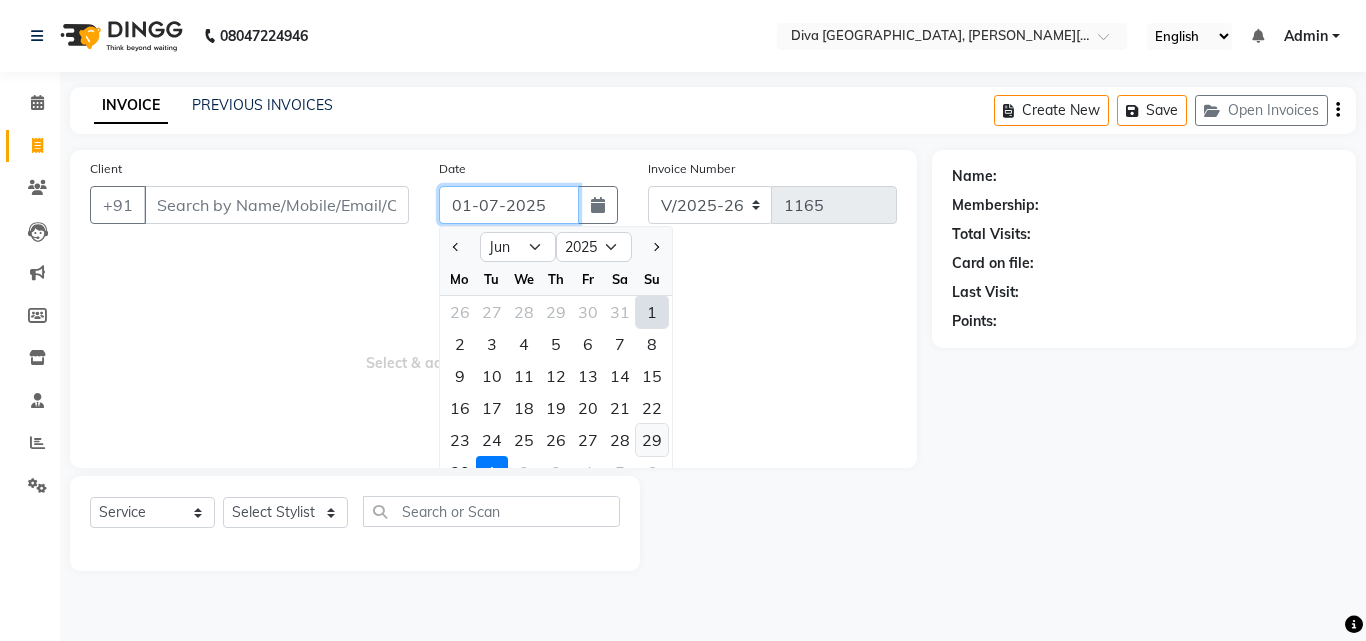 type on "29-06-2025" 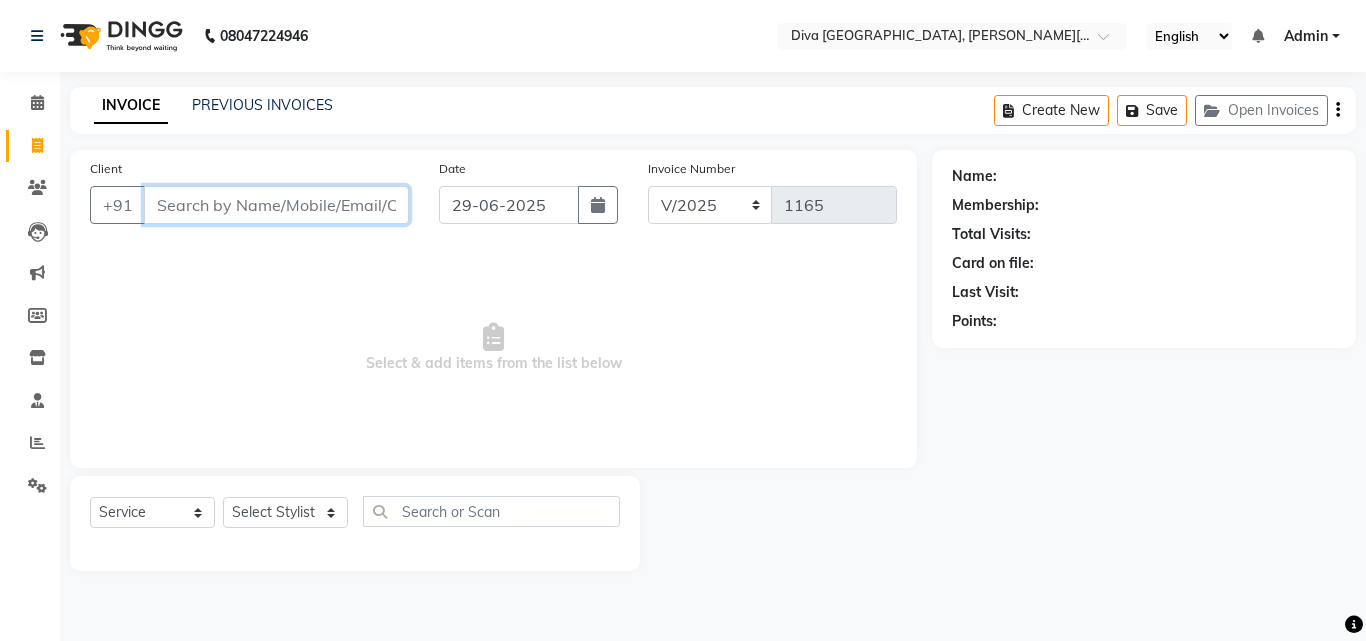 click on "Client" at bounding box center [276, 205] 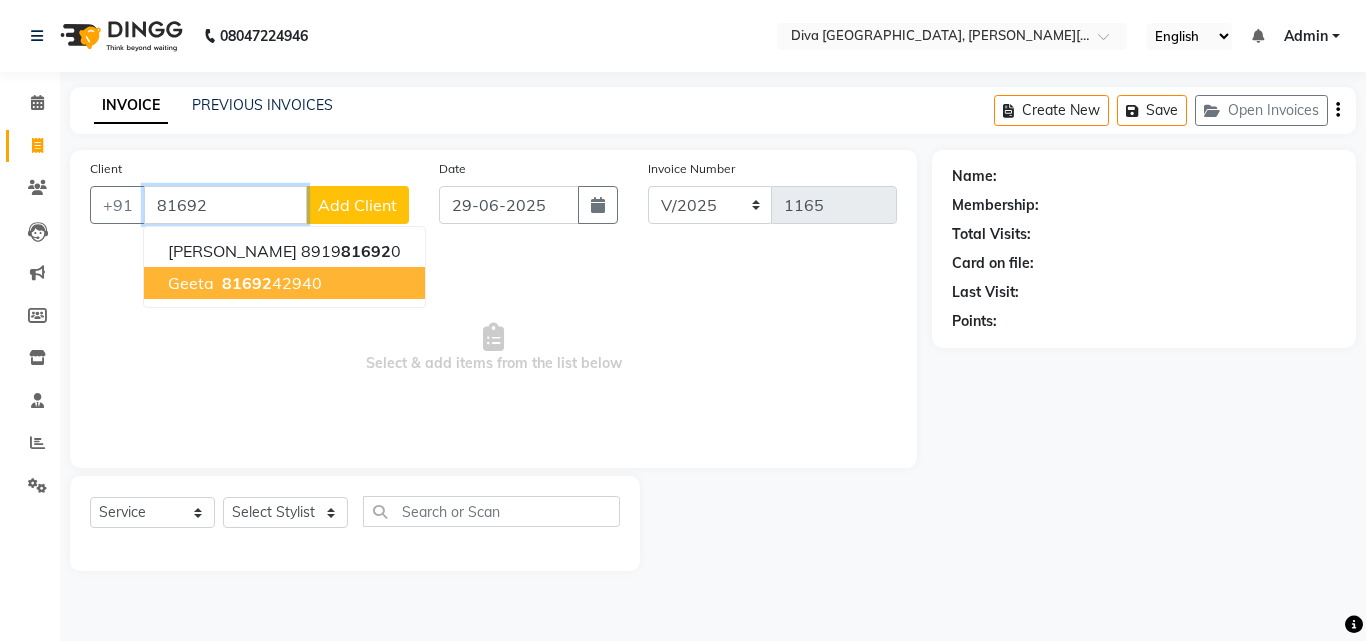 click on "Geeta" at bounding box center [191, 283] 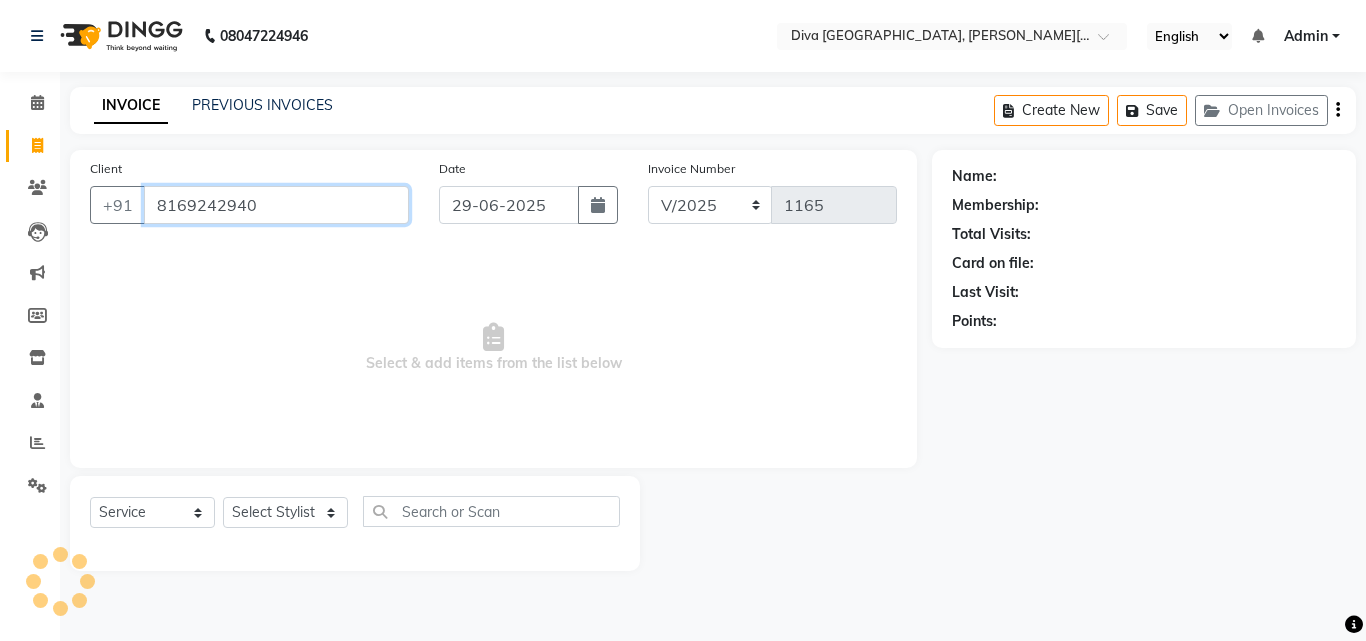 type on "8169242940" 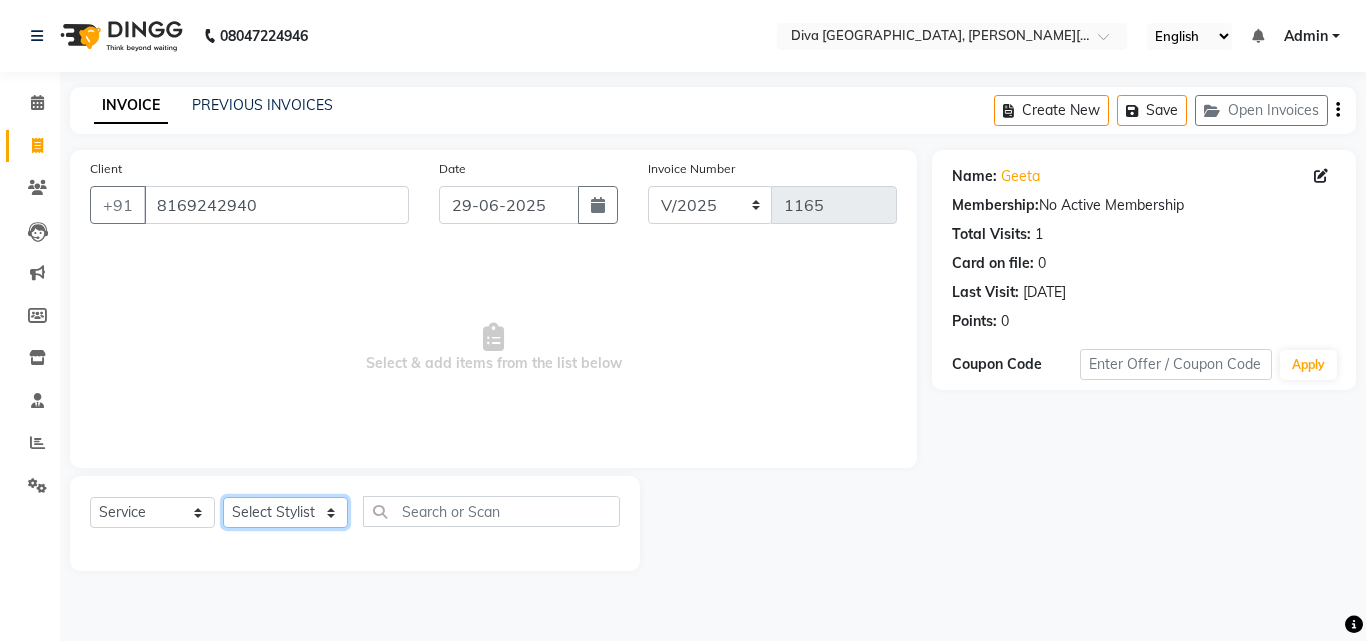 click on "Select Stylist Deepa Mam POOJA [PERSON_NAME]" 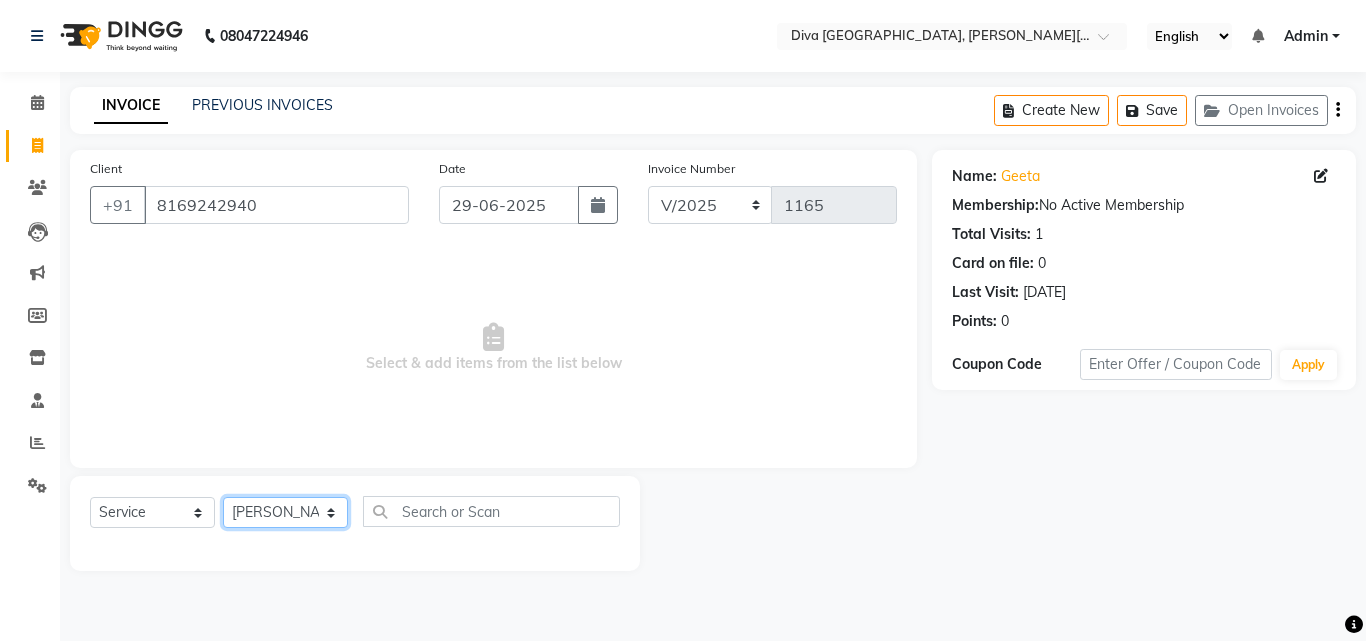 click on "Select Stylist Deepa Mam POOJA [PERSON_NAME]" 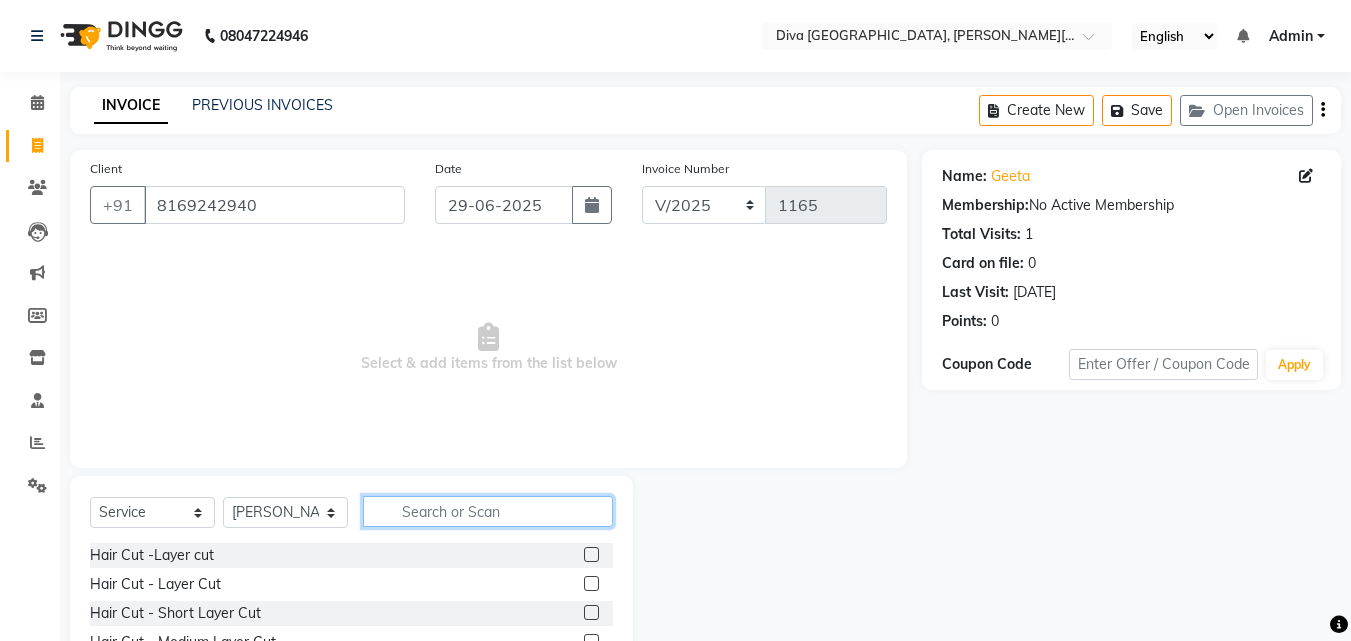 click 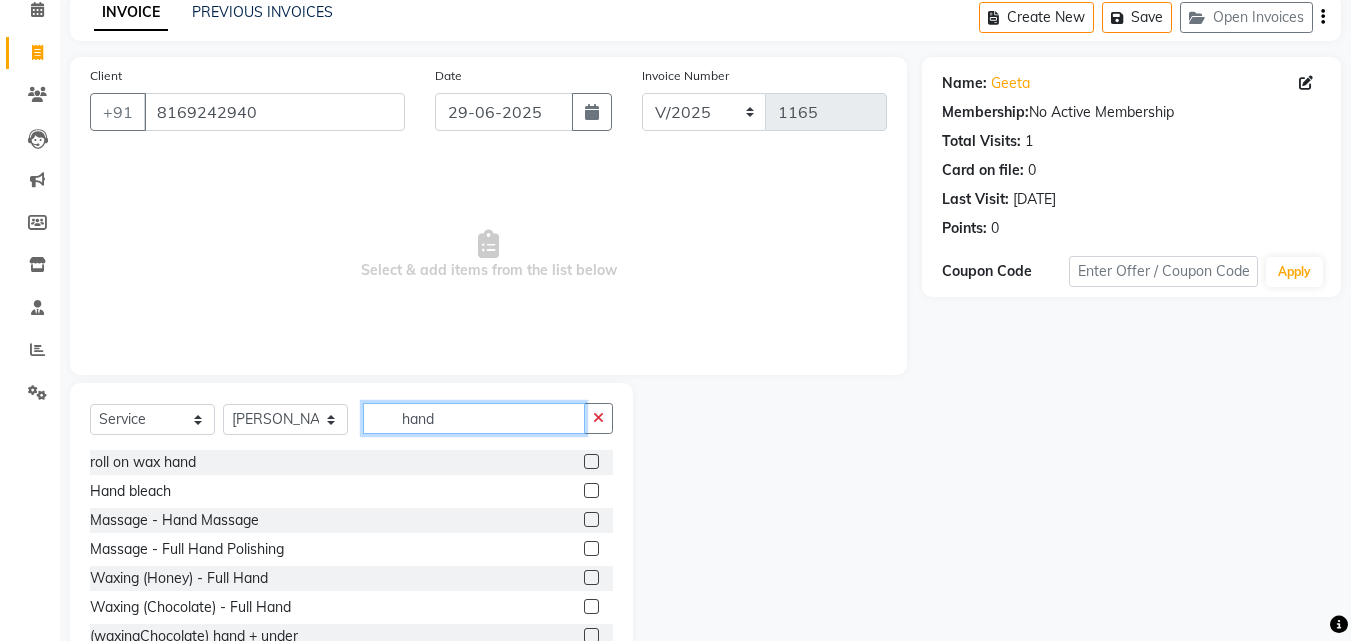 scroll, scrollTop: 160, scrollLeft: 0, axis: vertical 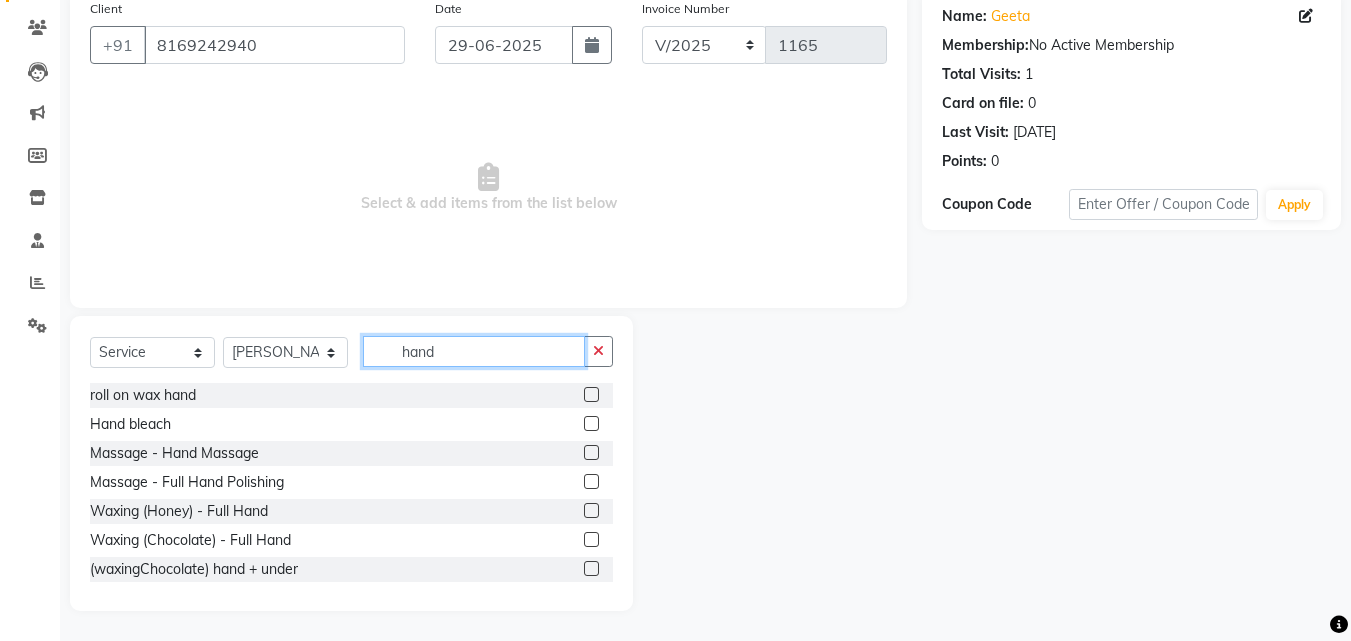 type on "hand" 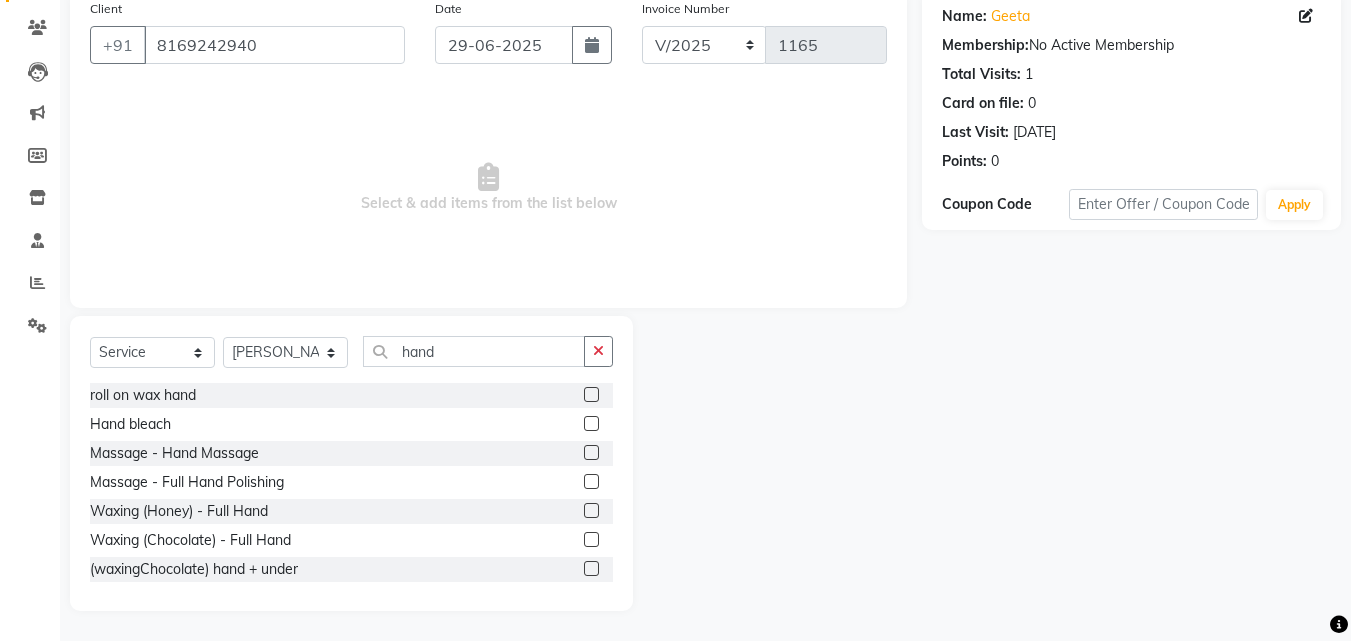 click 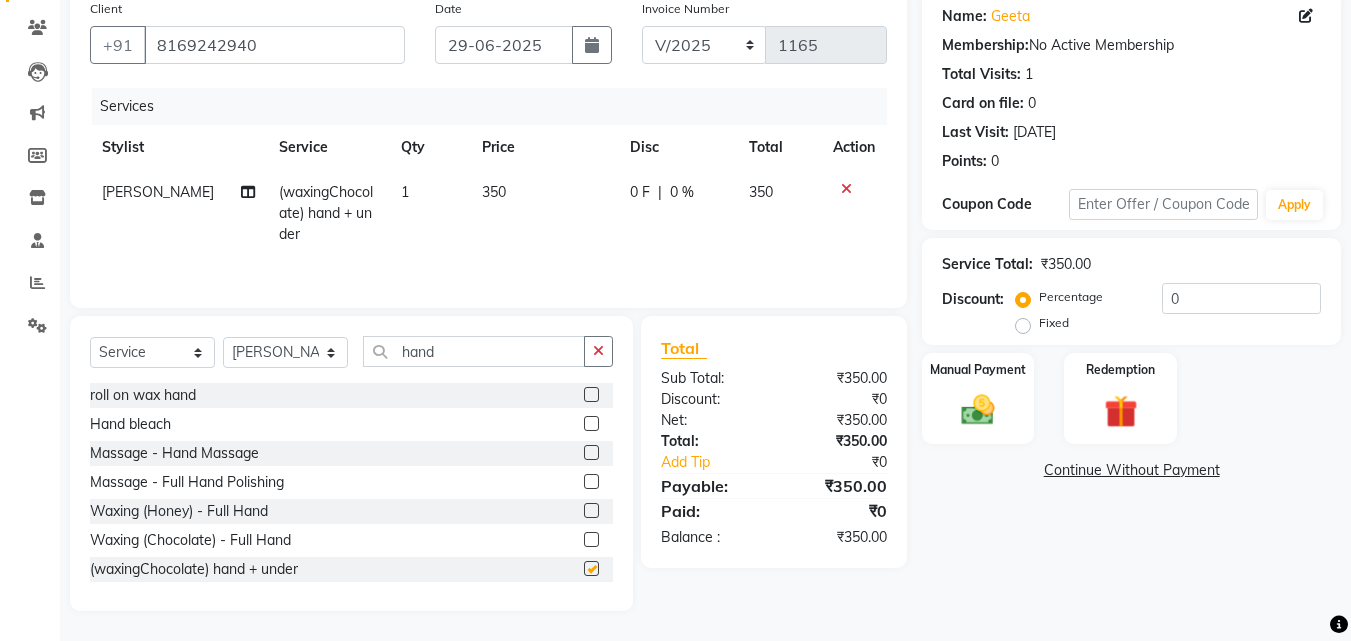checkbox on "false" 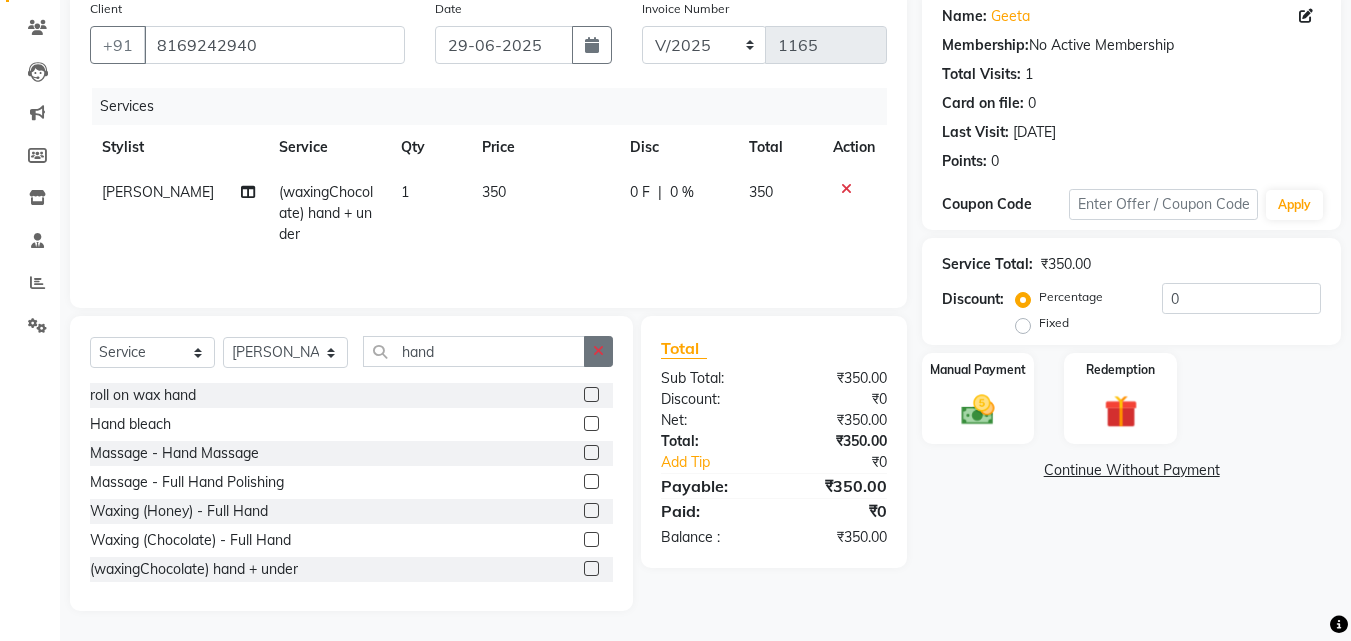 click 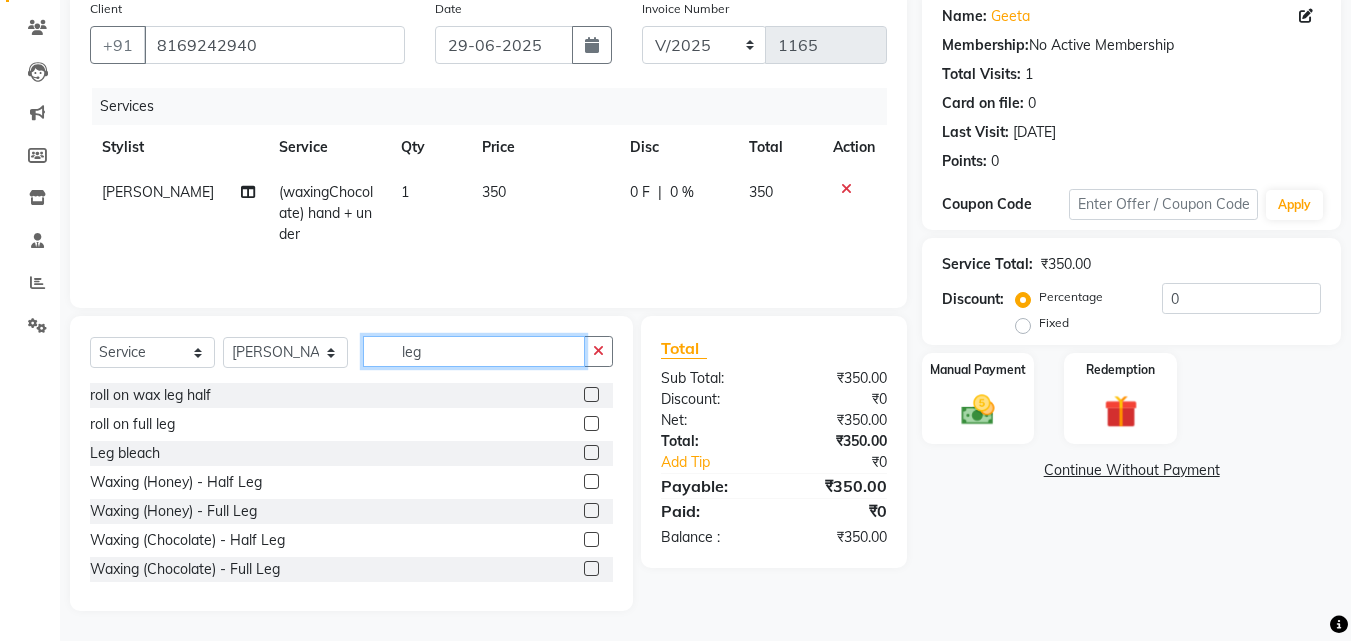 type on "leg" 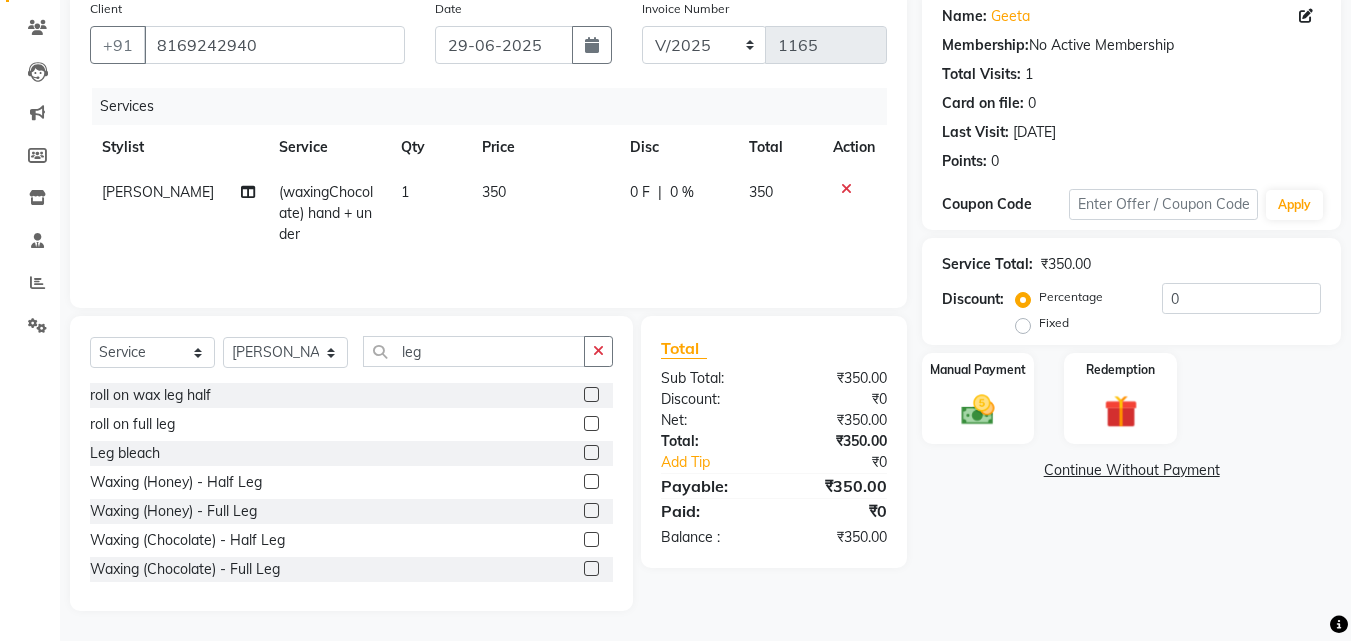click 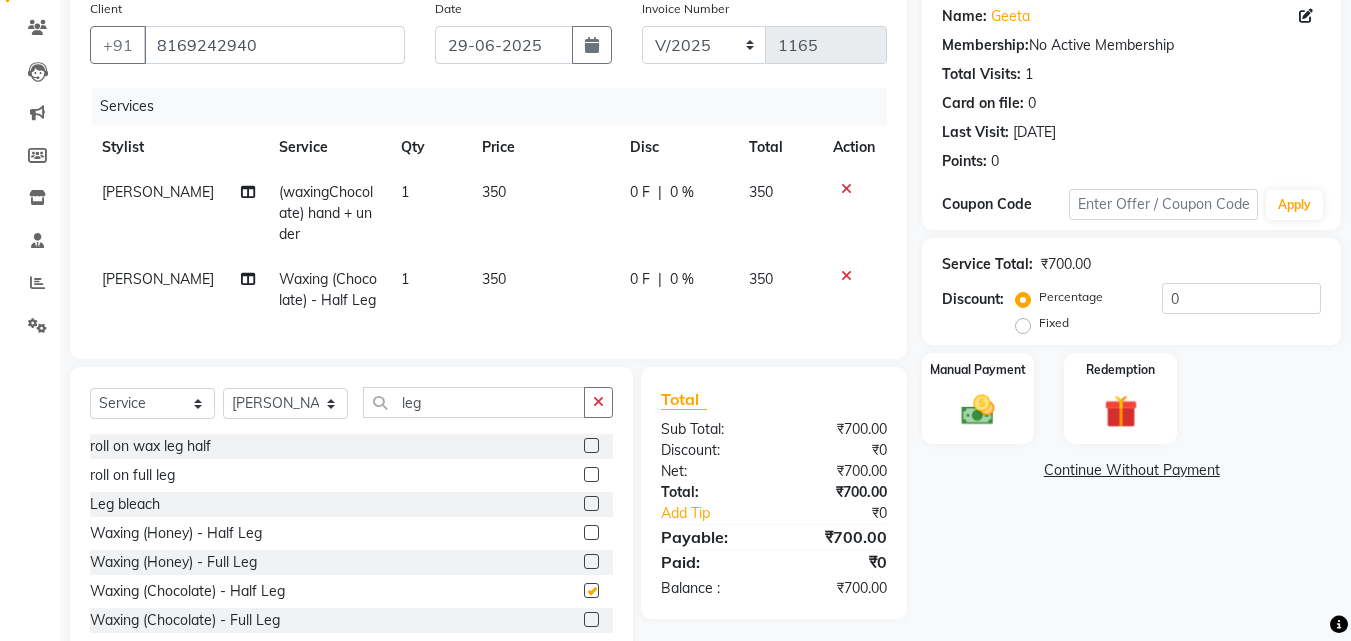 checkbox on "false" 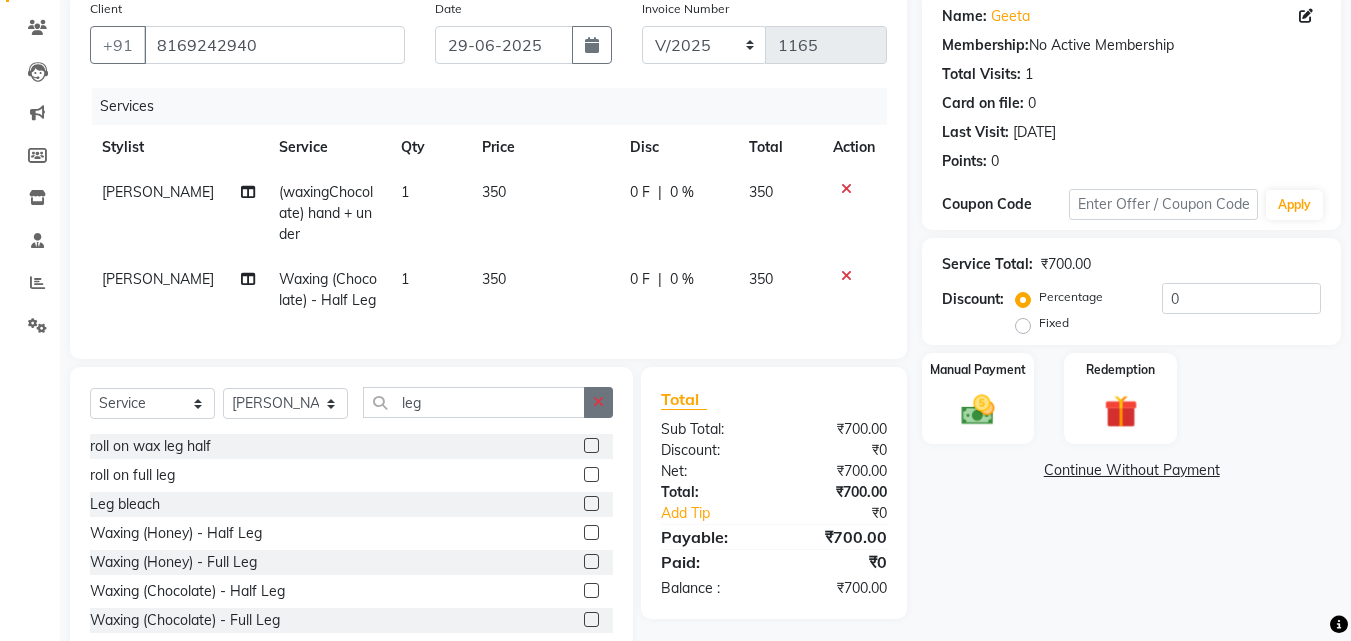 click 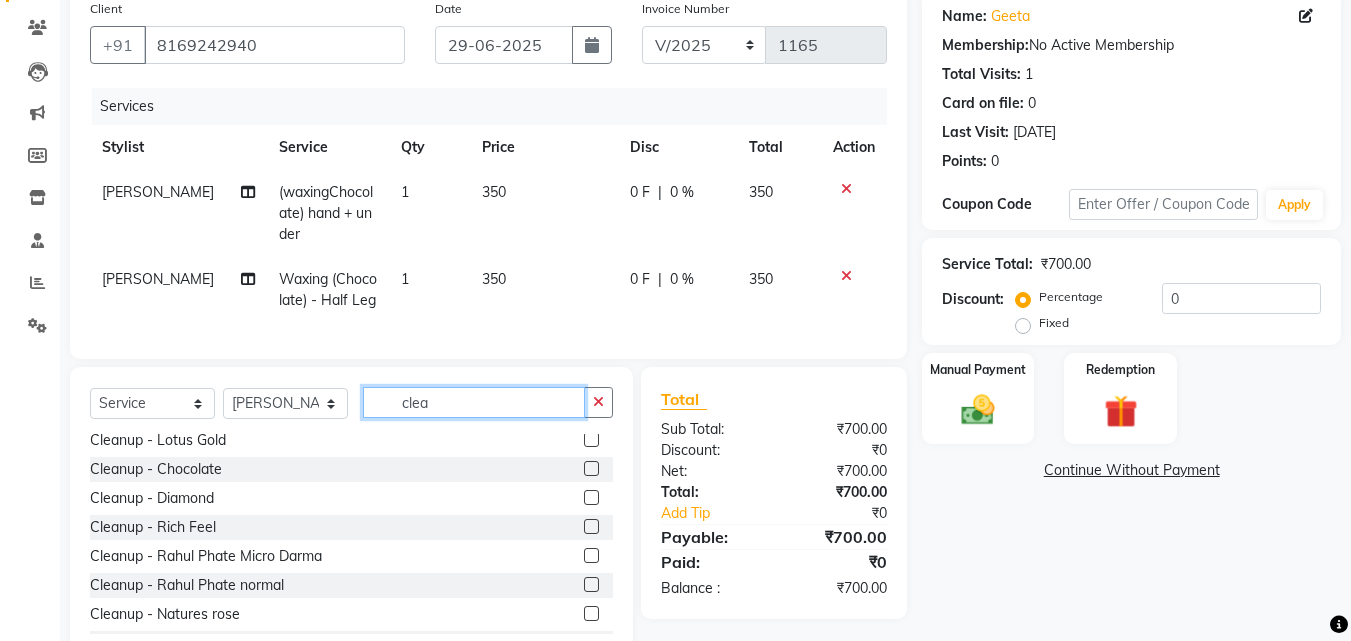 scroll, scrollTop: 160, scrollLeft: 0, axis: vertical 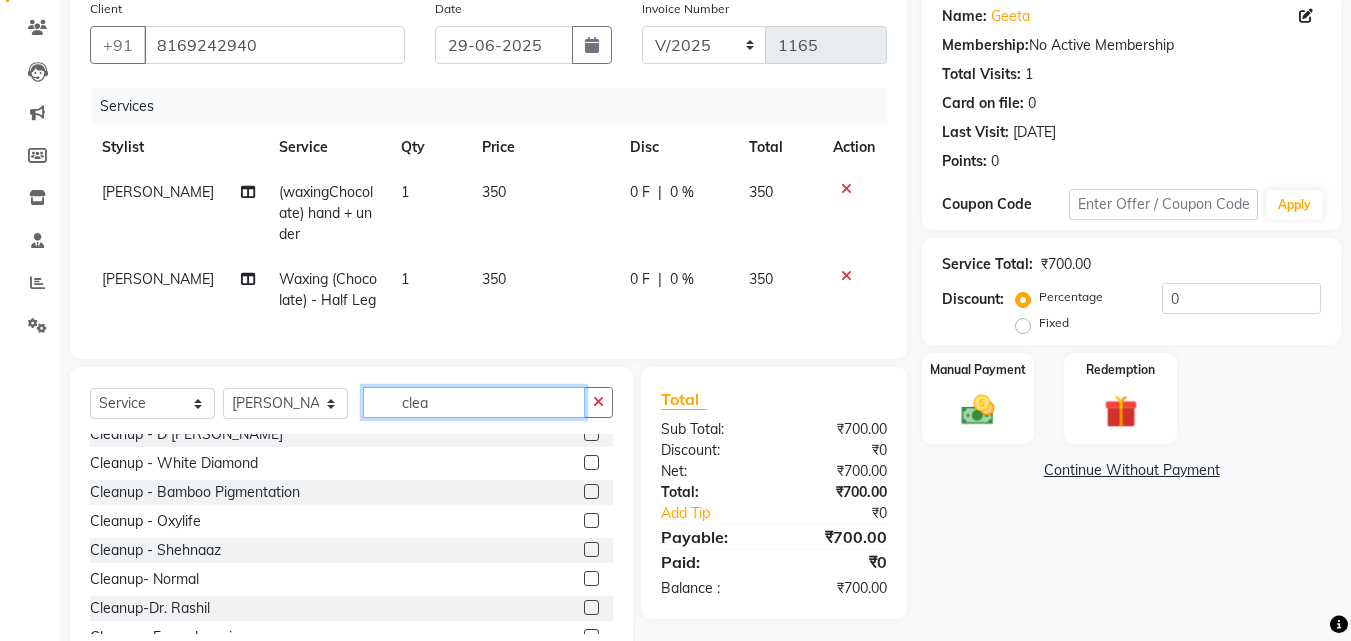 type on "clea" 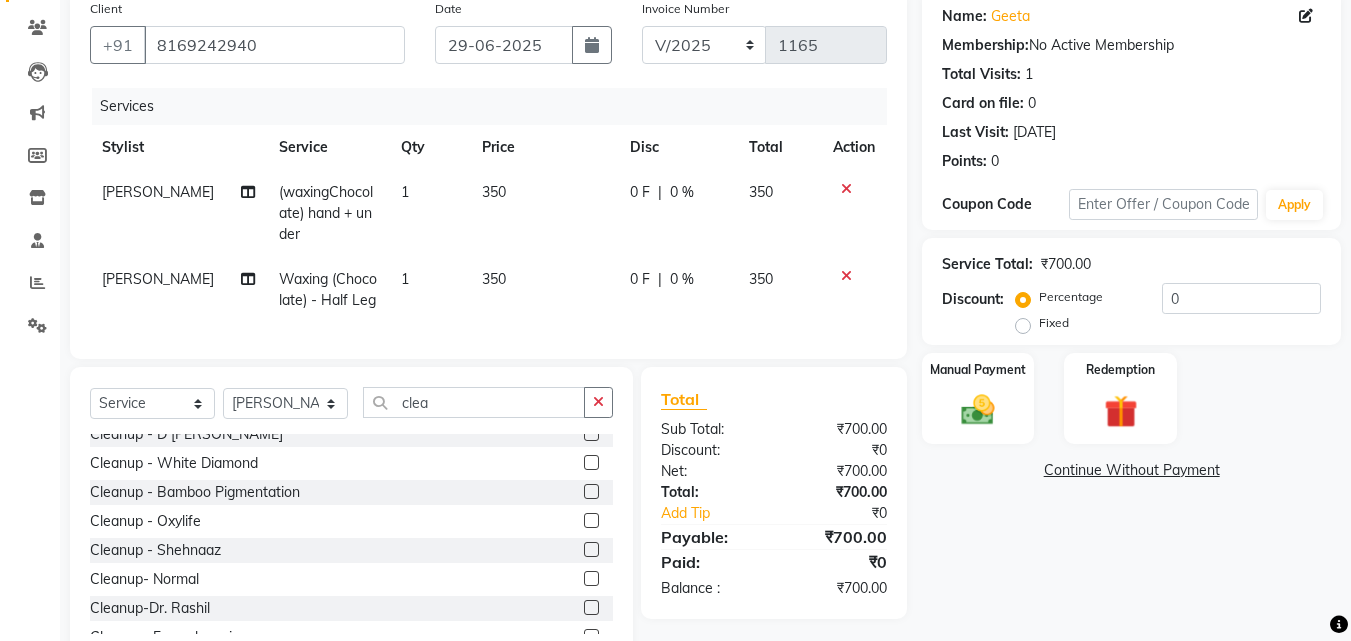 click 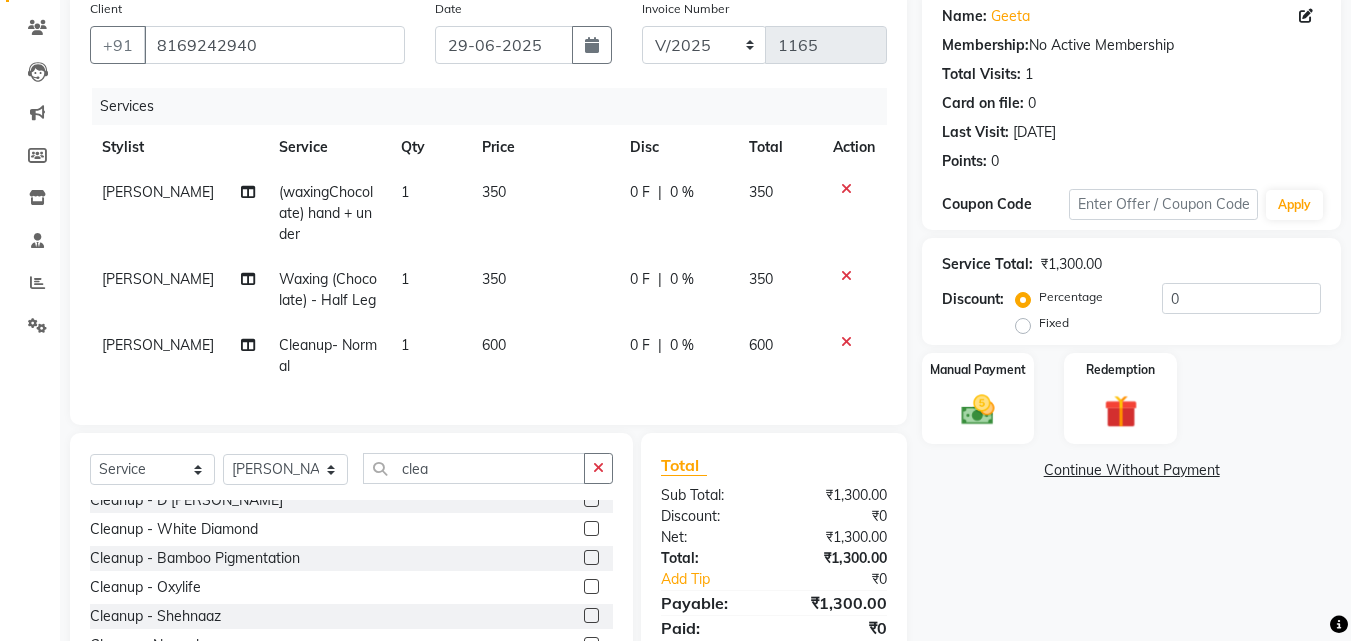 checkbox on "false" 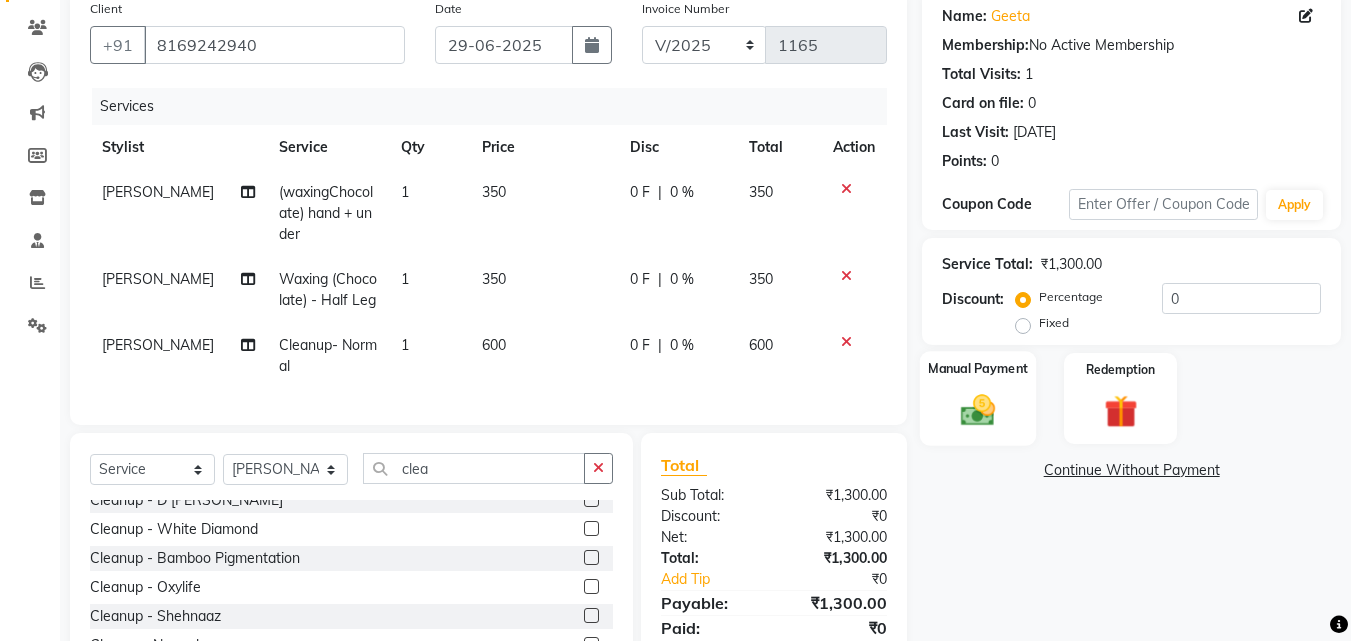 click 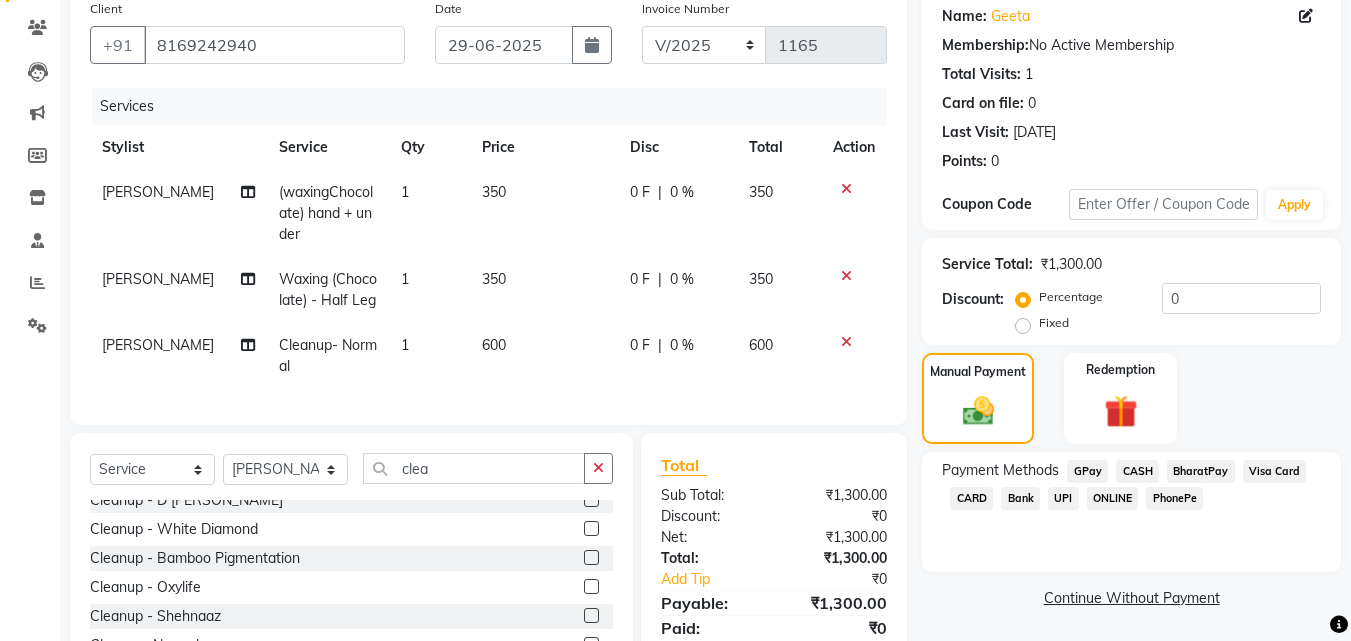 click on "GPay" 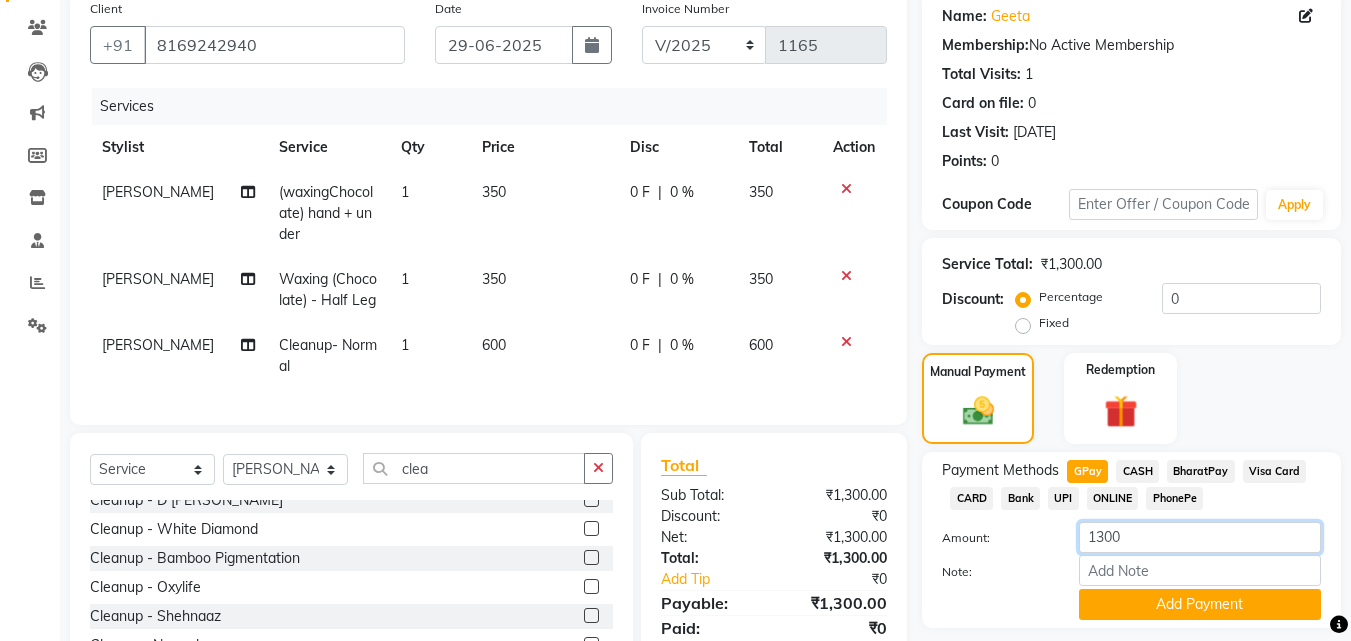 click on "1300" 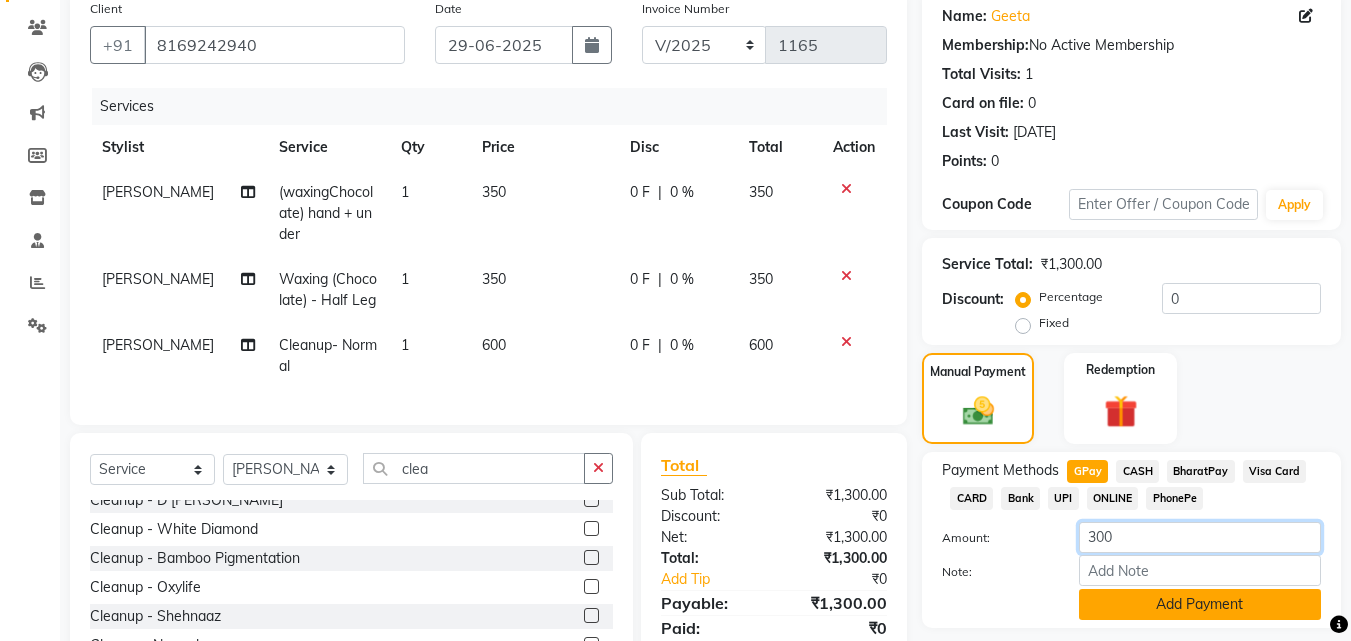 type on "300" 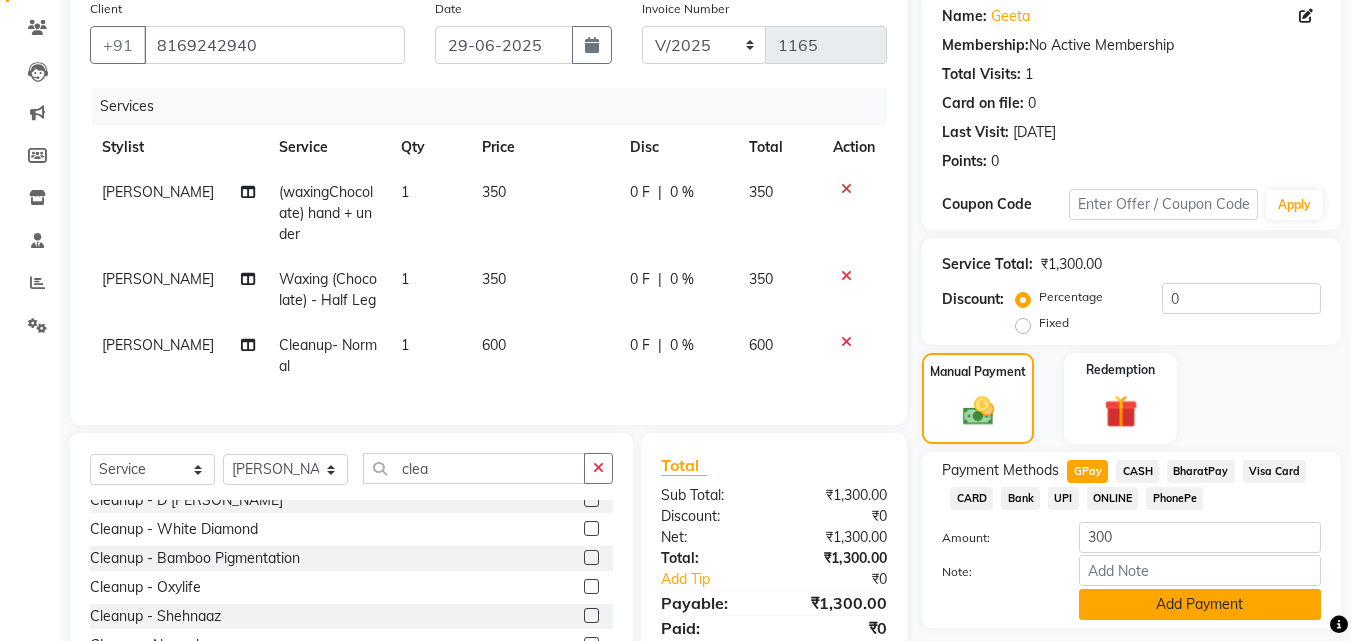 click on "Add Payment" 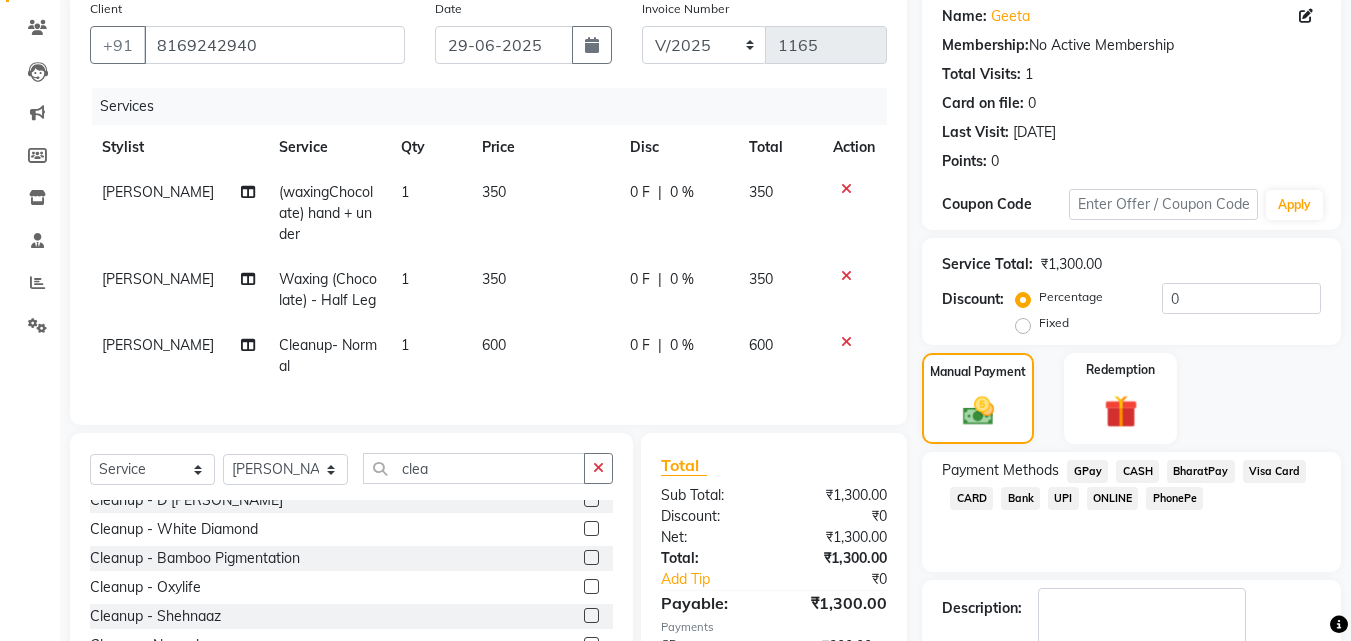 click on "CASH" 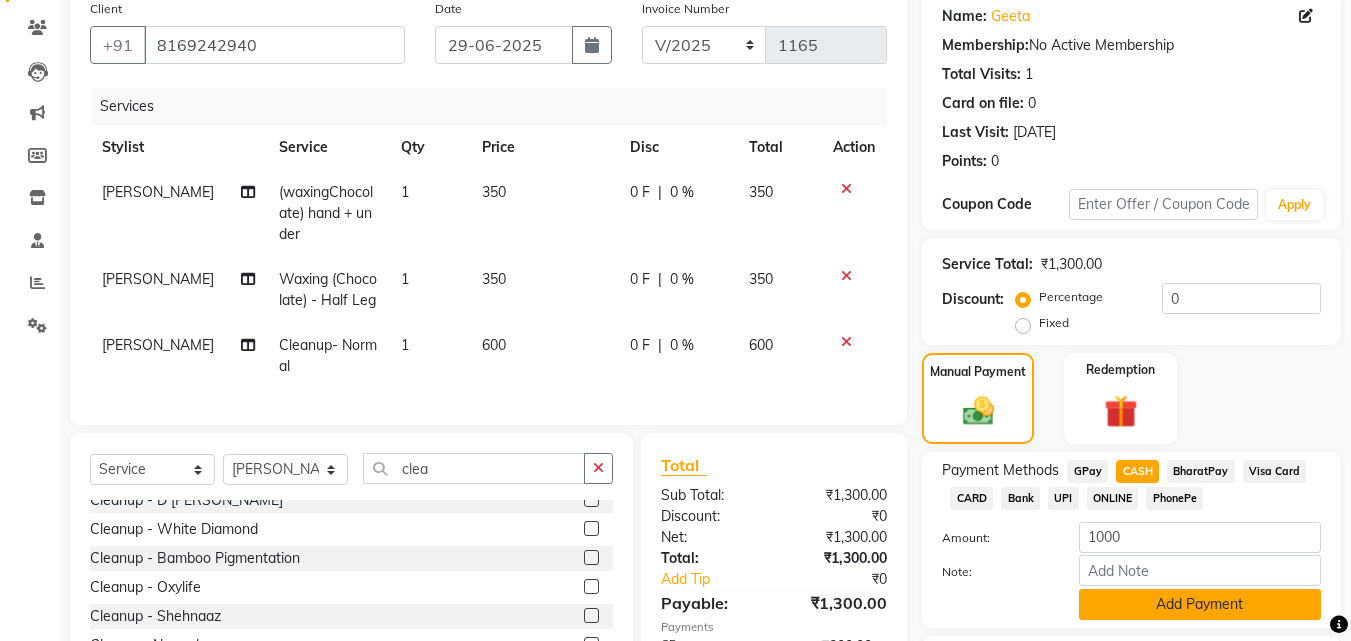 click on "Add Payment" 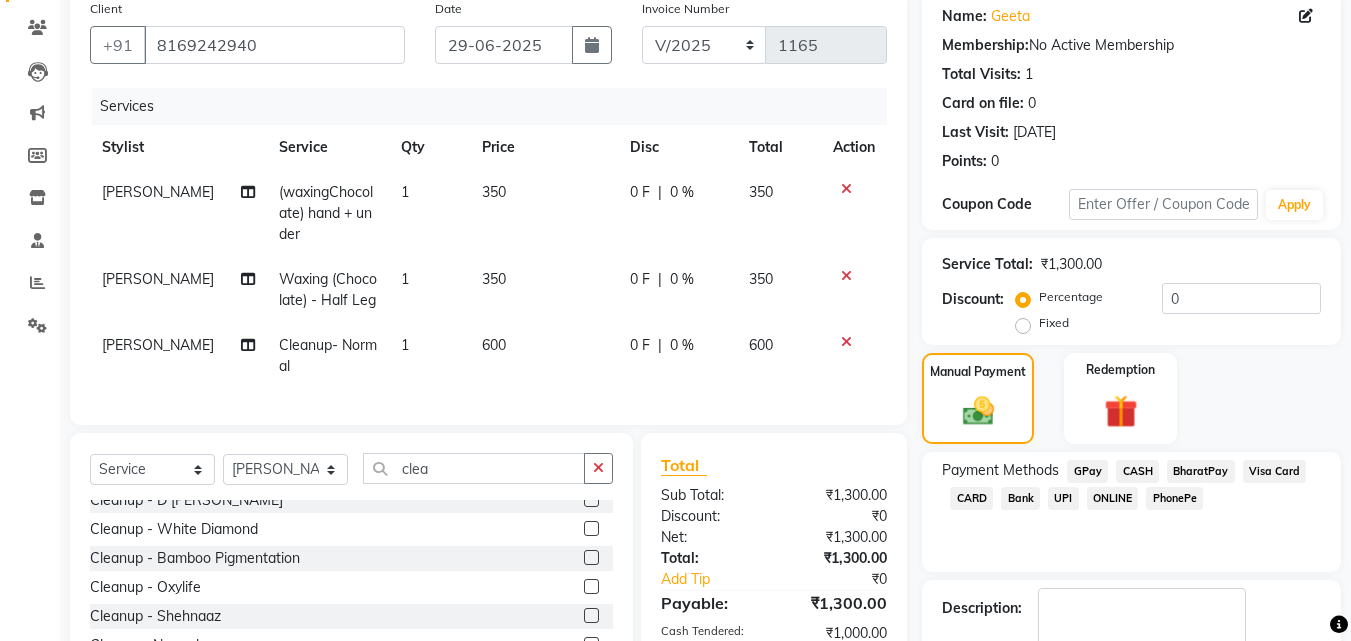 scroll, scrollTop: 341, scrollLeft: 0, axis: vertical 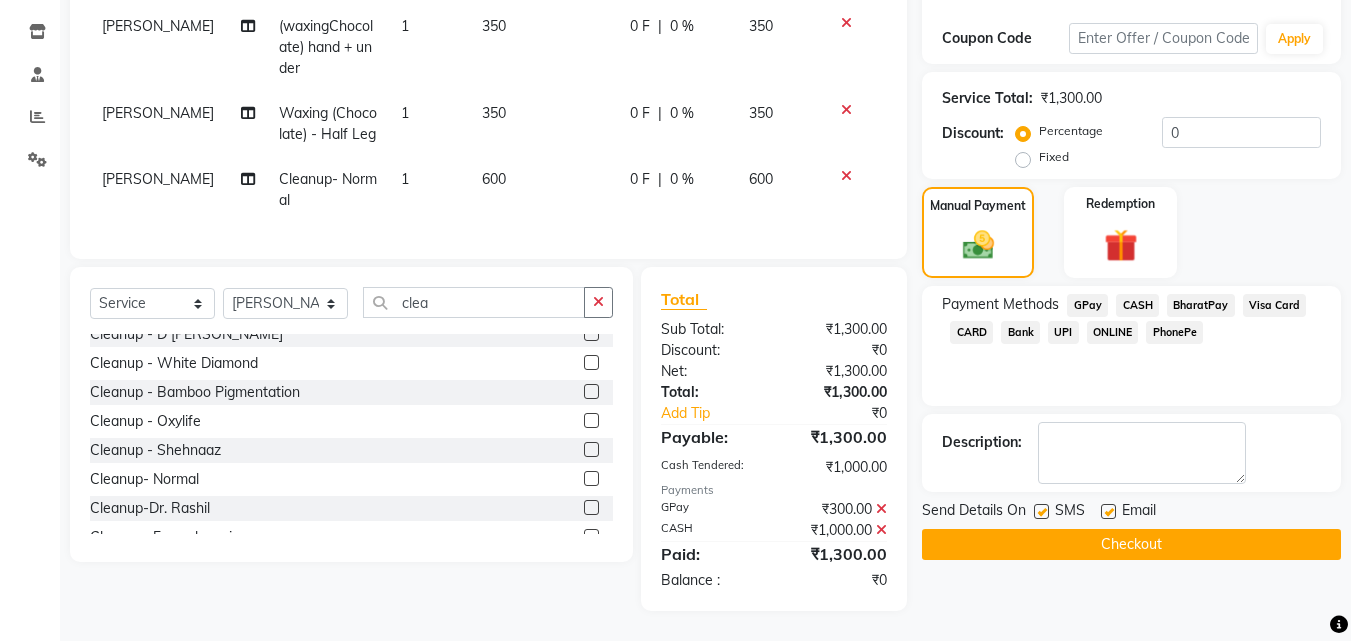 click on "Checkout" 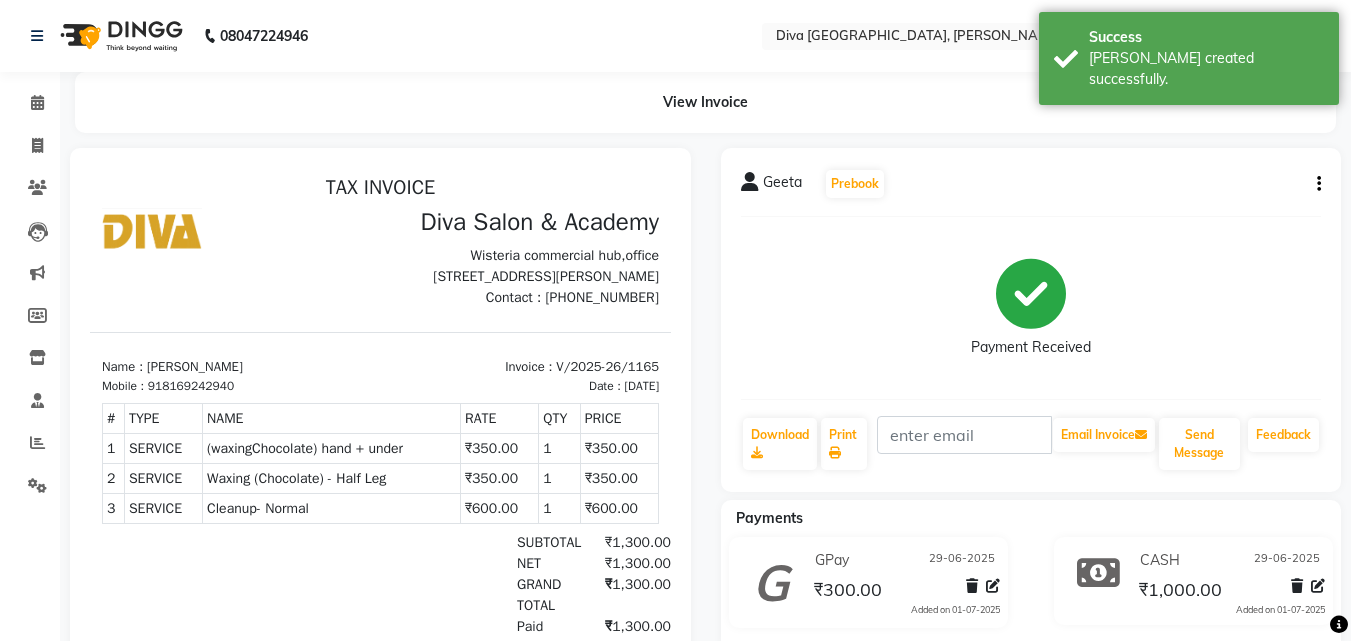 scroll, scrollTop: 0, scrollLeft: 0, axis: both 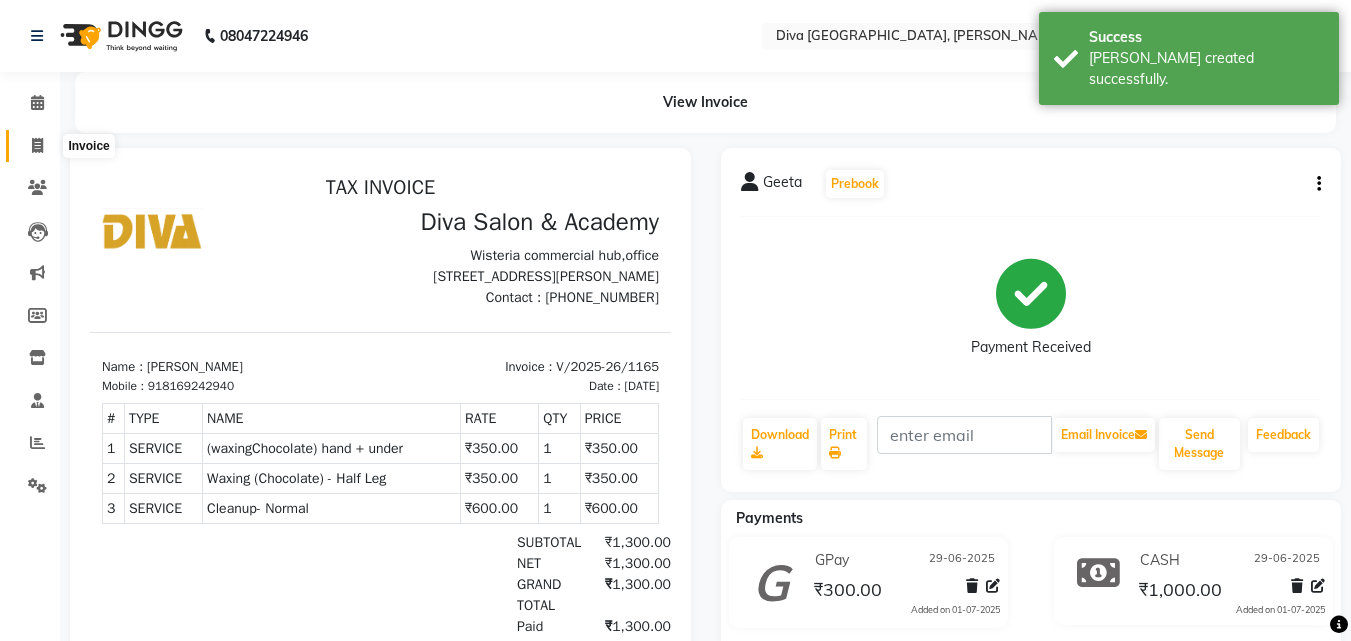 click 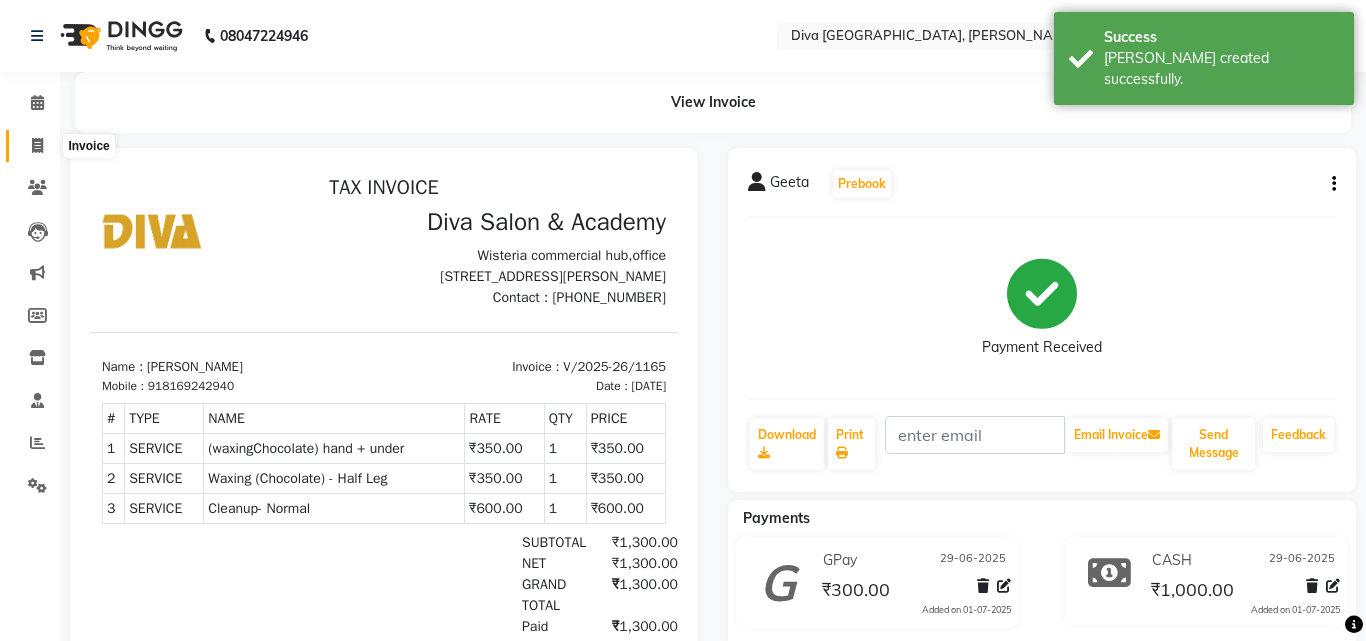 select on "671" 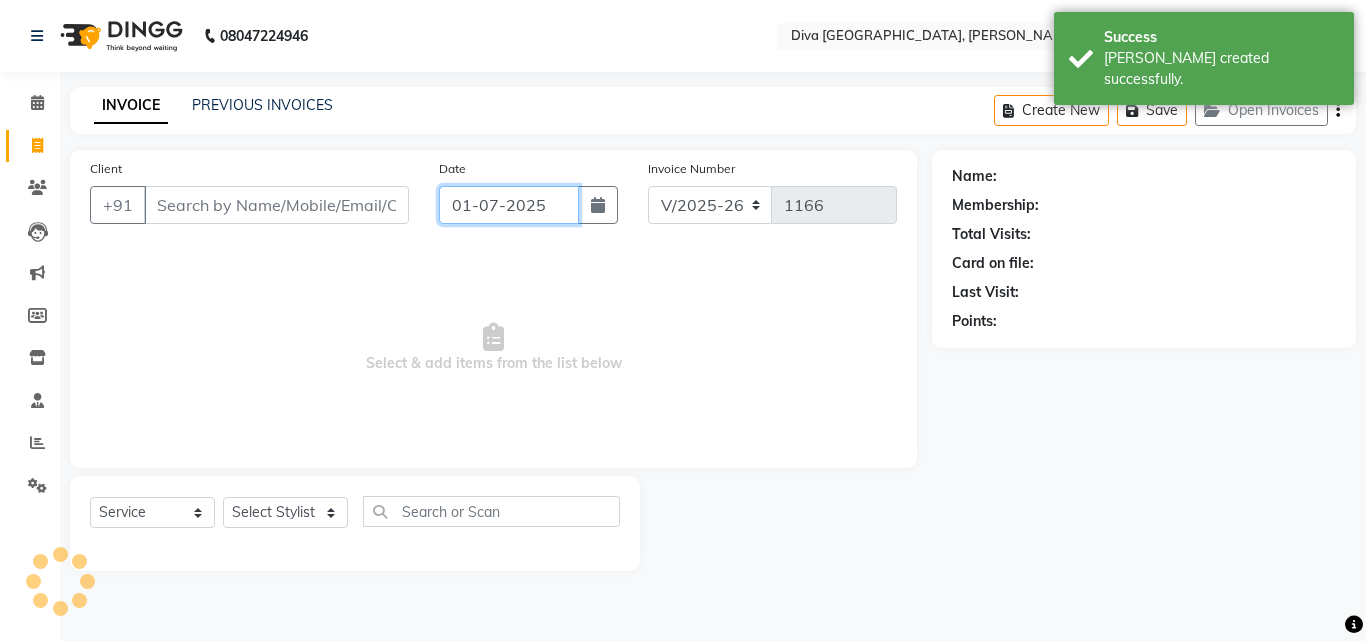 click on "01-07-2025" 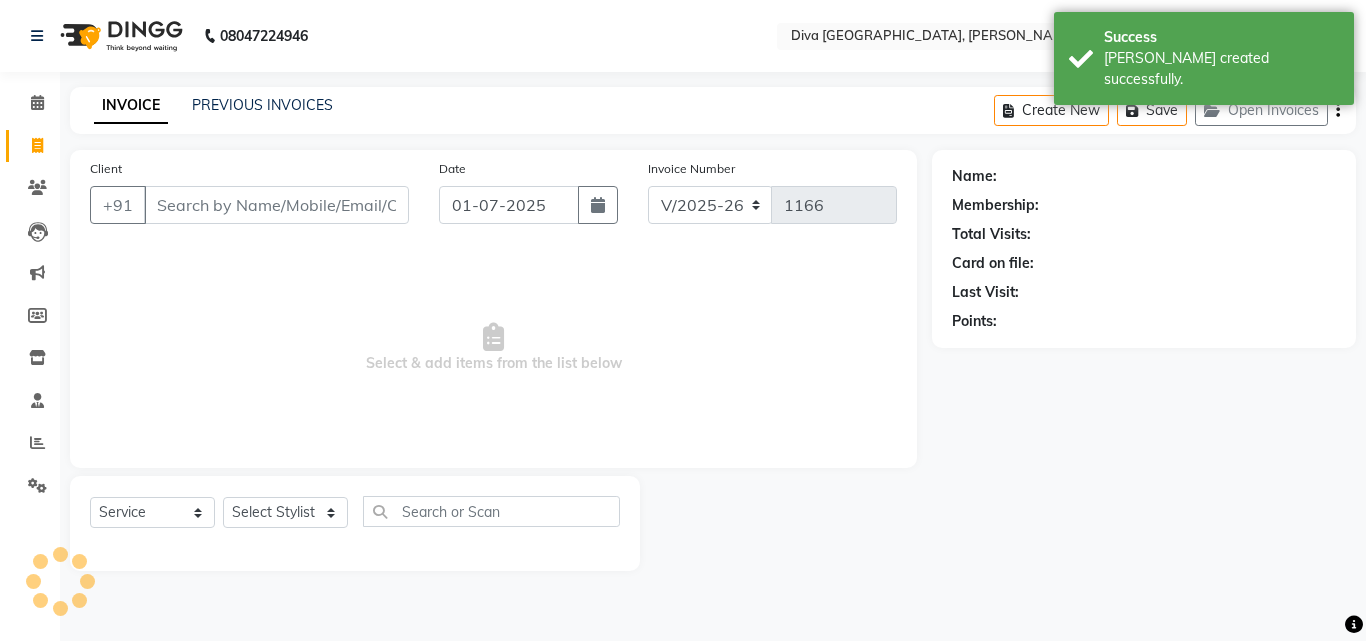 select on "7" 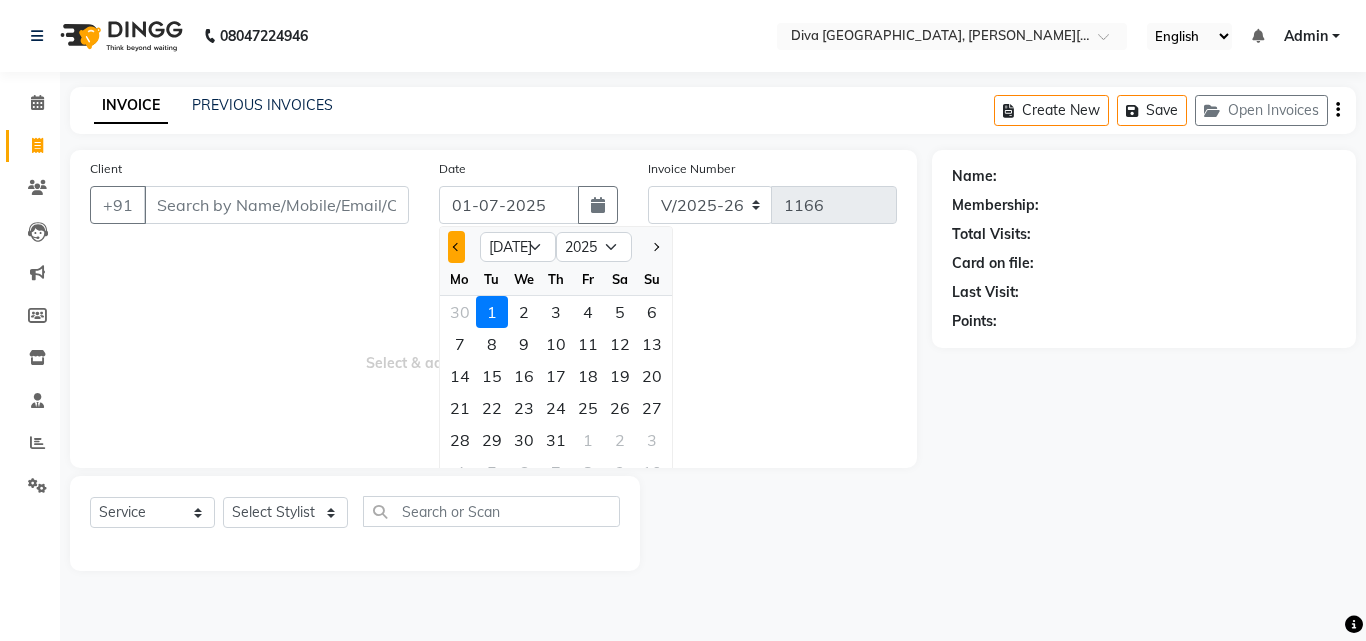 click 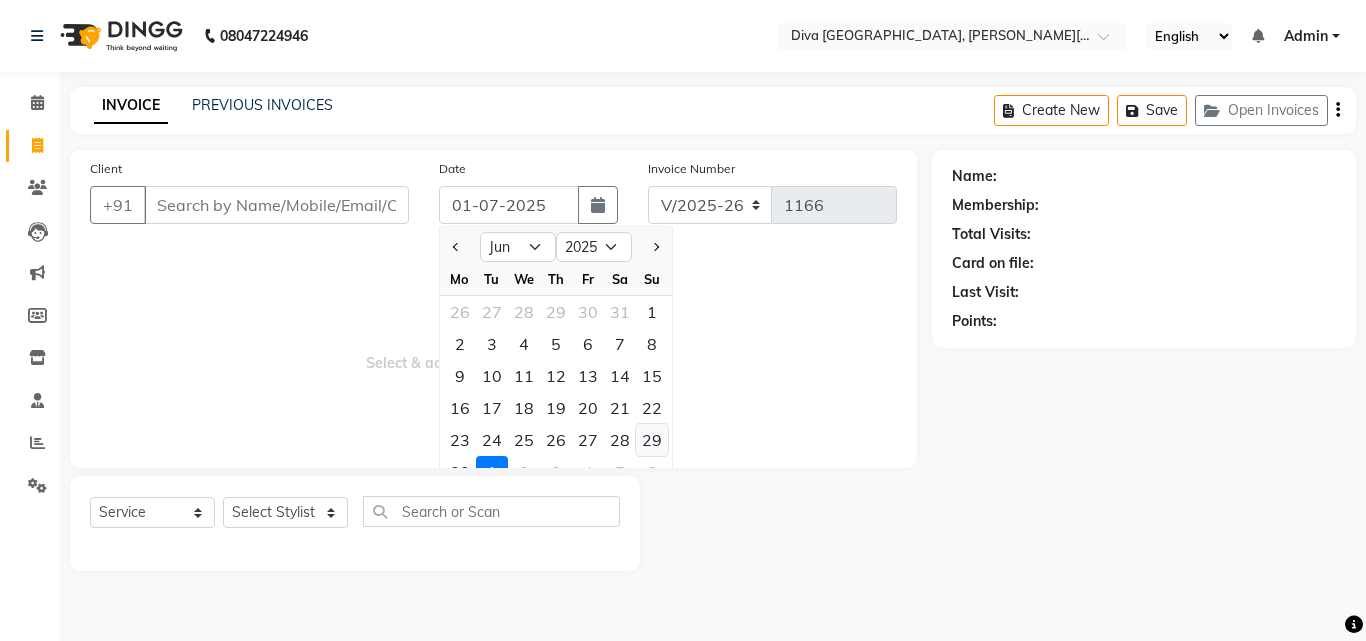 click on "29" 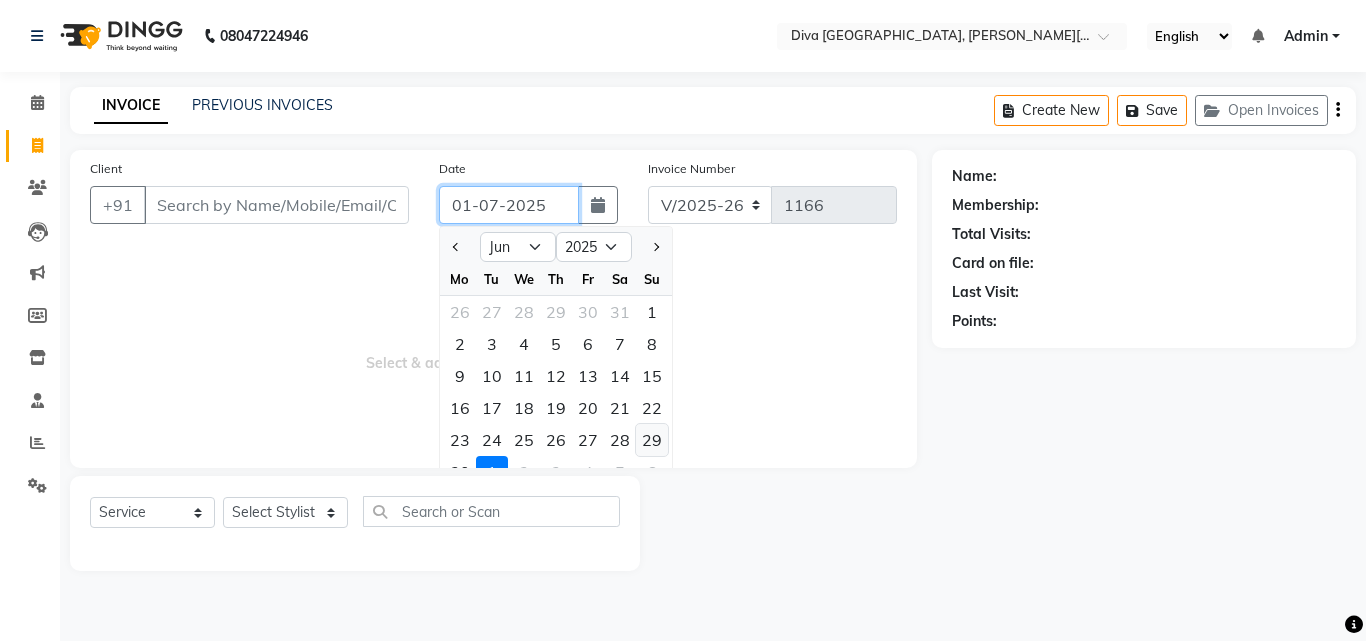 type on "29-06-2025" 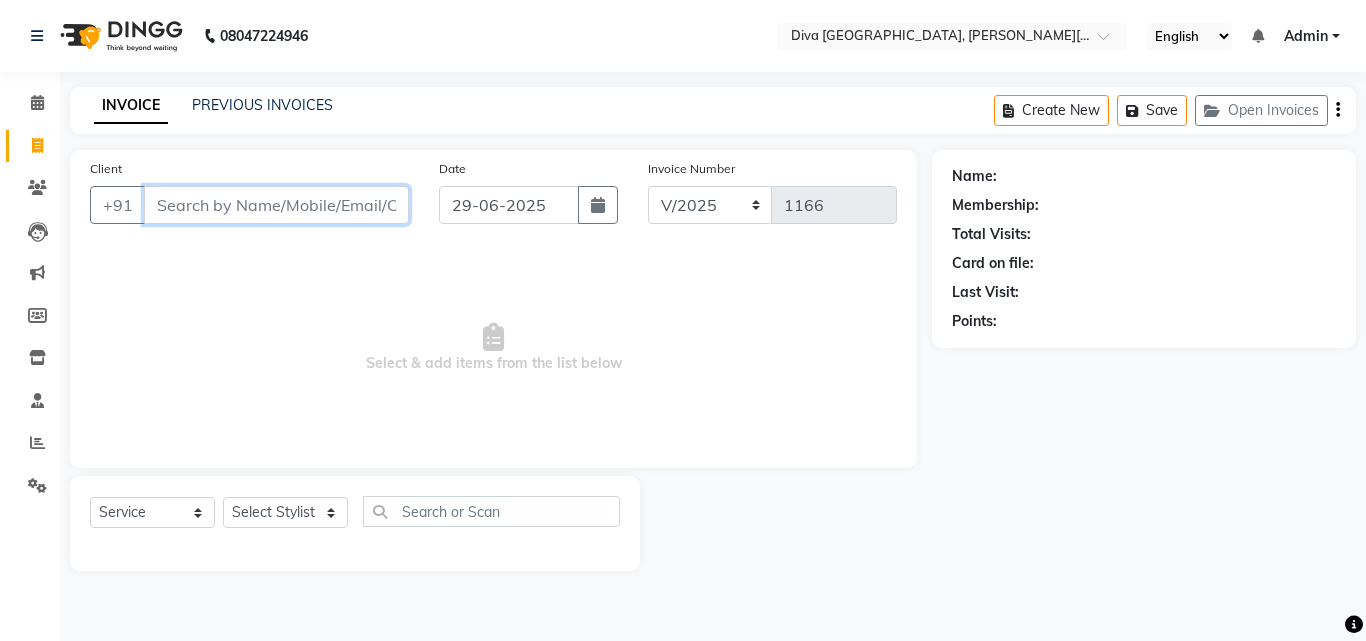 click on "Client" at bounding box center (276, 205) 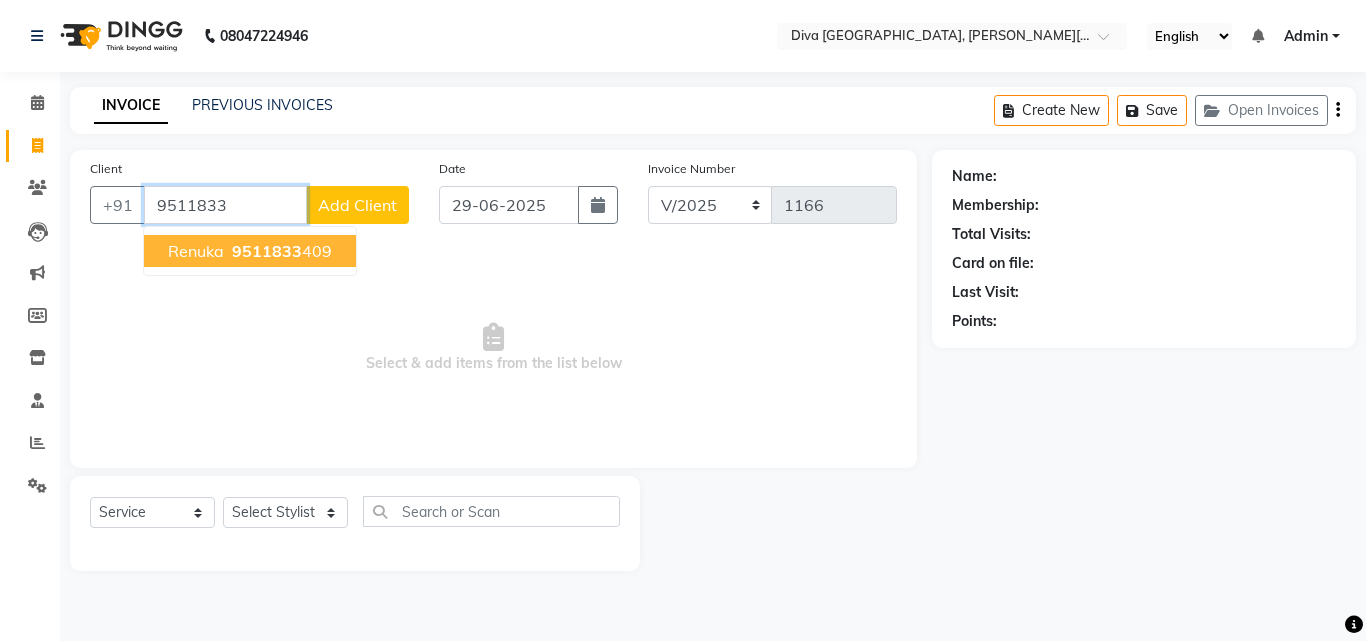 click on "Renuka" at bounding box center (196, 251) 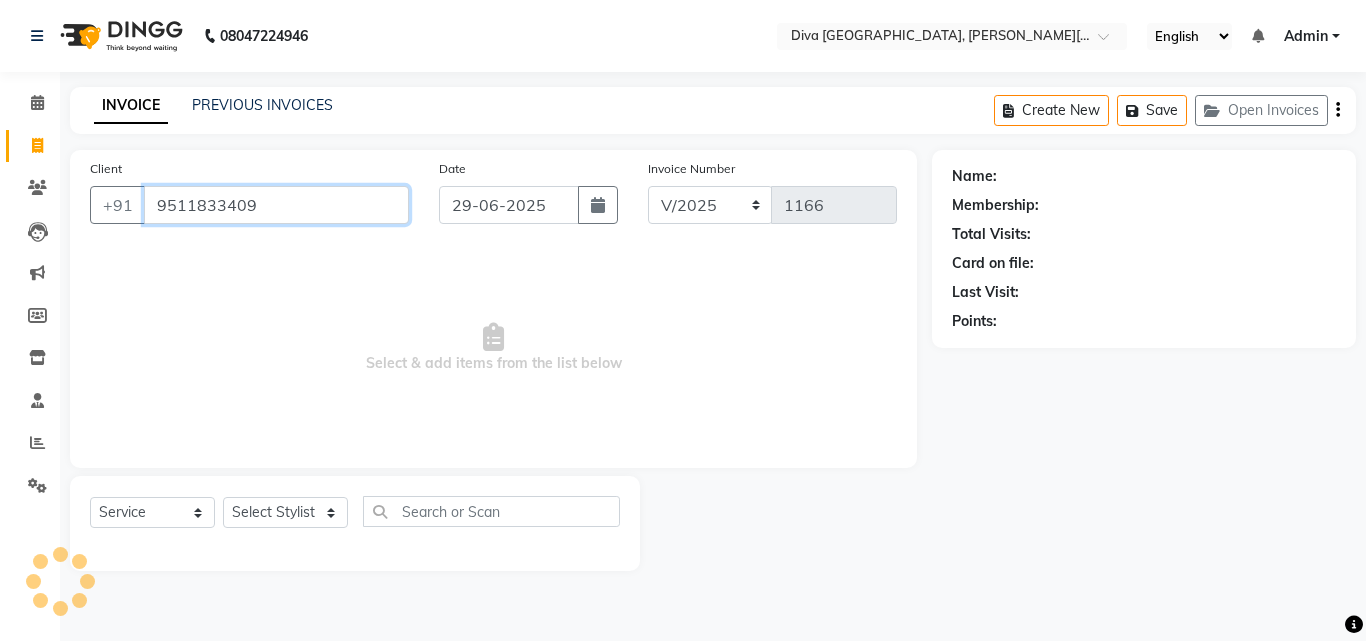 type on "9511833409" 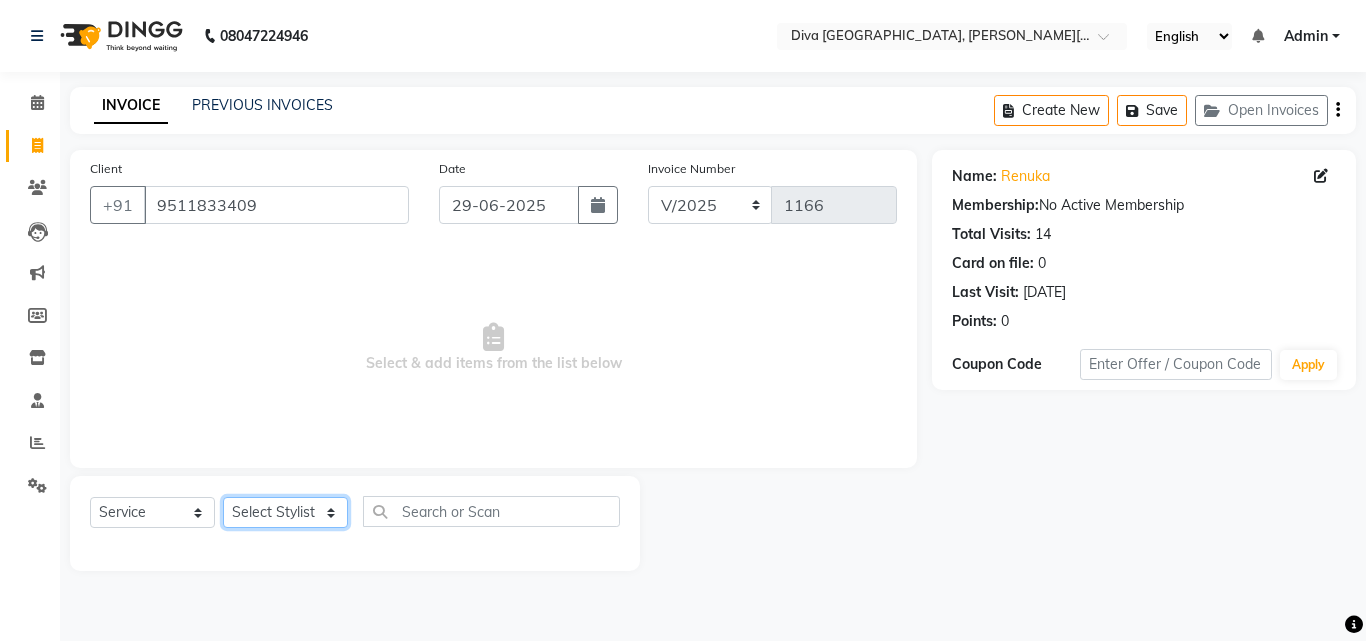 click on "Select Stylist Deepa Mam POOJA [PERSON_NAME]" 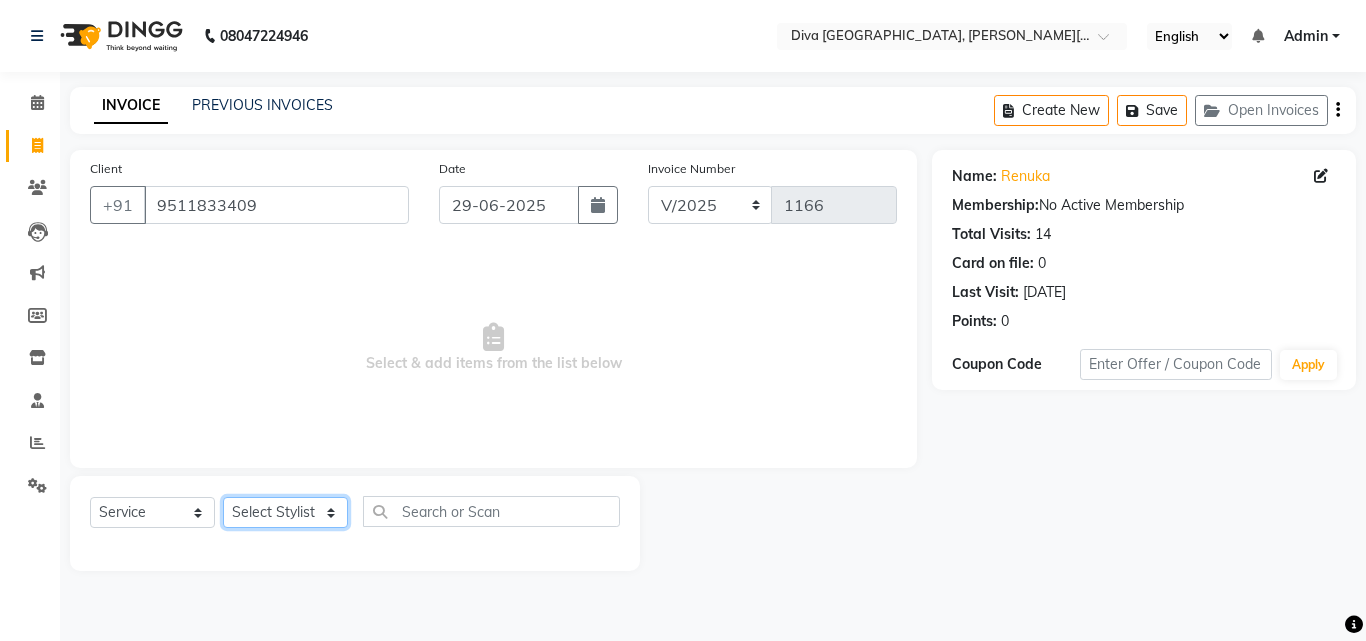 select on "25942" 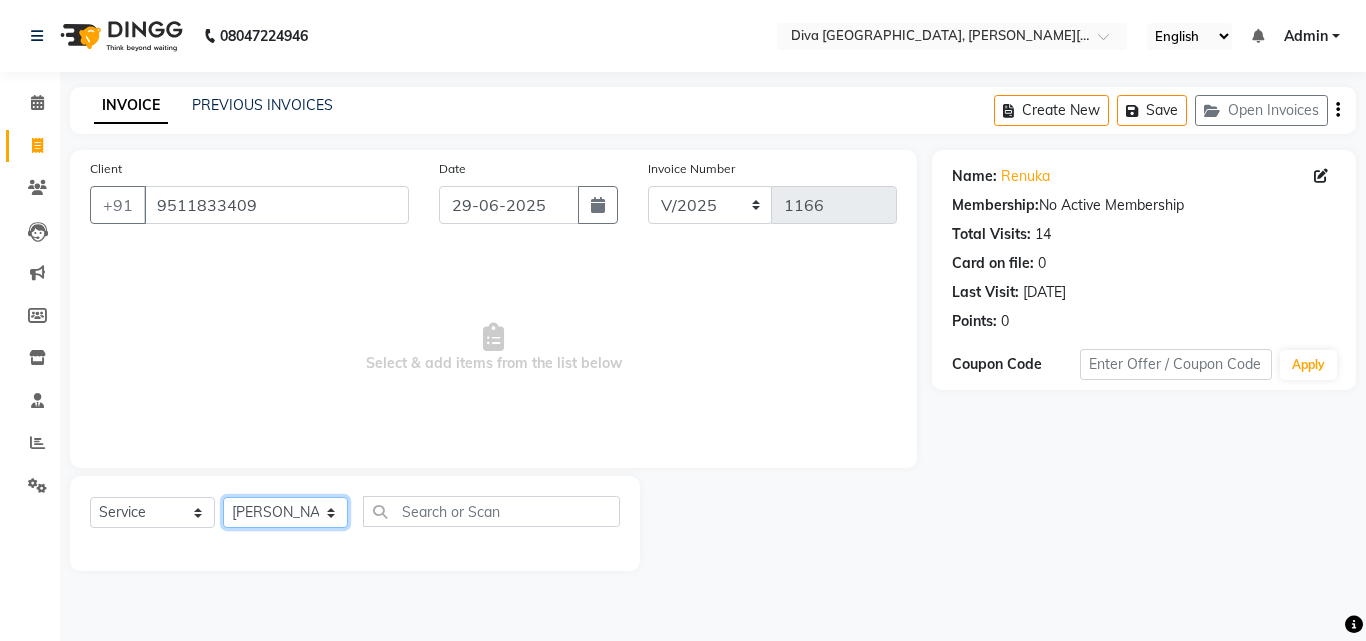 click on "Select Stylist Deepa Mam POOJA [PERSON_NAME]" 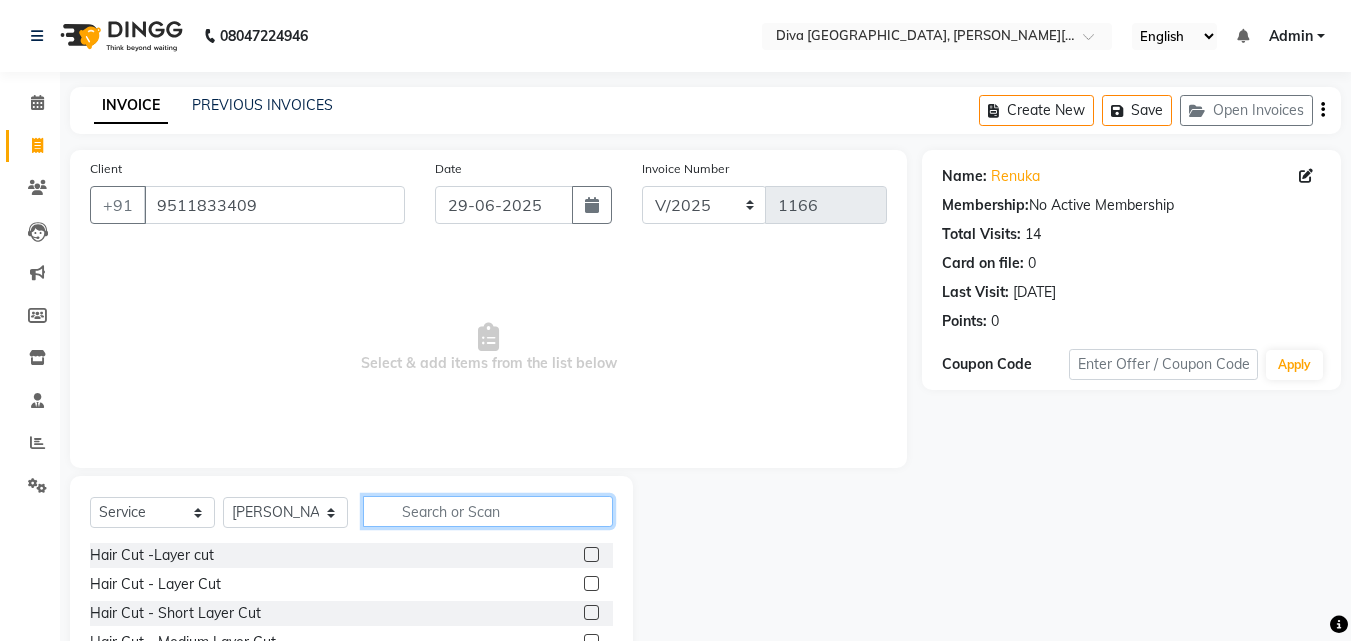 click 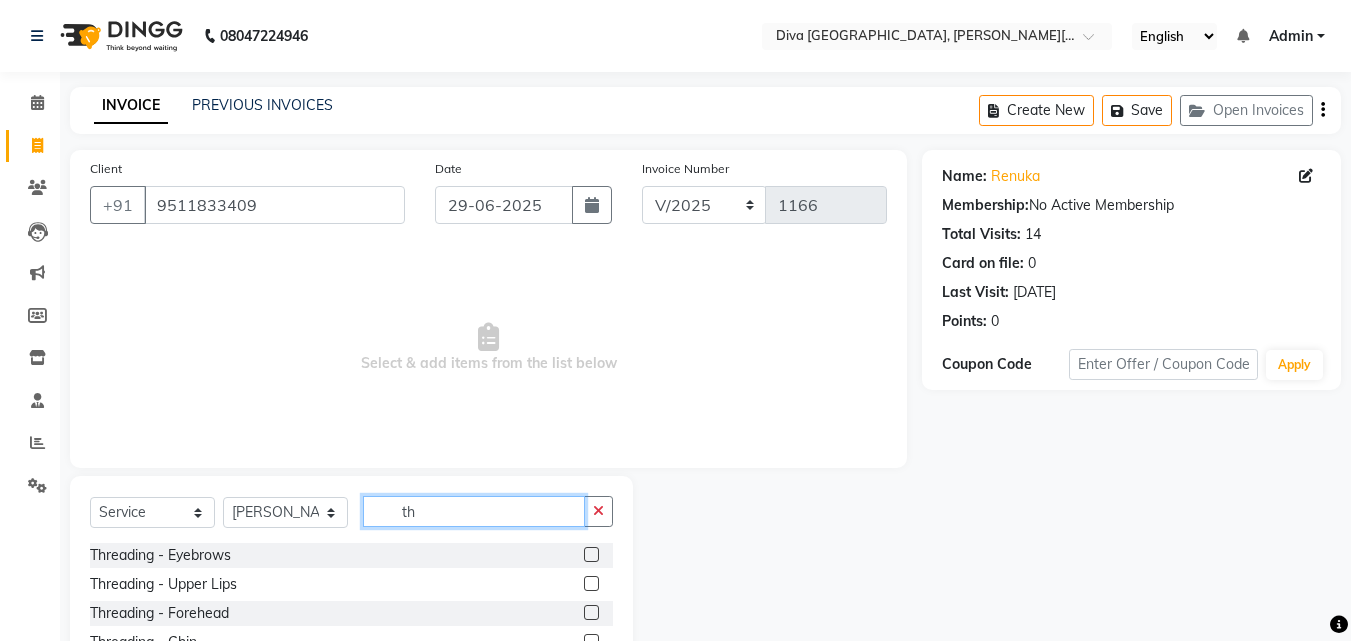 type on "th" 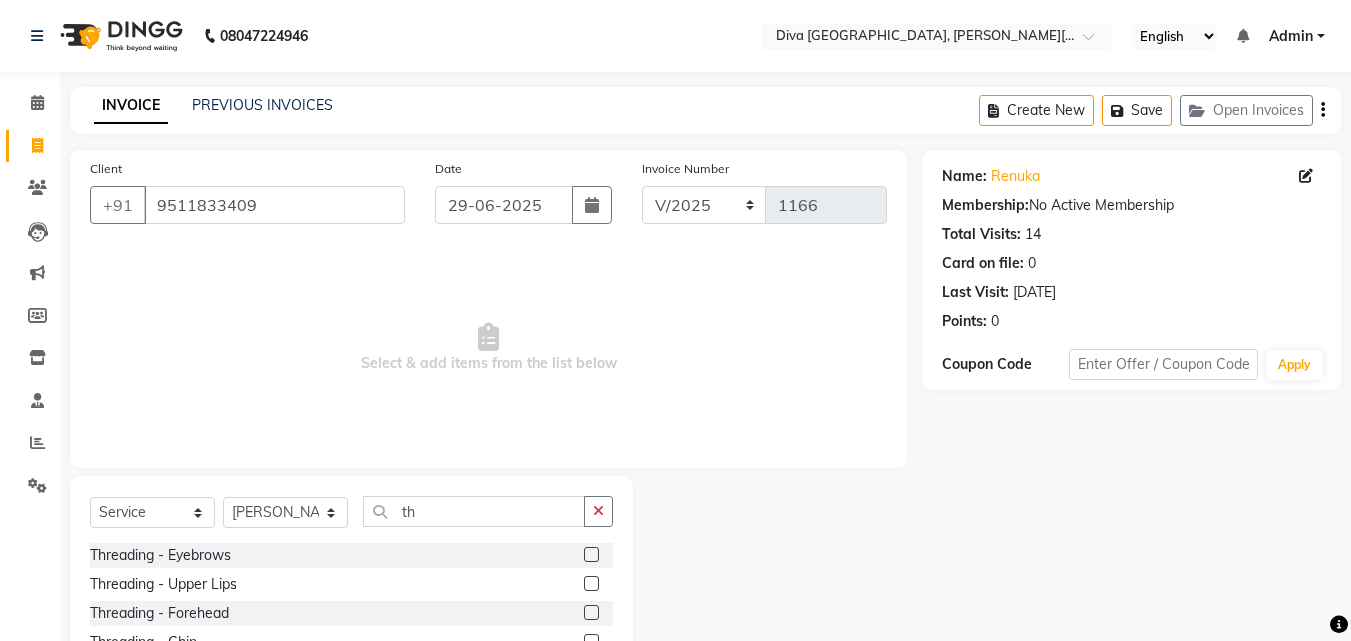 click 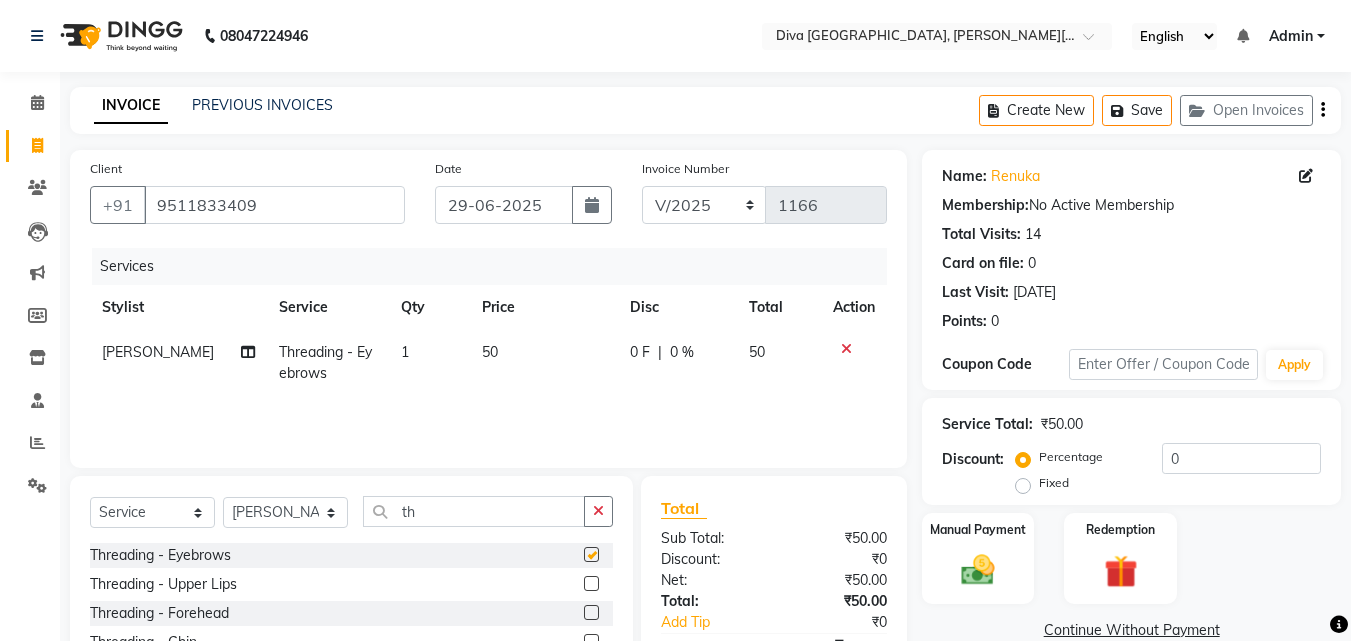 checkbox on "false" 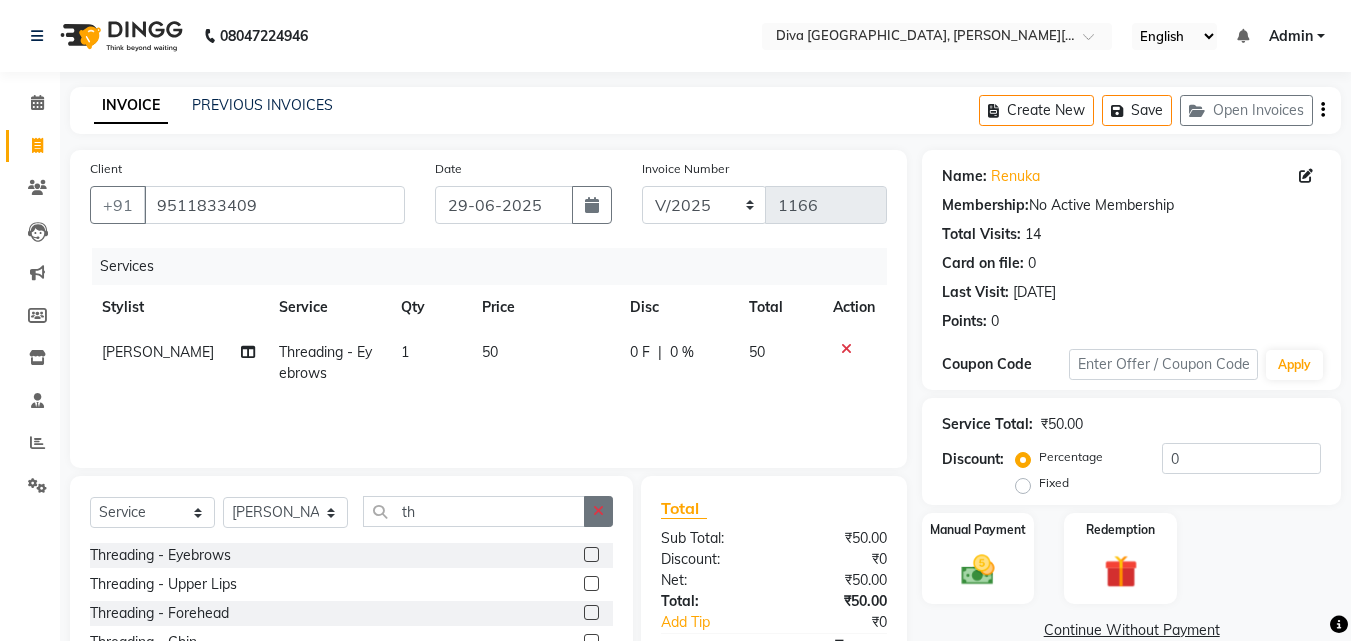 click 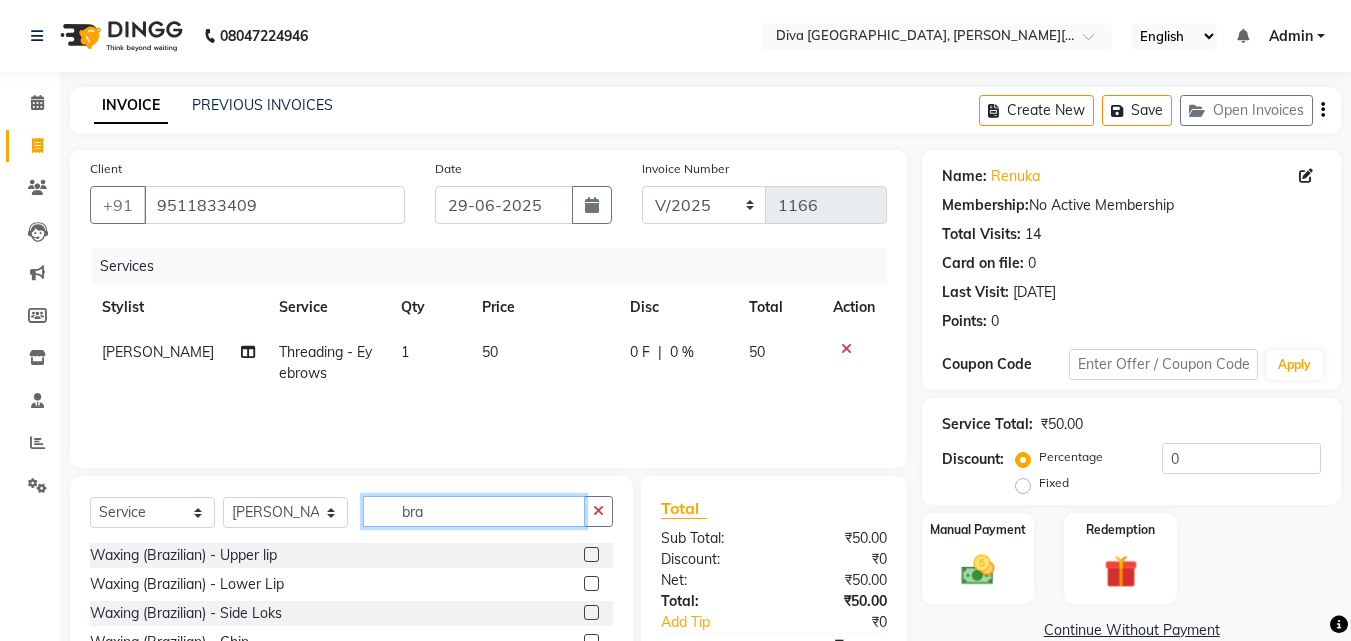 type on "bra" 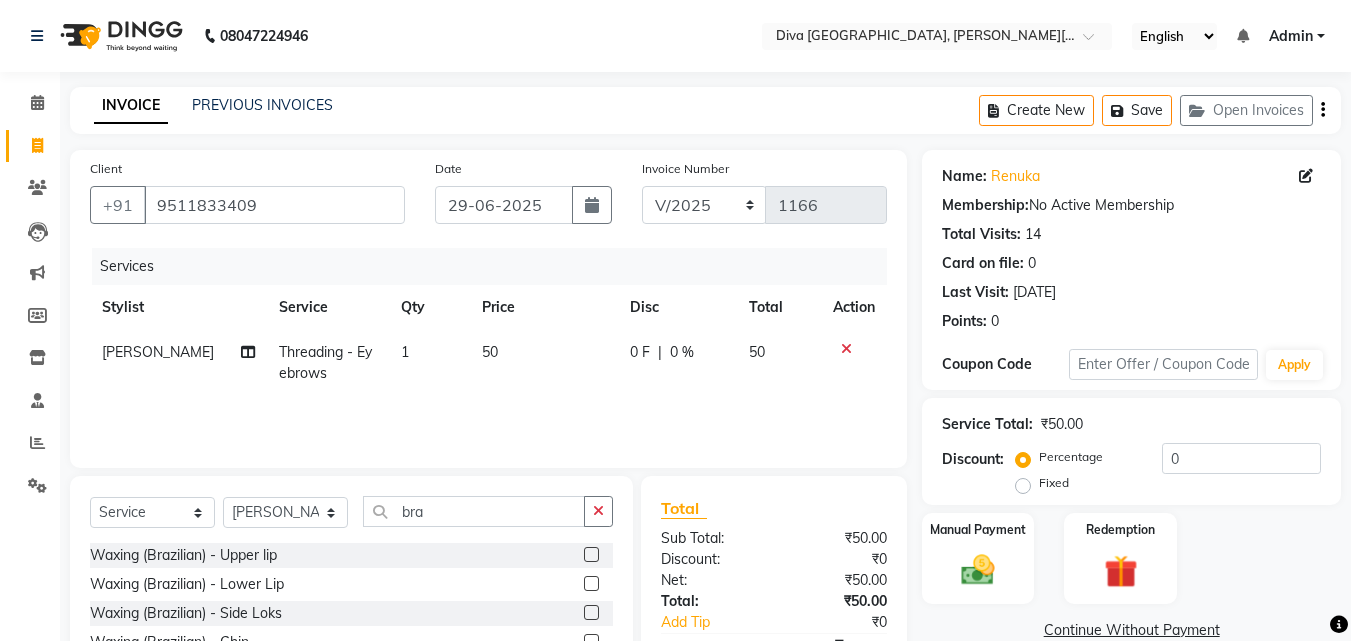 click 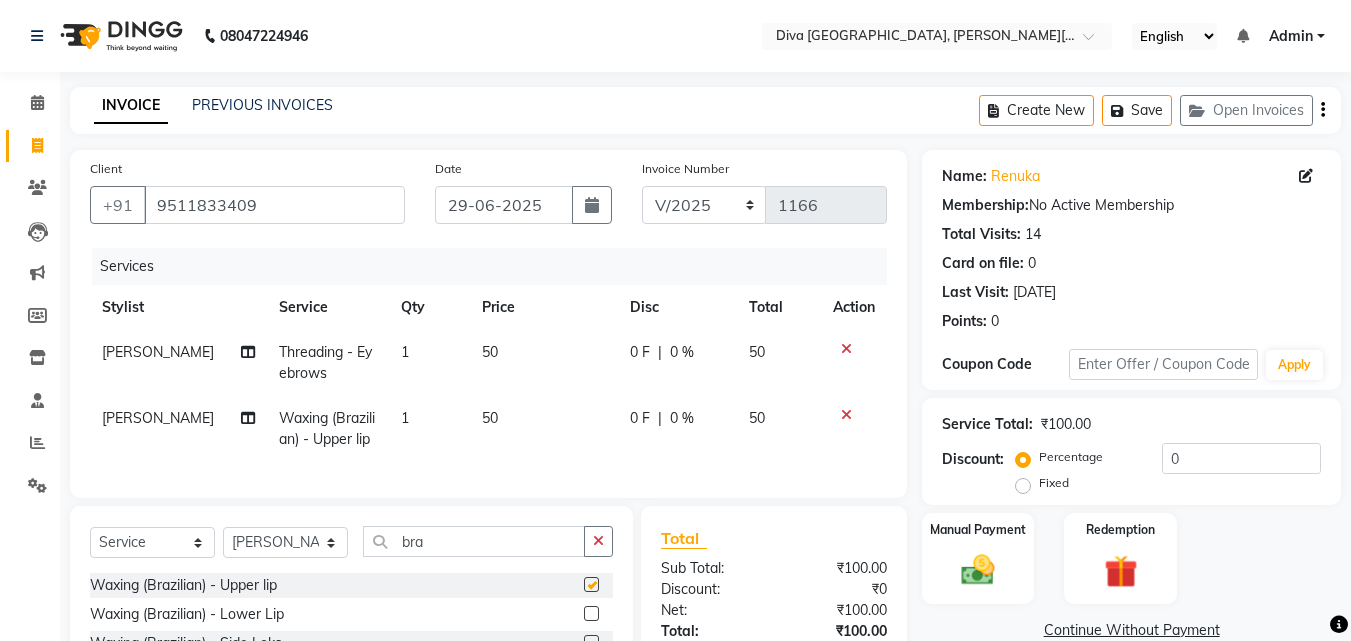 checkbox on "false" 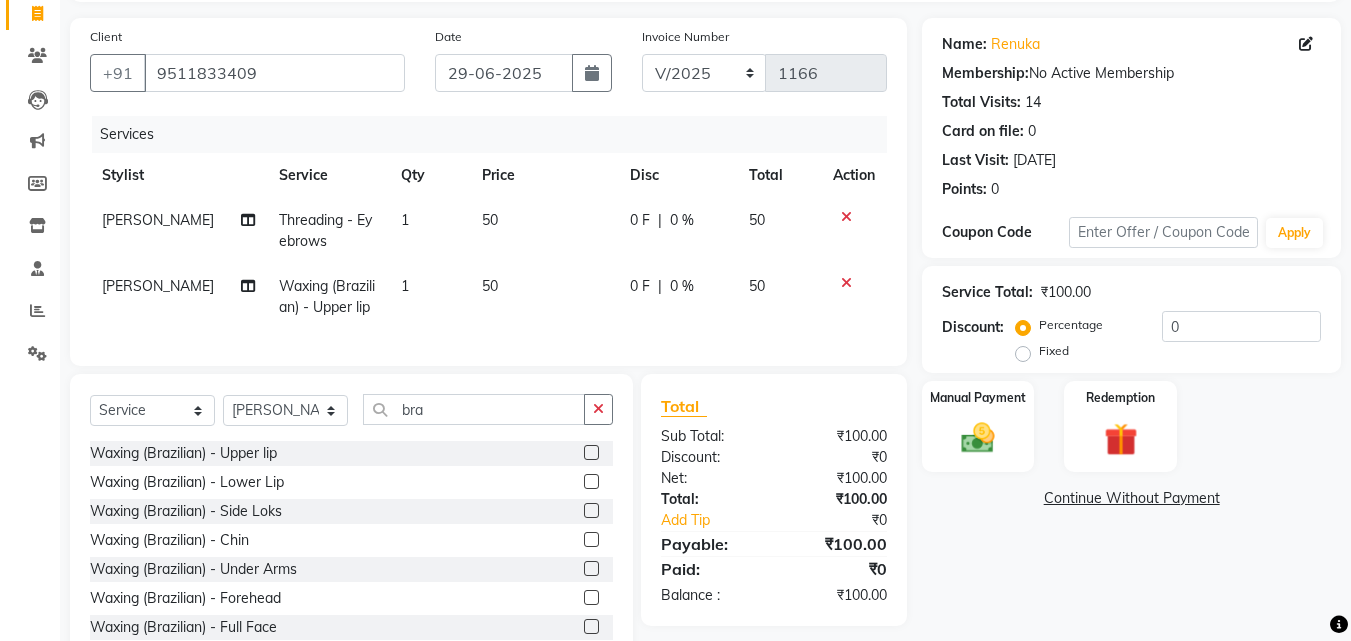 scroll, scrollTop: 198, scrollLeft: 0, axis: vertical 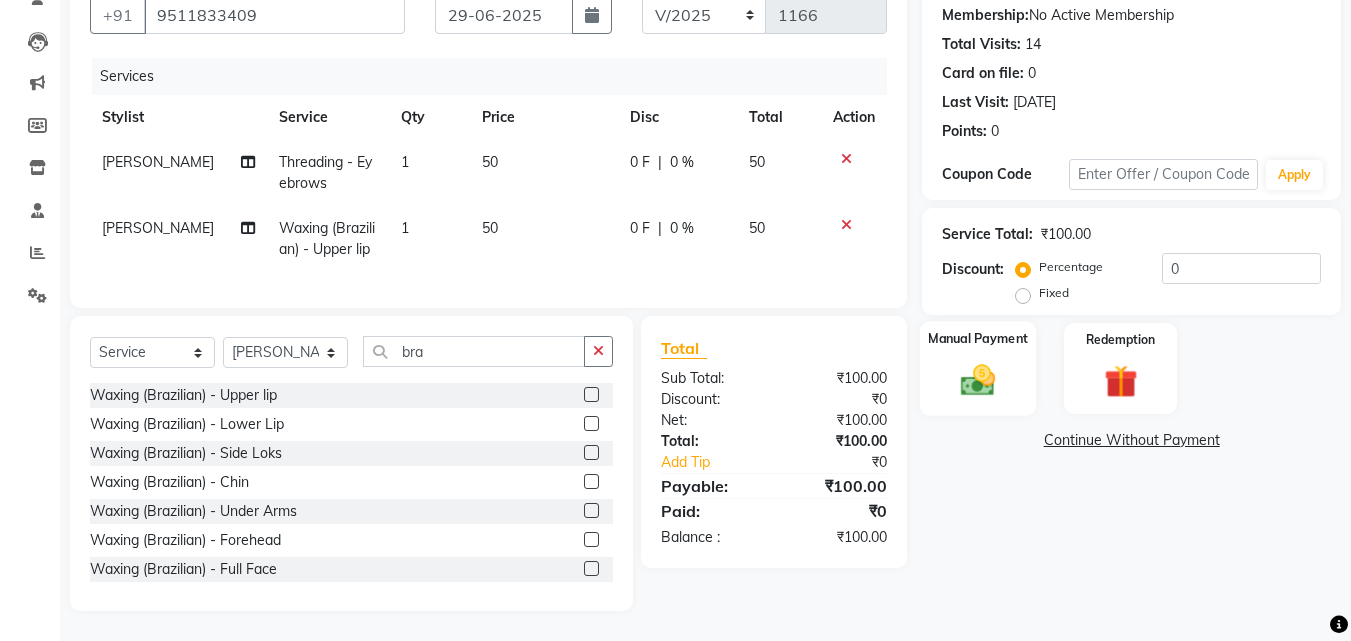 click on "Manual Payment" 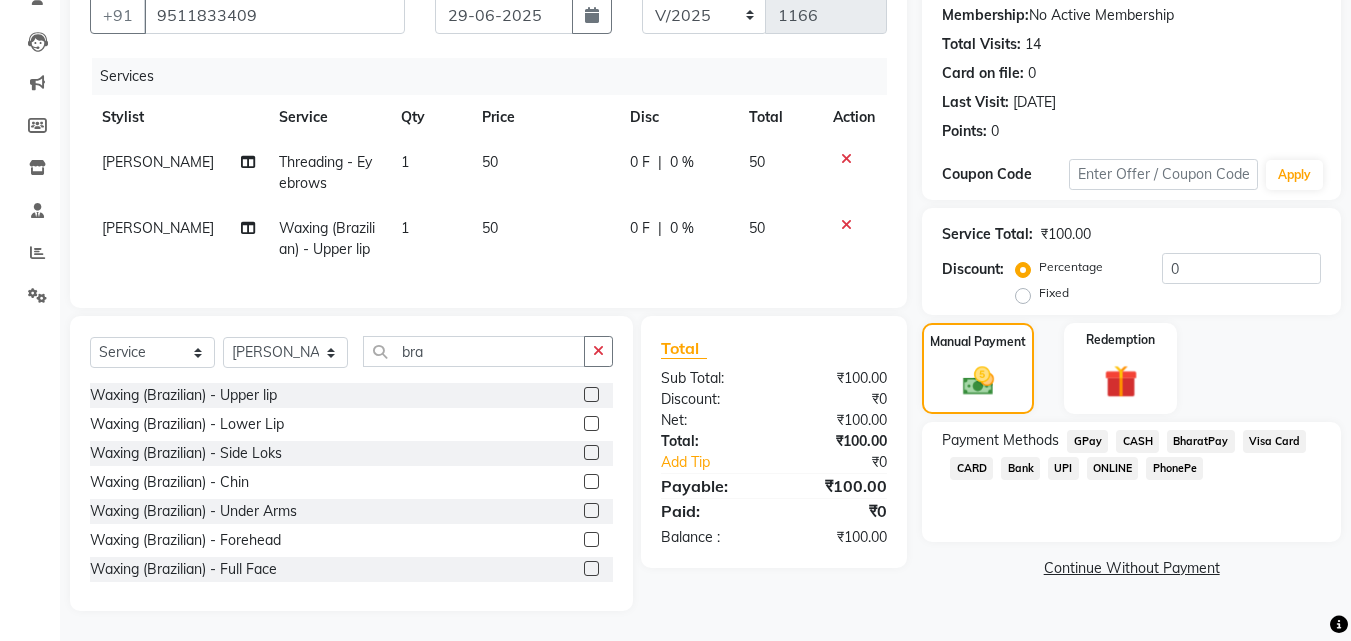 click on "GPay" 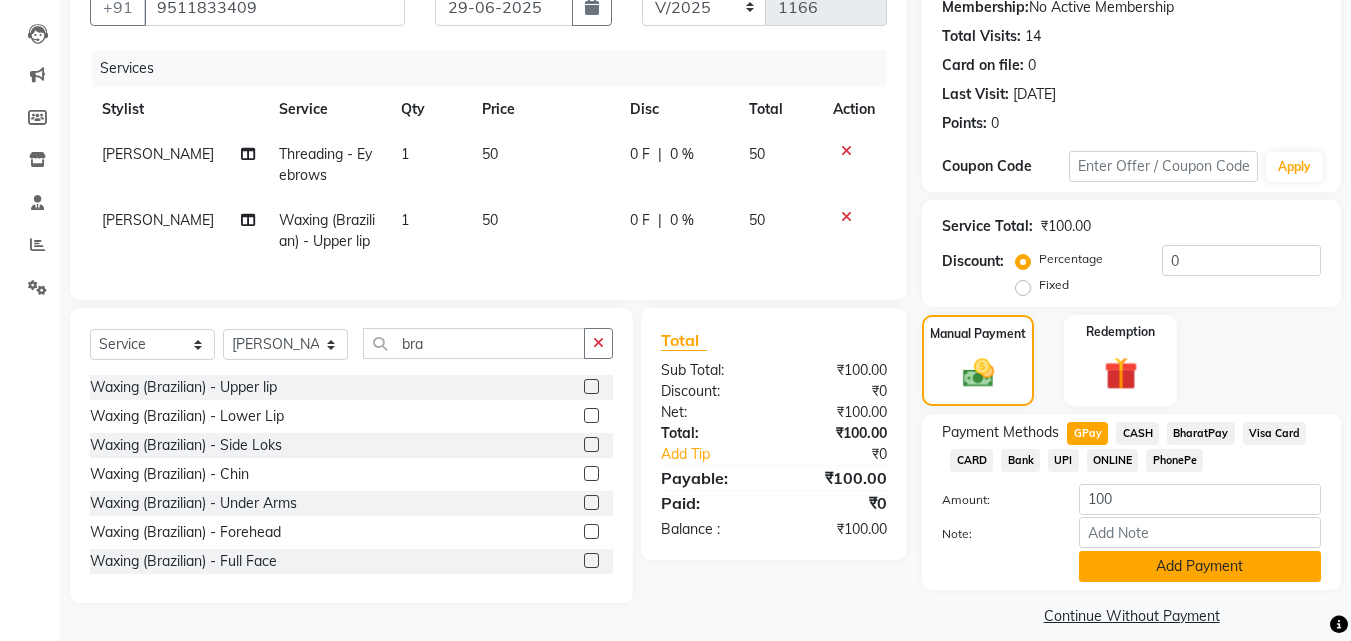 click on "Add Payment" 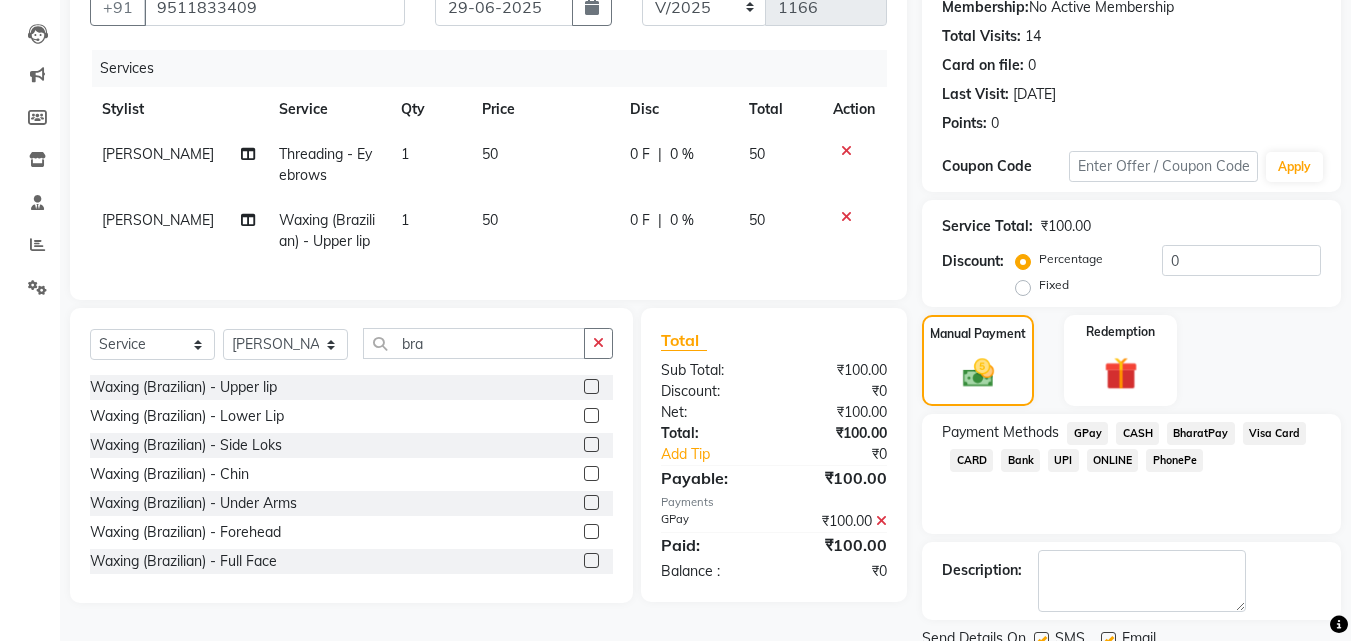 scroll, scrollTop: 254, scrollLeft: 0, axis: vertical 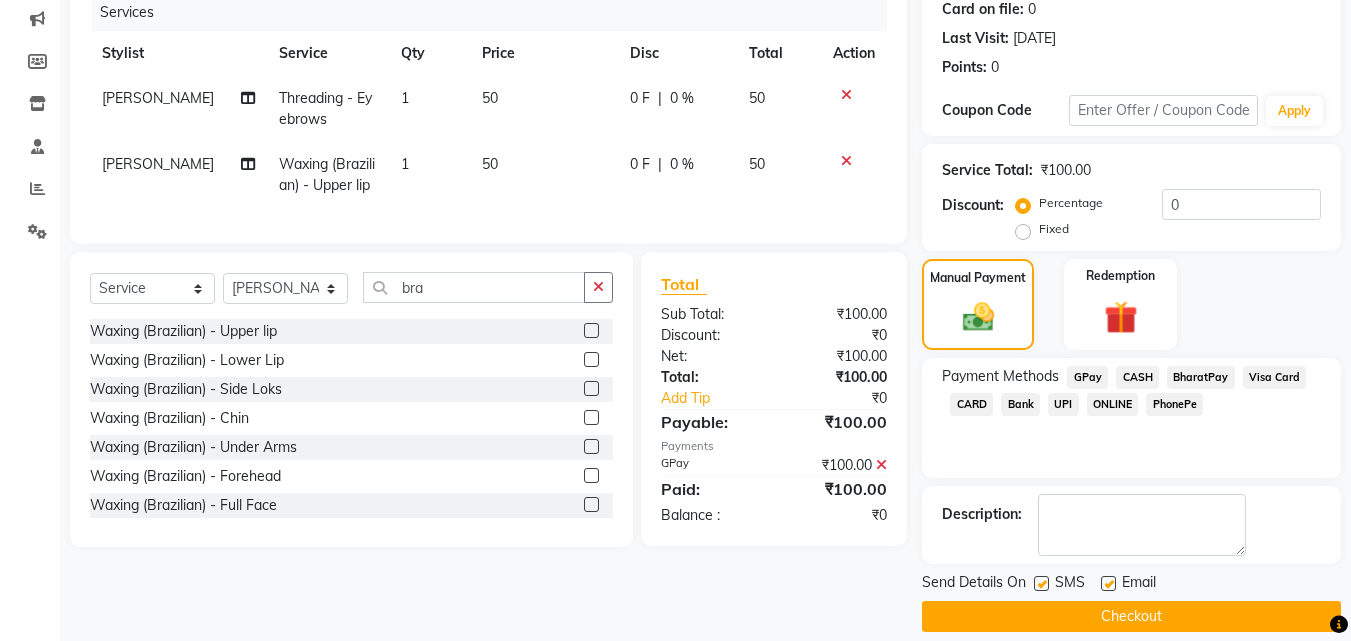 click on "Checkout" 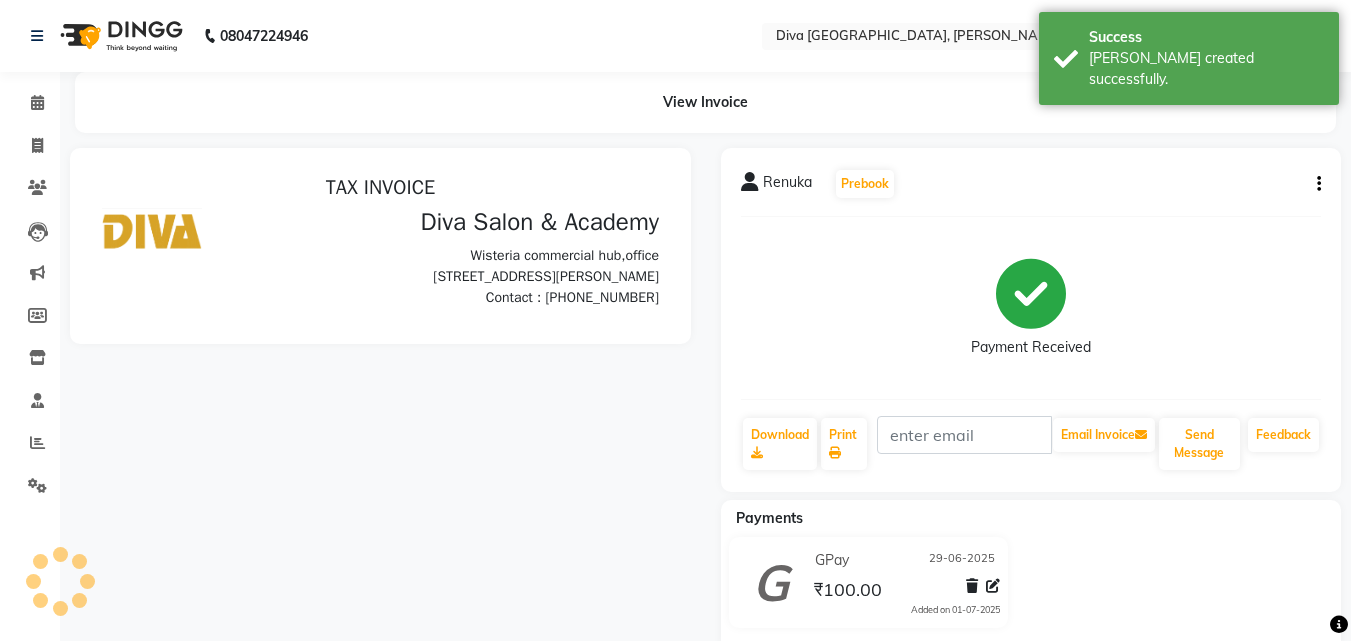 scroll, scrollTop: 0, scrollLeft: 0, axis: both 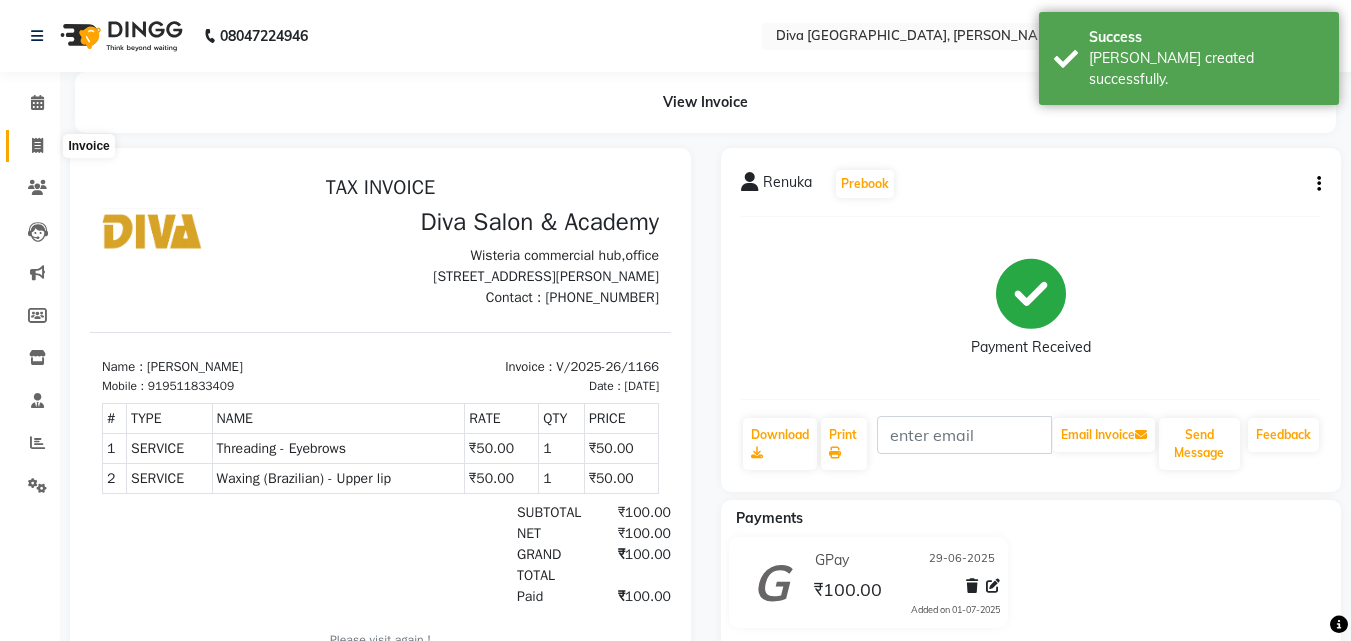 click 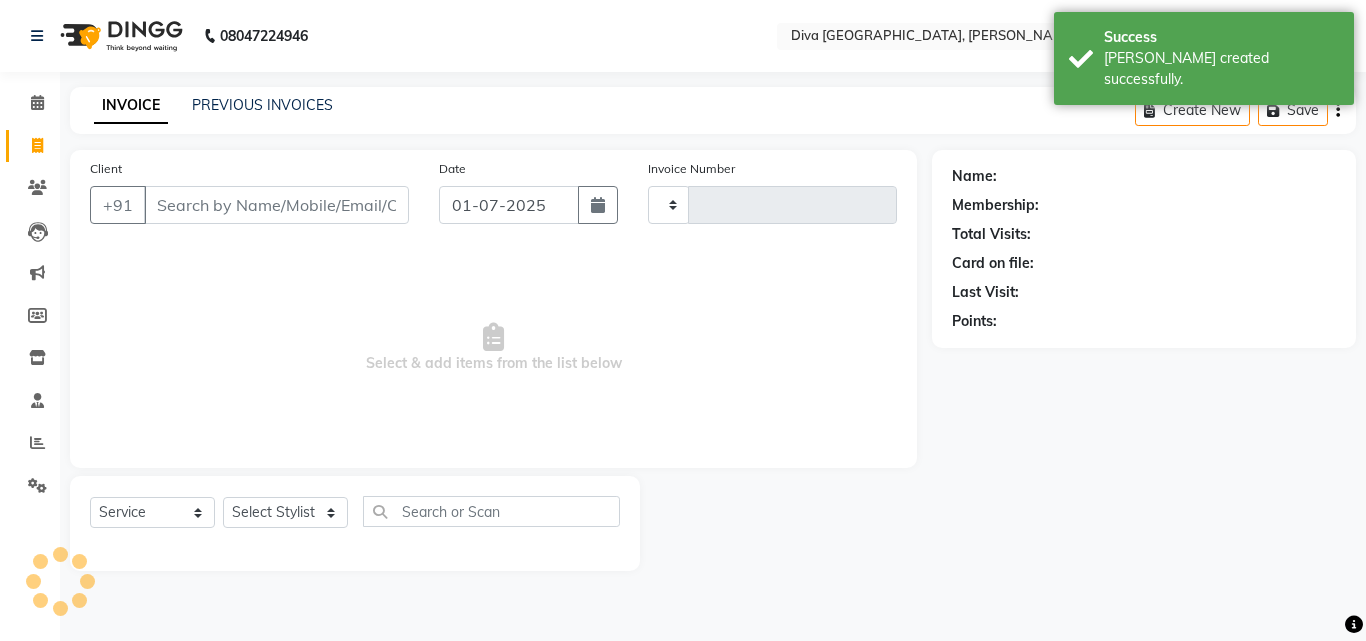 type on "1167" 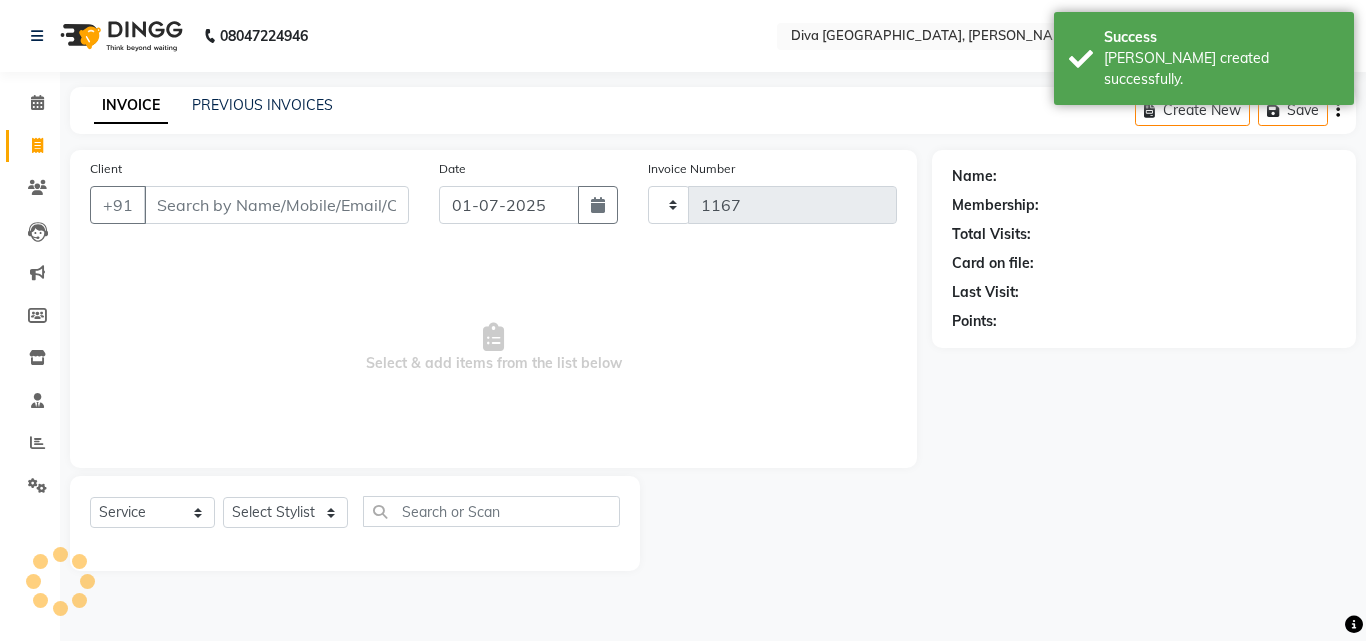 select on "671" 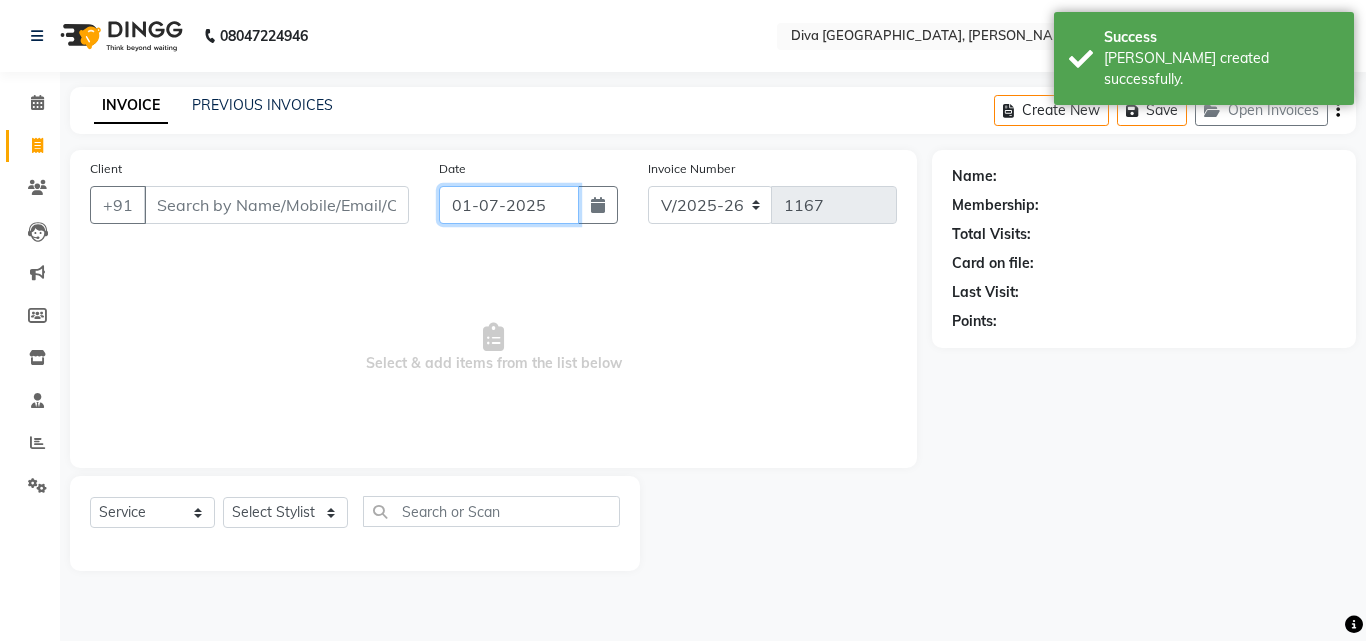 click on "01-07-2025" 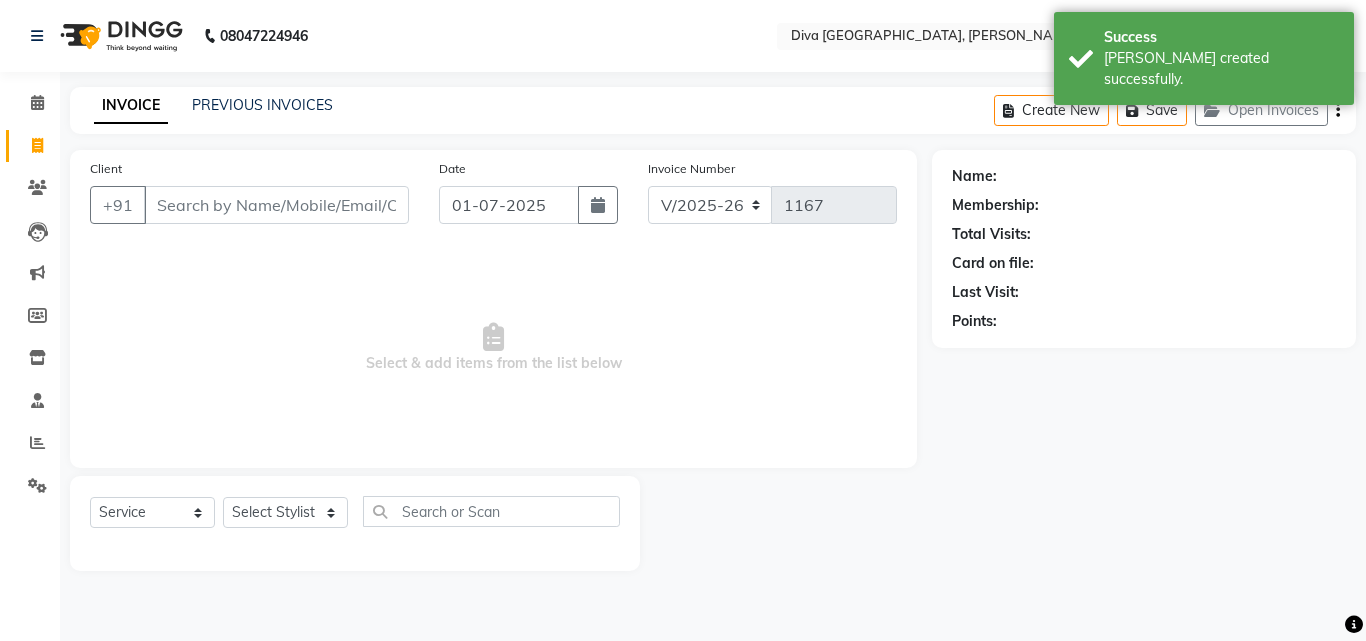 select on "7" 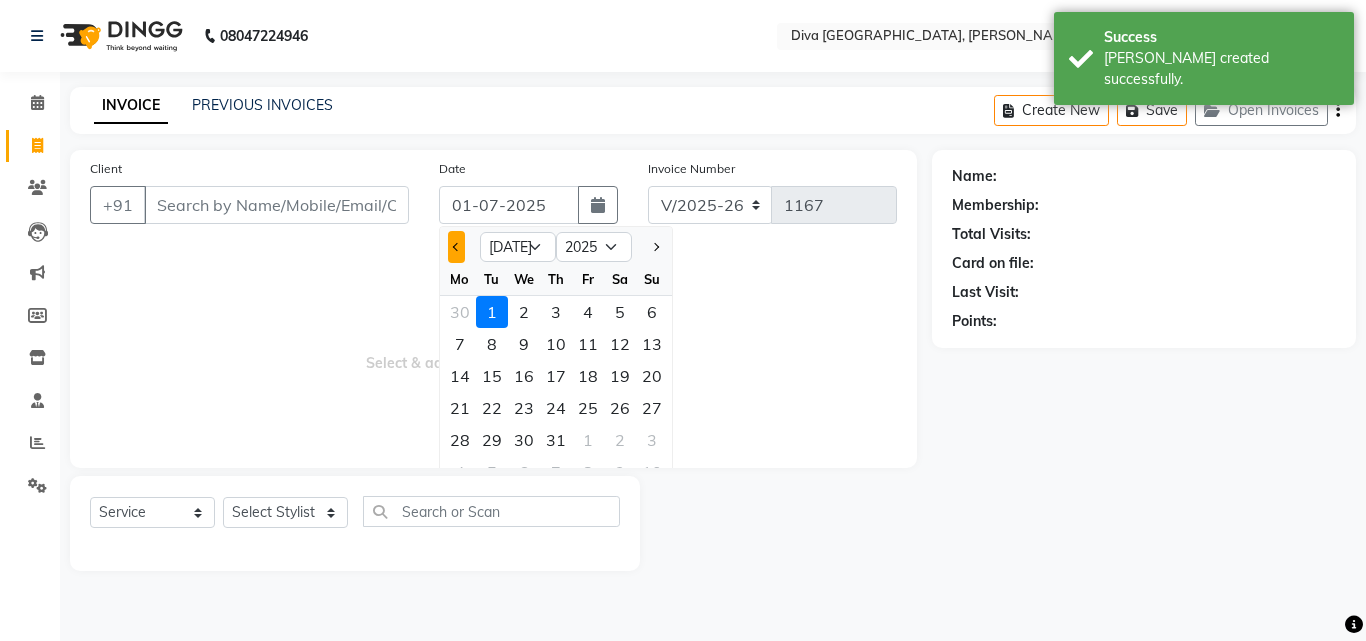 click 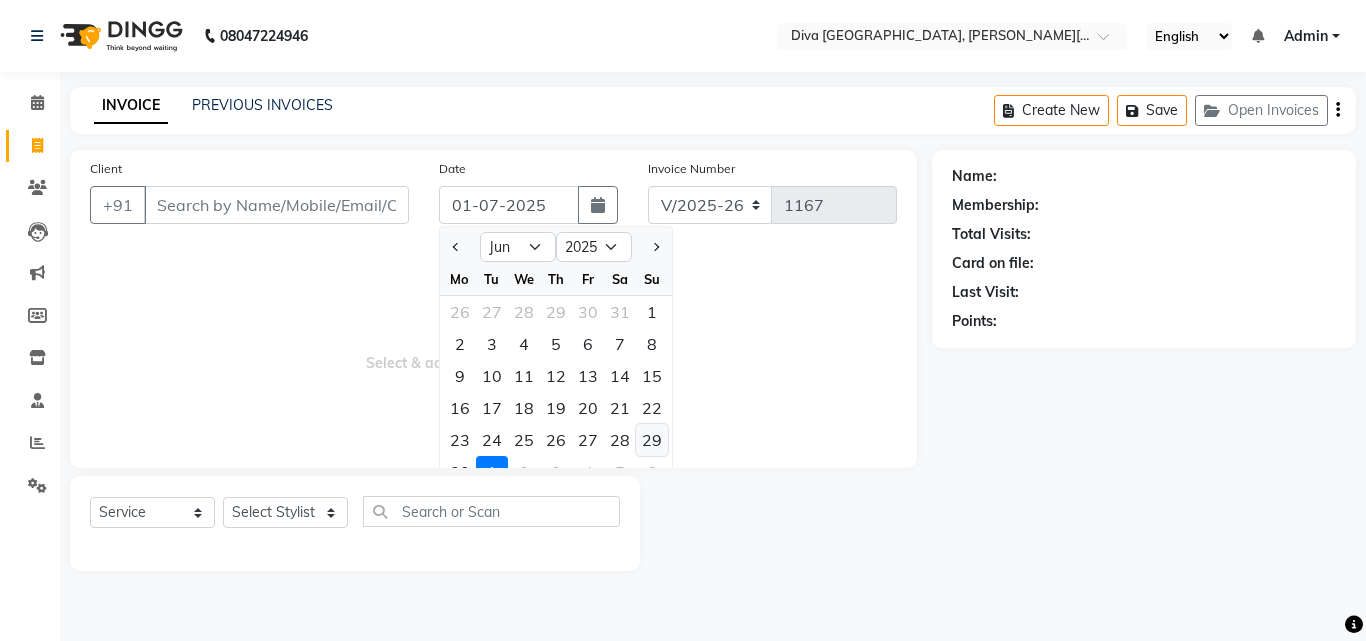 click on "29" 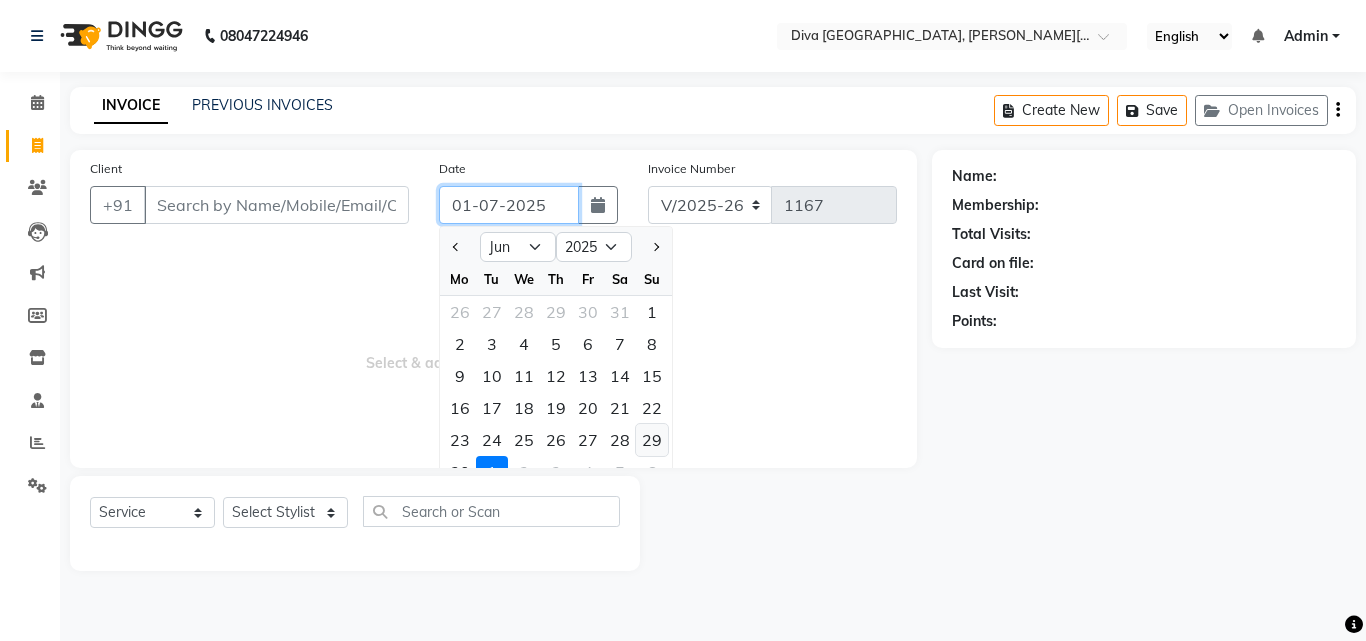 type on "29-06-2025" 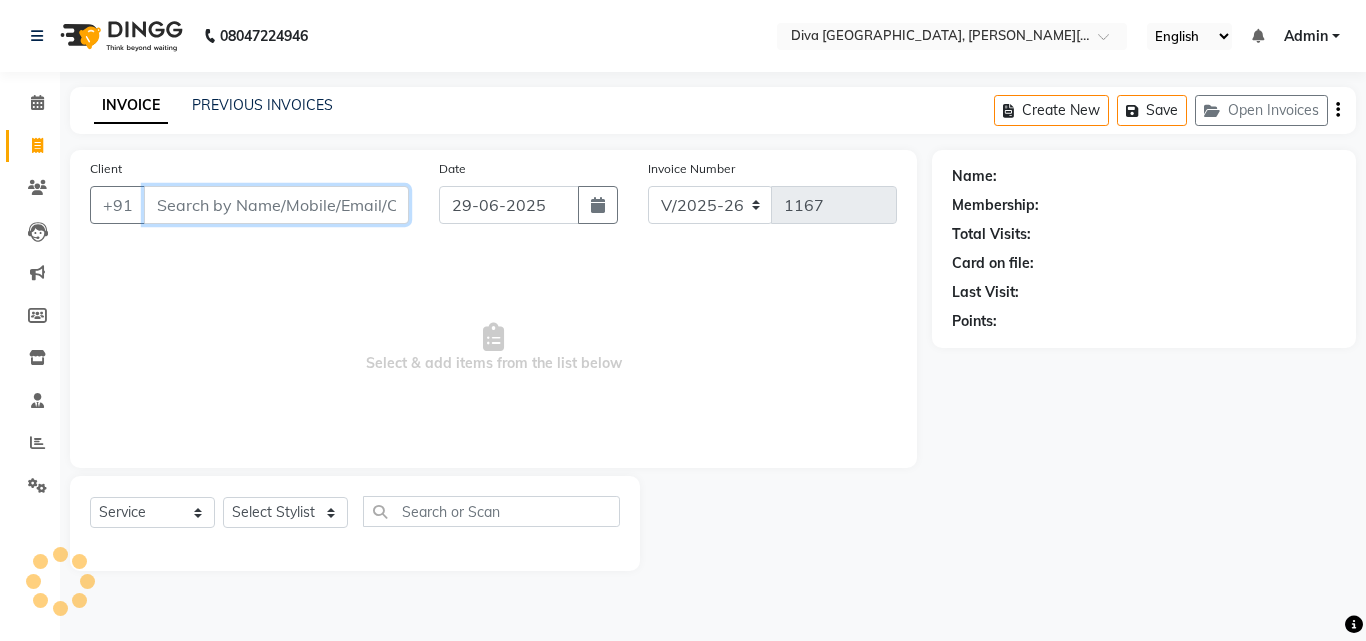 click on "Client" at bounding box center (276, 205) 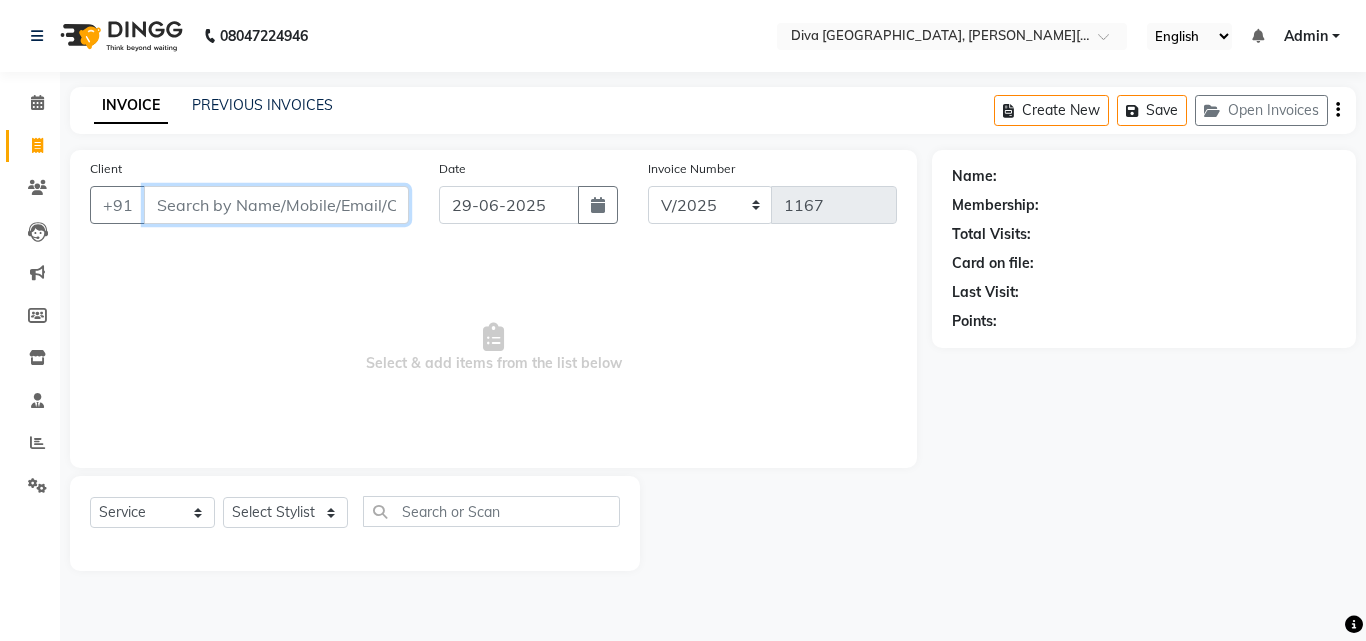 click on "Client" at bounding box center [276, 205] 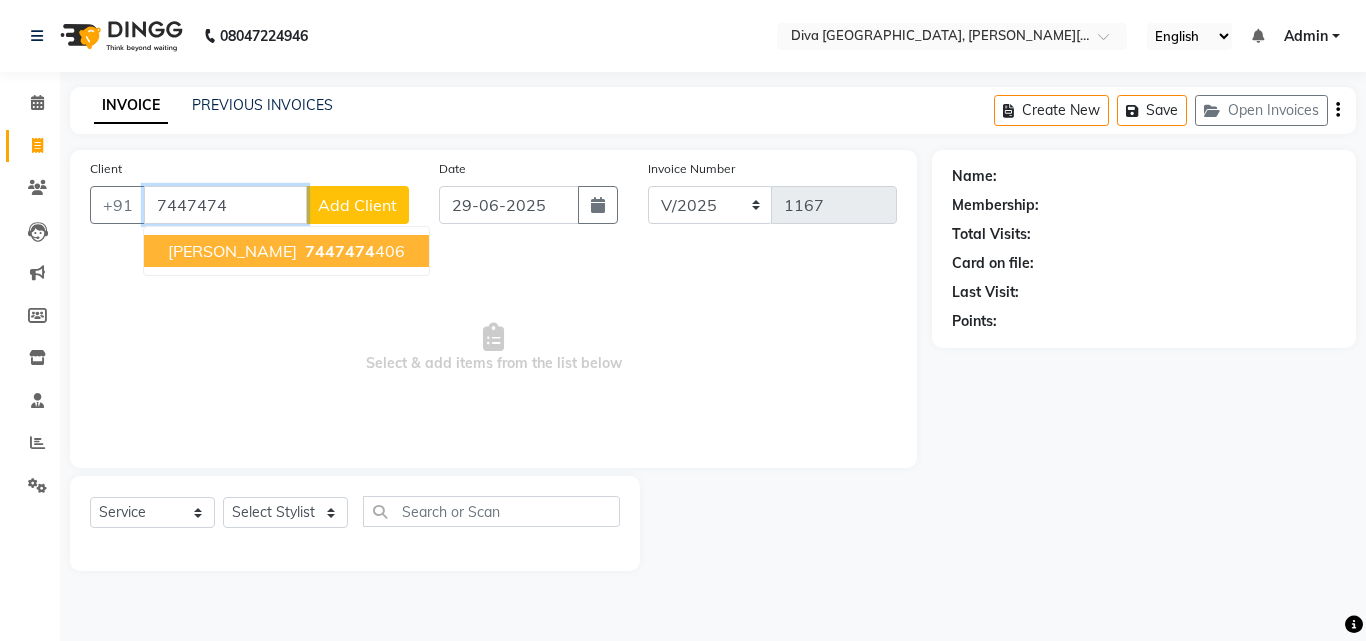 click on "[PERSON_NAME]" at bounding box center [232, 251] 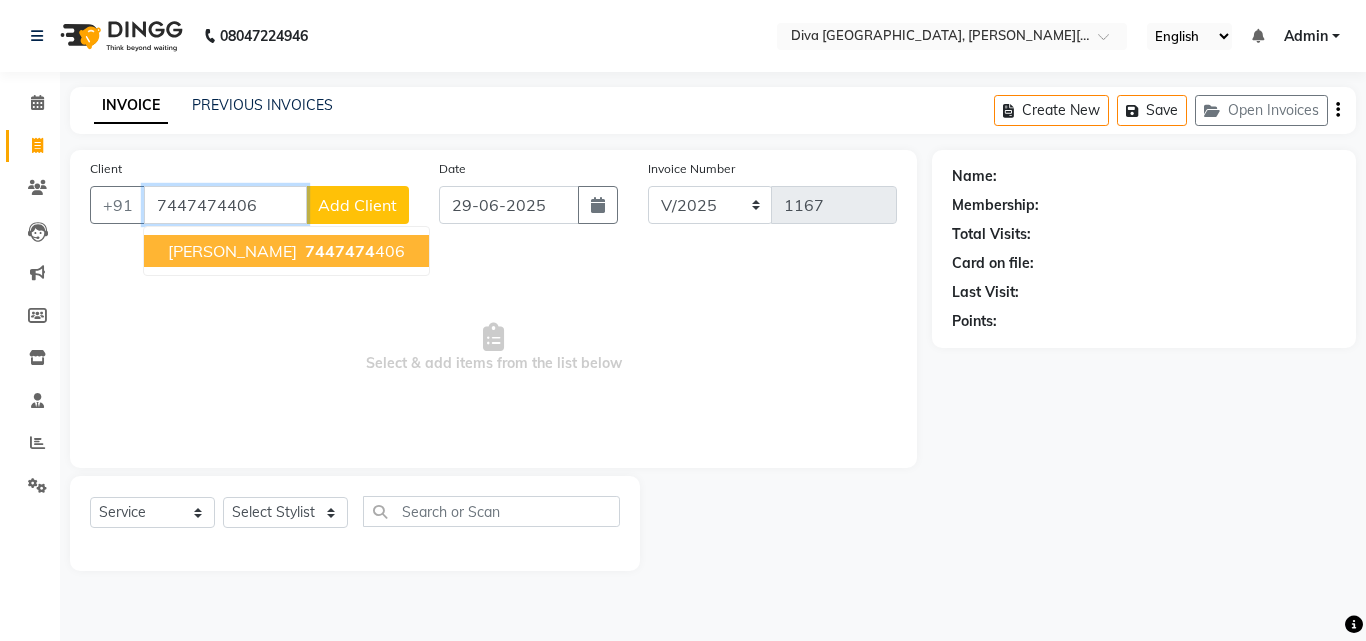 type on "7447474406" 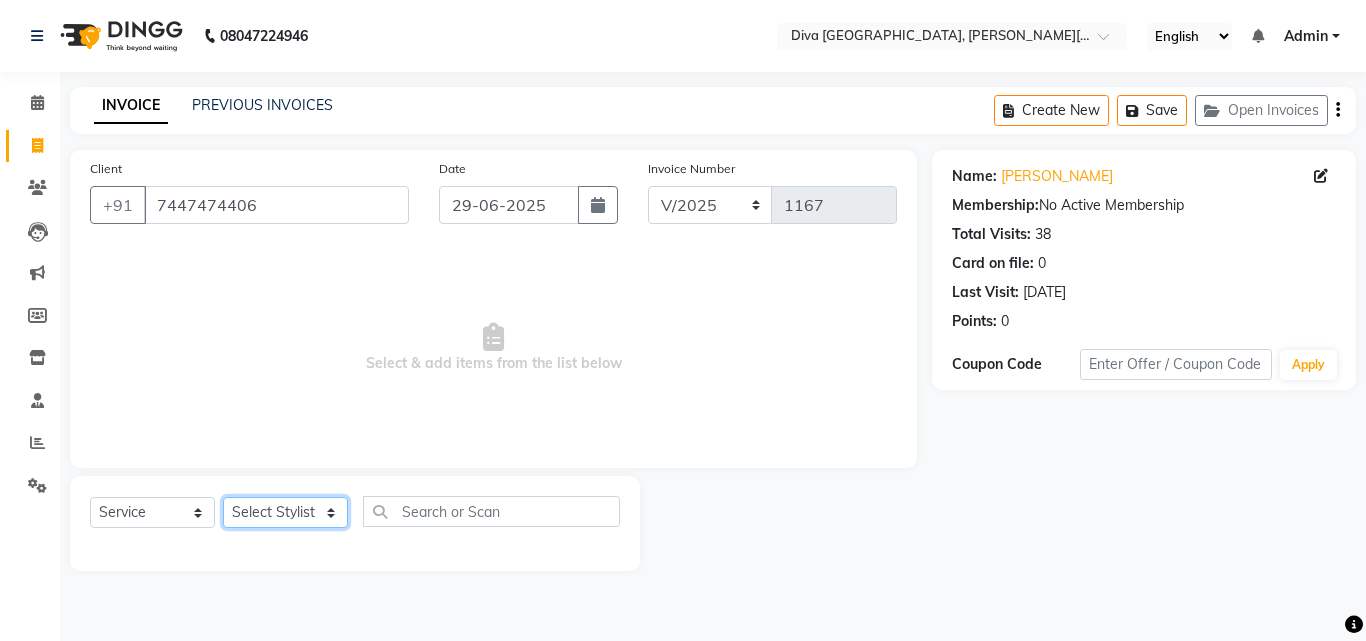 click on "Select Stylist Deepa Mam POOJA [PERSON_NAME]" 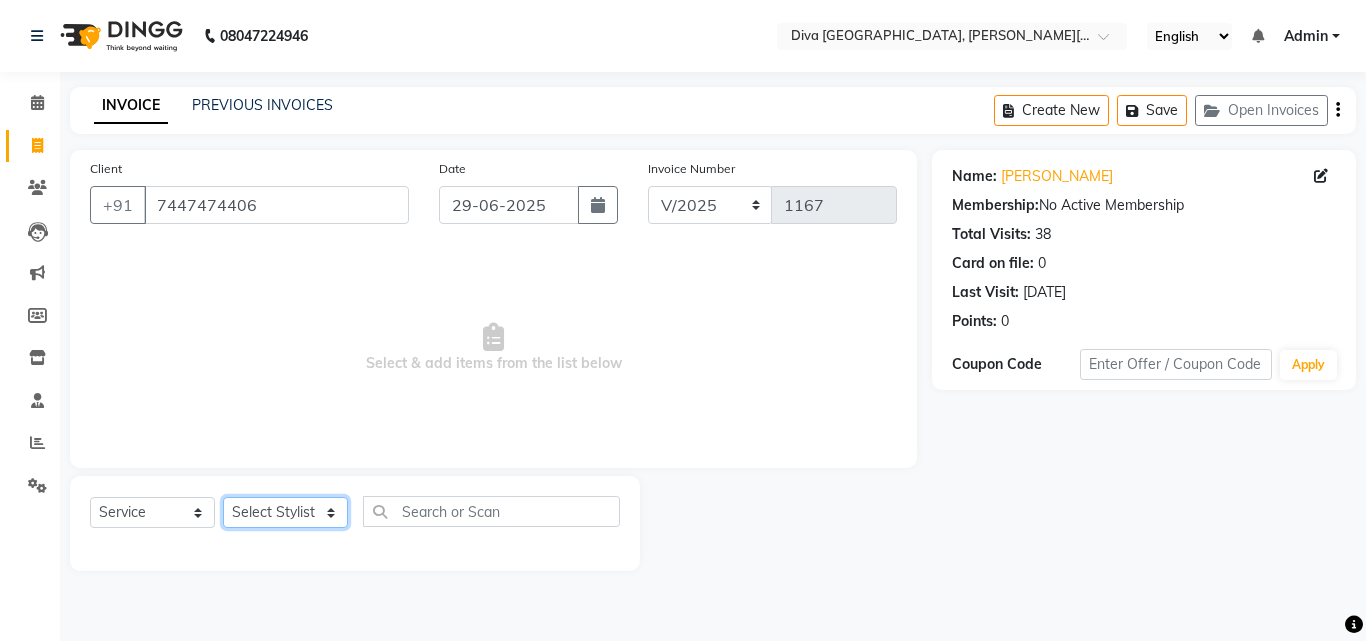 select on "61968" 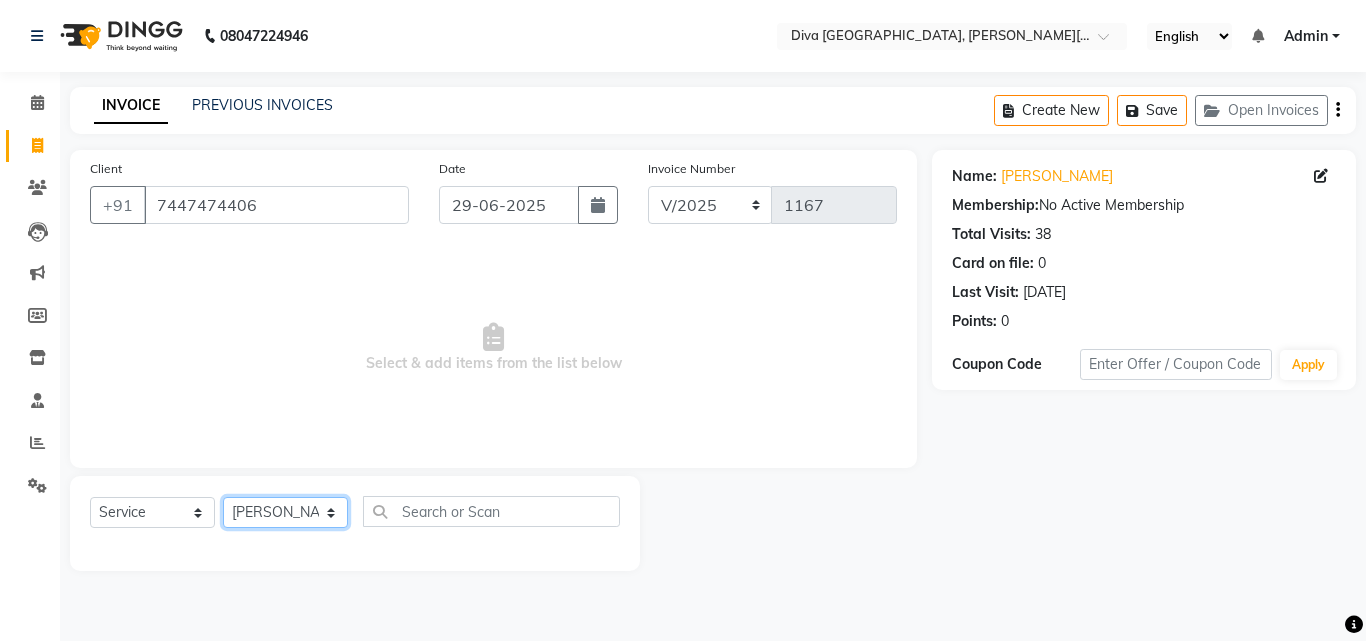 click on "Select Stylist Deepa Mam POOJA [PERSON_NAME]" 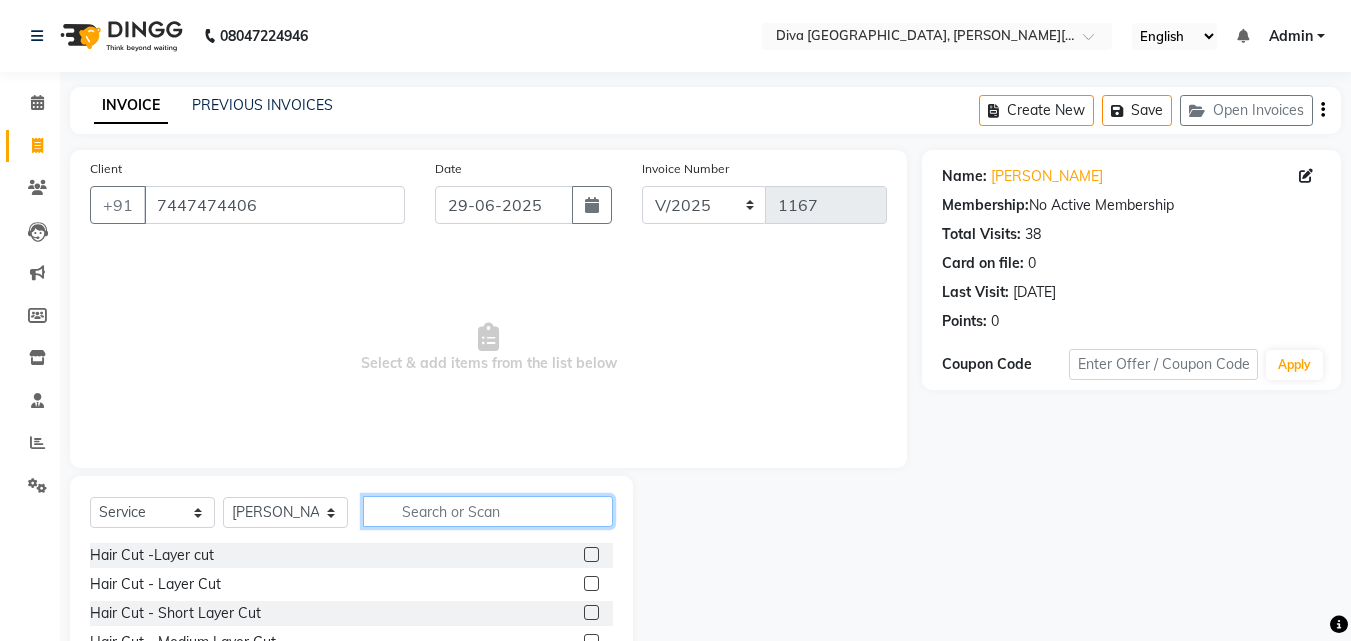 click 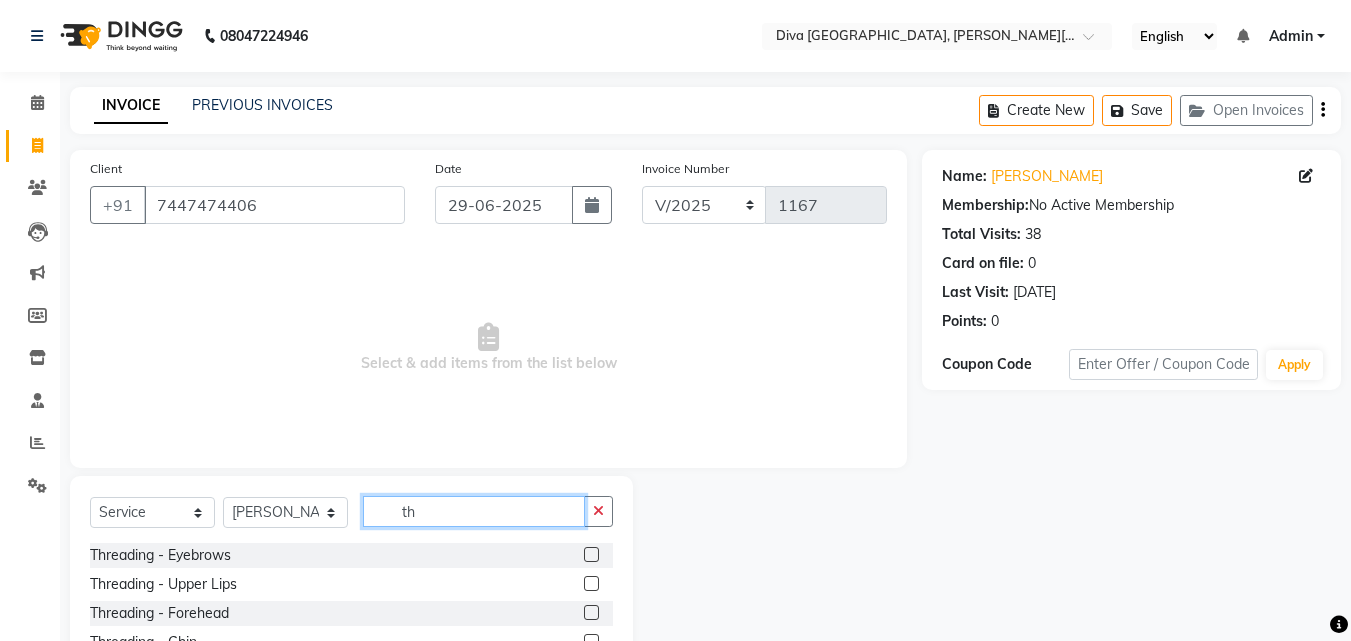 type on "th" 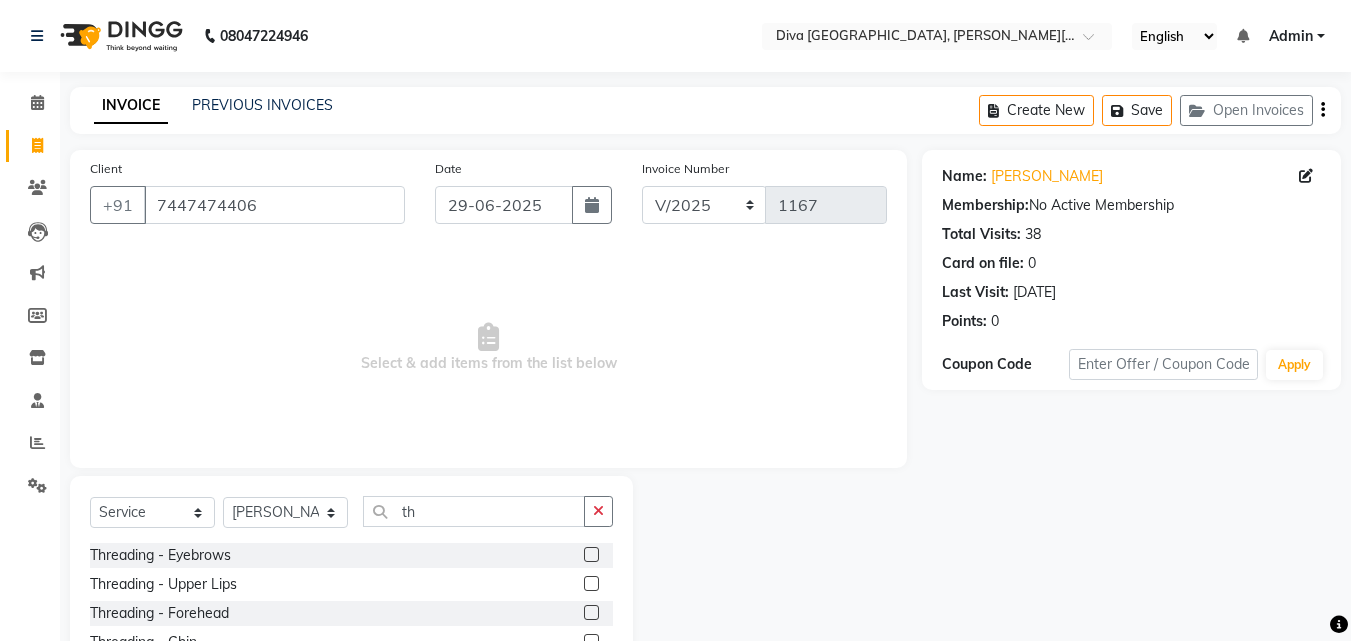 click 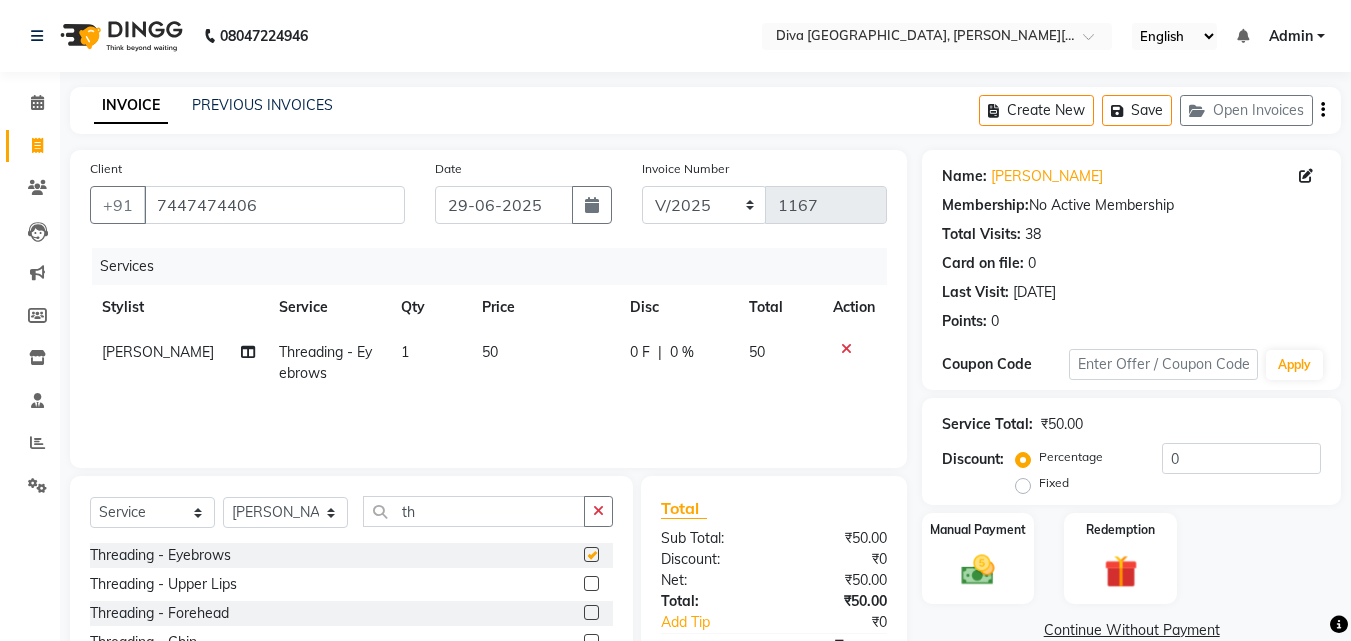 checkbox on "false" 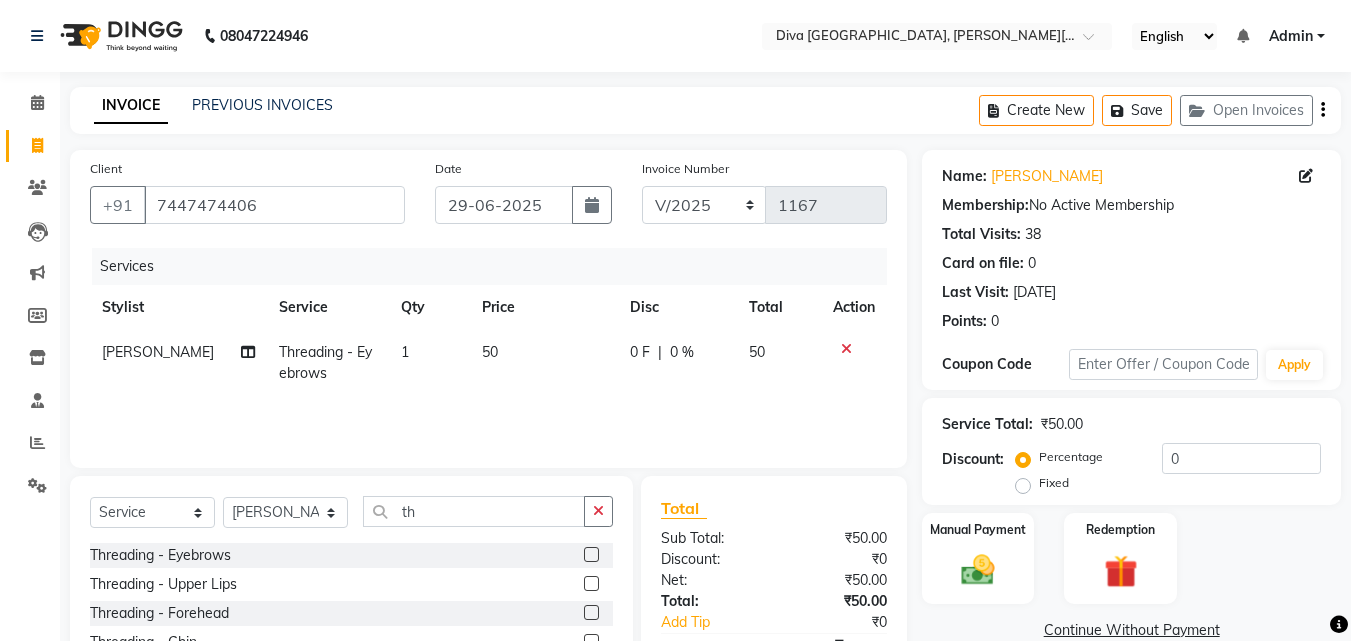 click 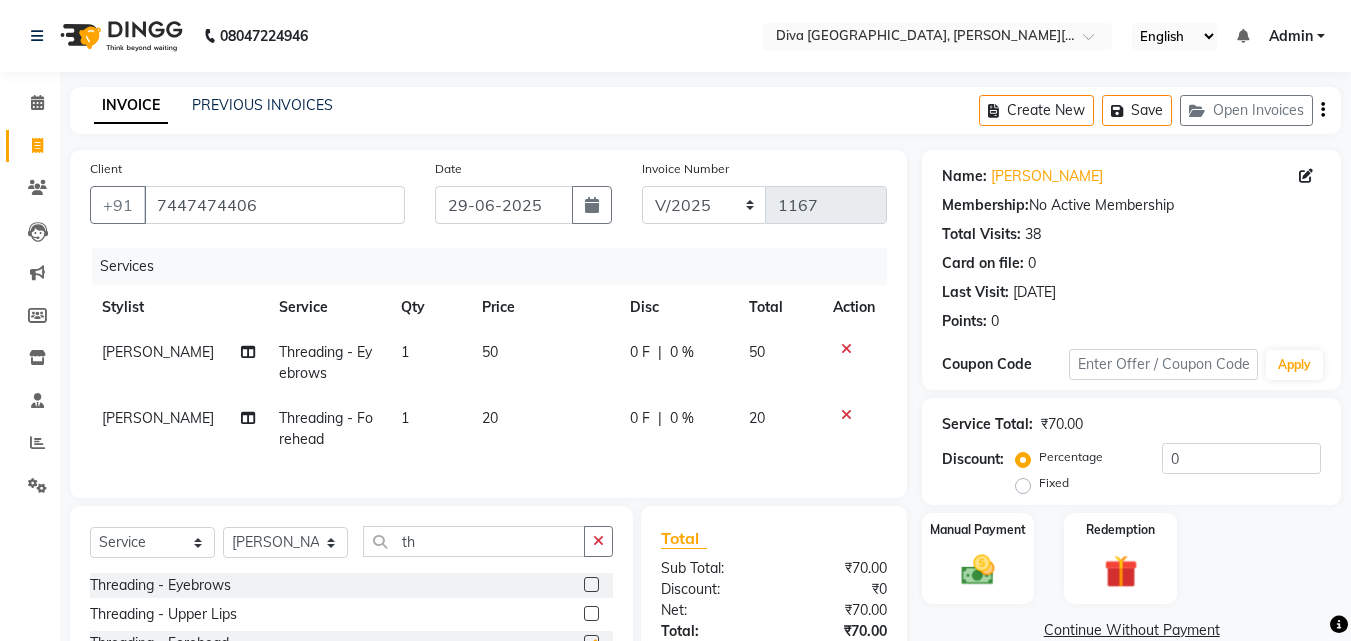 checkbox on "false" 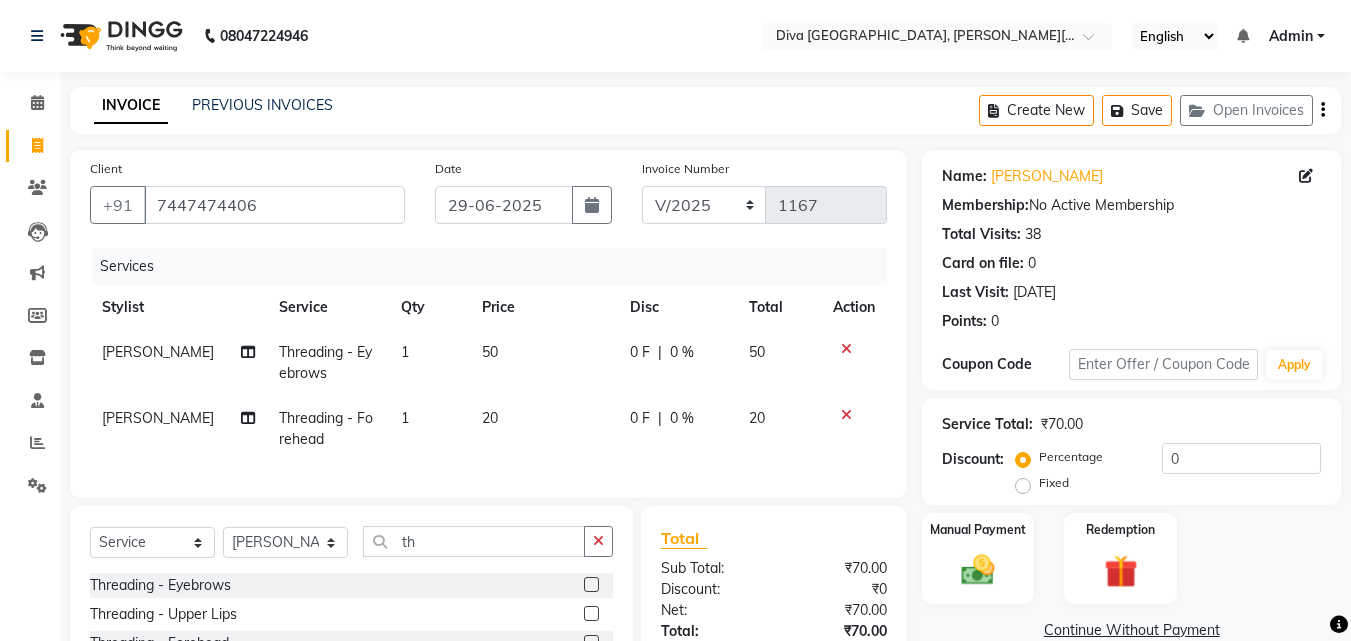 scroll, scrollTop: 185, scrollLeft: 0, axis: vertical 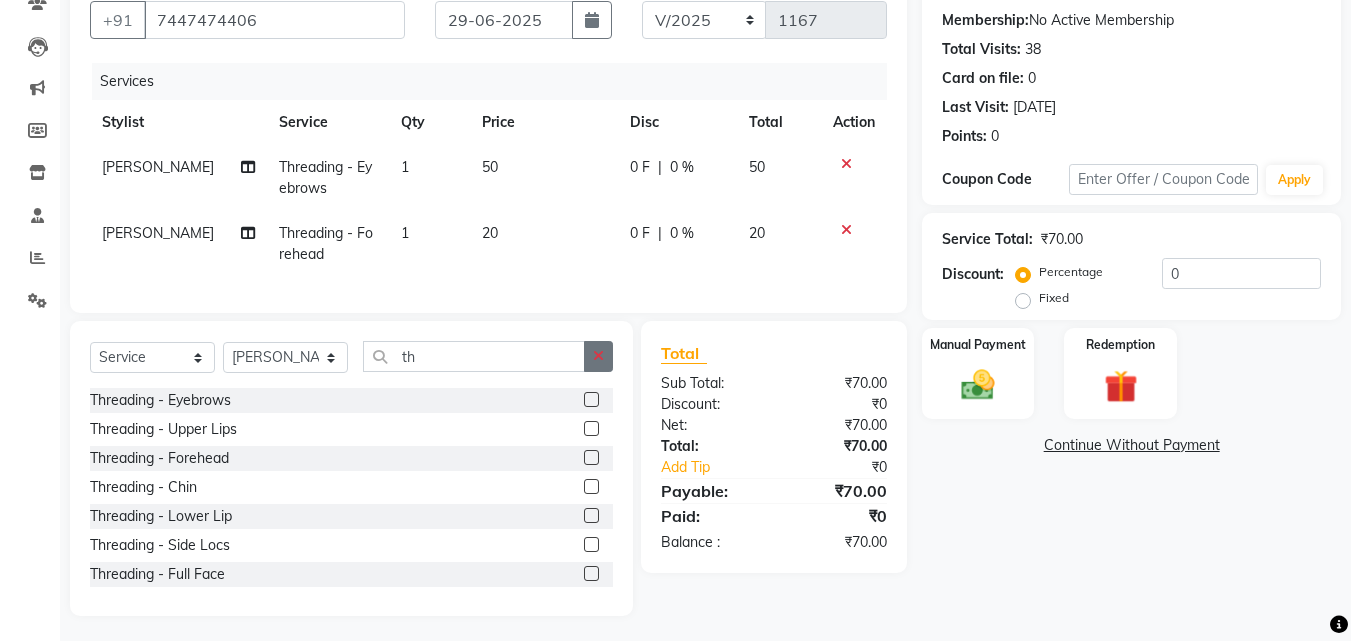 click 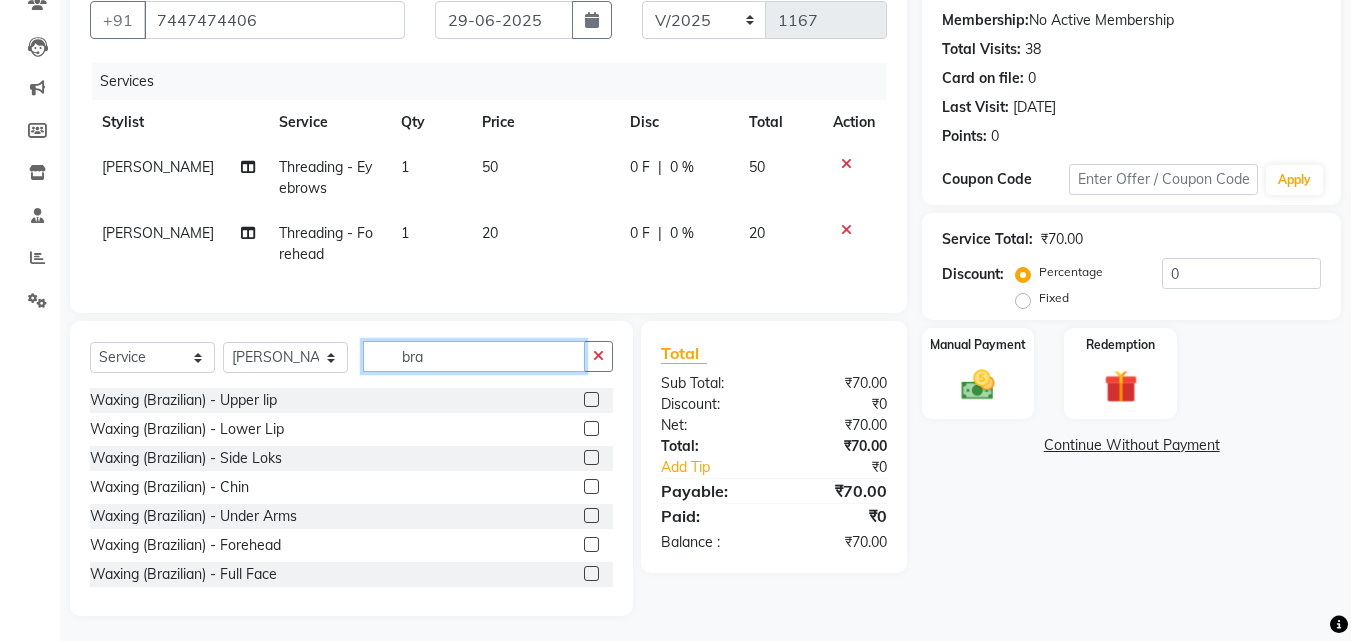 type on "bra" 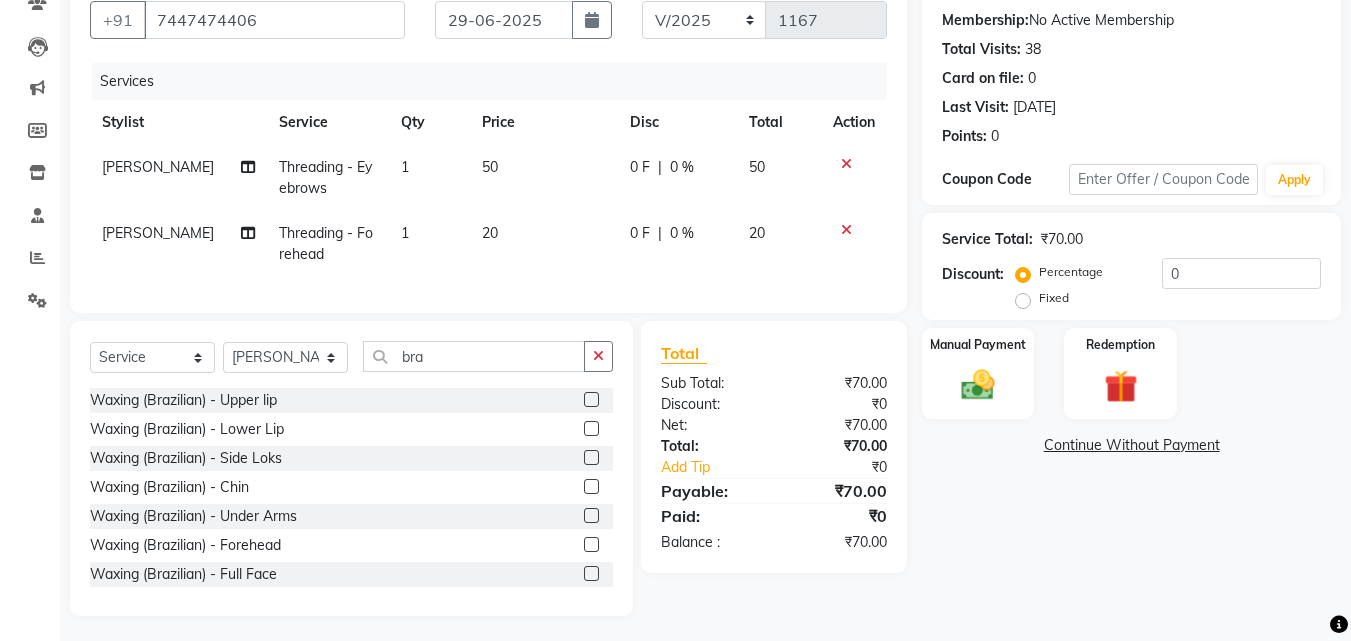 click 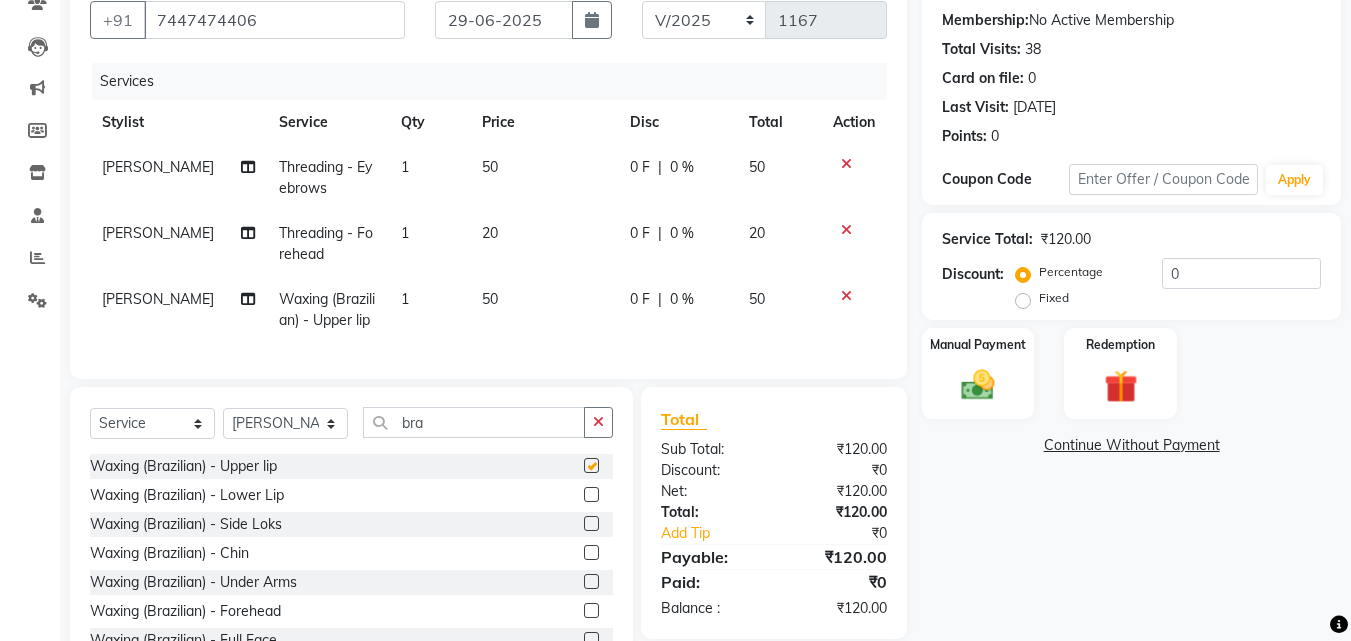 checkbox on "false" 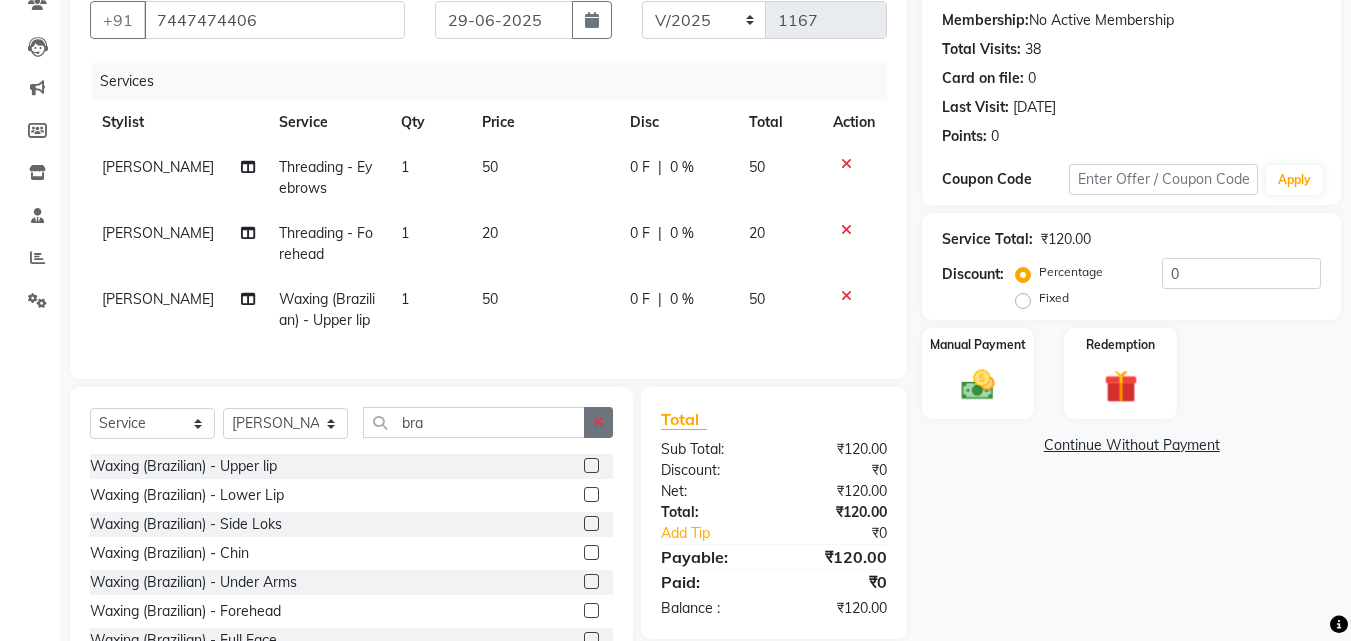 click 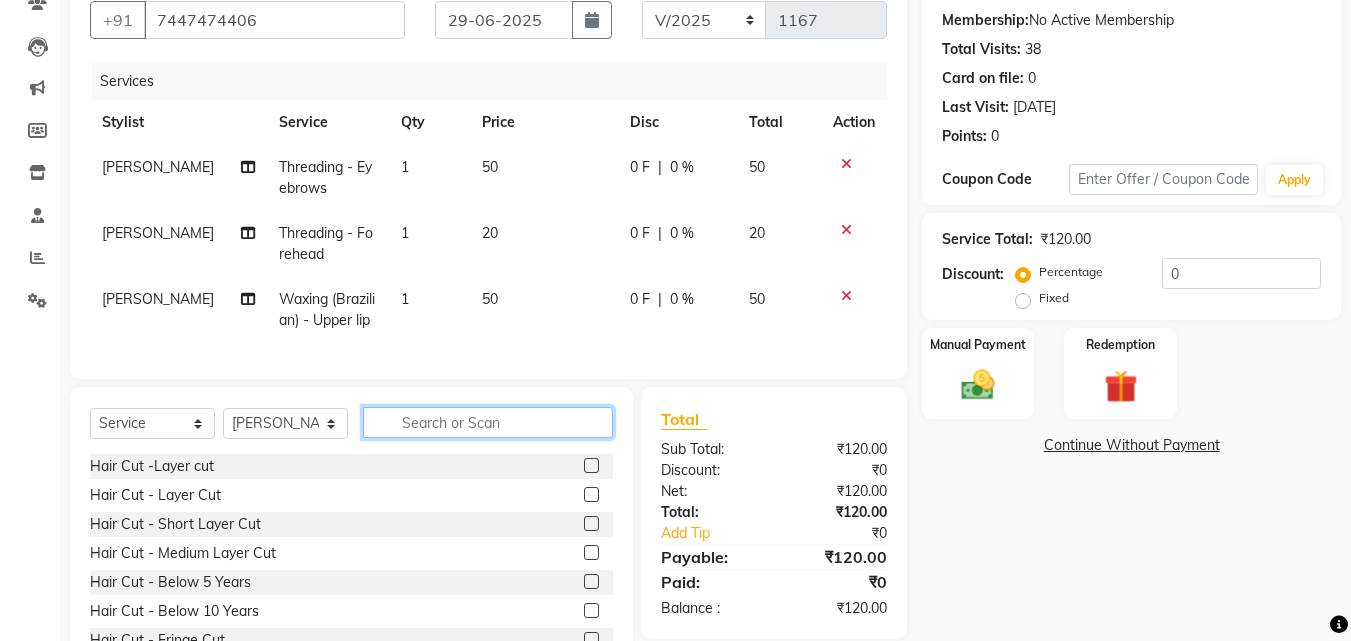 click 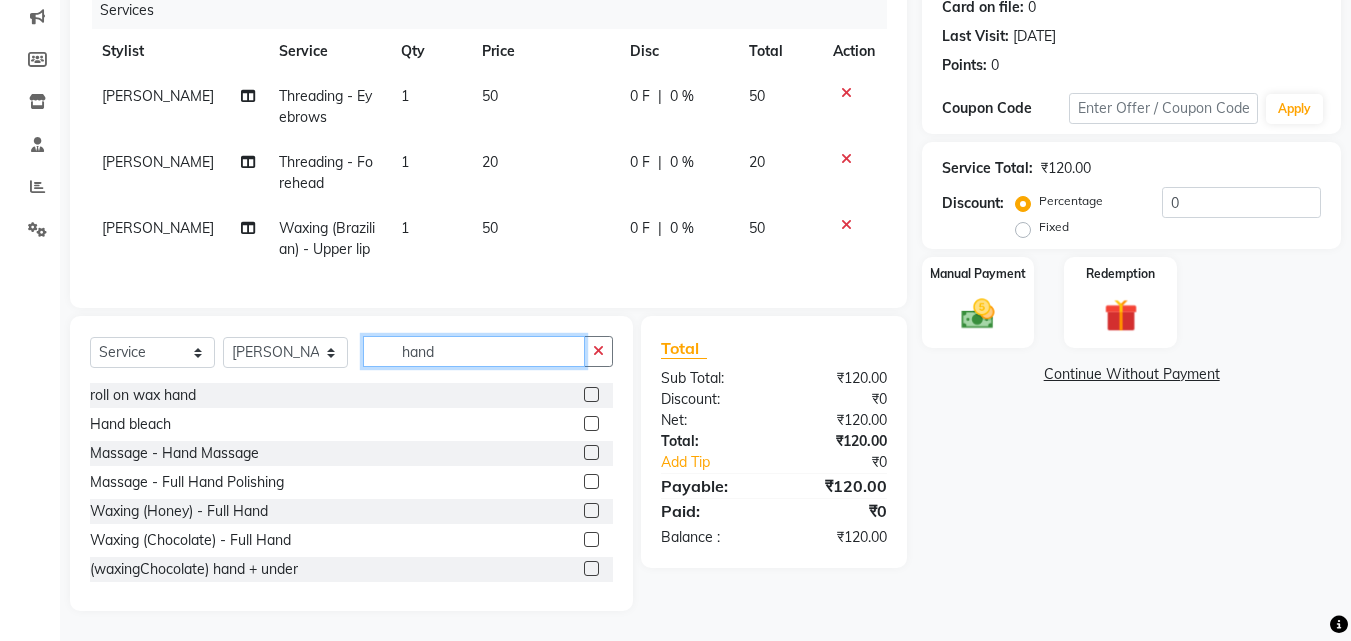scroll, scrollTop: 271, scrollLeft: 0, axis: vertical 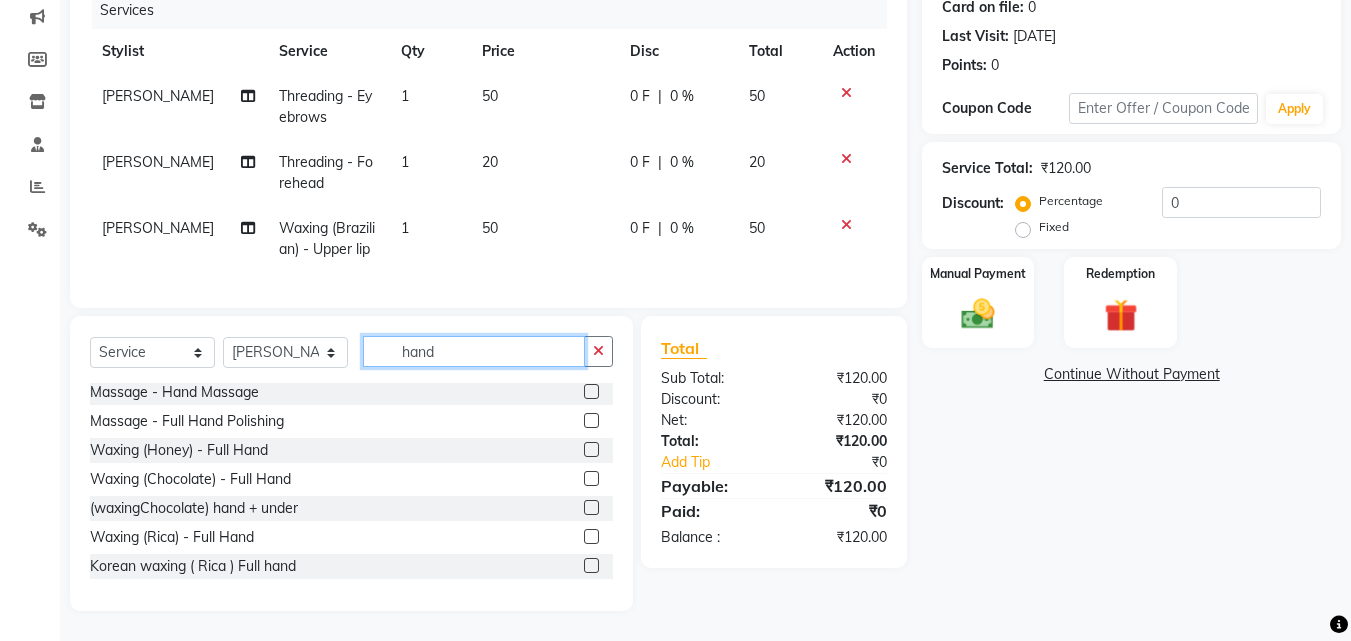 type on "hand" 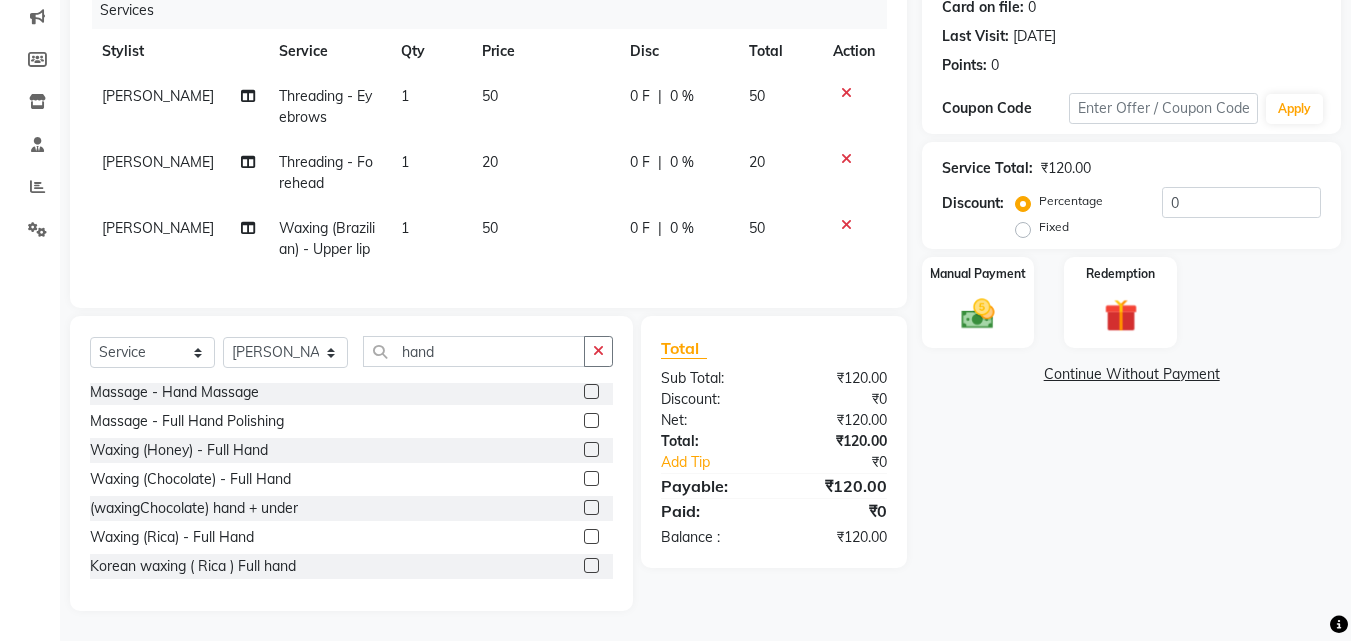 click 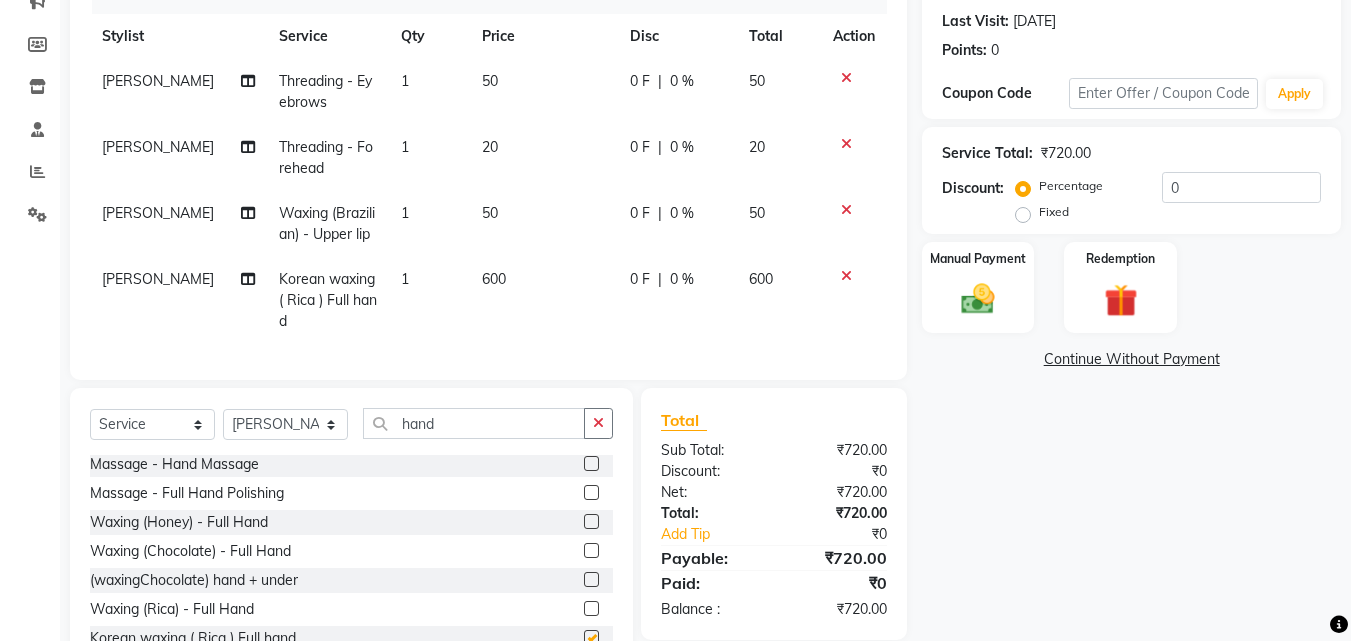 checkbox on "false" 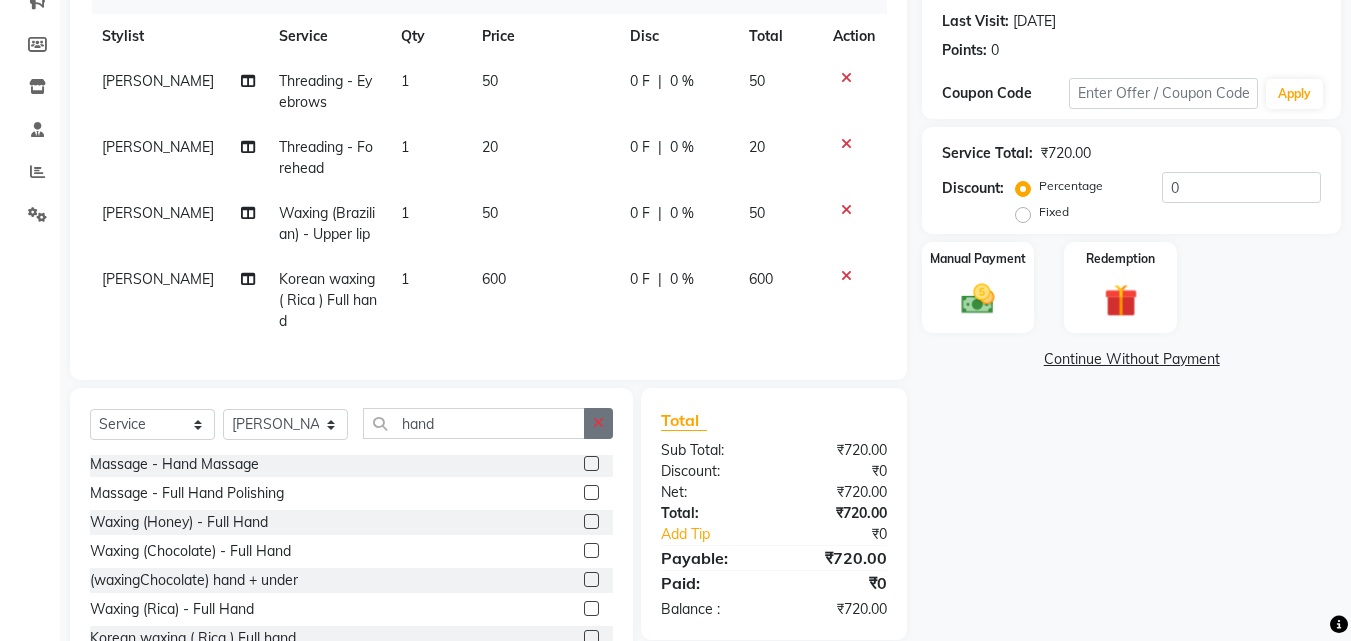 click 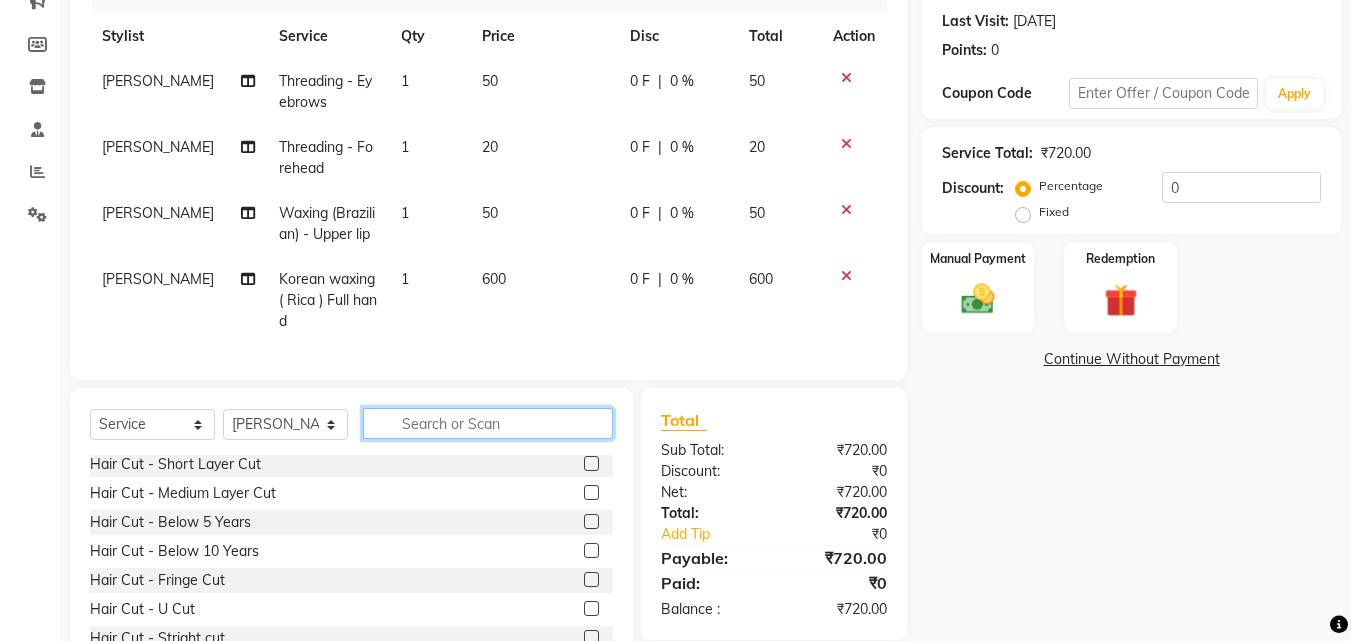 click 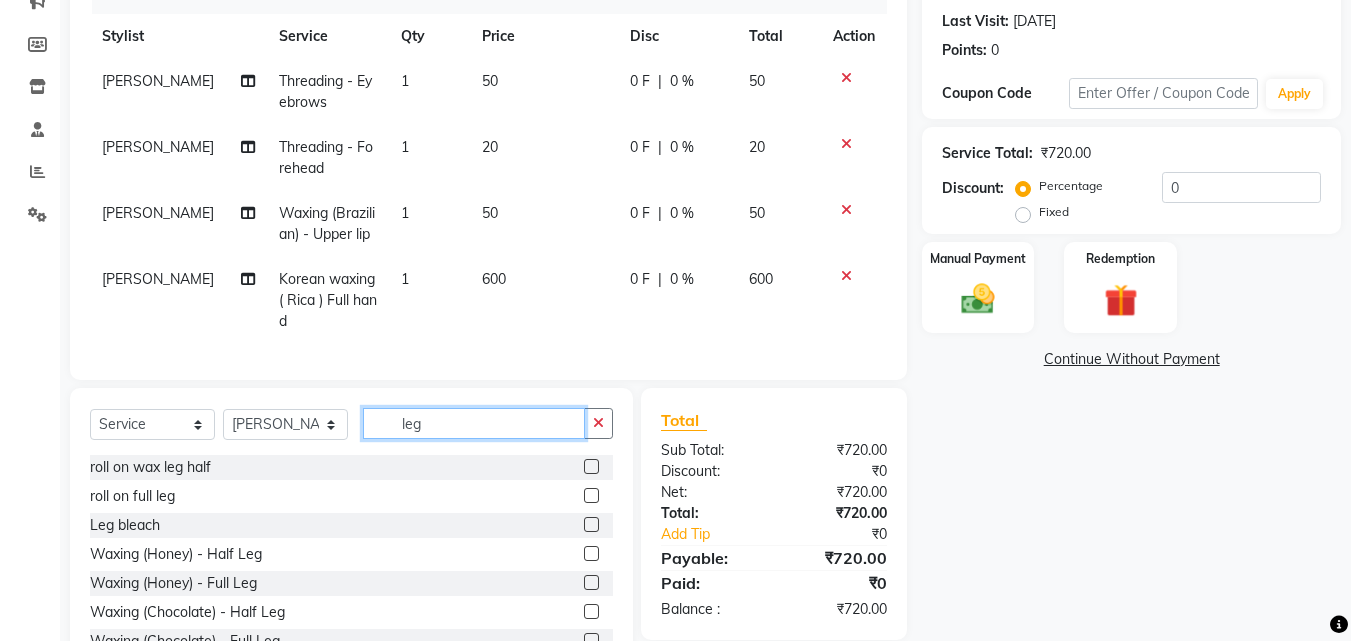 scroll, scrollTop: 175, scrollLeft: 0, axis: vertical 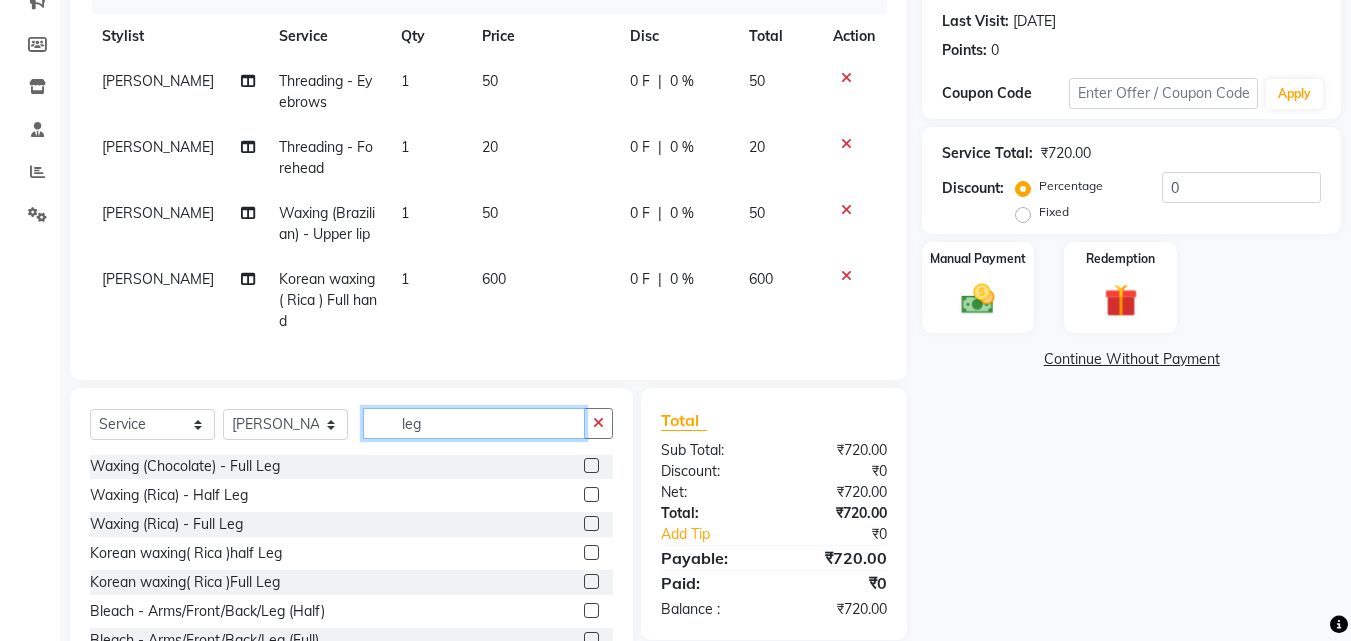 type on "leg" 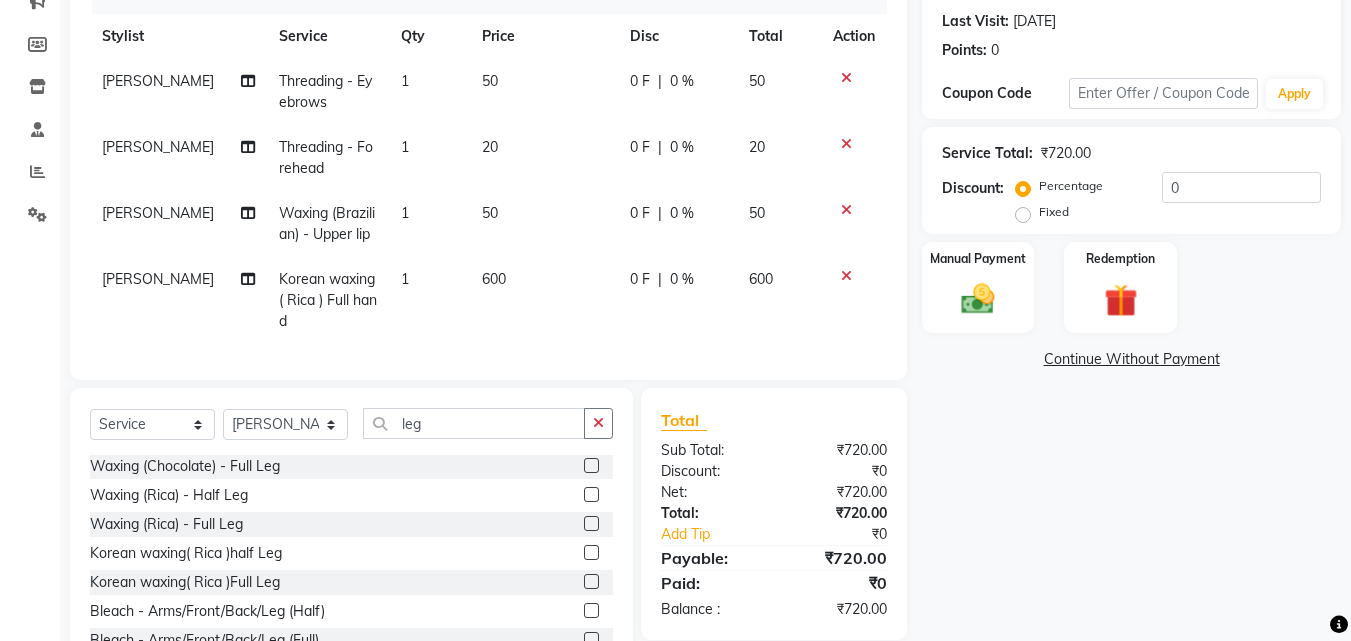 click 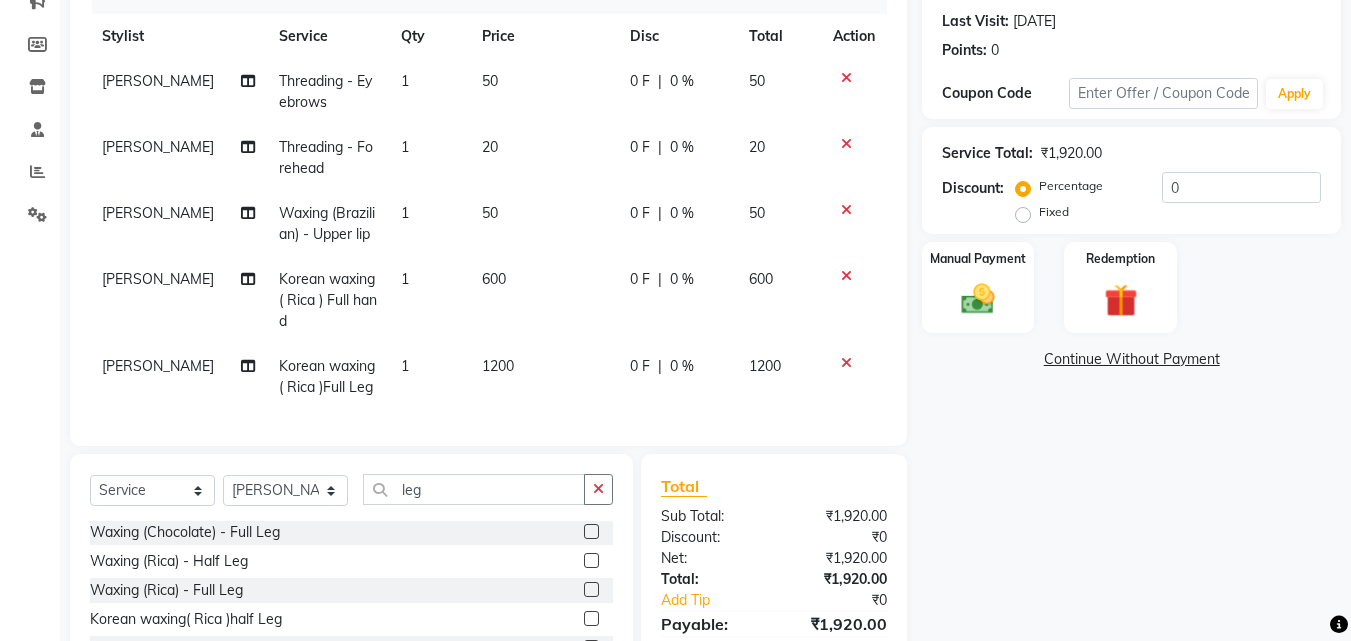 checkbox on "false" 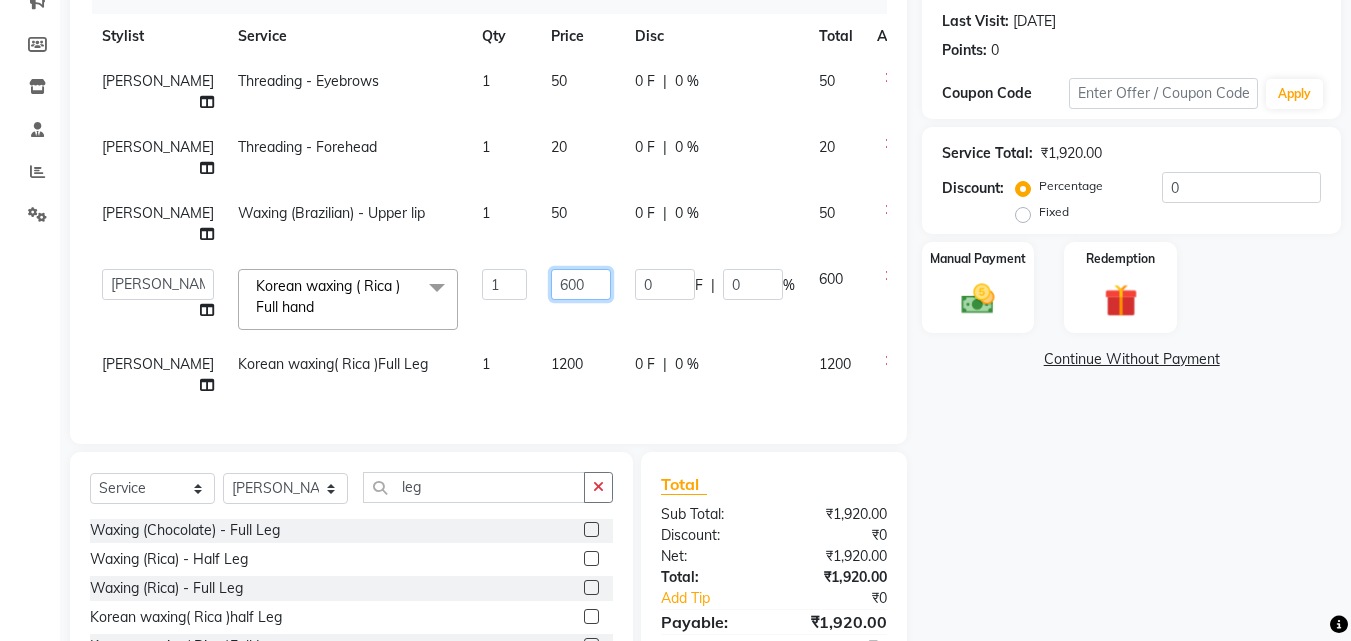 click on "600" 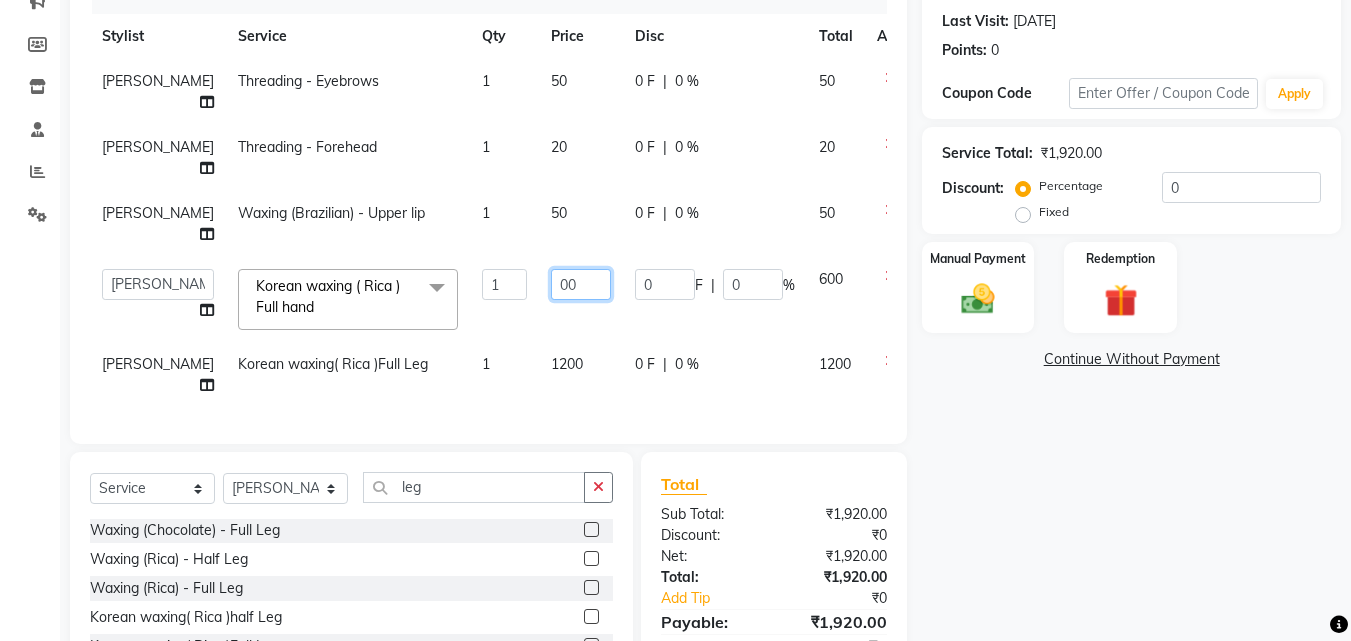 type on "500" 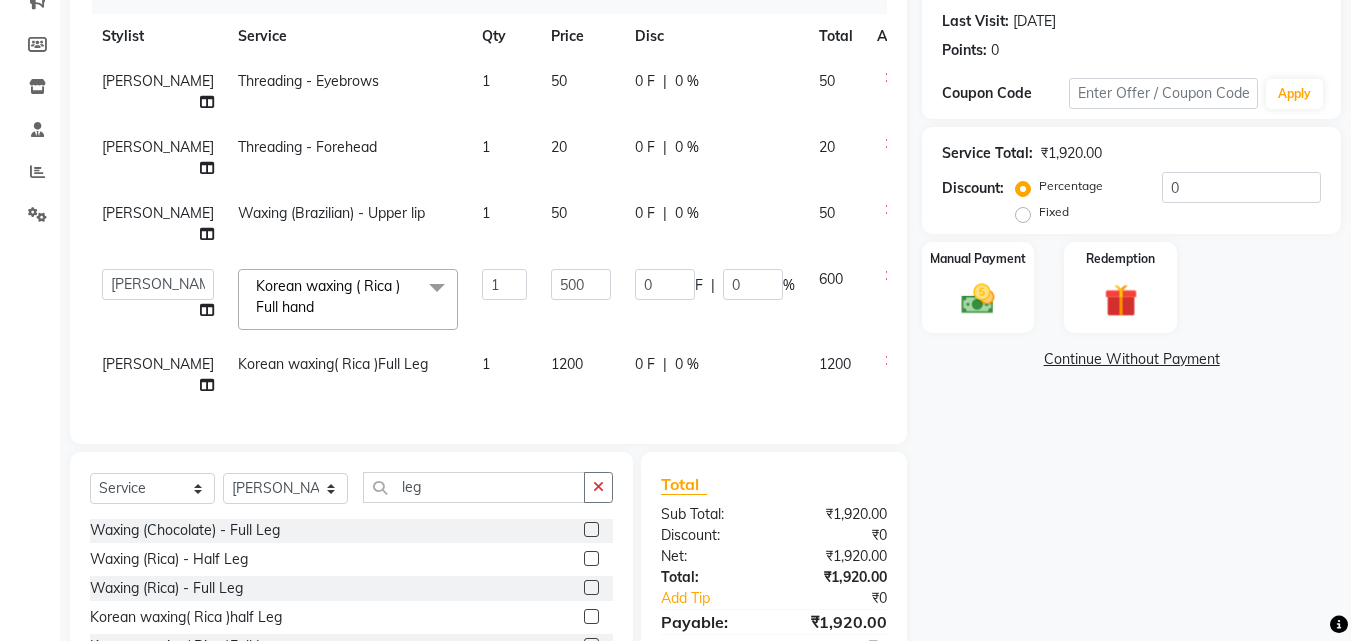 click on "1200" 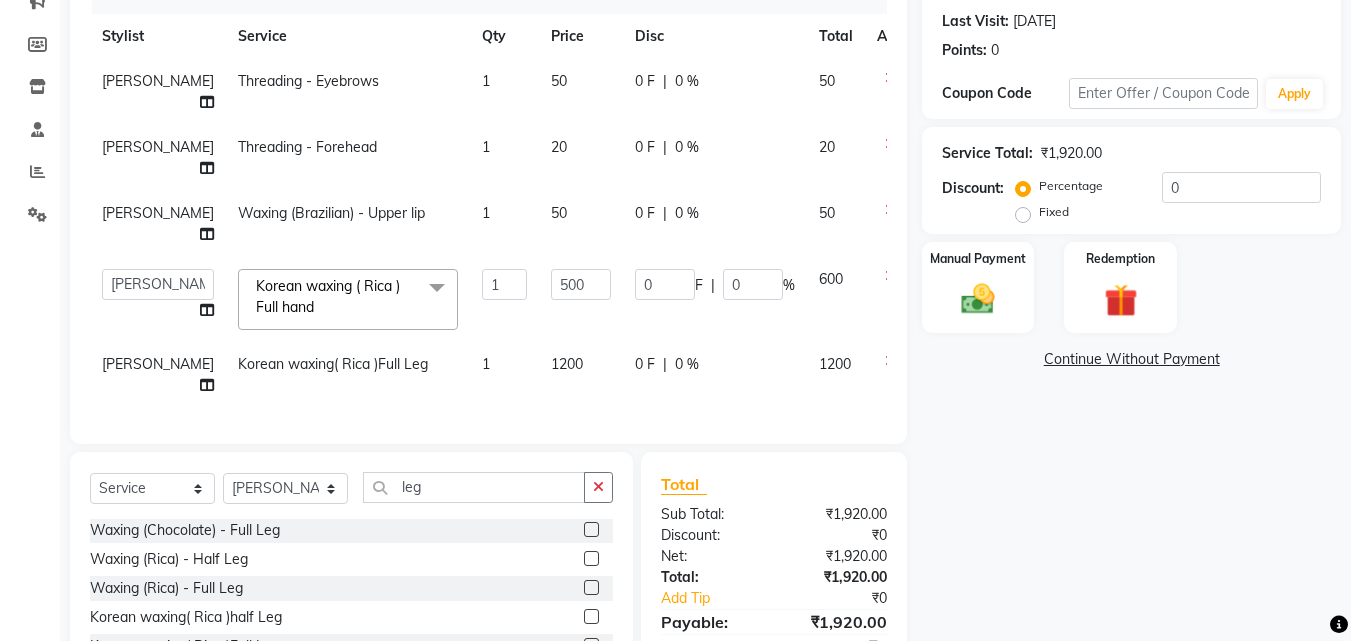 select on "61968" 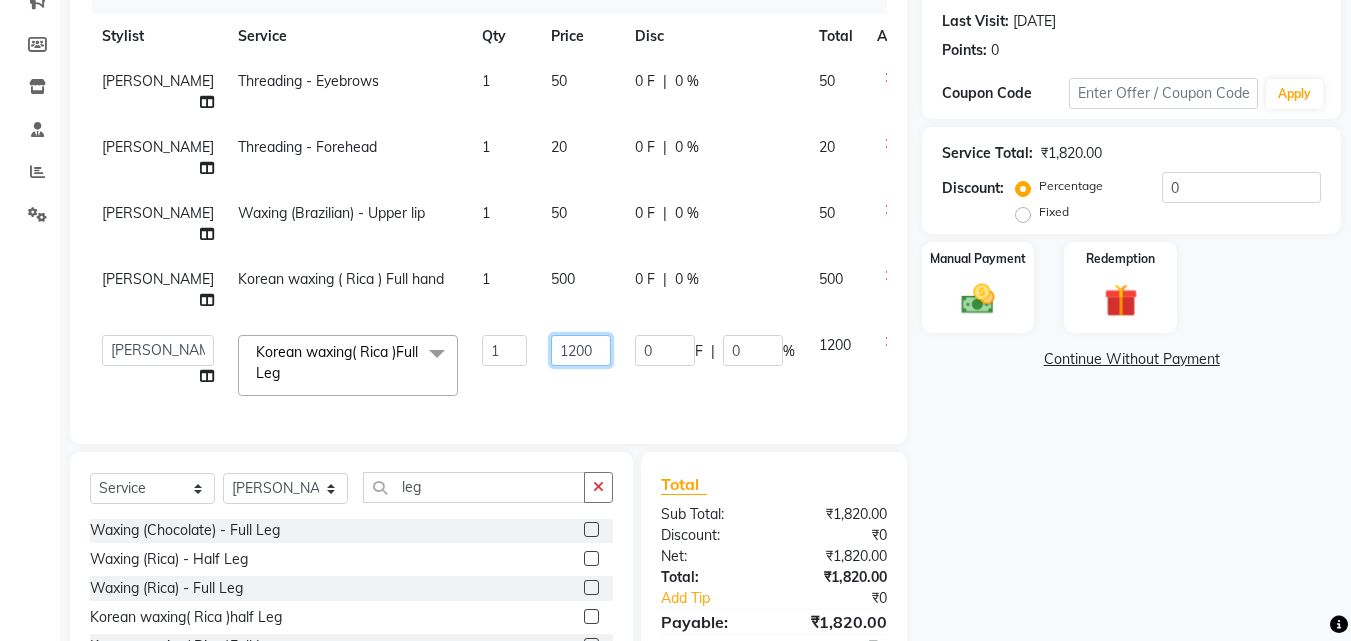 click on "1200" 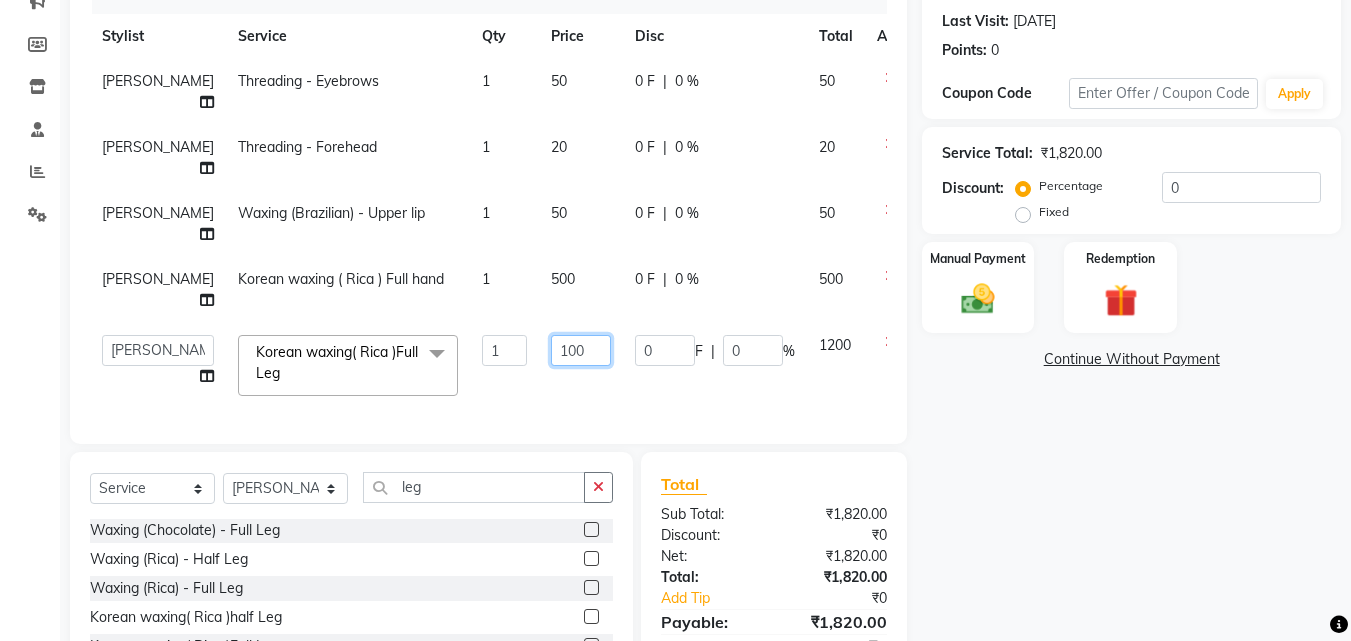 type on "1000" 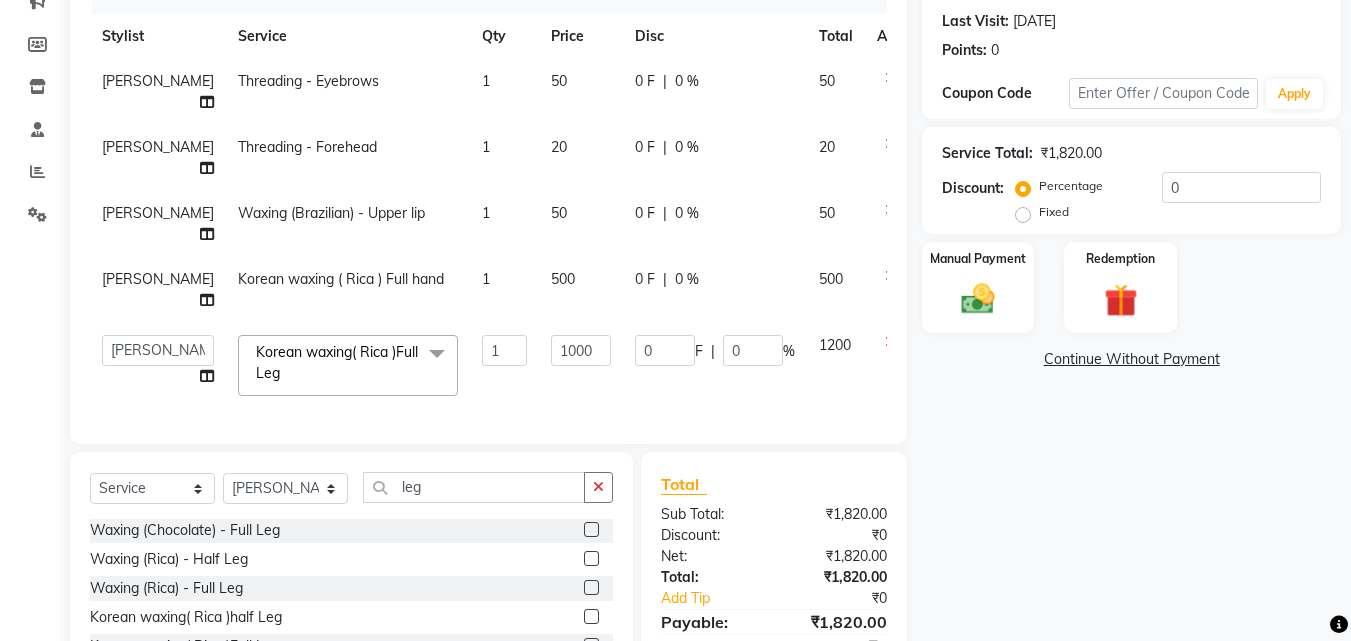 click on "Name: [PERSON_NAME]  Membership:  No Active Membership  Total Visits:  38 Card on file:  0 Last Visit:   [DATE] Points:   0  Coupon Code Apply Service Total:  ₹1,820.00  Discount:  Percentage   Fixed  0 Manual Payment Redemption  Continue Without Payment" 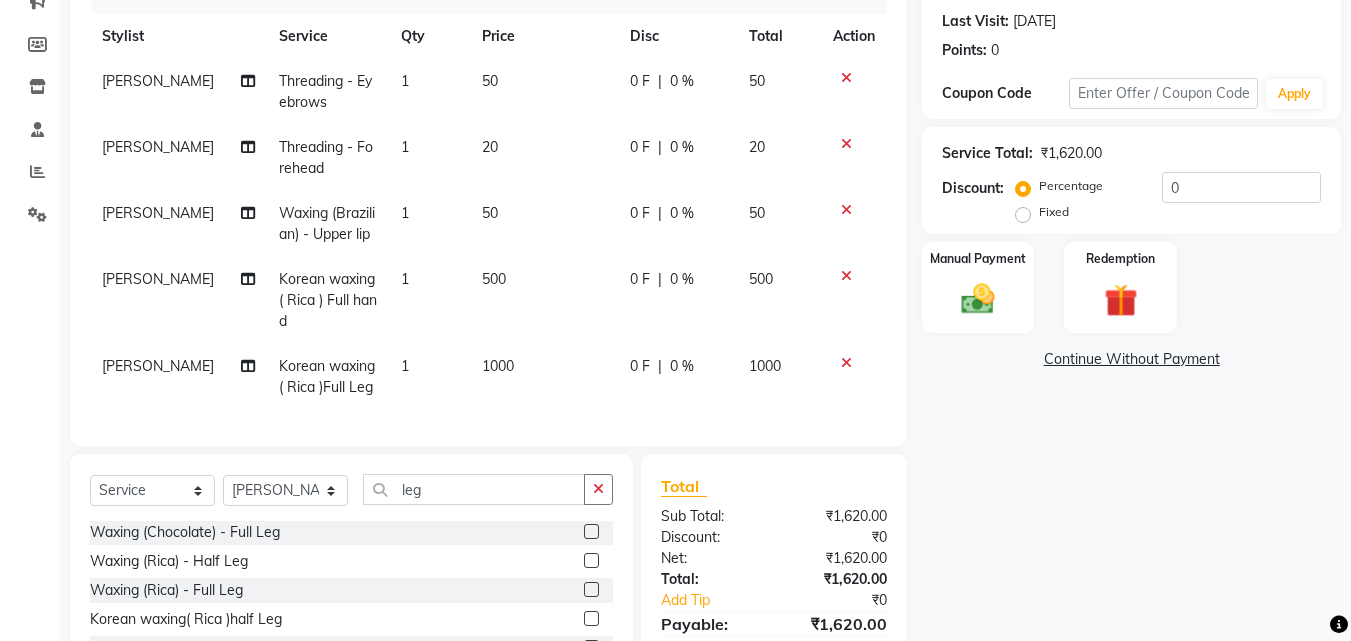 scroll, scrollTop: 424, scrollLeft: 0, axis: vertical 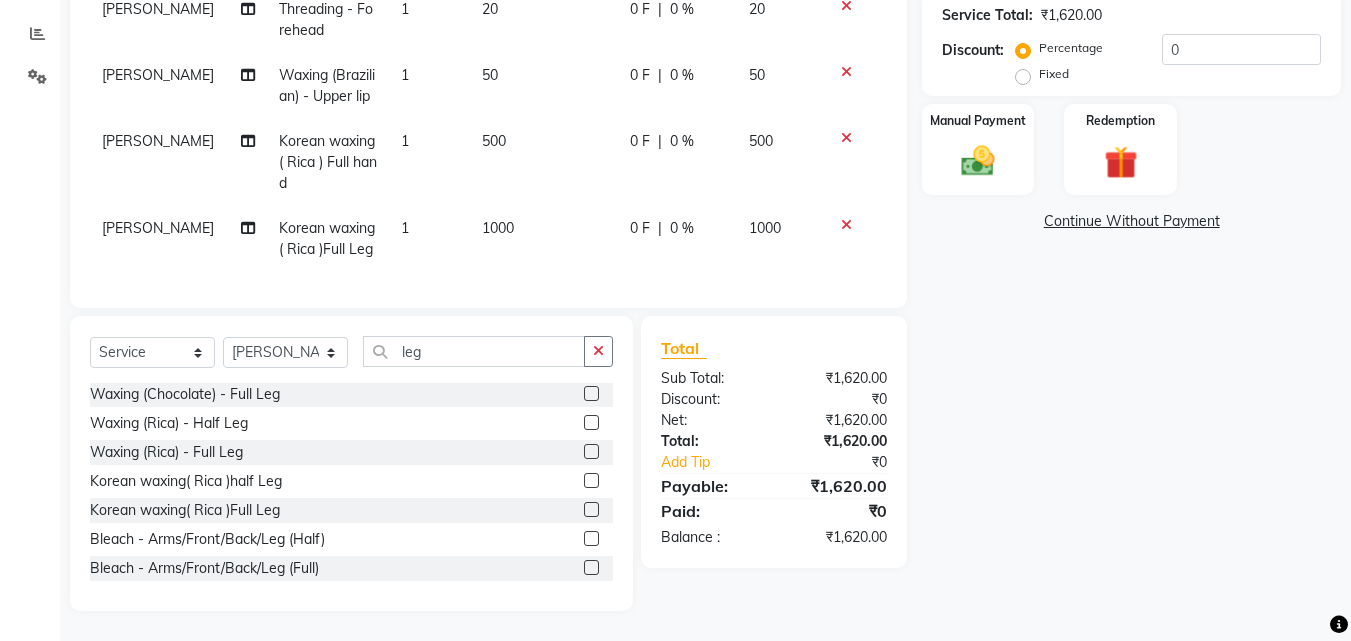 click on "Fixed" 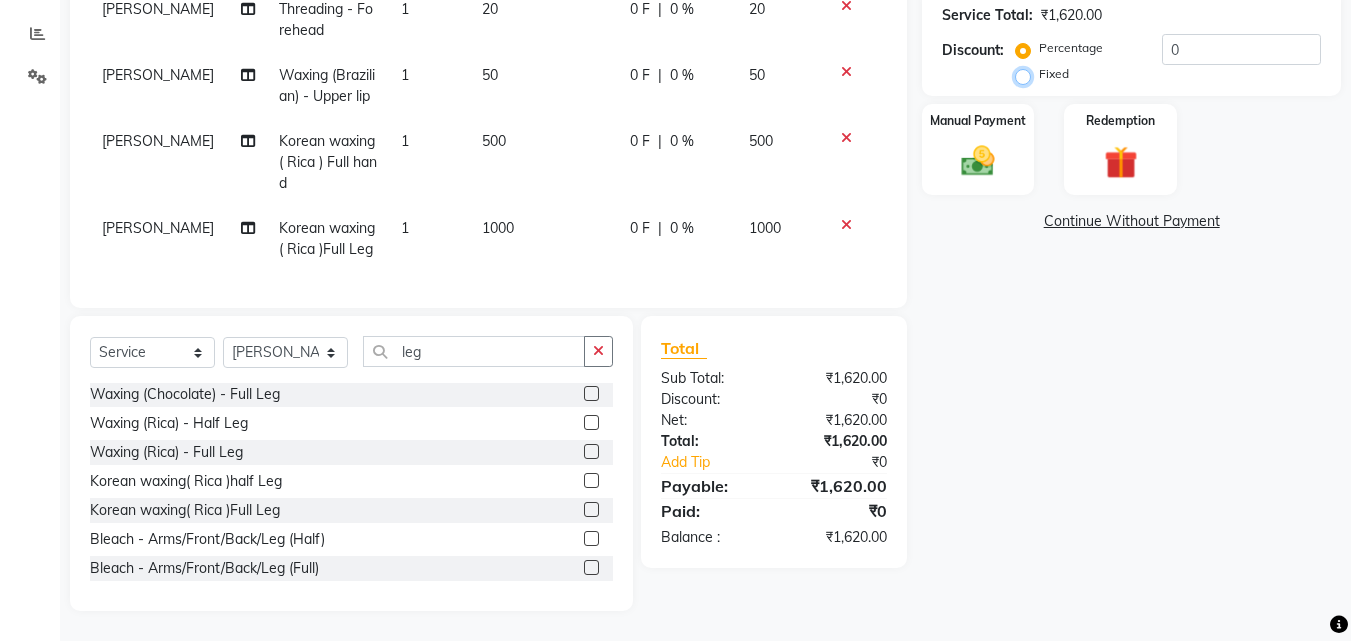 click on "Fixed" at bounding box center (1027, 74) 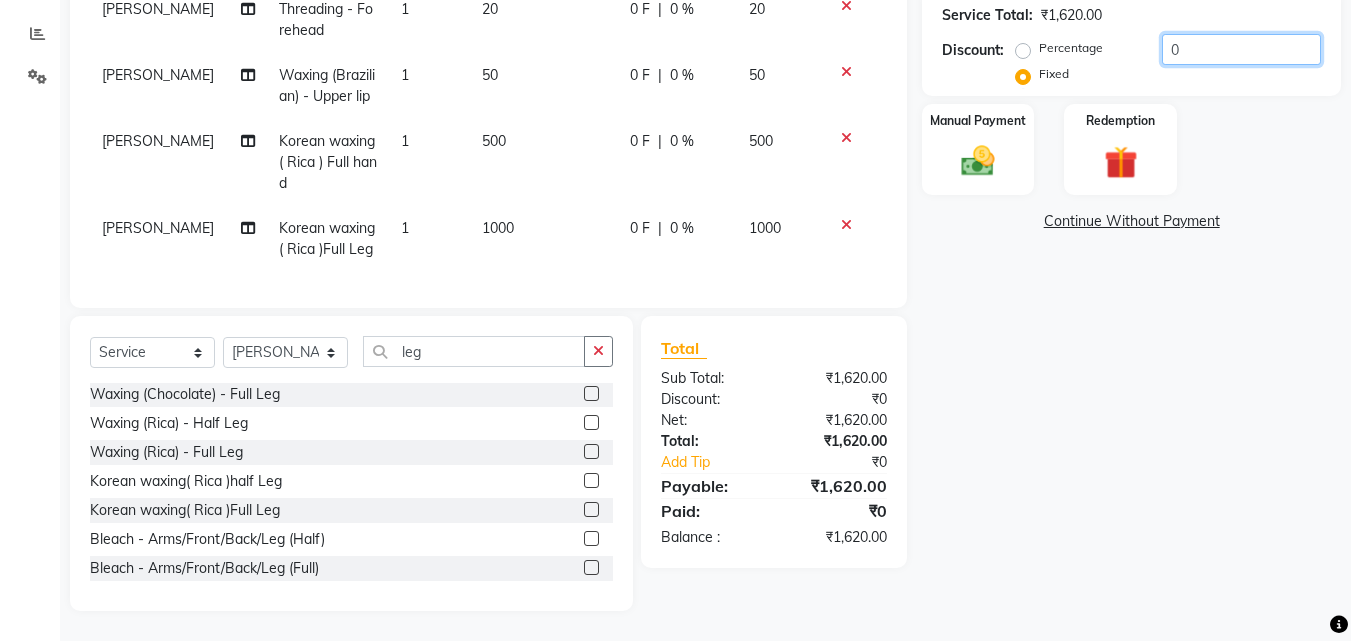 click on "0" 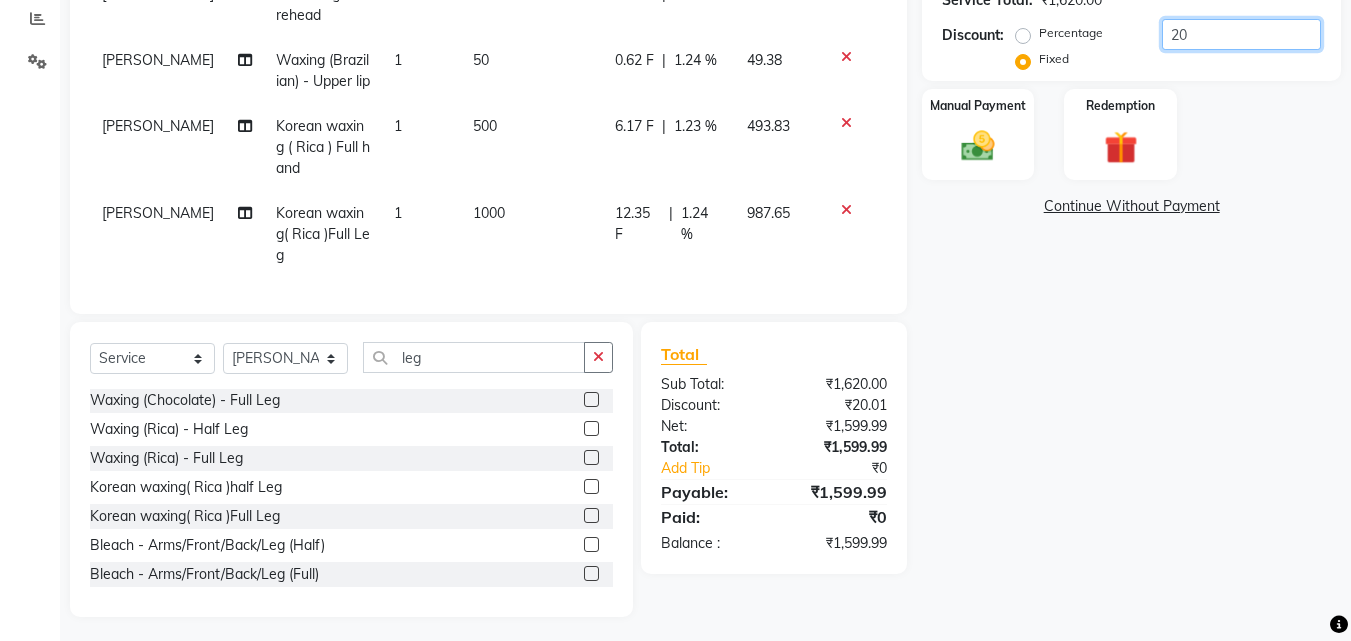 type on "0" 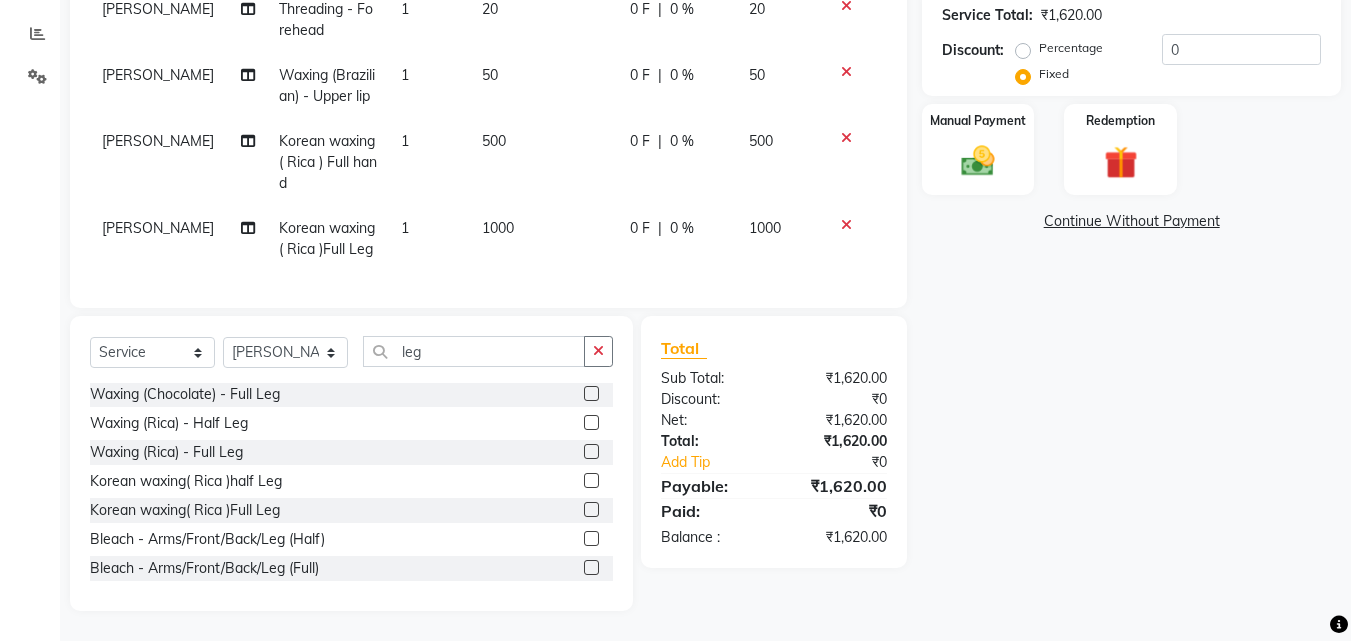 click on "Name: [PERSON_NAME]  Membership:  No Active Membership  Total Visits:  38 Card on file:  0 Last Visit:   [DATE] Points:   0  Coupon Code Apply Service Total:  ₹1,620.00  Discount:  Percentage   Fixed  0 Manual Payment Redemption  Continue Without Payment" 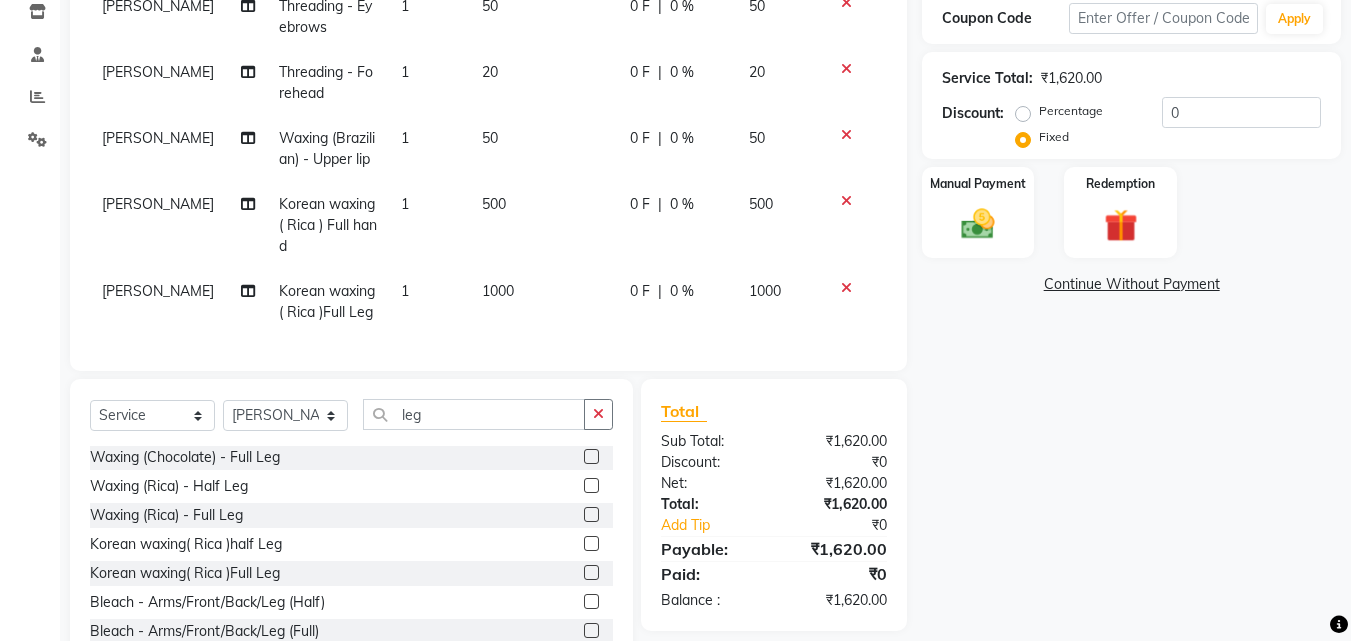 scroll, scrollTop: 344, scrollLeft: 0, axis: vertical 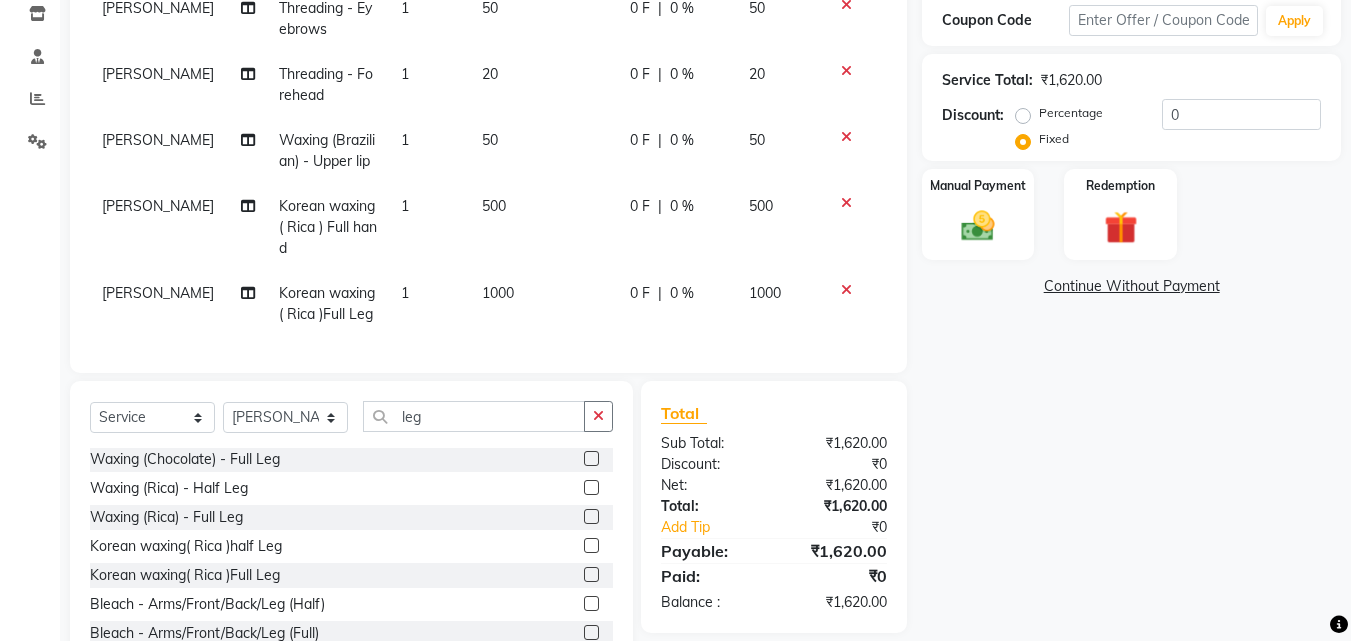 click 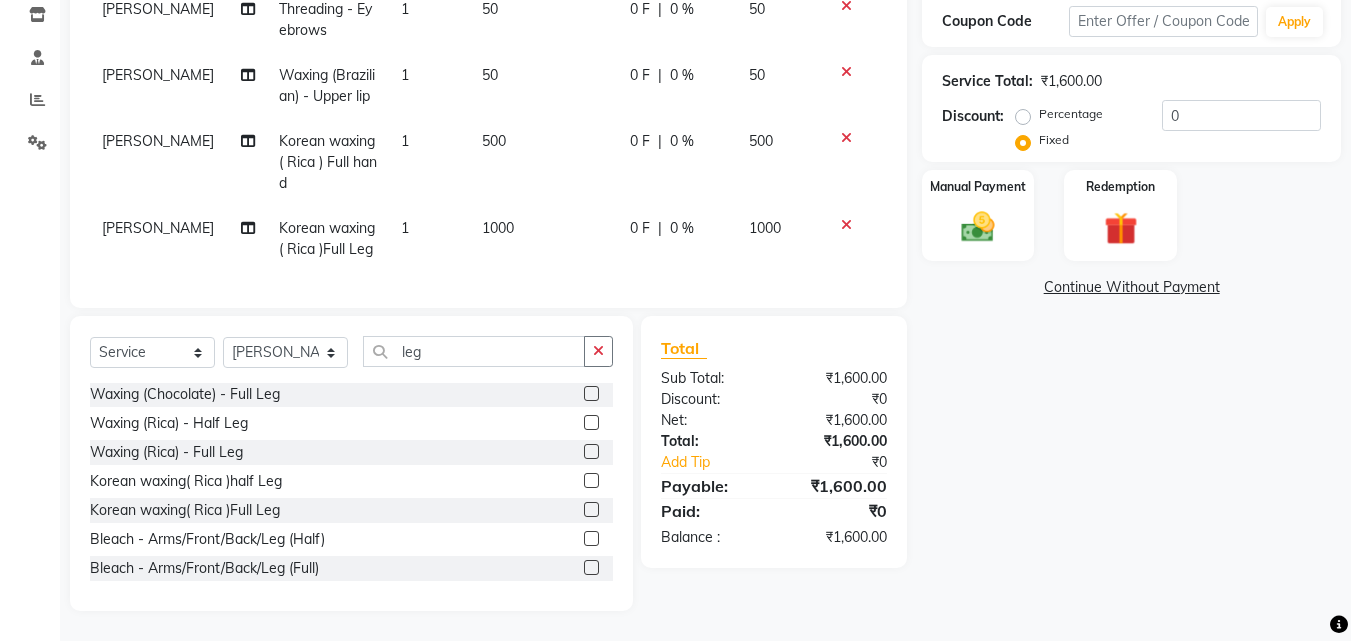 click on "Name: [PERSON_NAME]  Membership:  No Active Membership  Total Visits:  38 Card on file:  0 Last Visit:   [DATE] Points:   0  Coupon Code Apply Service Total:  ₹1,600.00  Discount:  Percentage   Fixed  0 Manual Payment Redemption  Continue Without Payment" 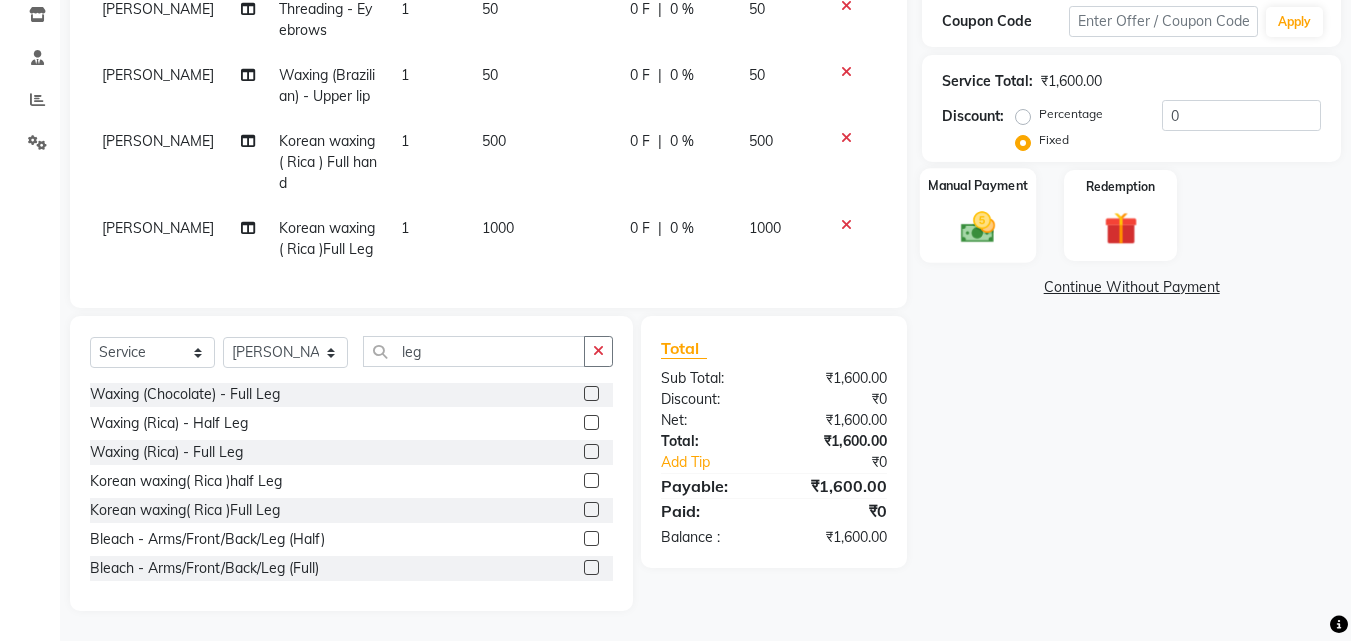 click 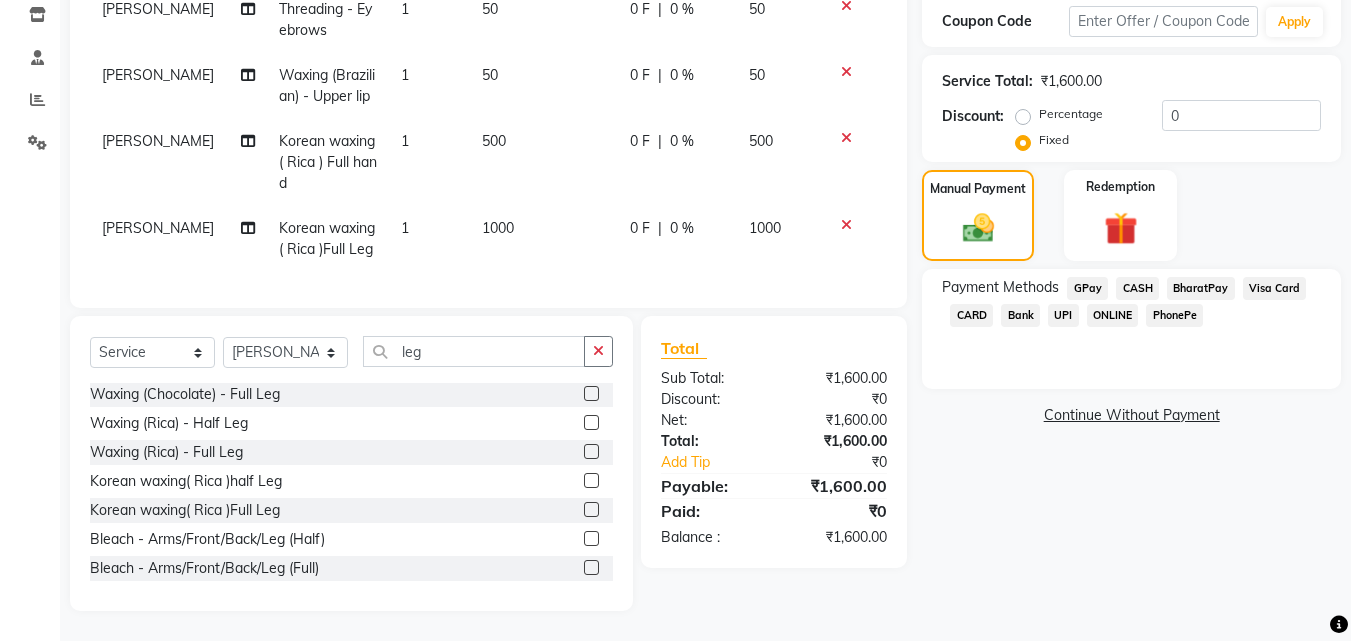 click on "GPay" 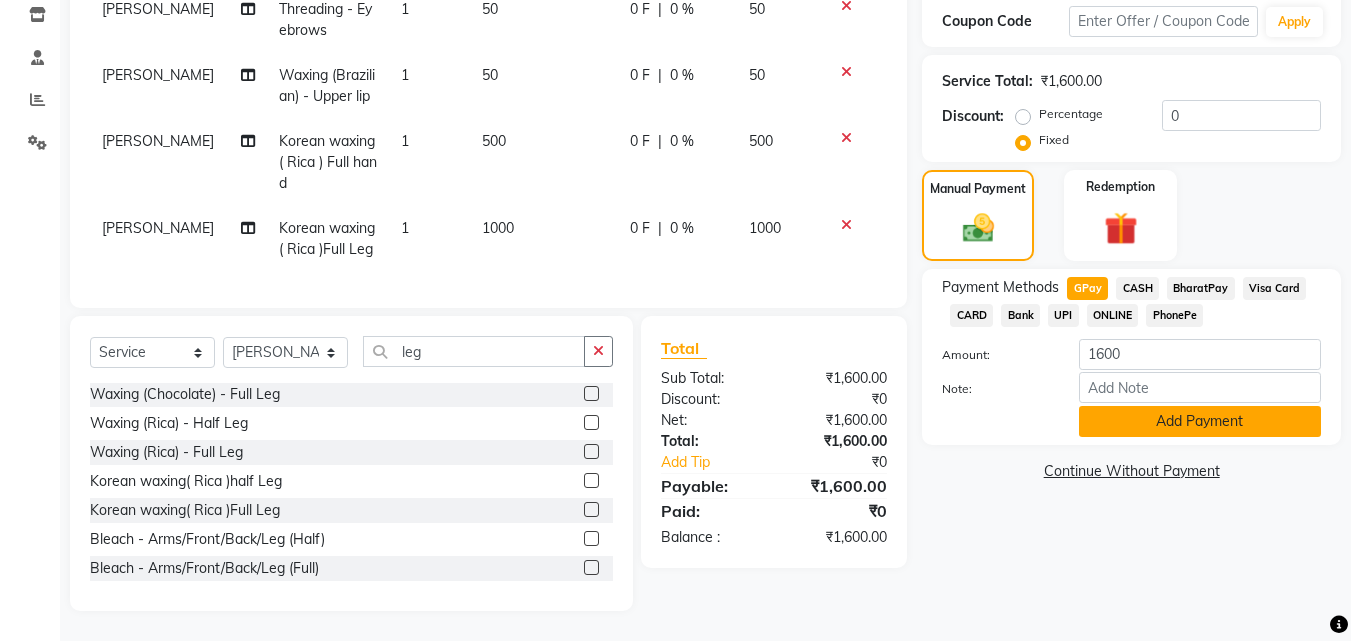 click on "Add Payment" 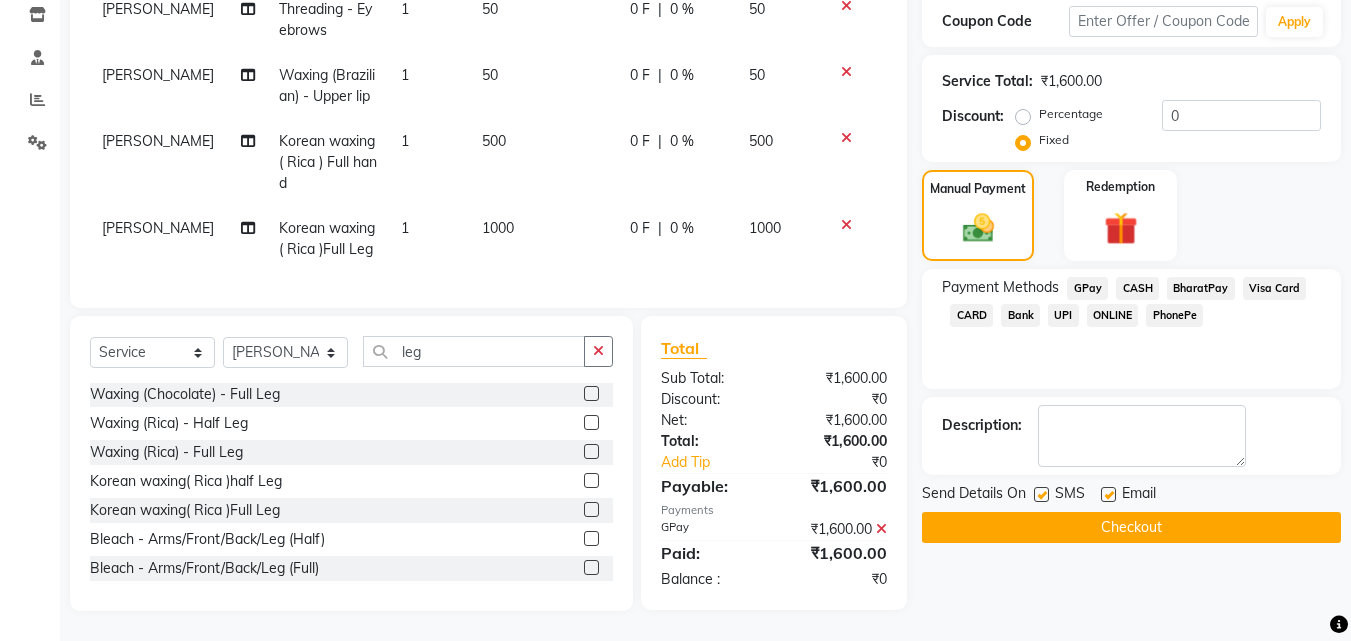 click on "Checkout" 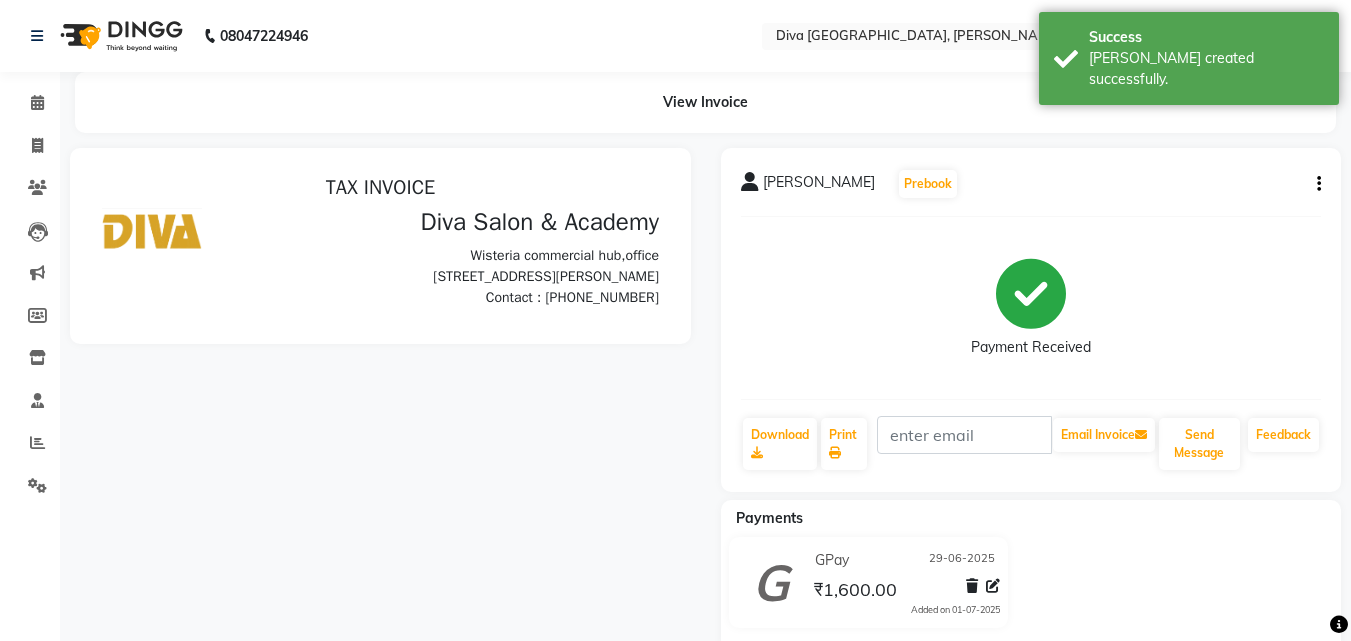 scroll, scrollTop: 0, scrollLeft: 0, axis: both 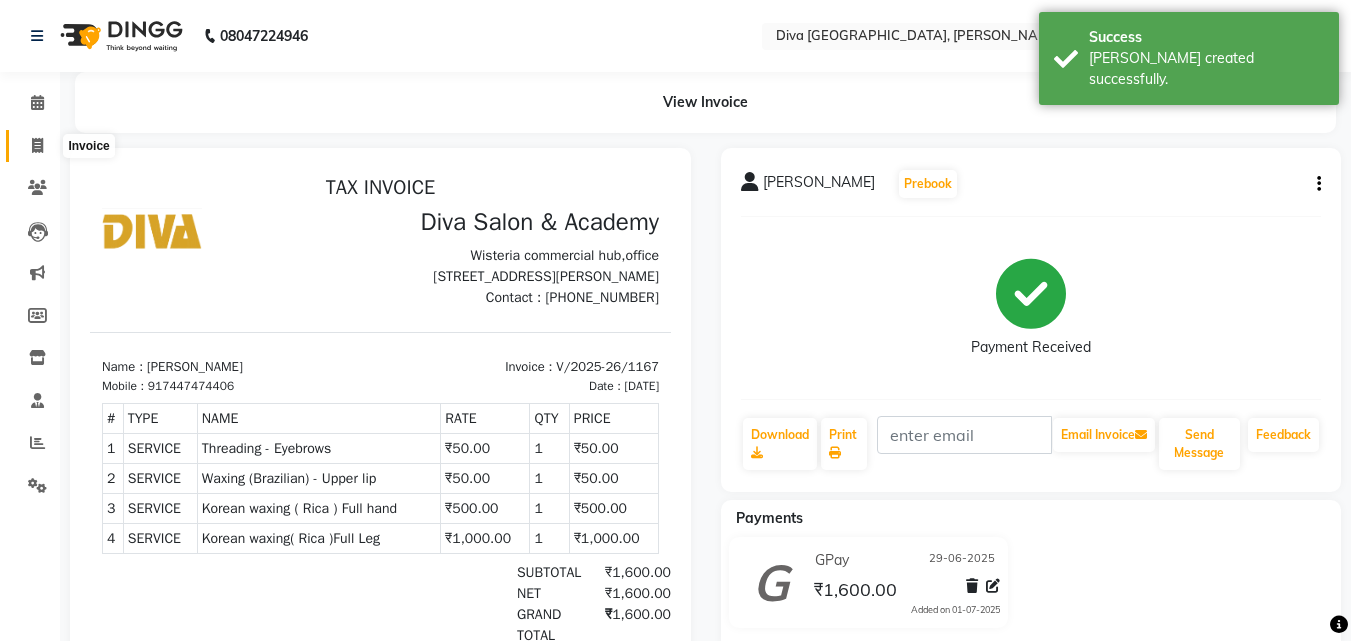click 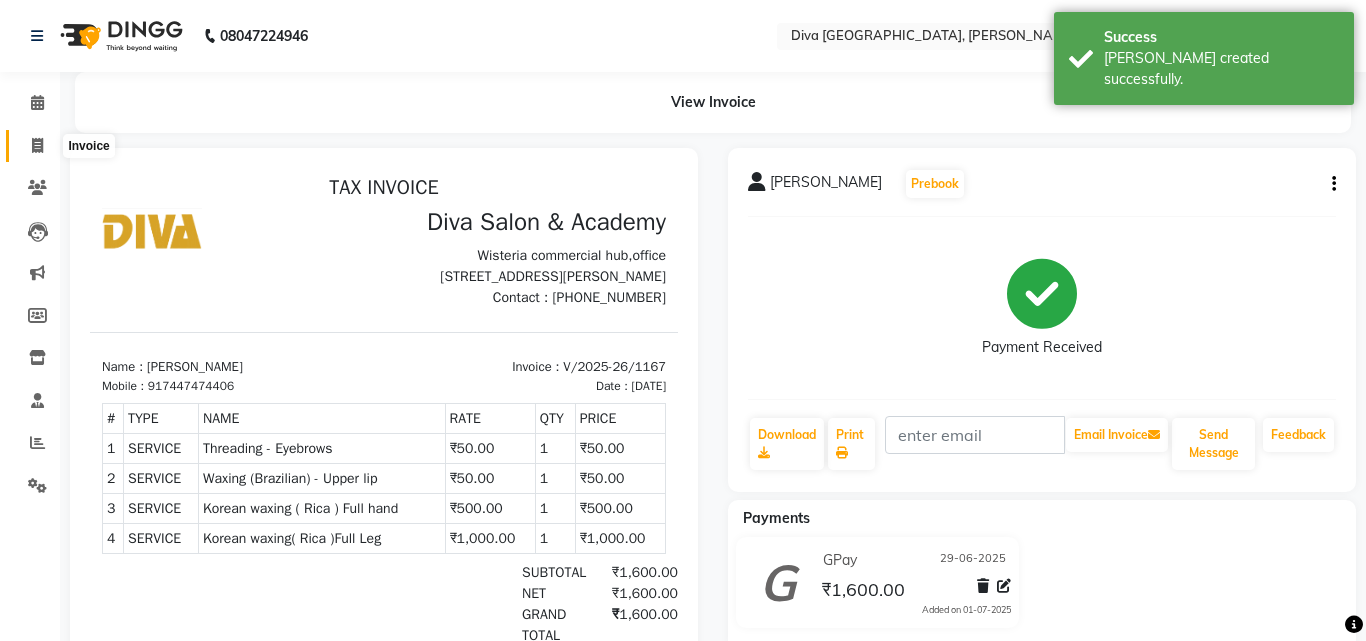 select on "service" 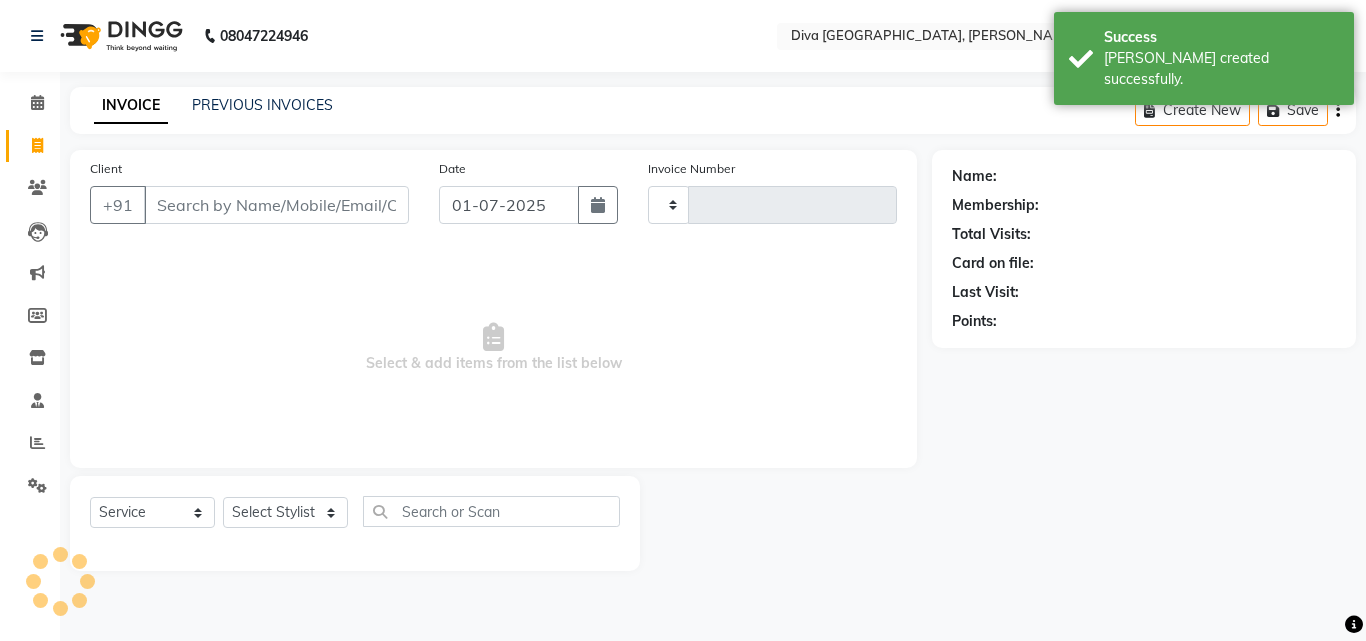 type on "1168" 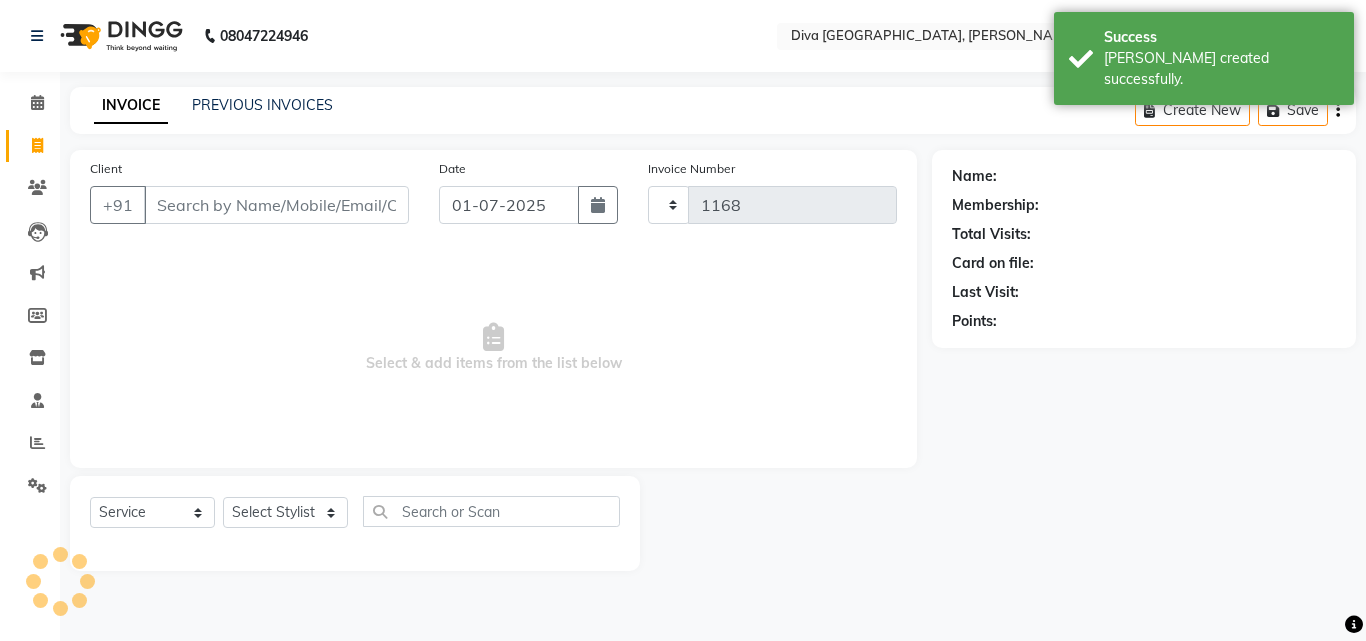 select on "671" 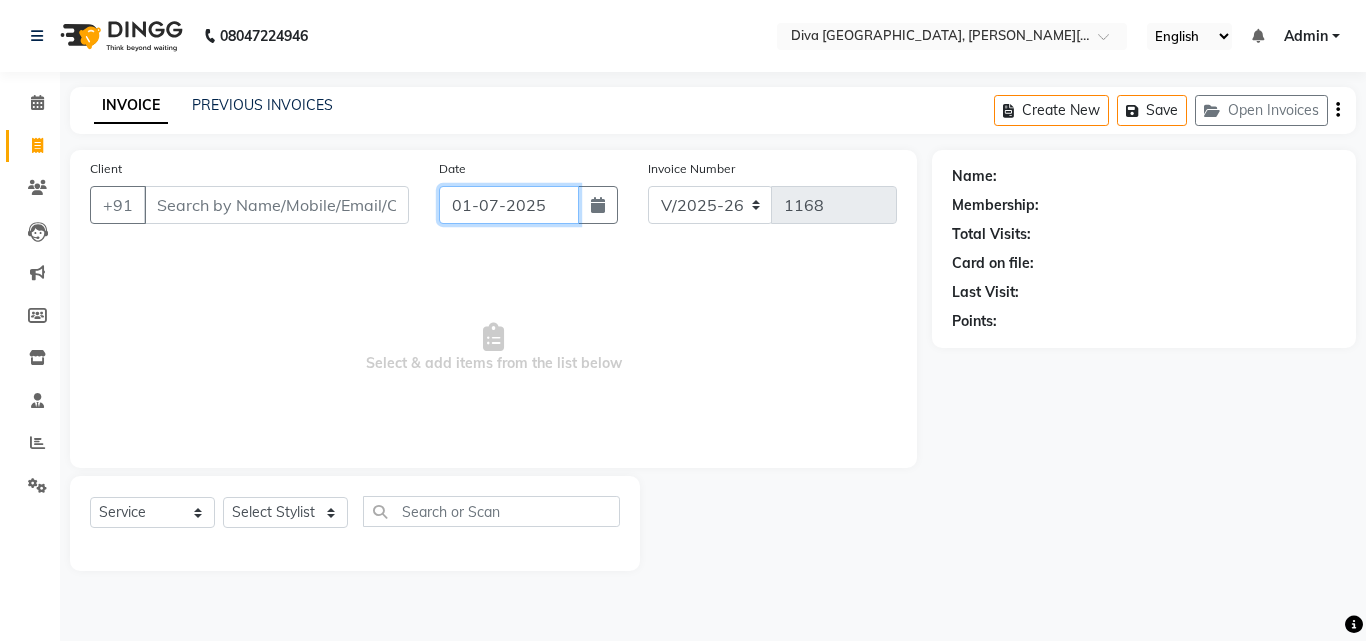 click on "01-07-2025" 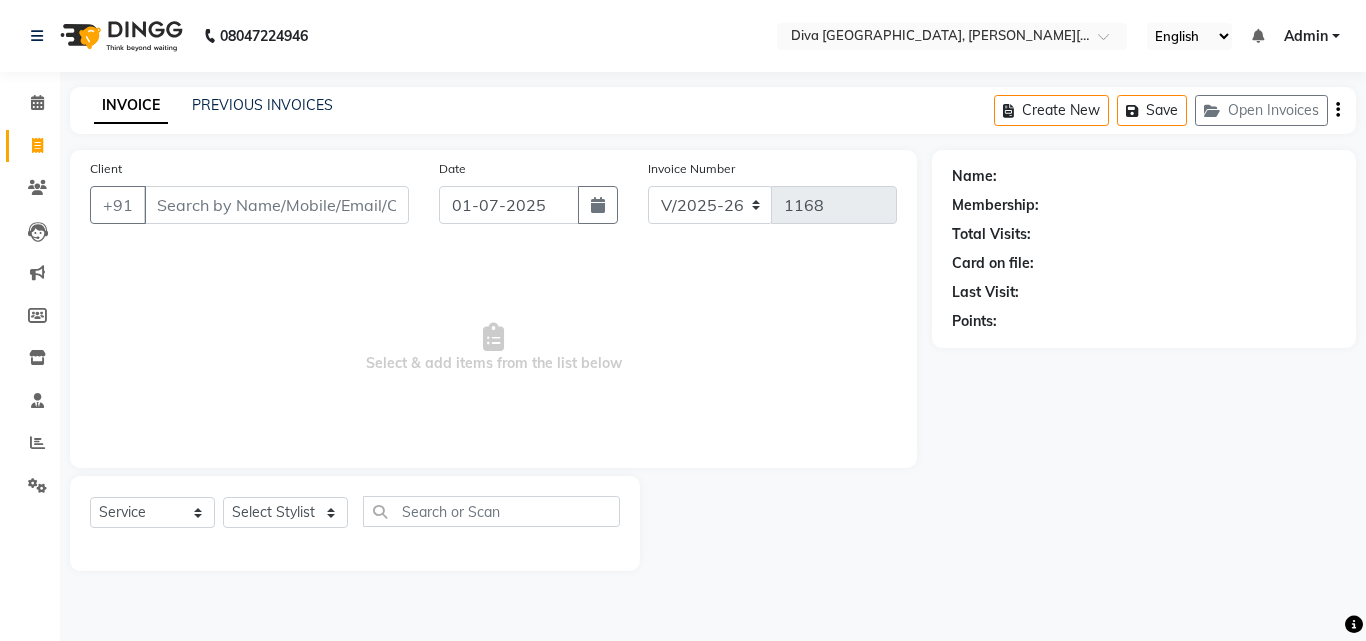 select on "7" 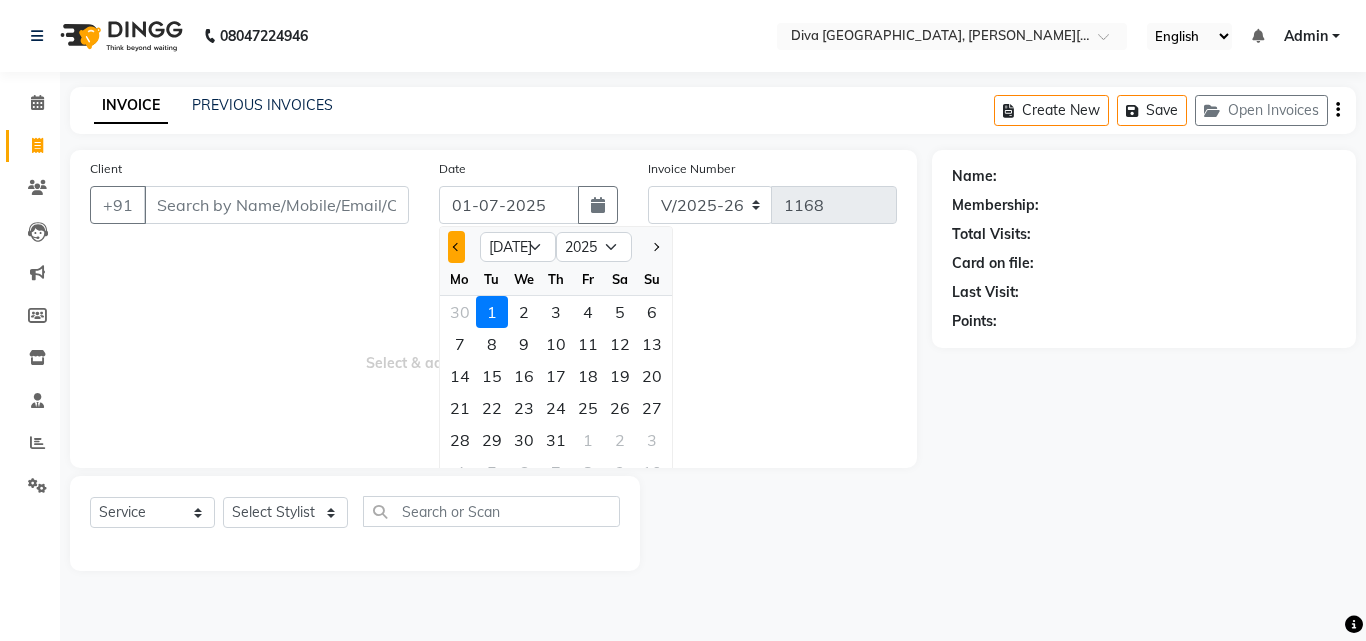click 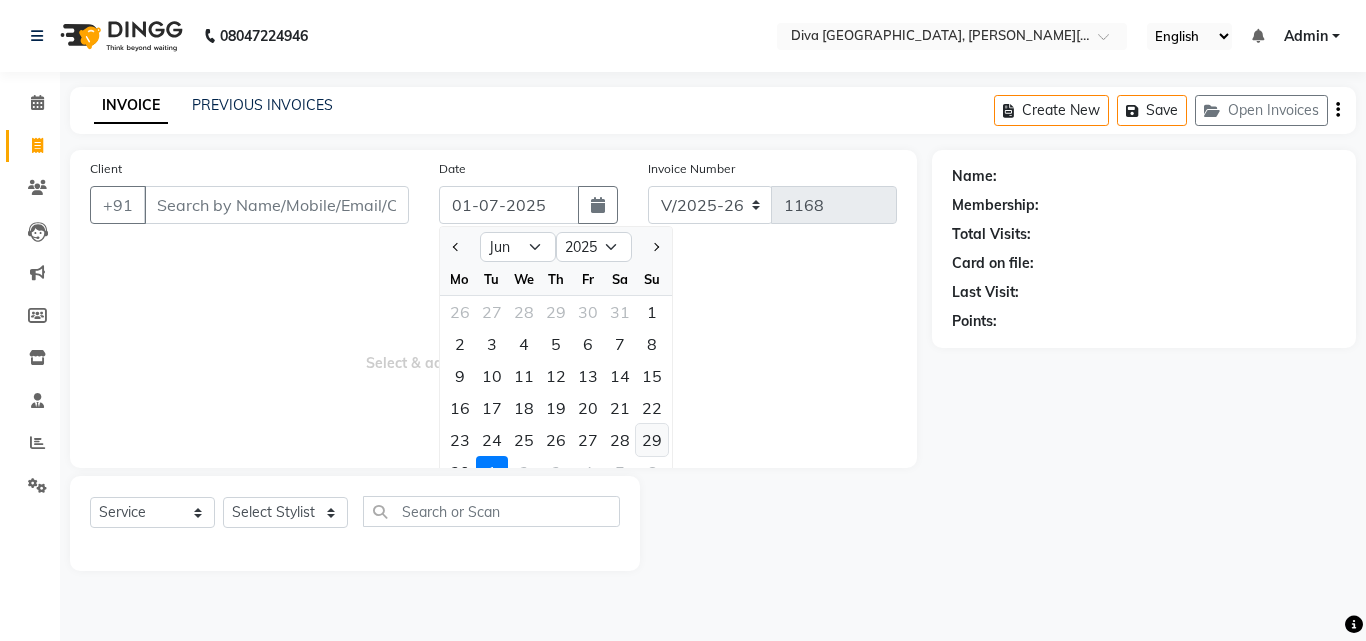 click on "29" 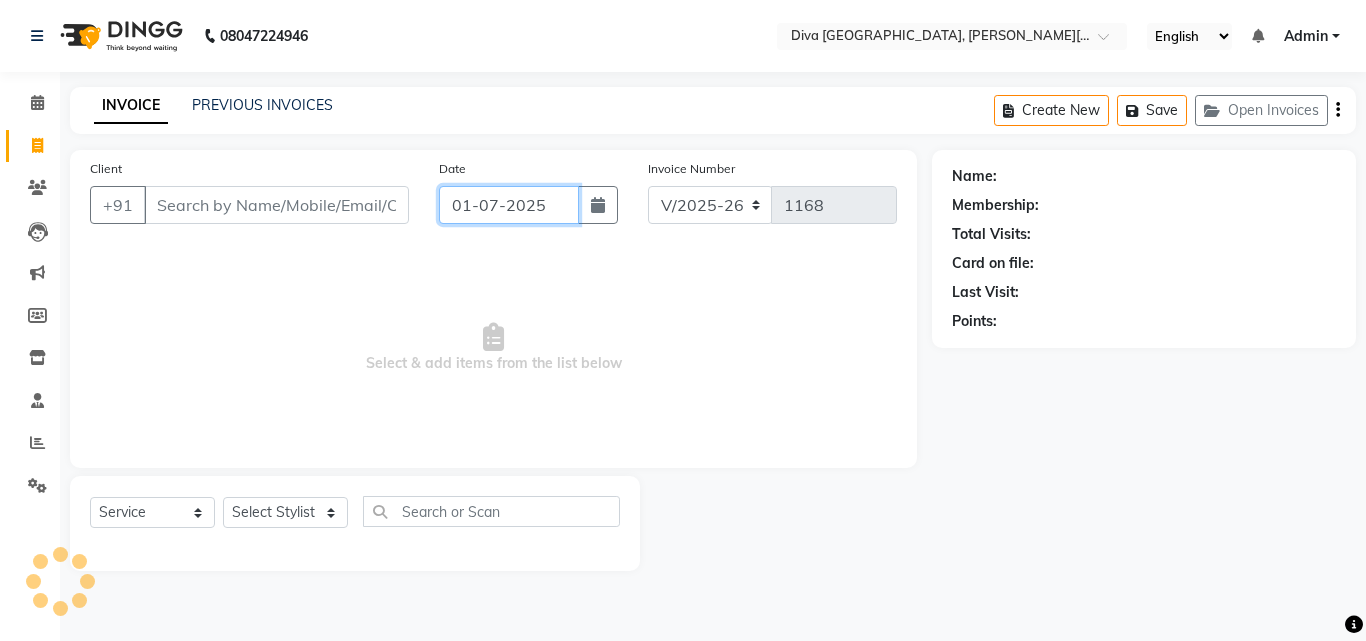 type on "29-06-2025" 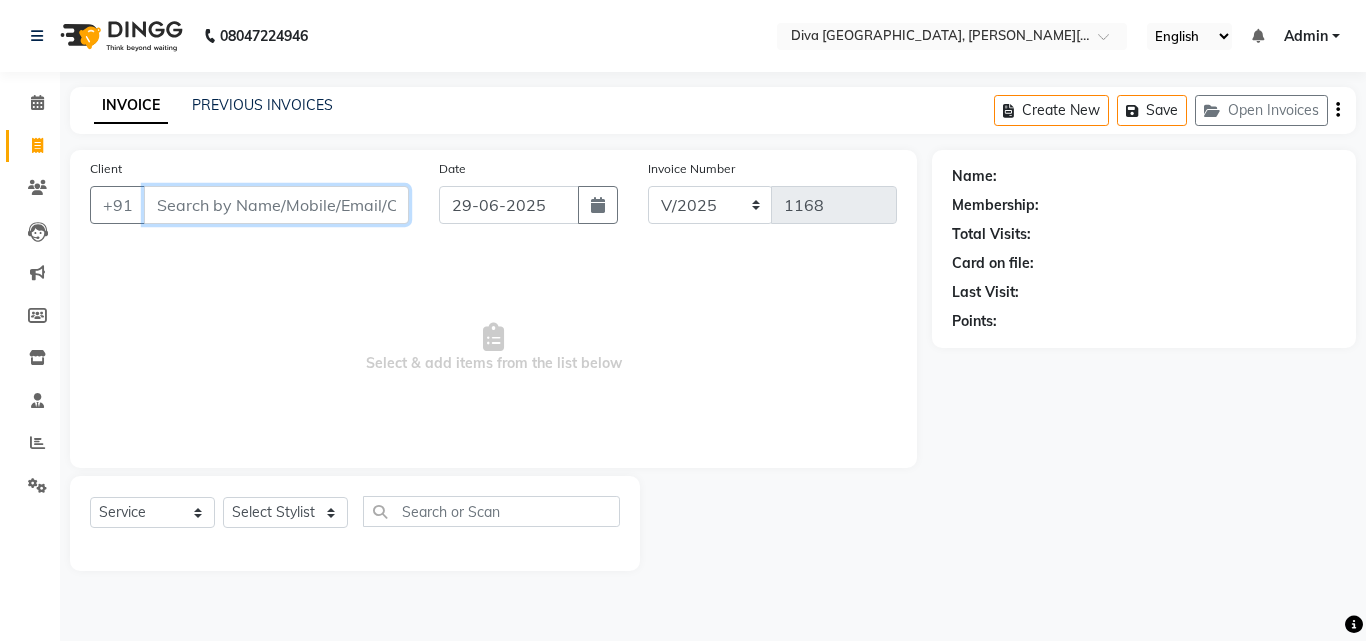 click on "Client" at bounding box center [276, 205] 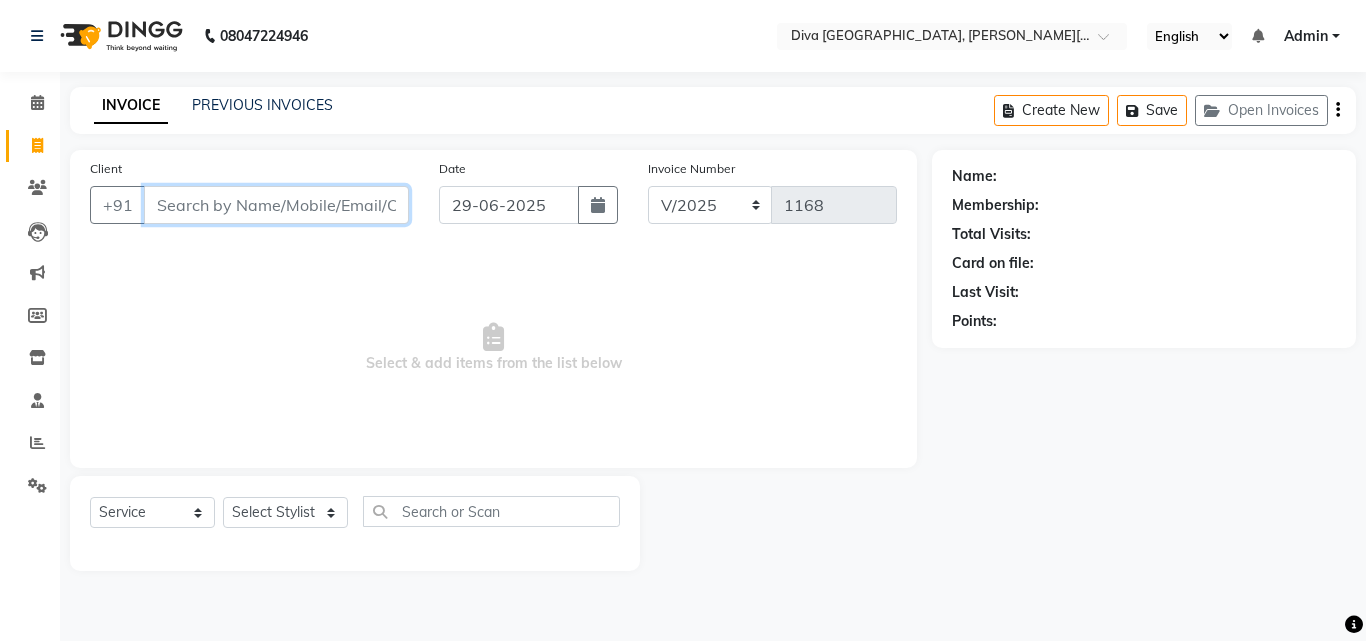 click on "Client" at bounding box center [276, 205] 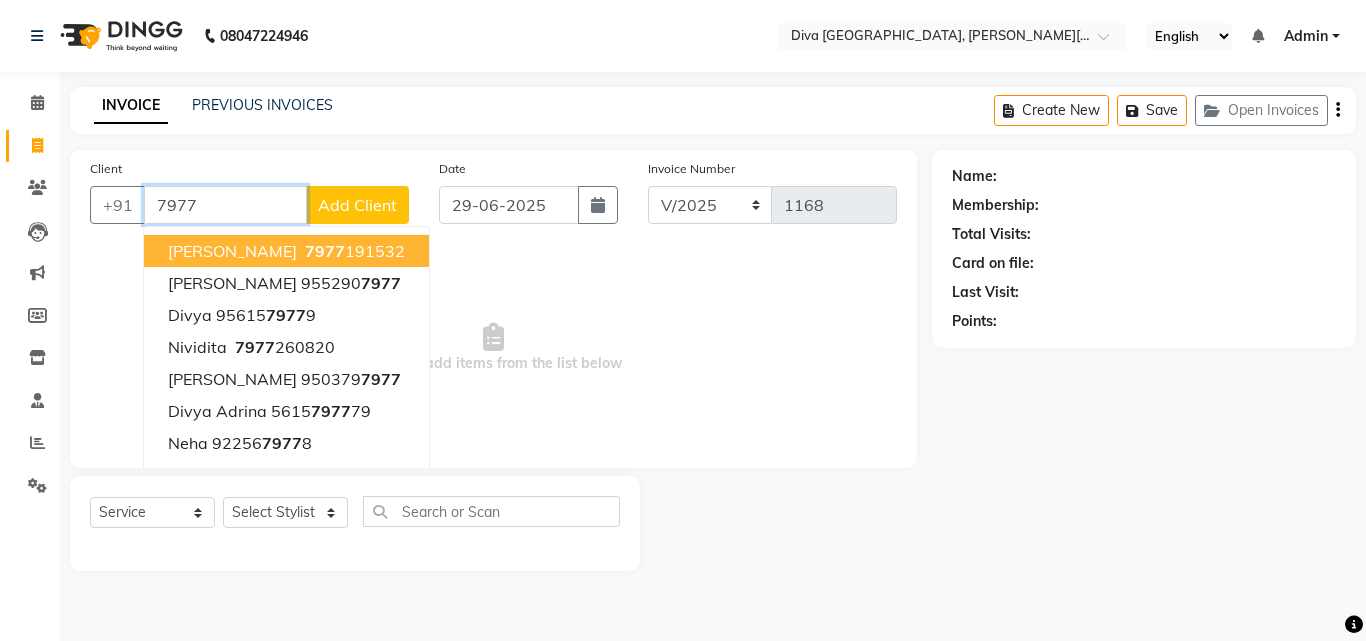 click on "[PERSON_NAME]" at bounding box center (232, 251) 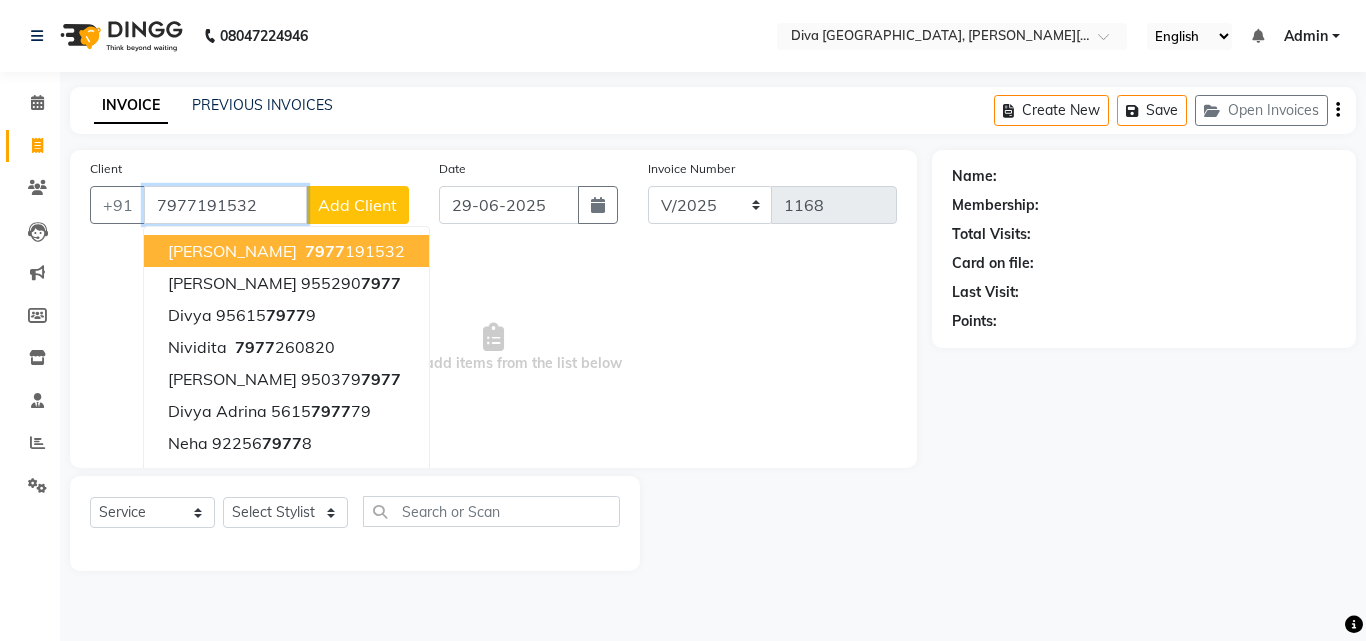 type on "7977191532" 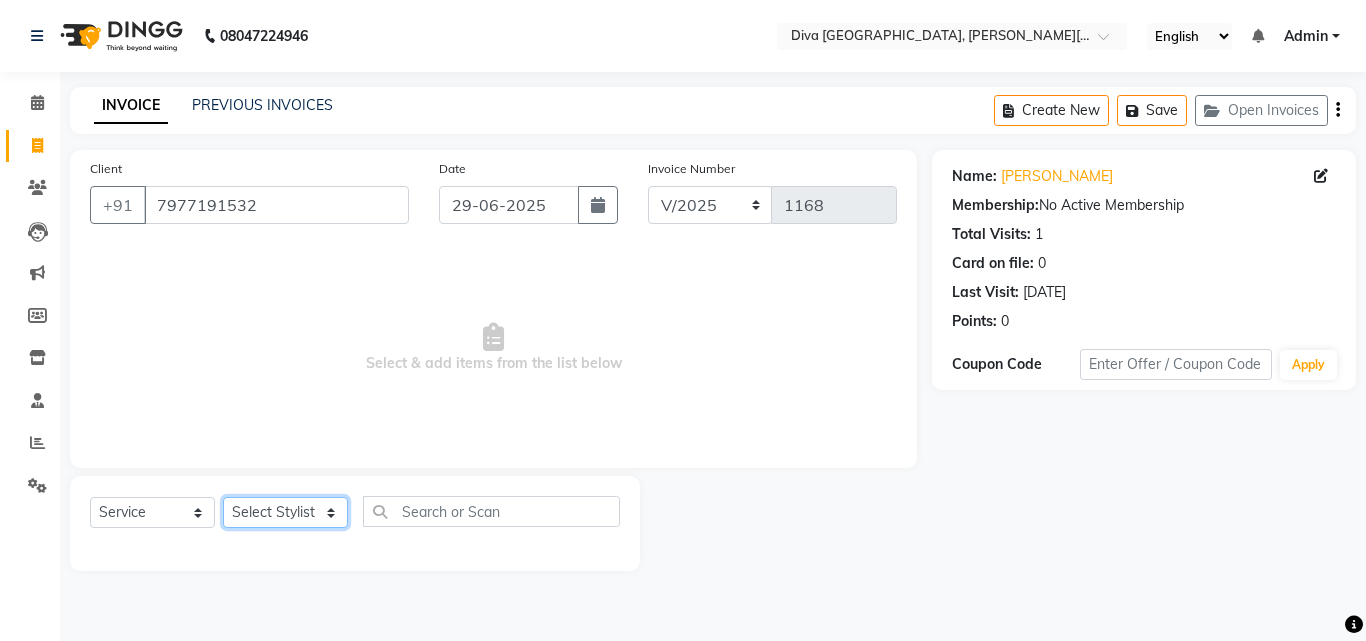 click on "Select Stylist Deepa Mam POOJA [PERSON_NAME]" 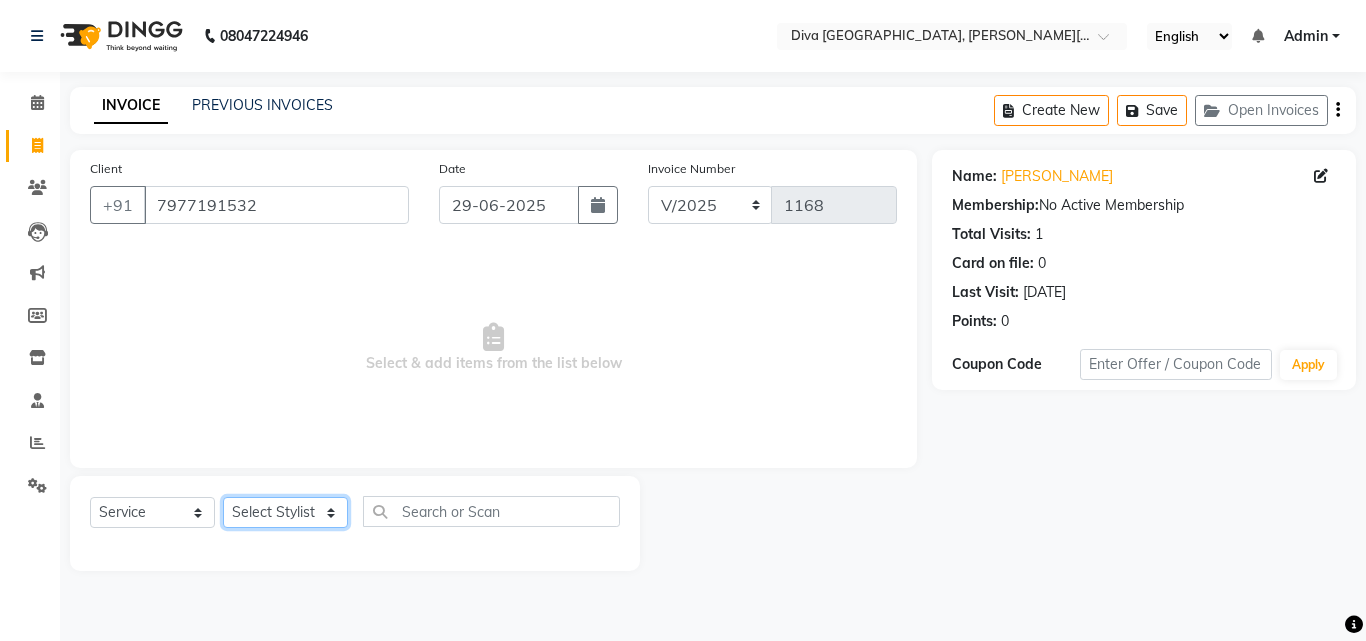 select on "9999" 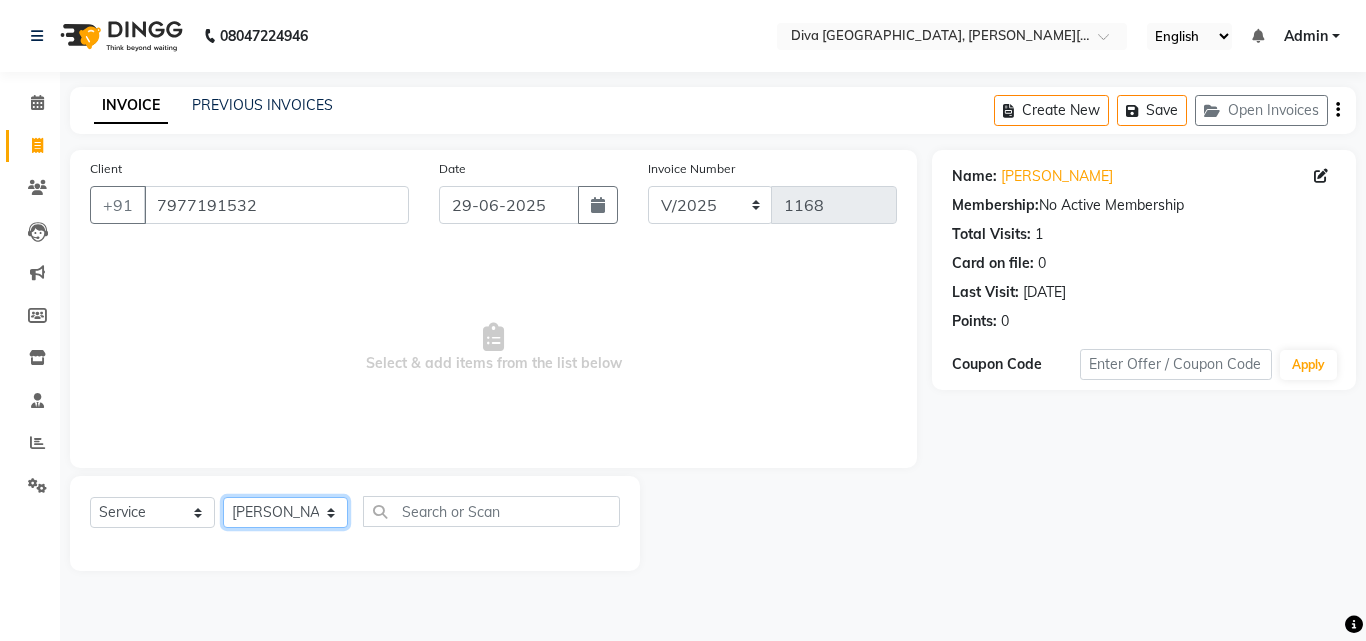 click on "Select Stylist Deepa Mam POOJA [PERSON_NAME]" 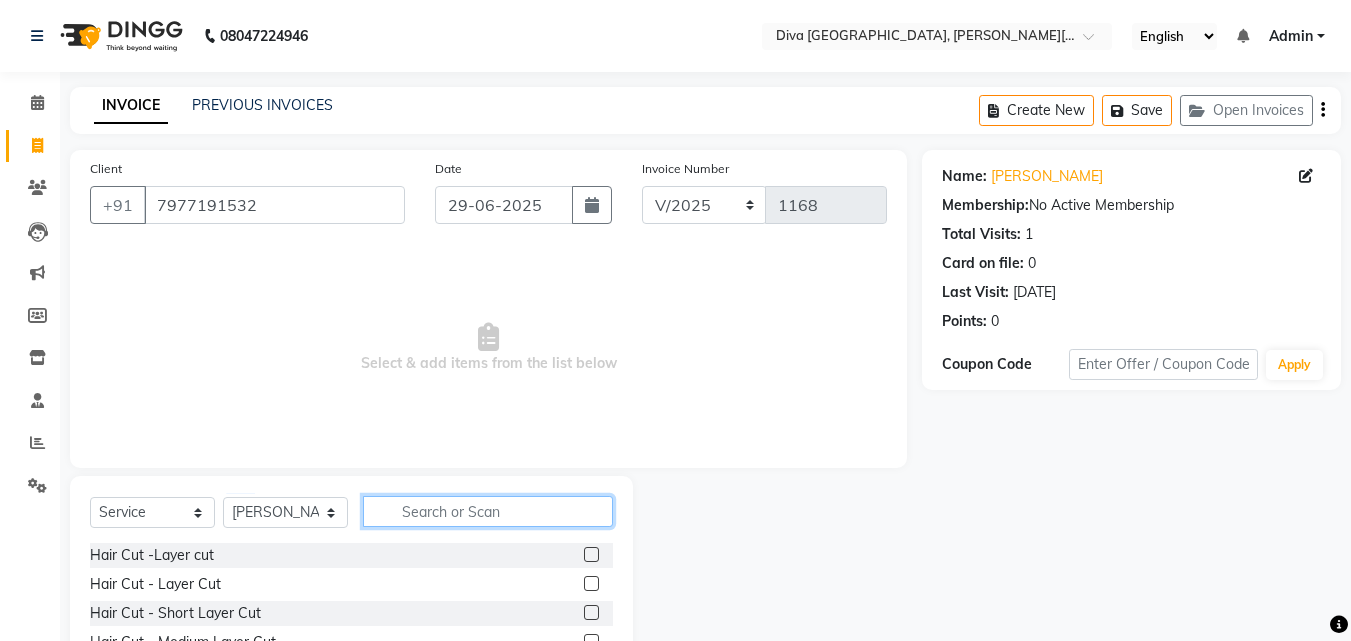 click 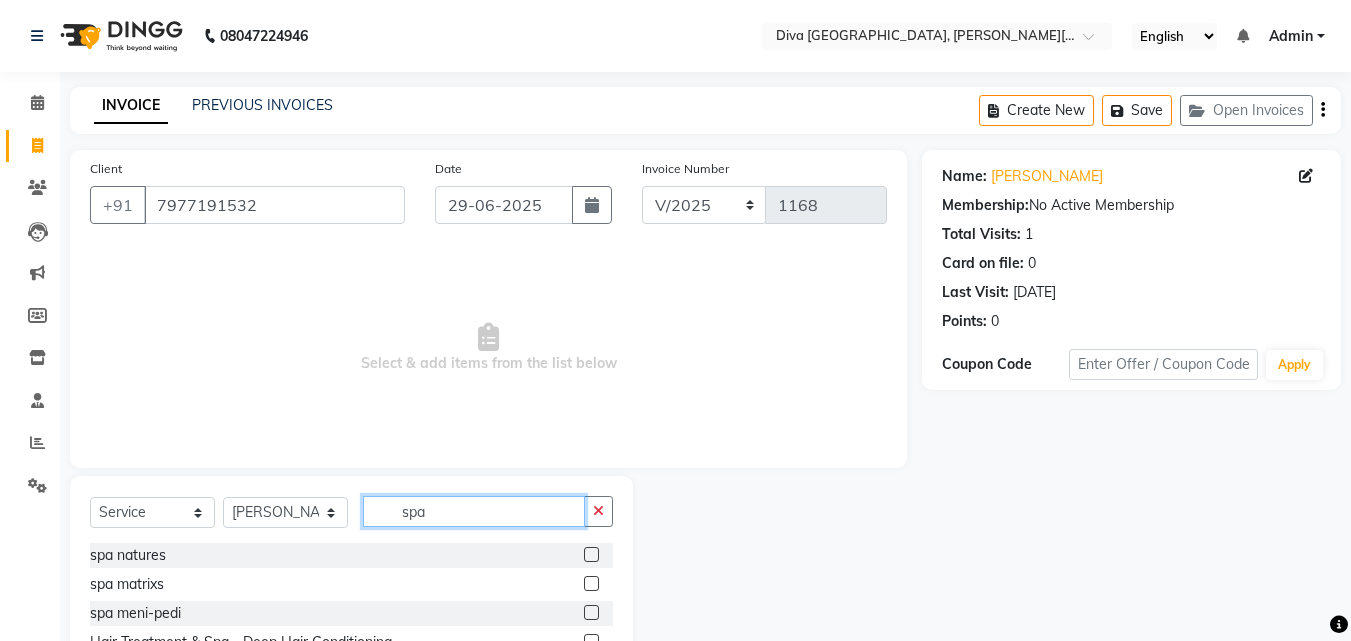 scroll, scrollTop: 160, scrollLeft: 0, axis: vertical 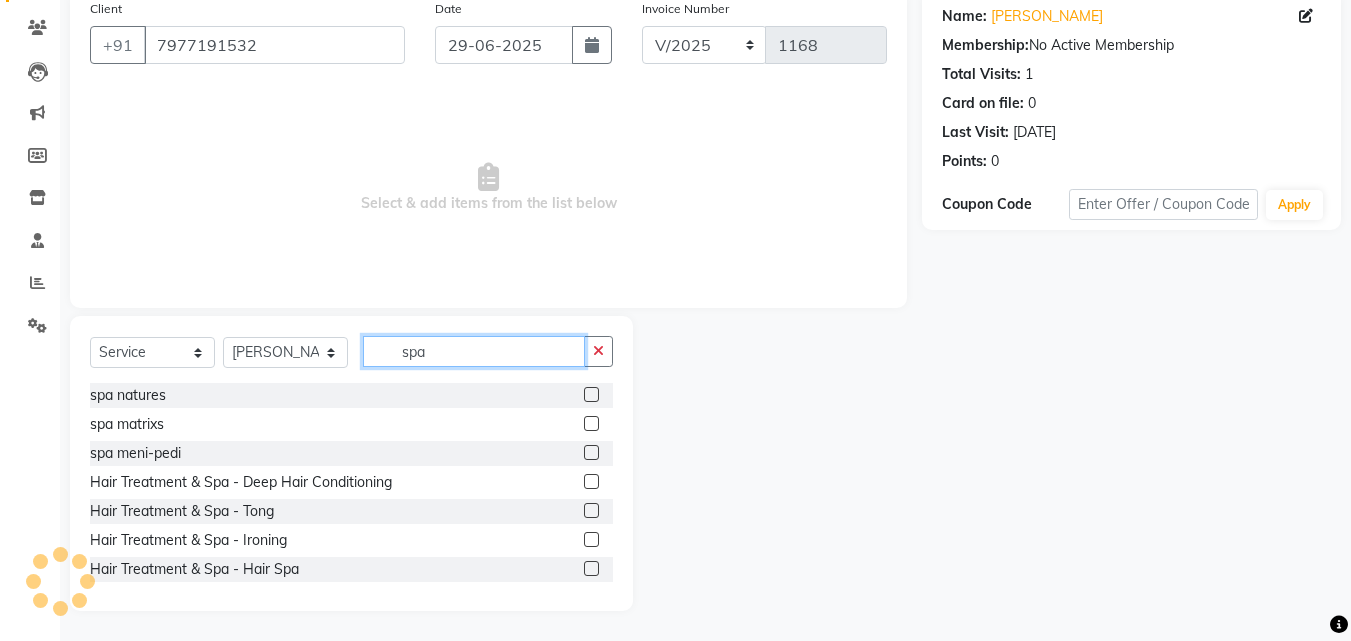 type on "spa" 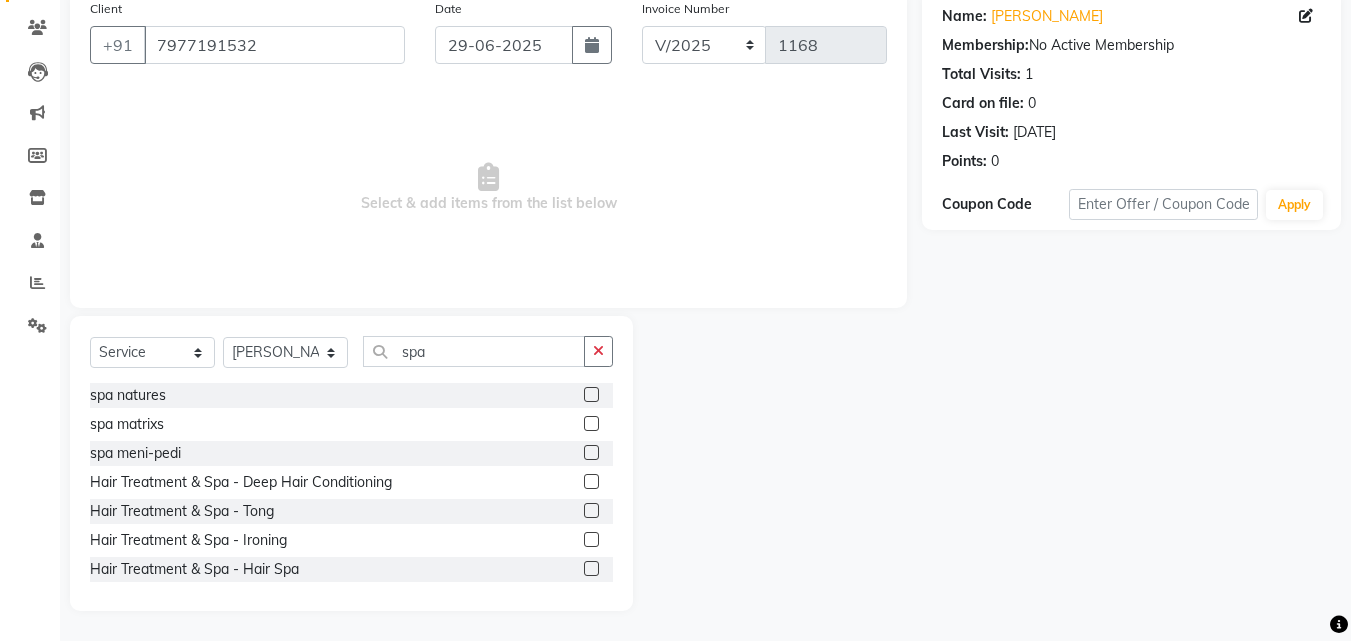 click 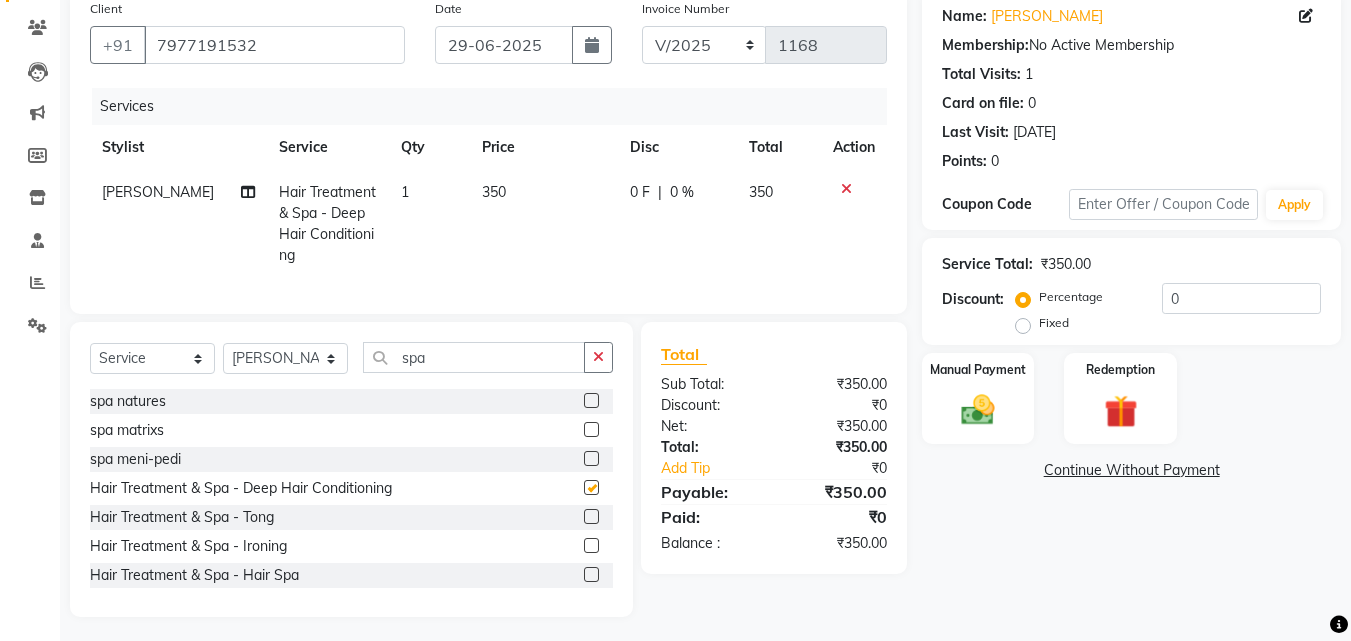 checkbox on "false" 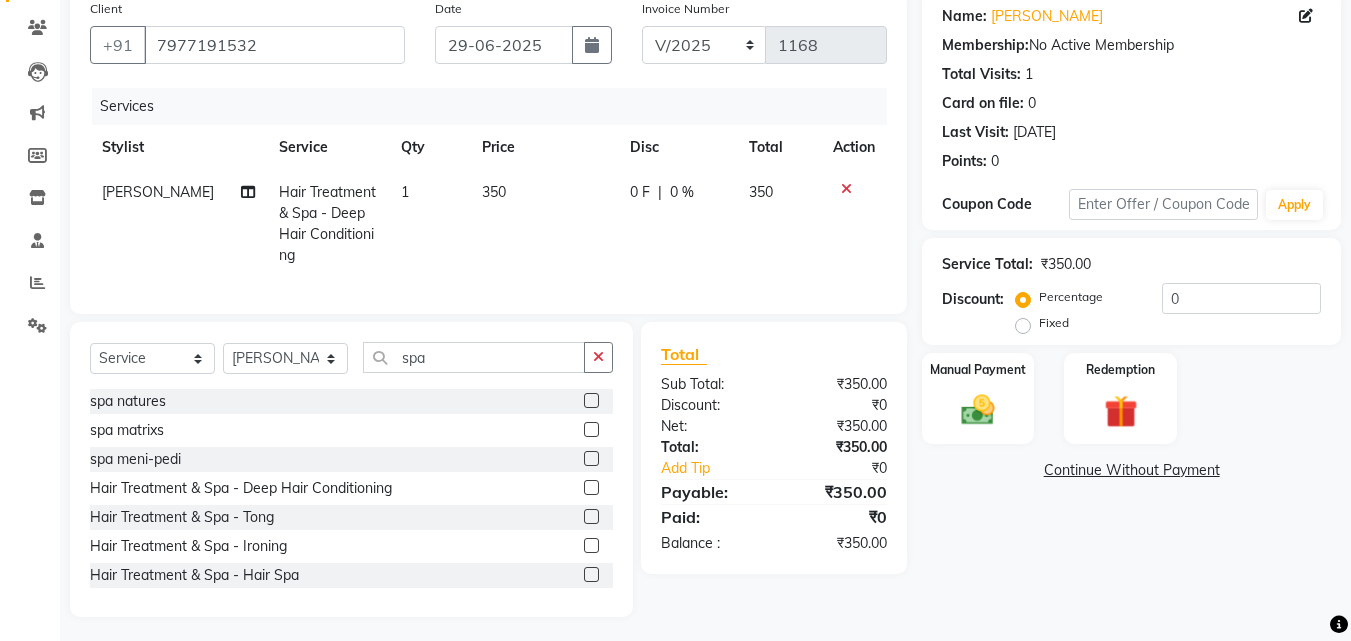 click on "350" 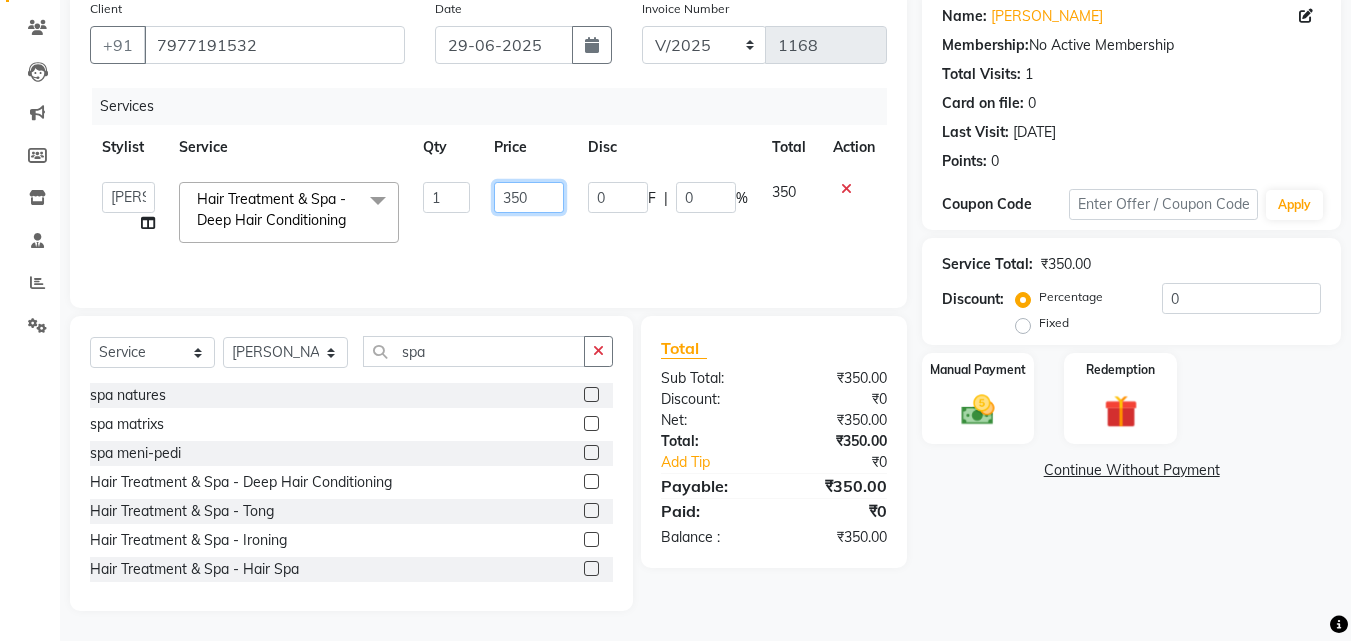 click on "350" 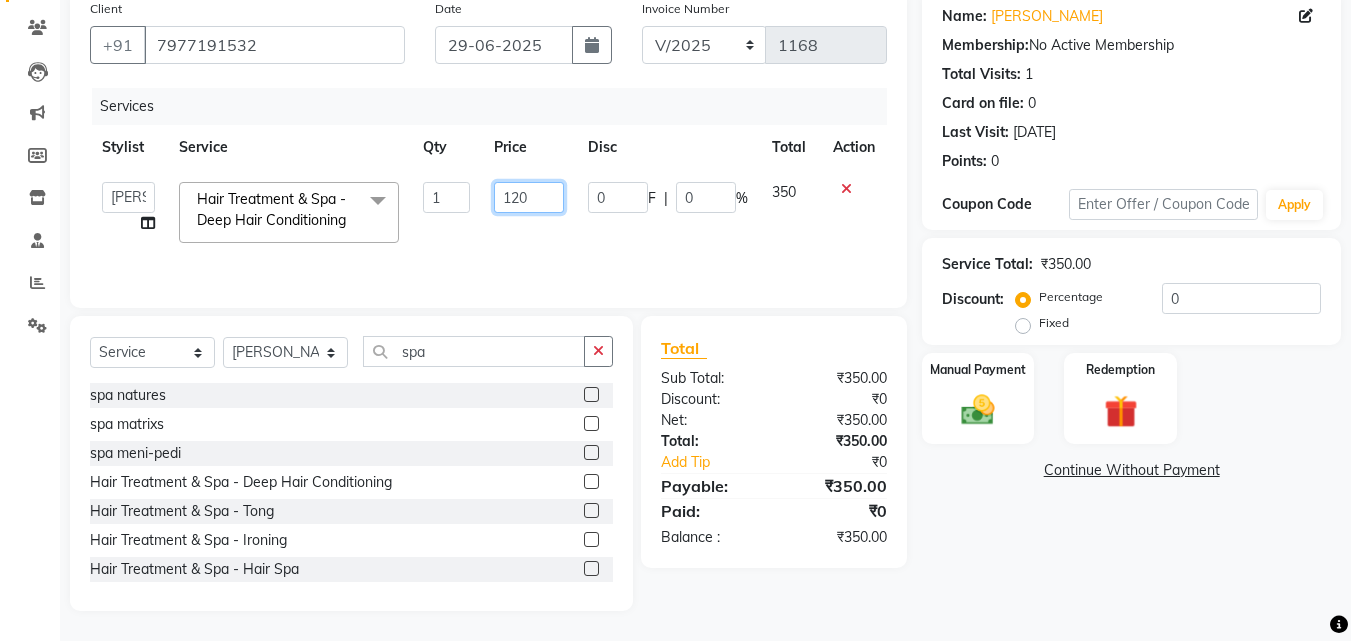 type on "1250" 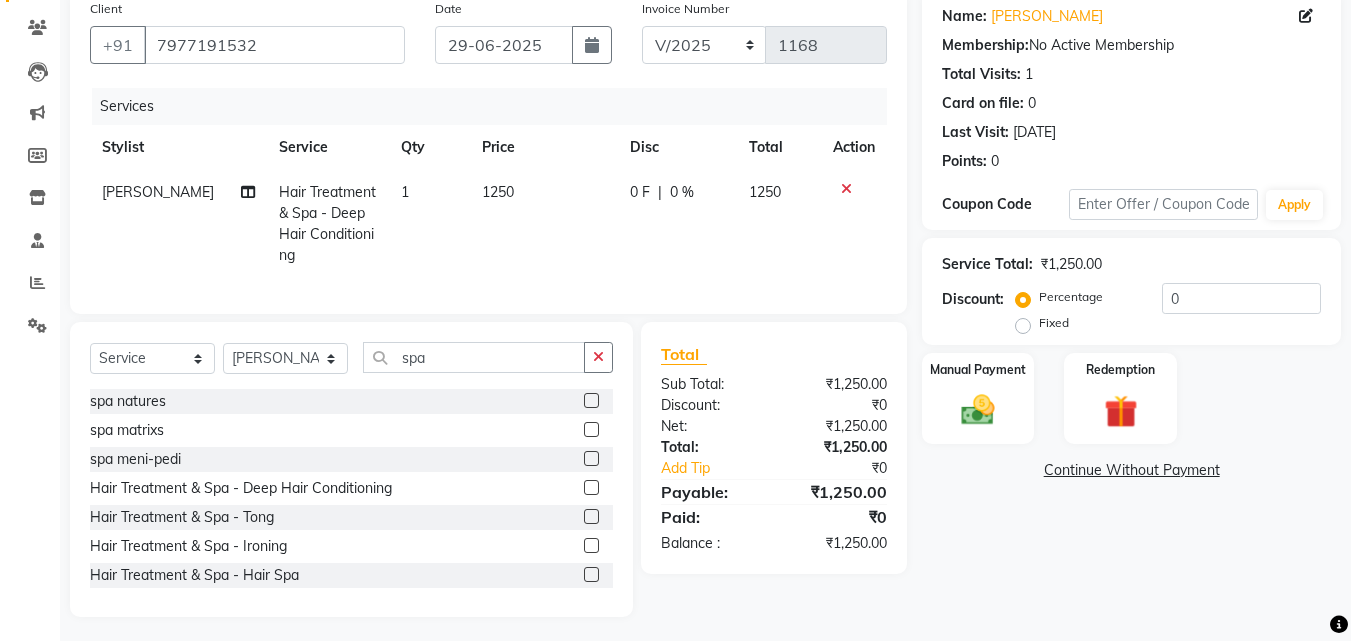 click on "Name: [PERSON_NAME] Membership:  No Active Membership  Total Visits:  1 Card on file:  0 Last Visit:   [DATE] Points:   0  Coupon Code Apply Service Total:  ₹1,250.00  Discount:  Percentage   Fixed  0 Manual Payment Redemption  Continue Without Payment" 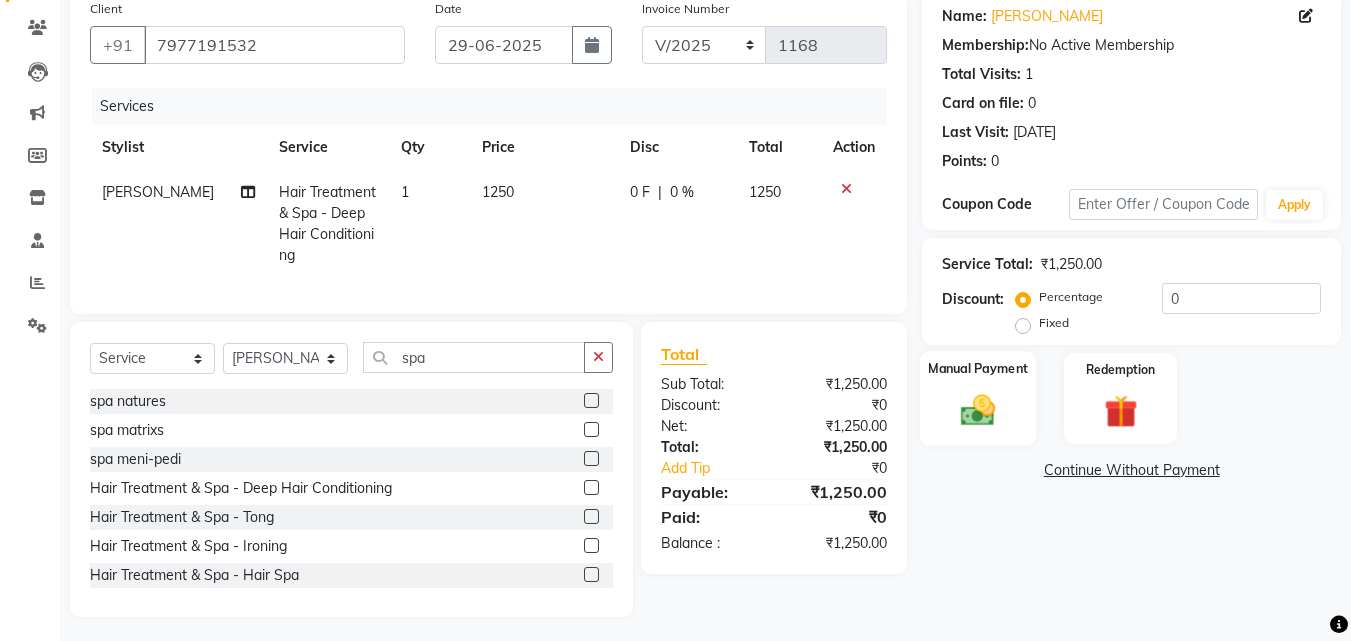 click 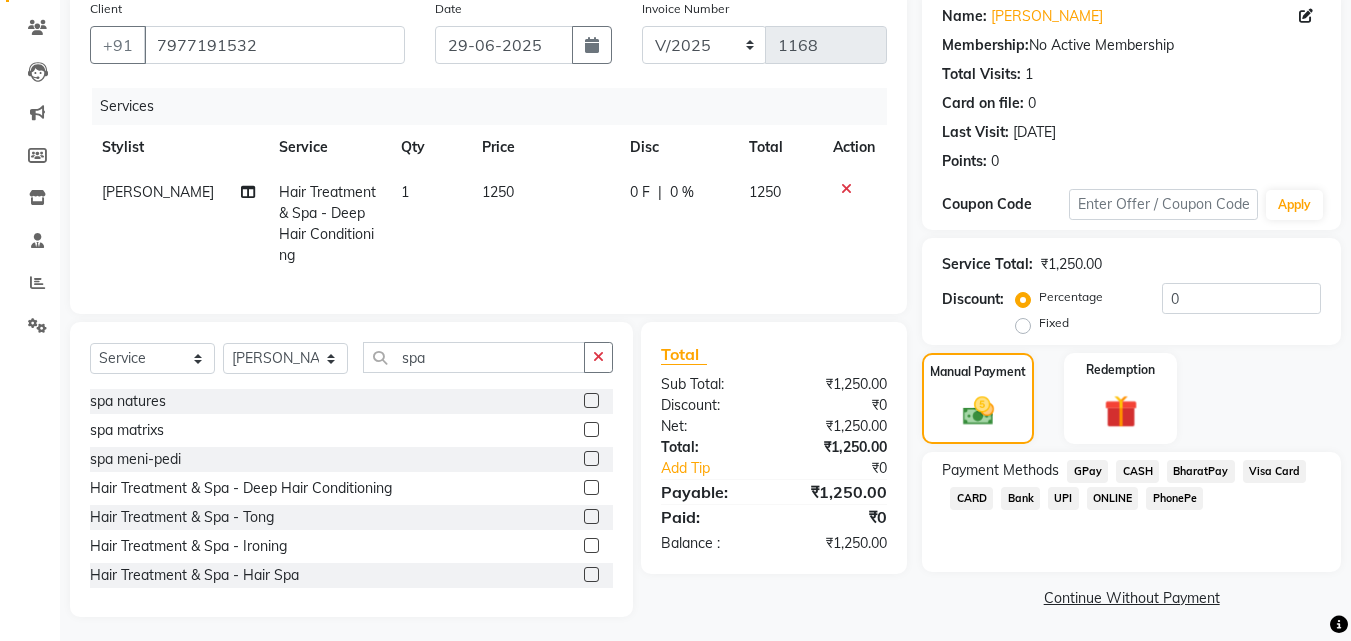 click on "GPay" 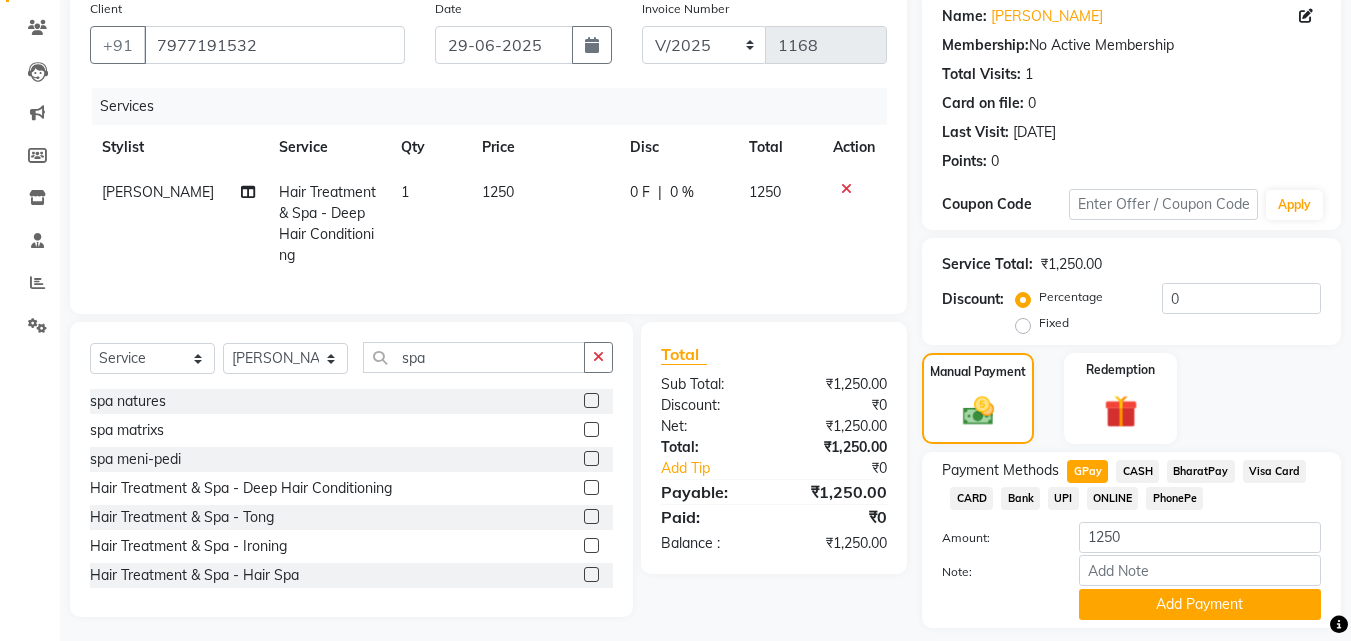 scroll, scrollTop: 218, scrollLeft: 0, axis: vertical 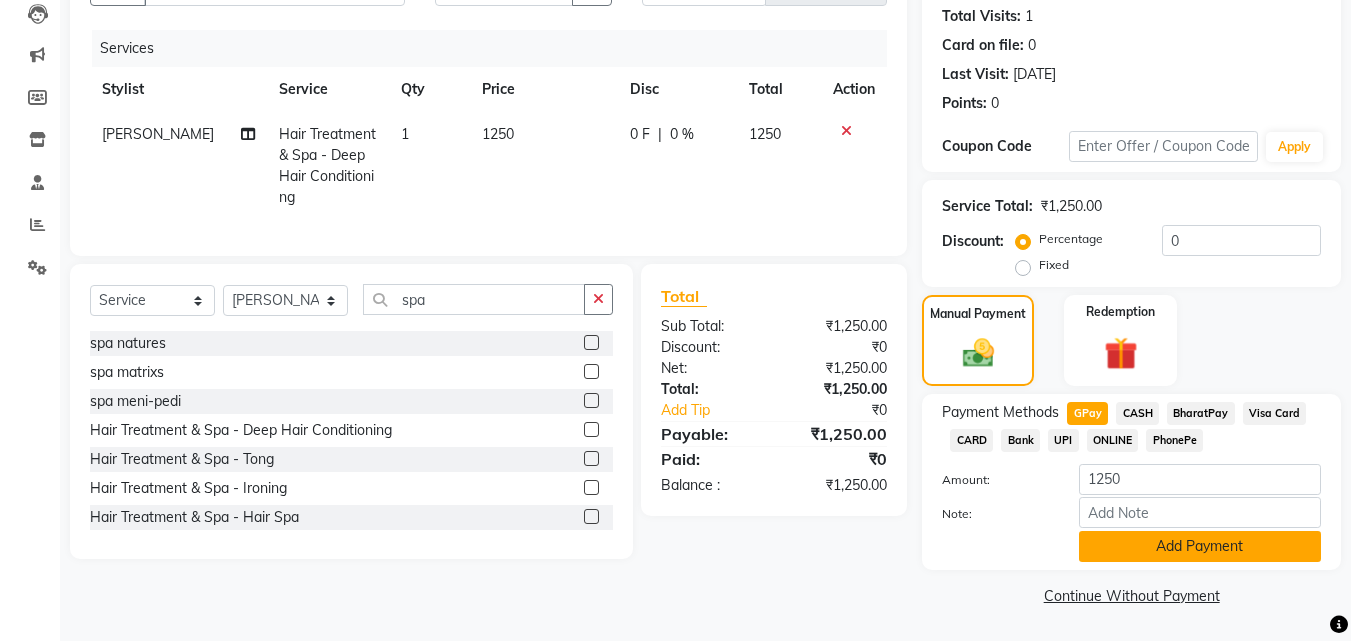 click on "Add Payment" 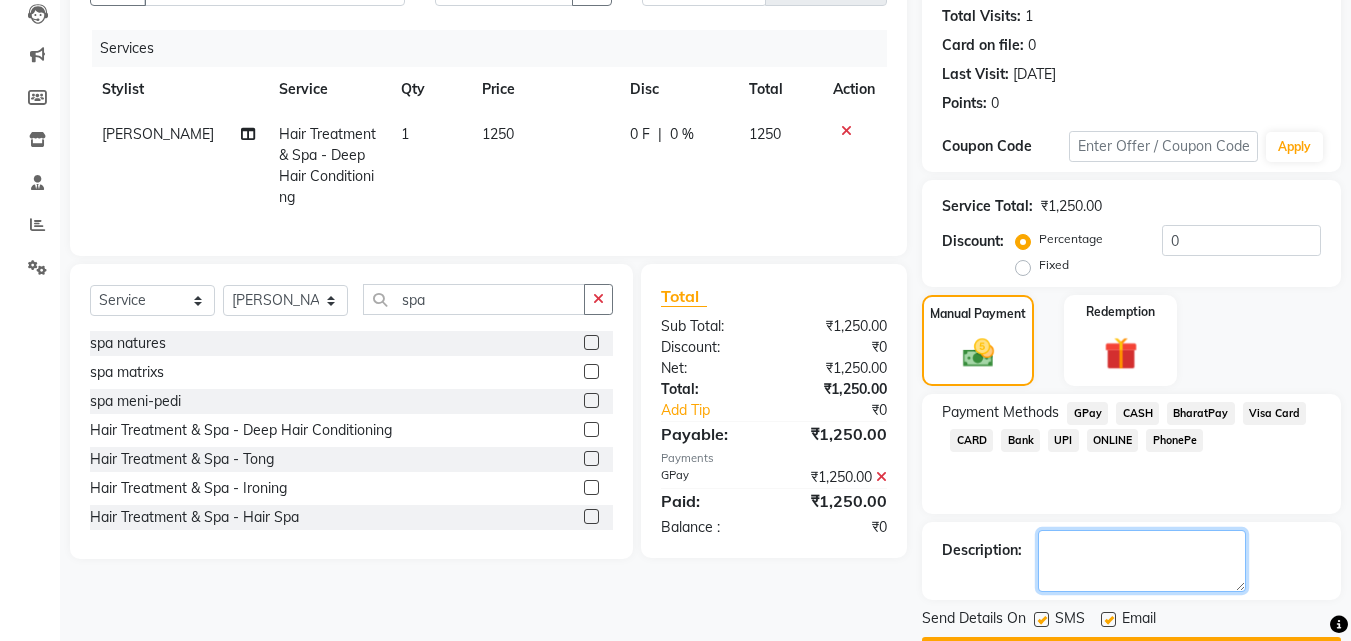 click 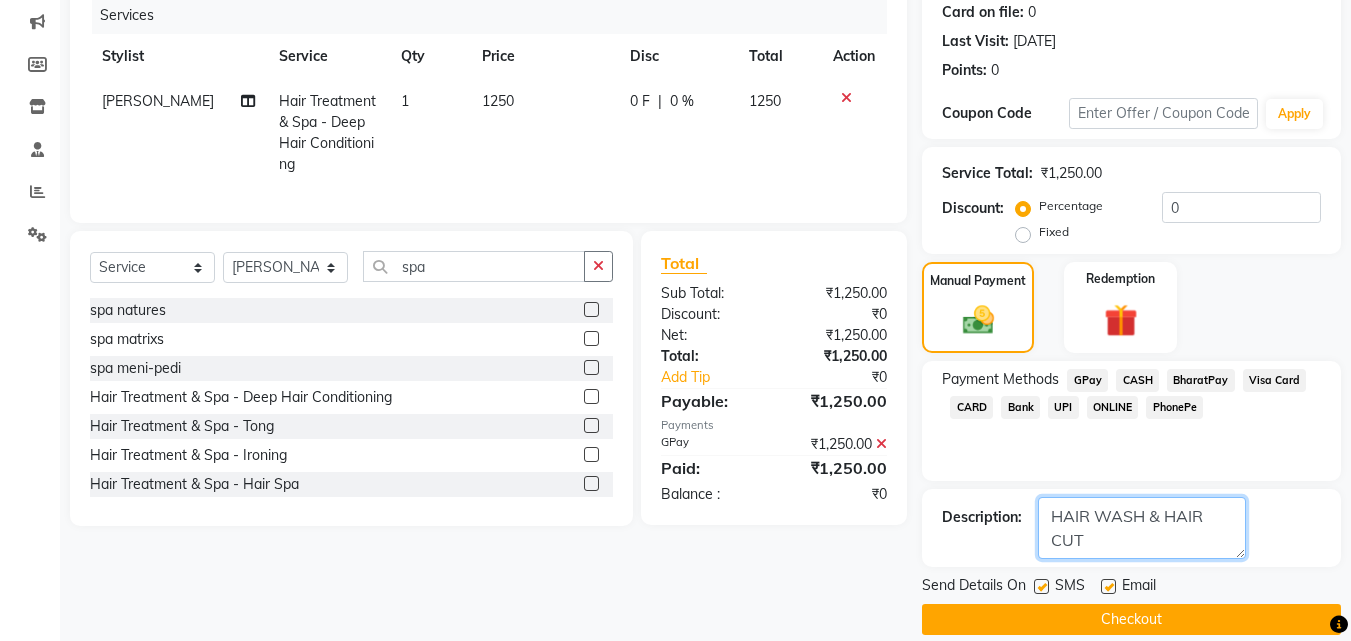 scroll, scrollTop: 271, scrollLeft: 0, axis: vertical 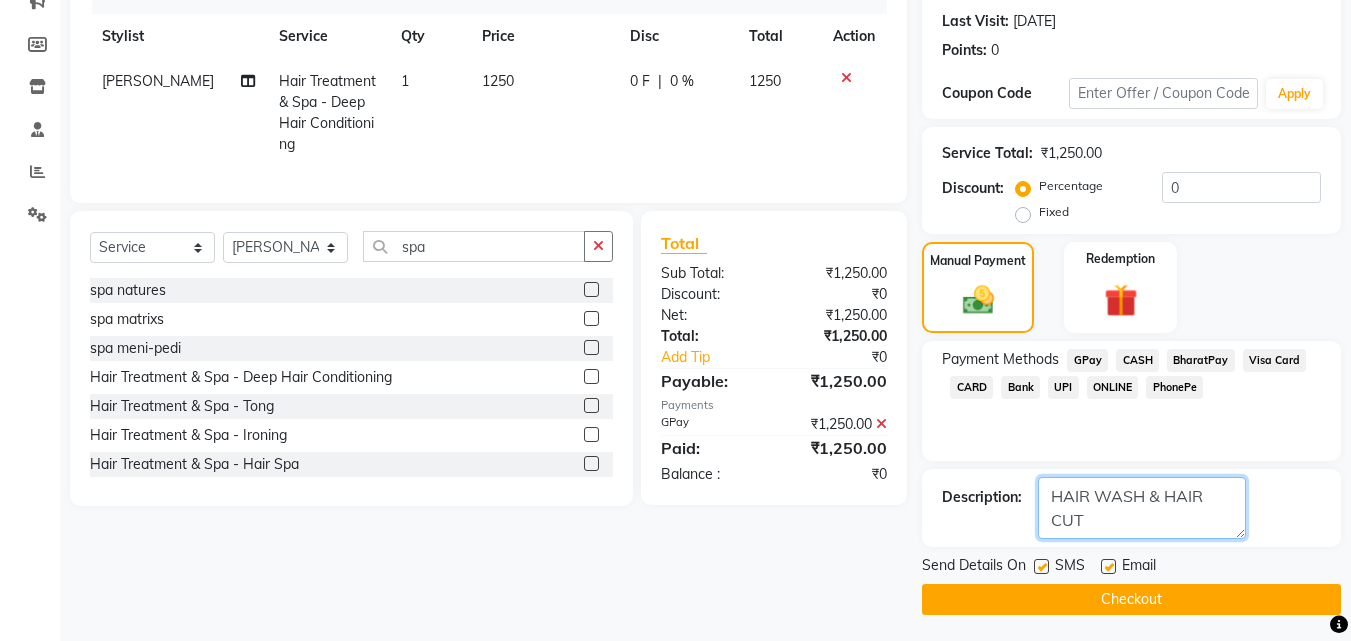 click 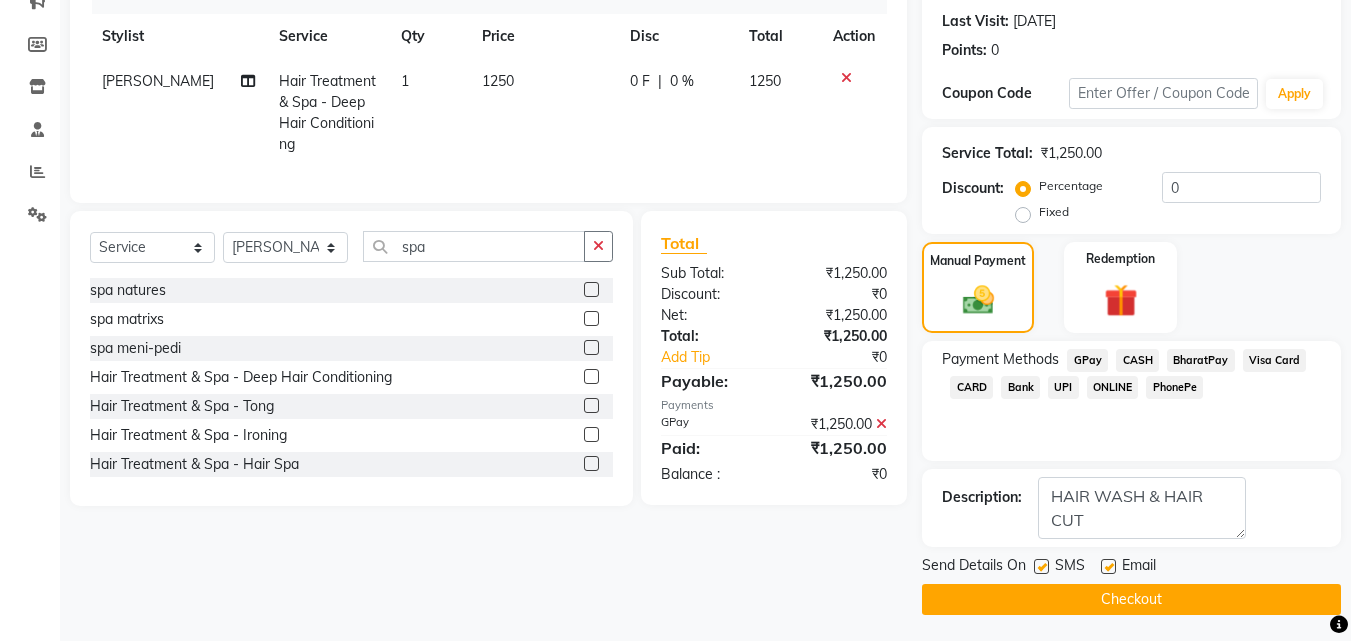 click on "Checkout" 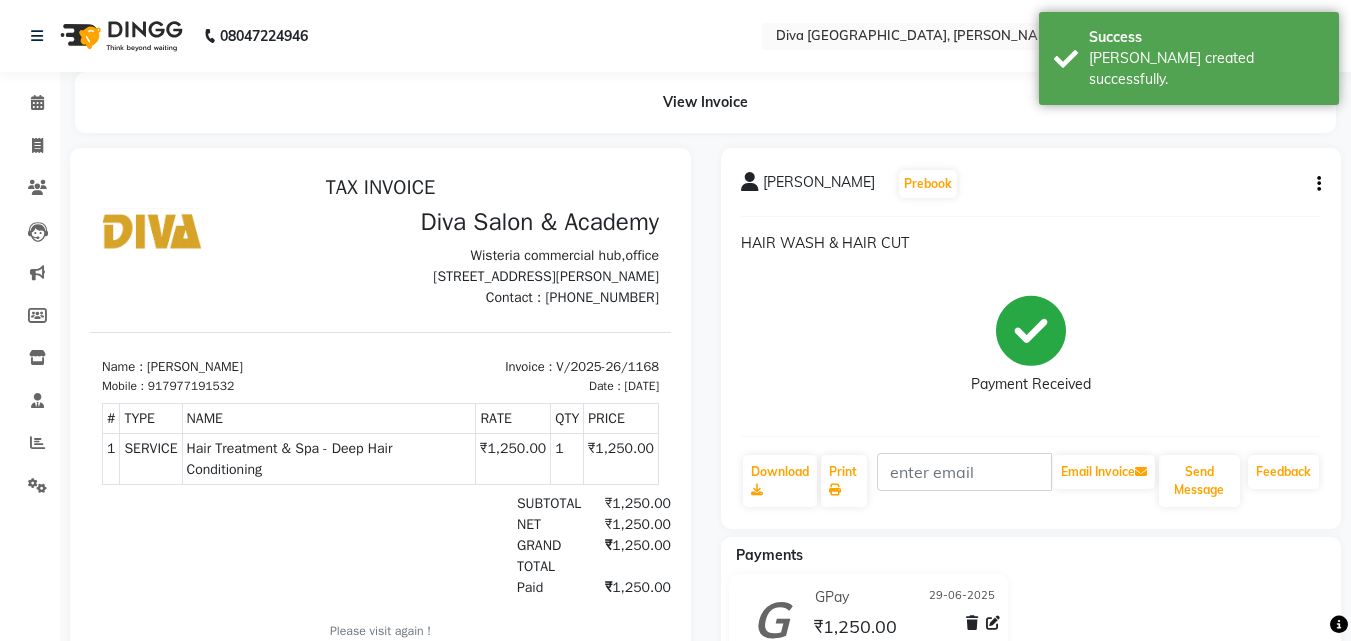 scroll, scrollTop: 0, scrollLeft: 0, axis: both 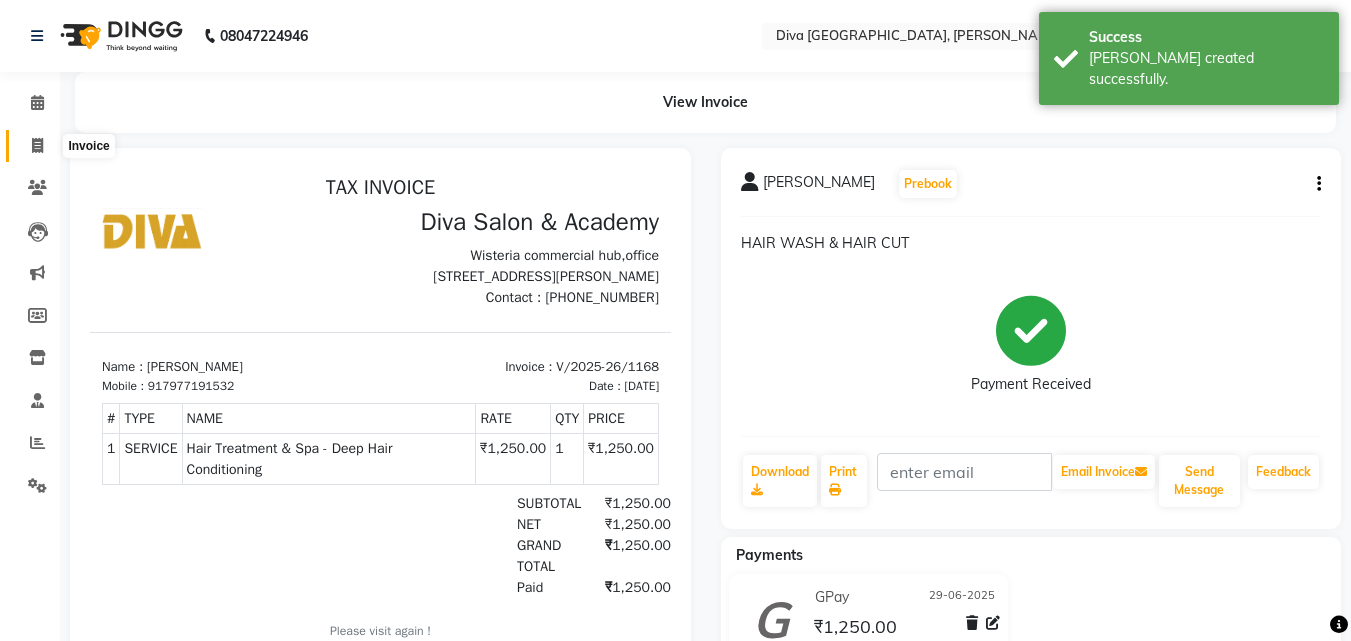click 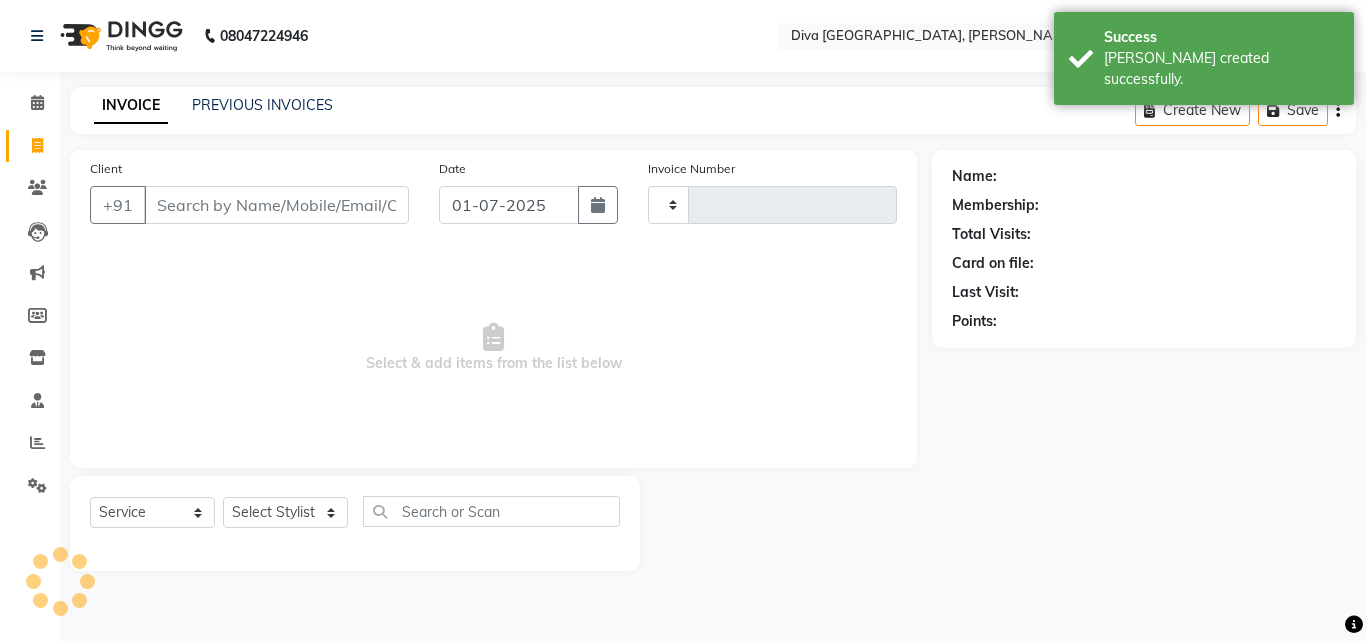type on "1169" 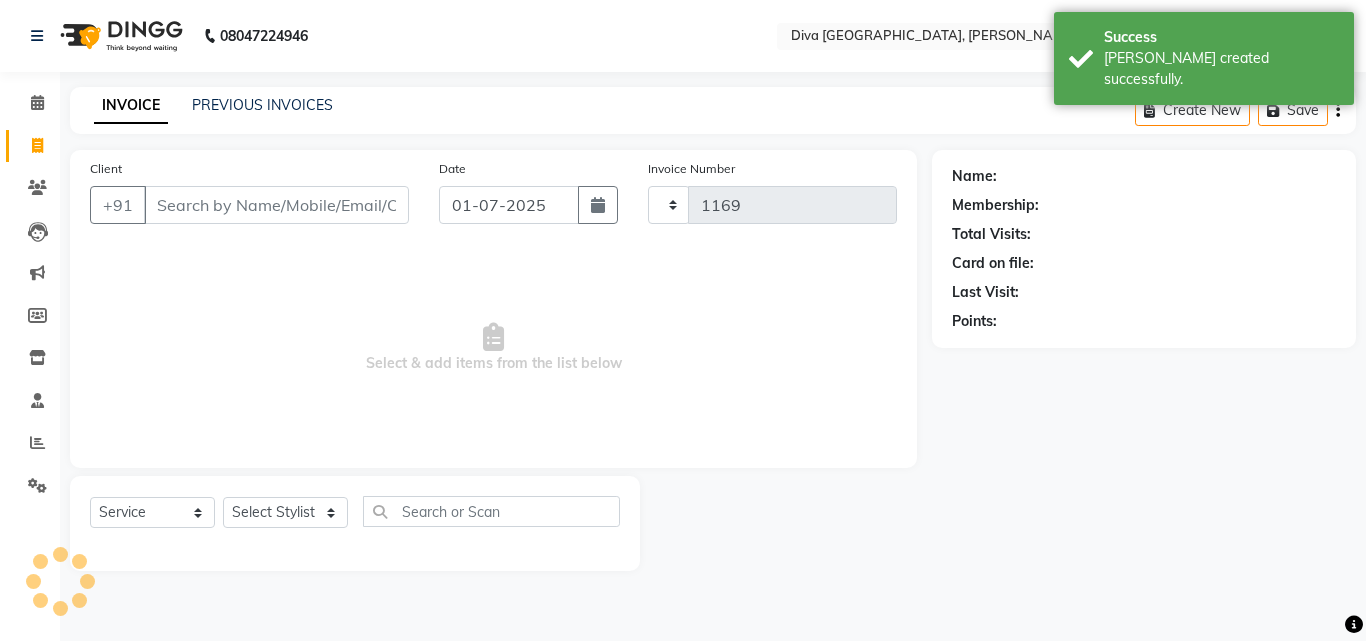 select on "671" 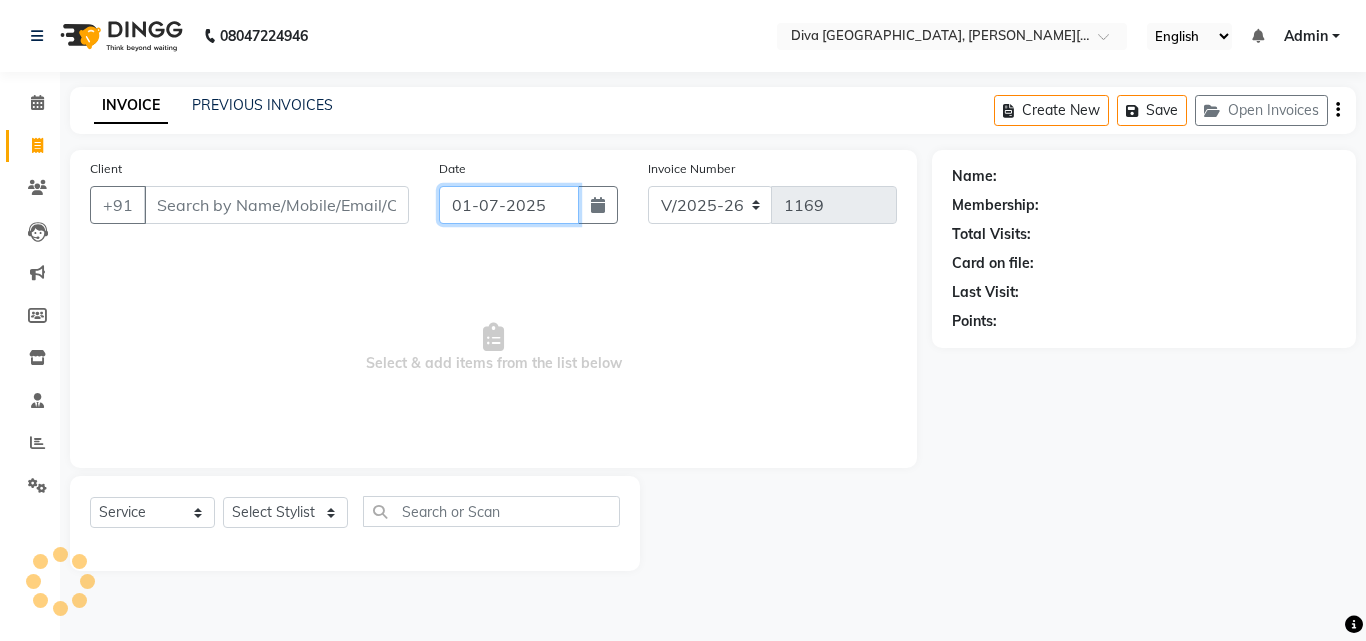 click on "01-07-2025" 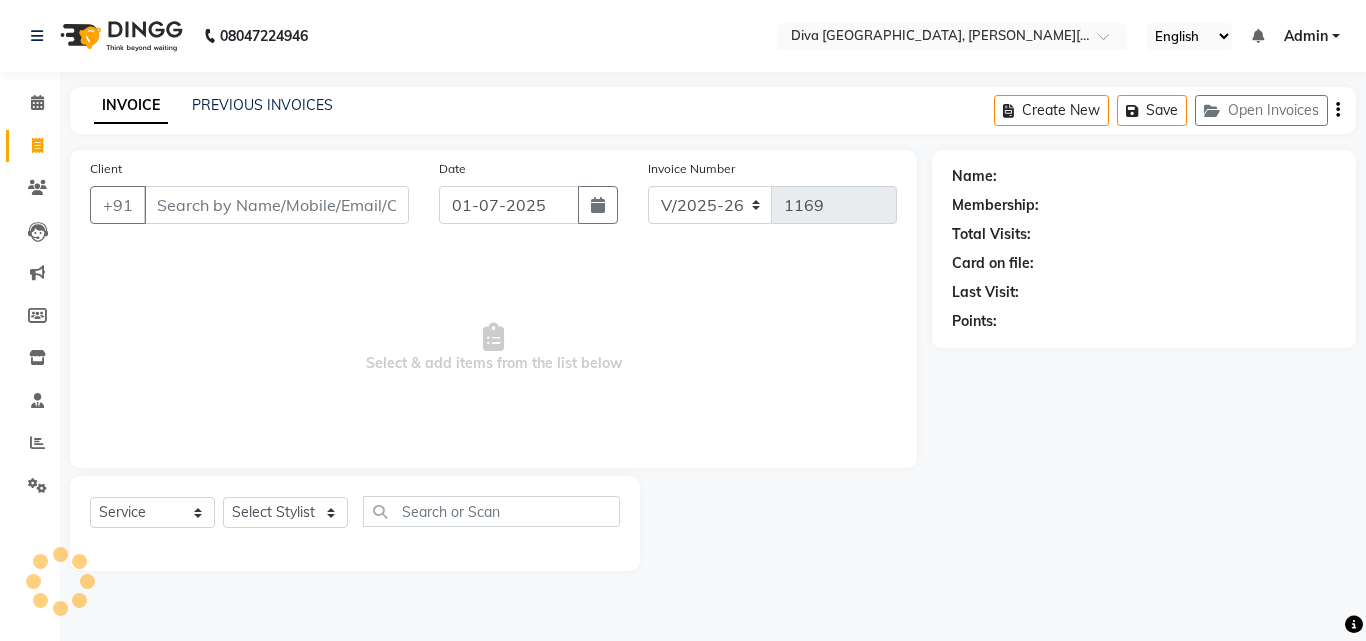 select on "7" 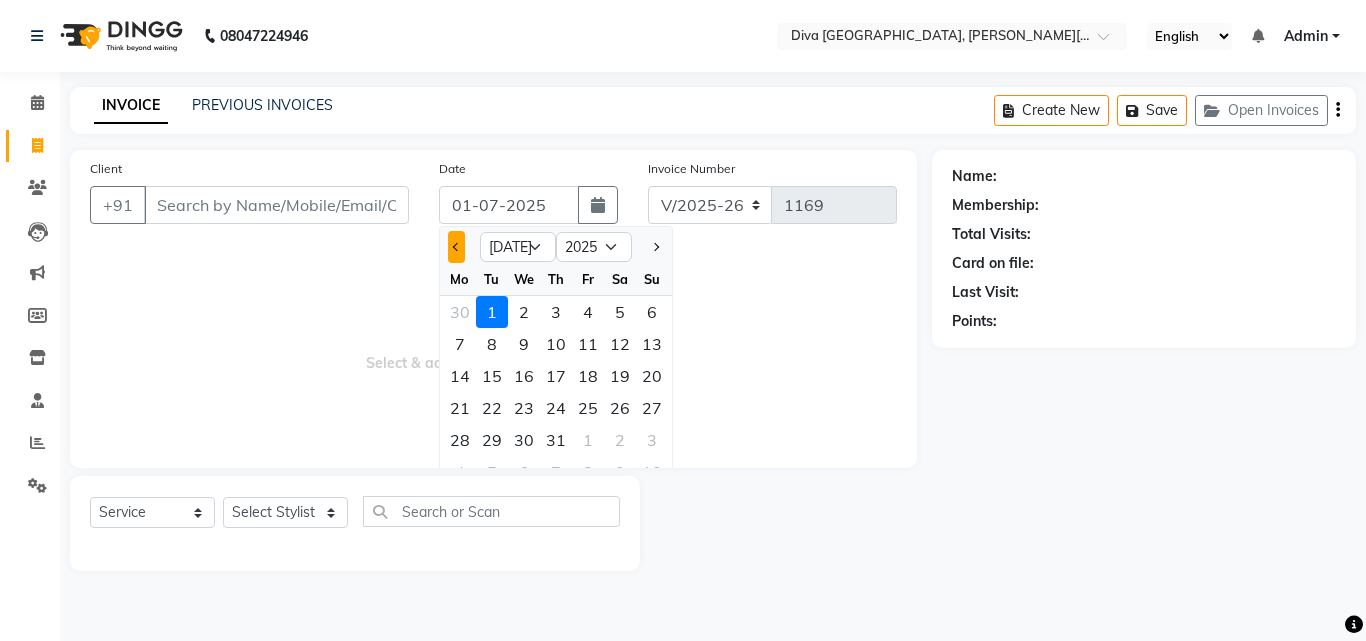click 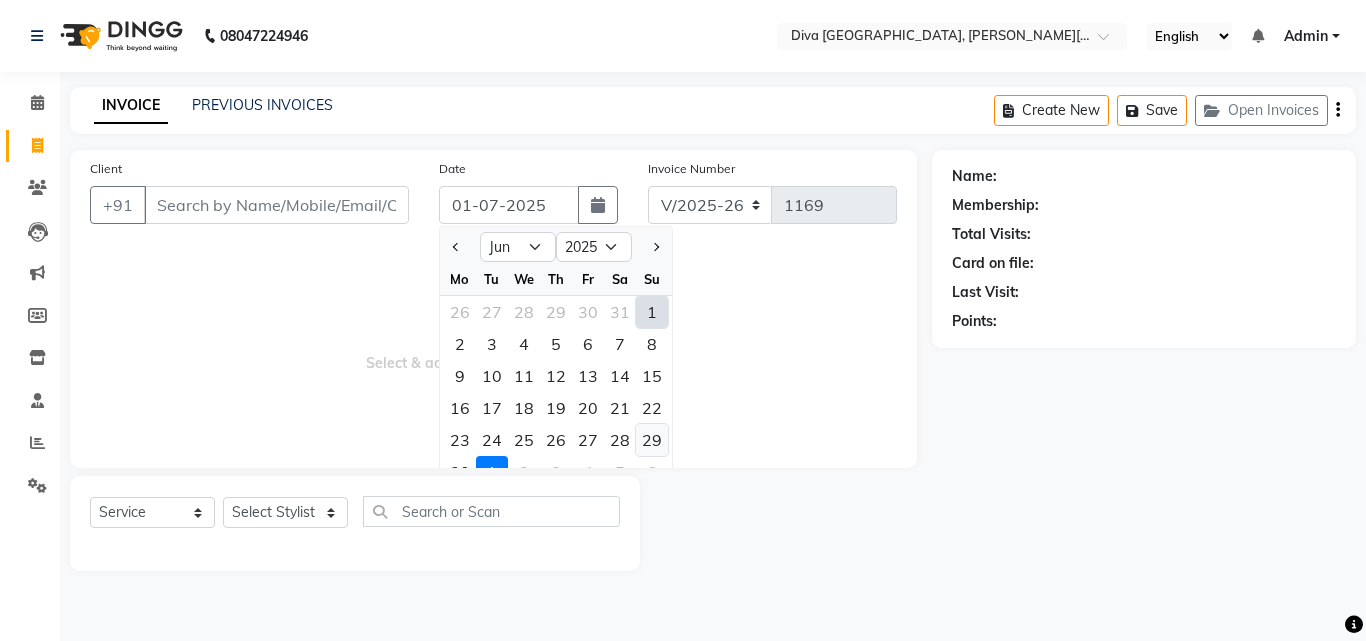 click on "29" 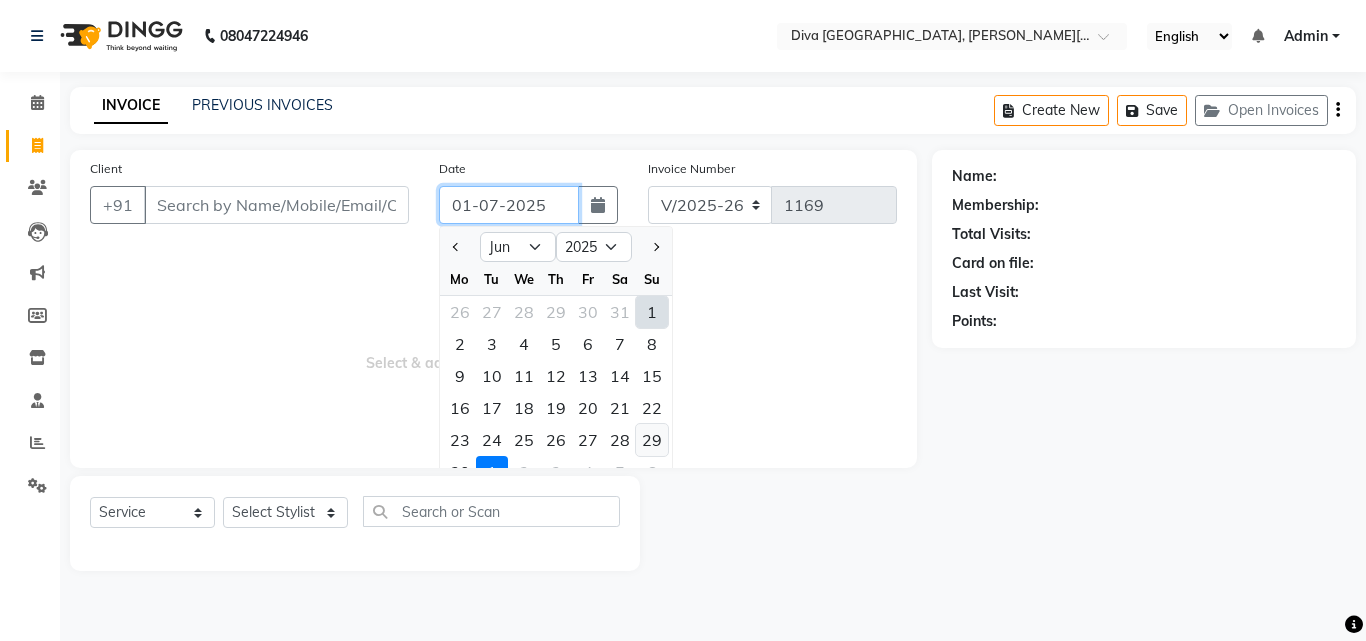 type on "29-06-2025" 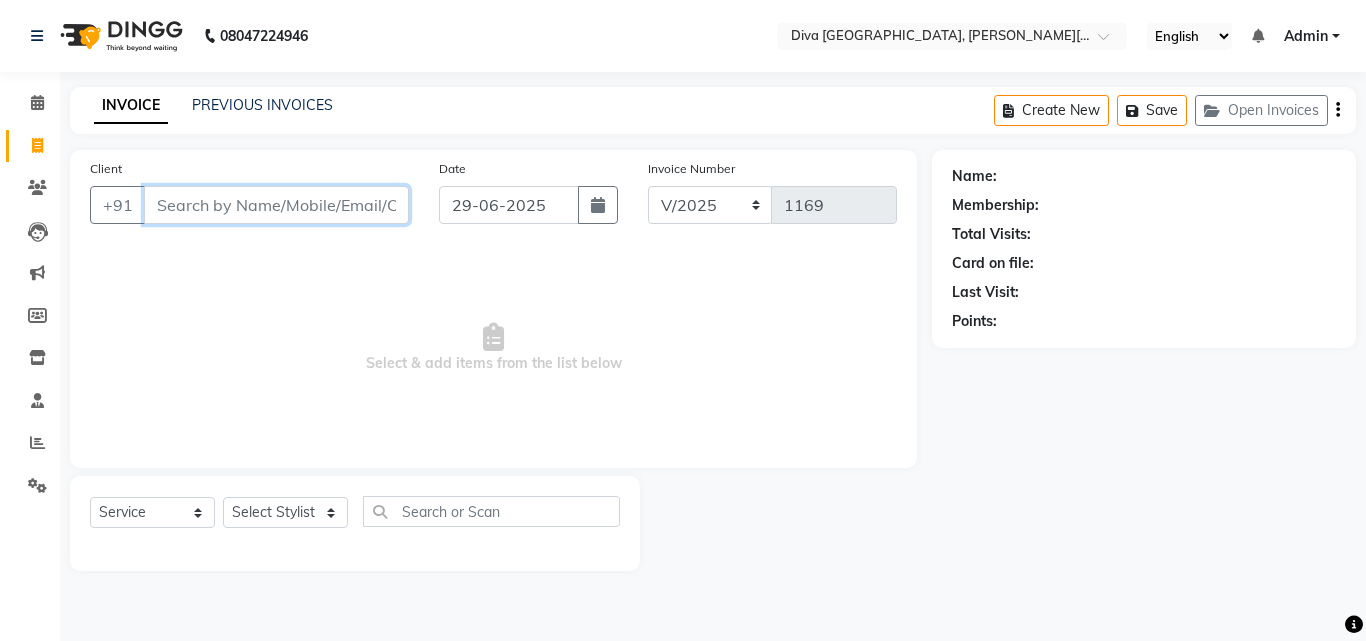 click on "Client" at bounding box center [276, 205] 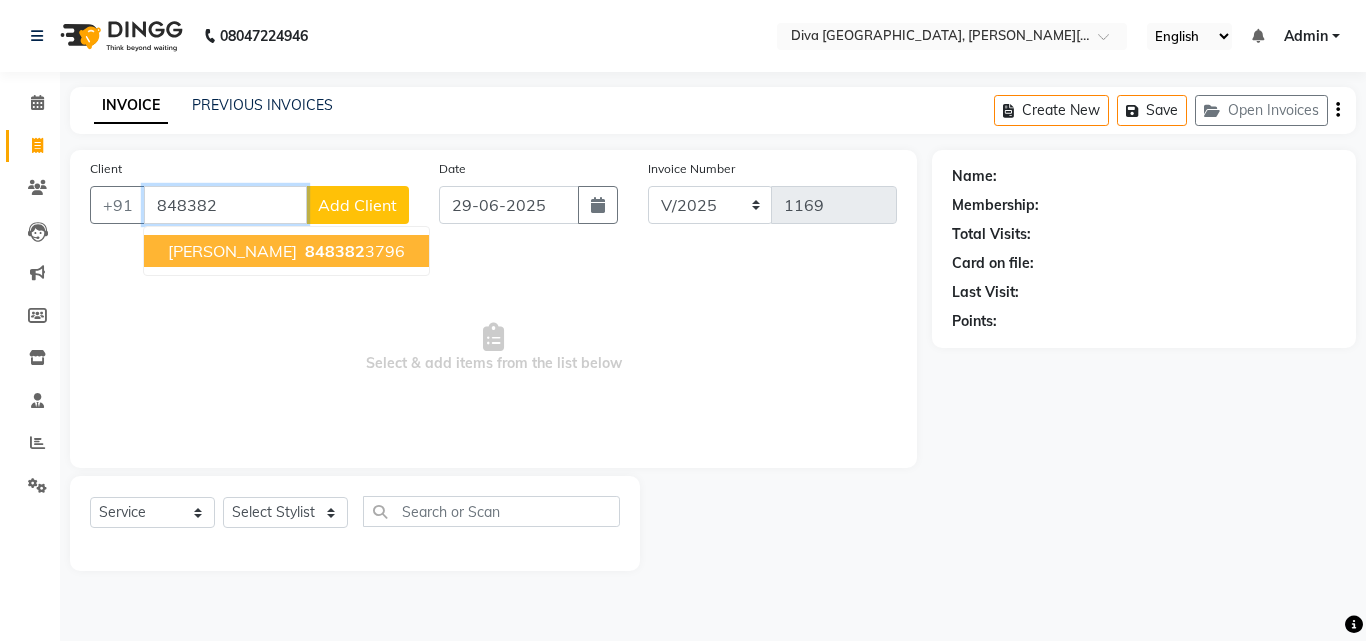 click on "[PERSON_NAME]" at bounding box center [232, 251] 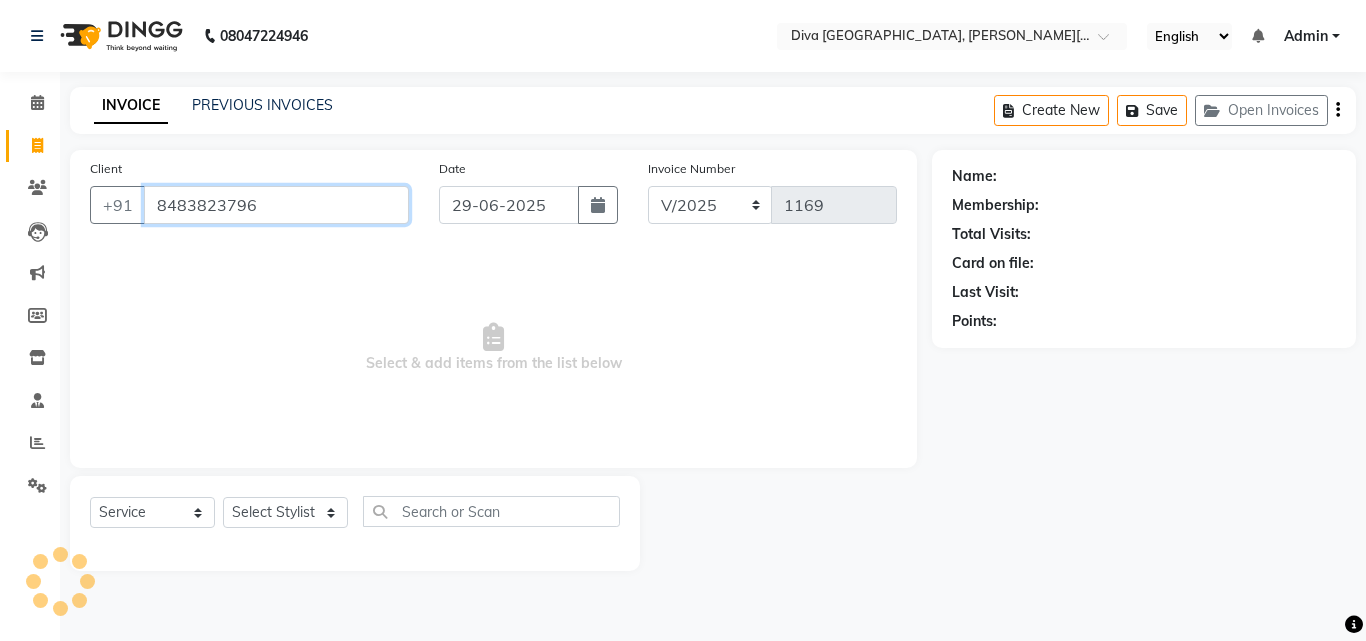 type on "8483823796" 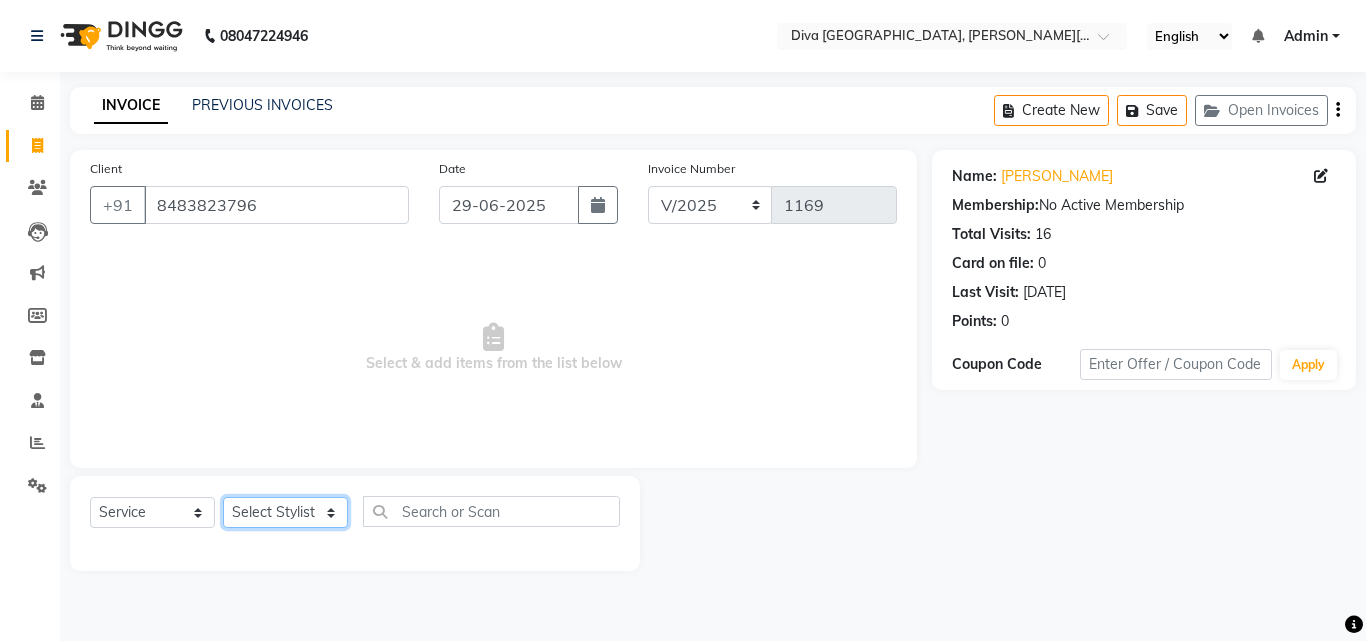 click on "Select Stylist Deepa Mam POOJA [PERSON_NAME]" 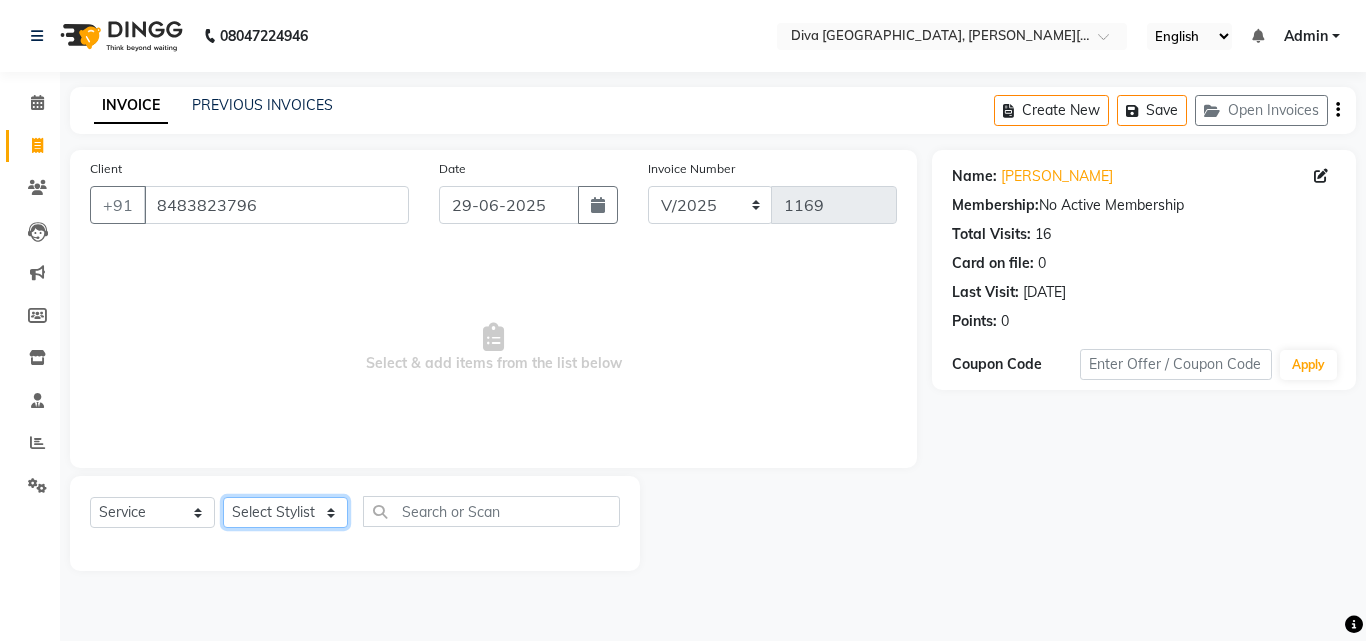 select on "9999" 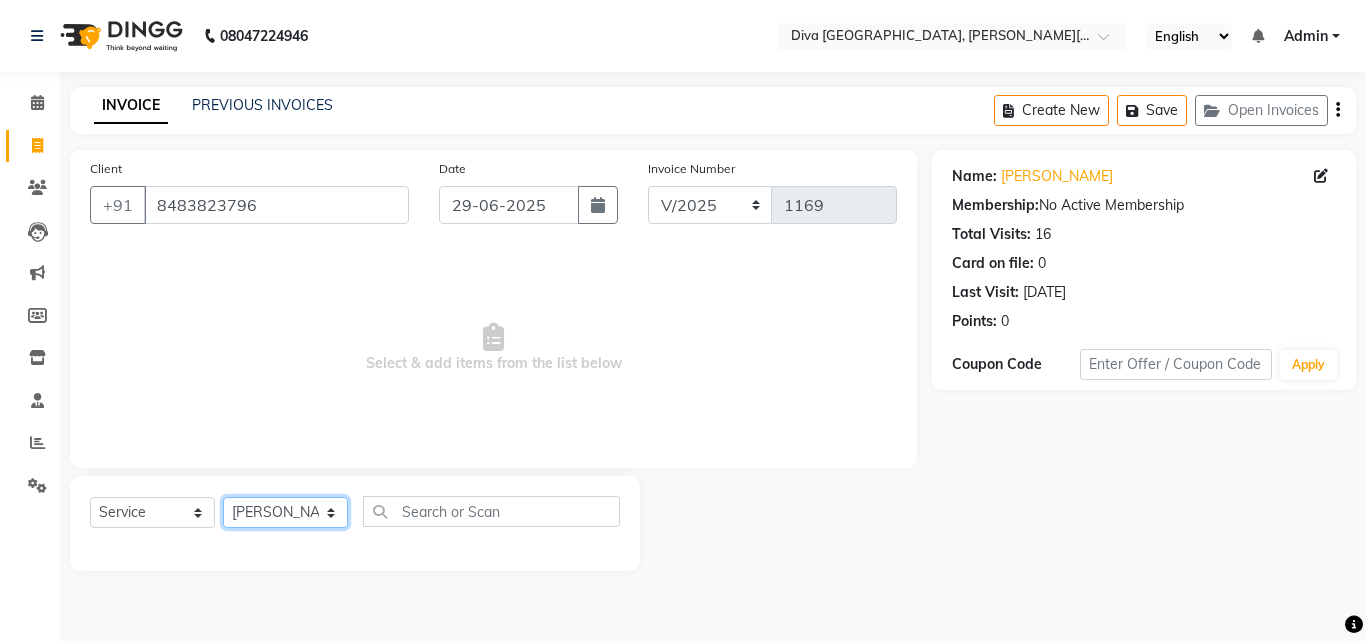 click on "Select Stylist Deepa Mam POOJA [PERSON_NAME]" 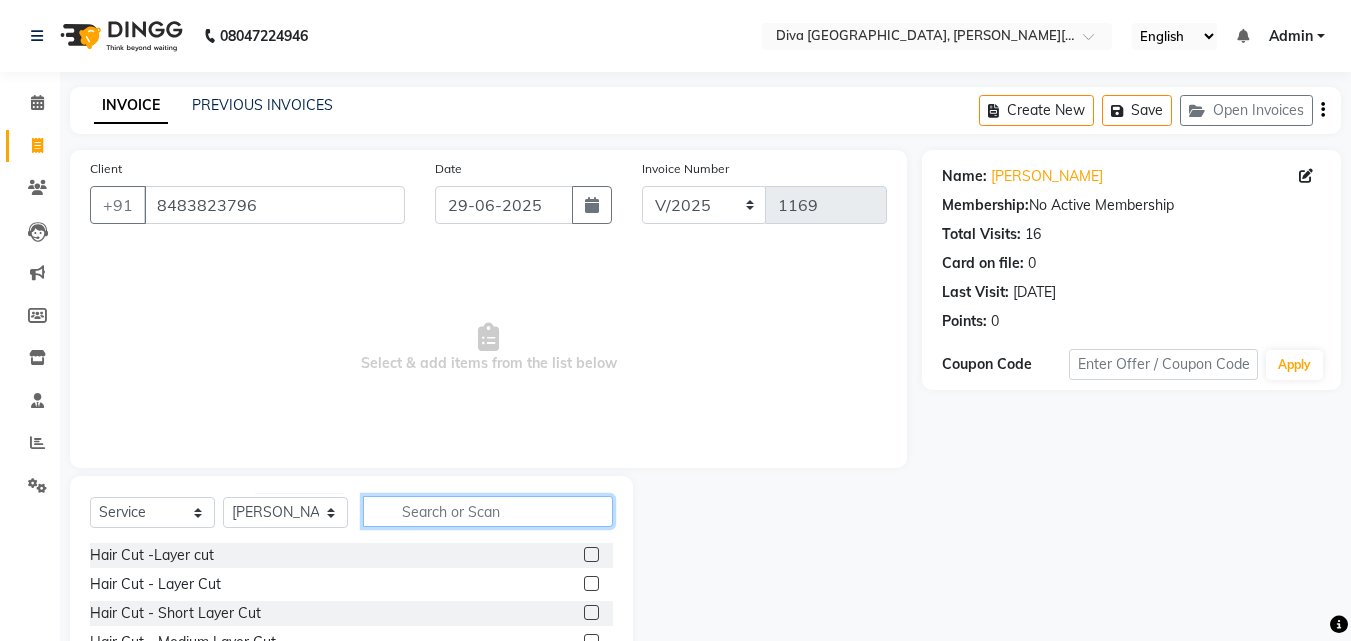 click 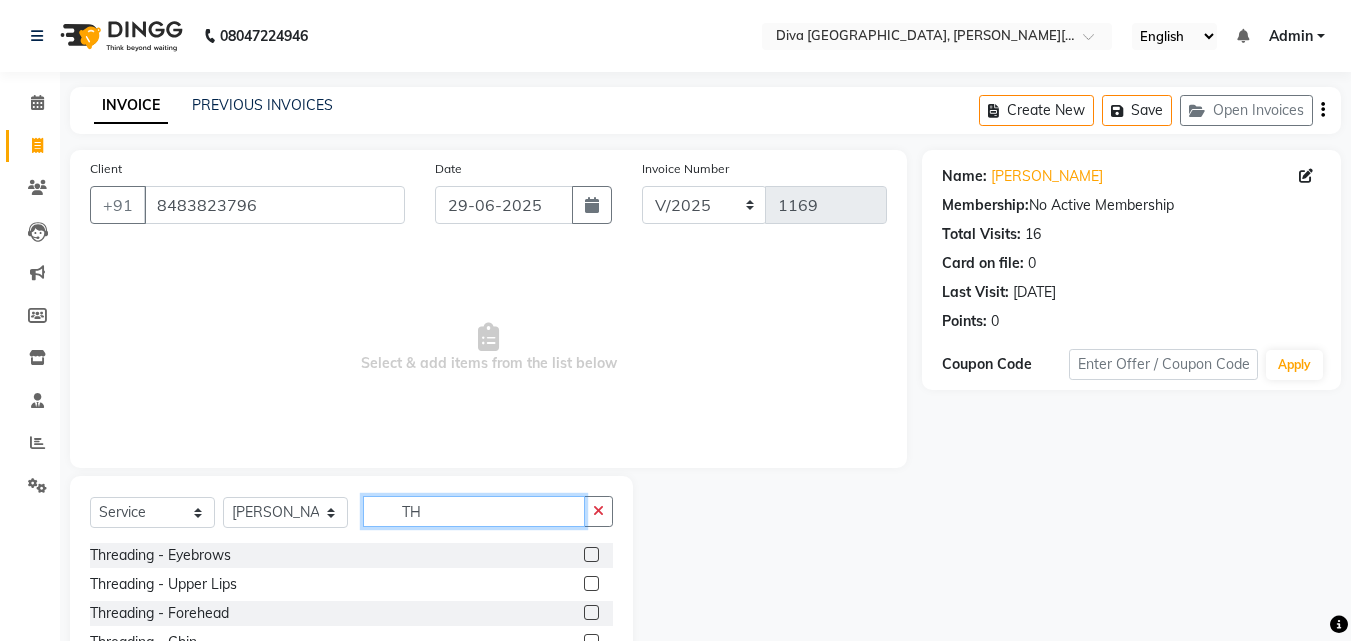 type on "TH" 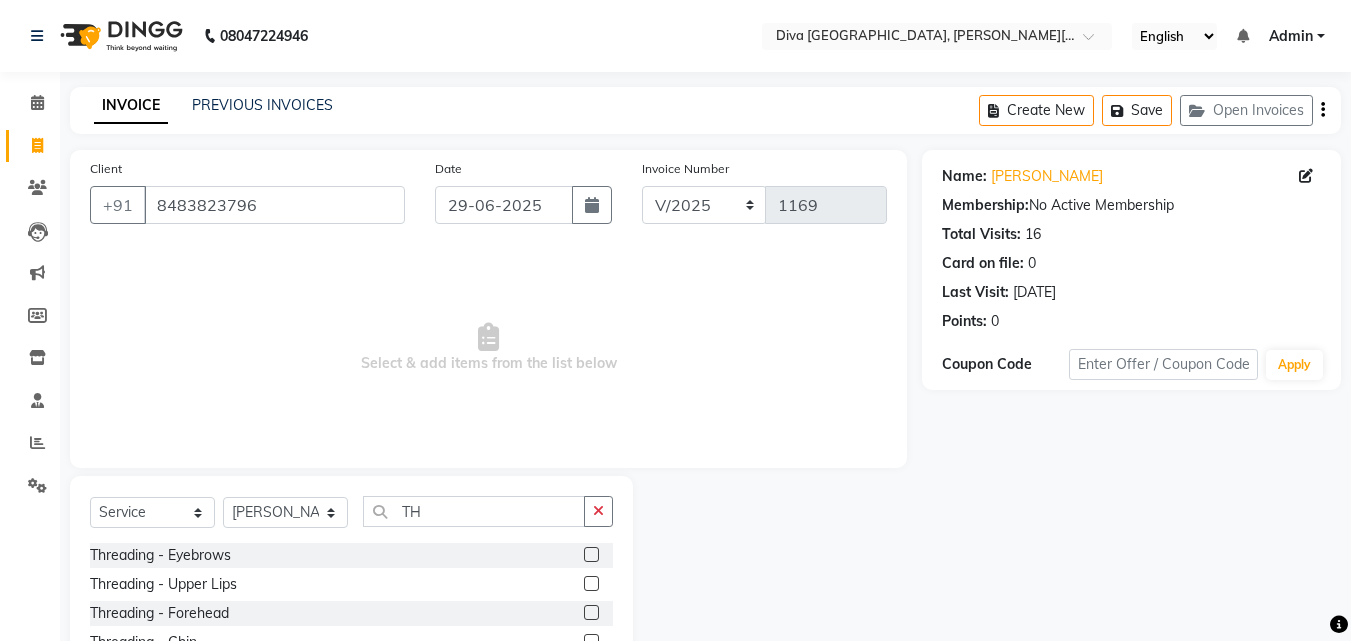 click 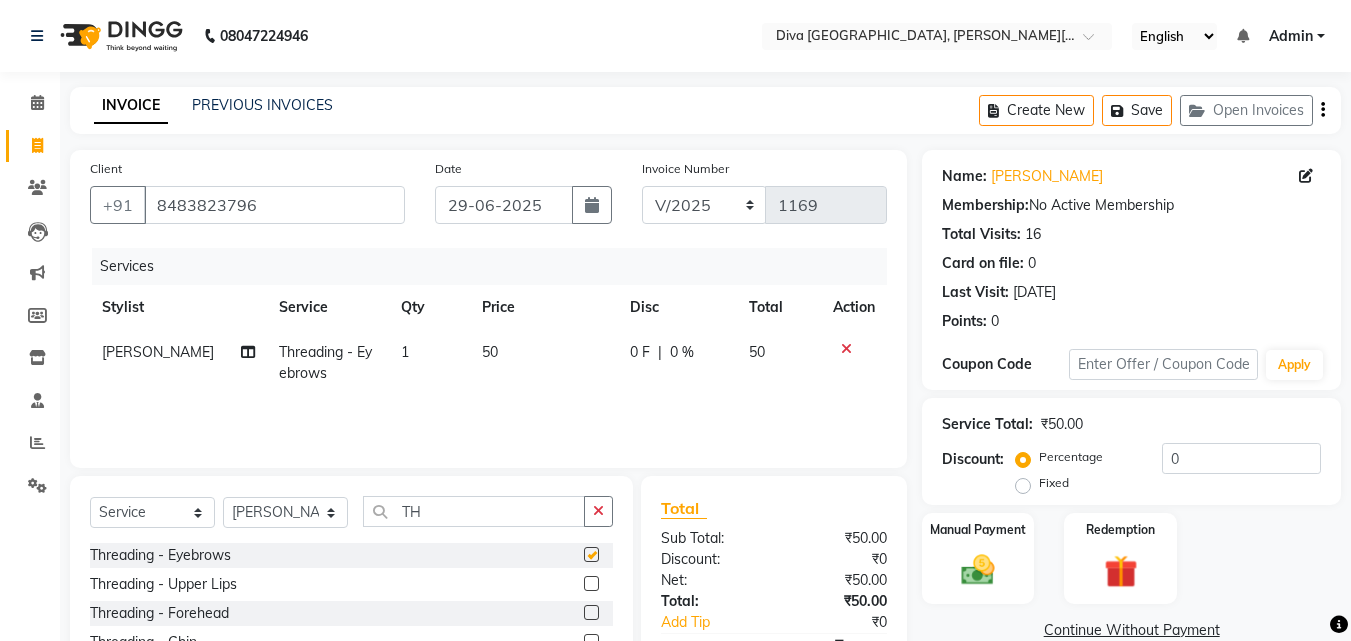 checkbox on "false" 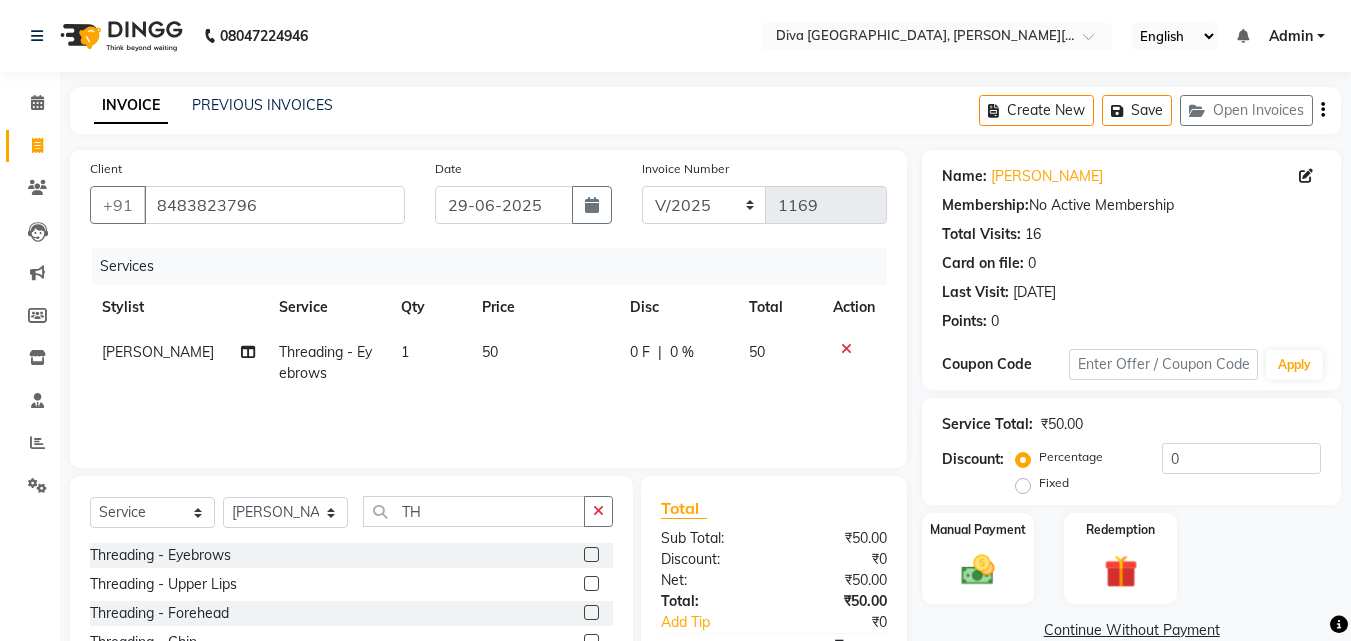 click 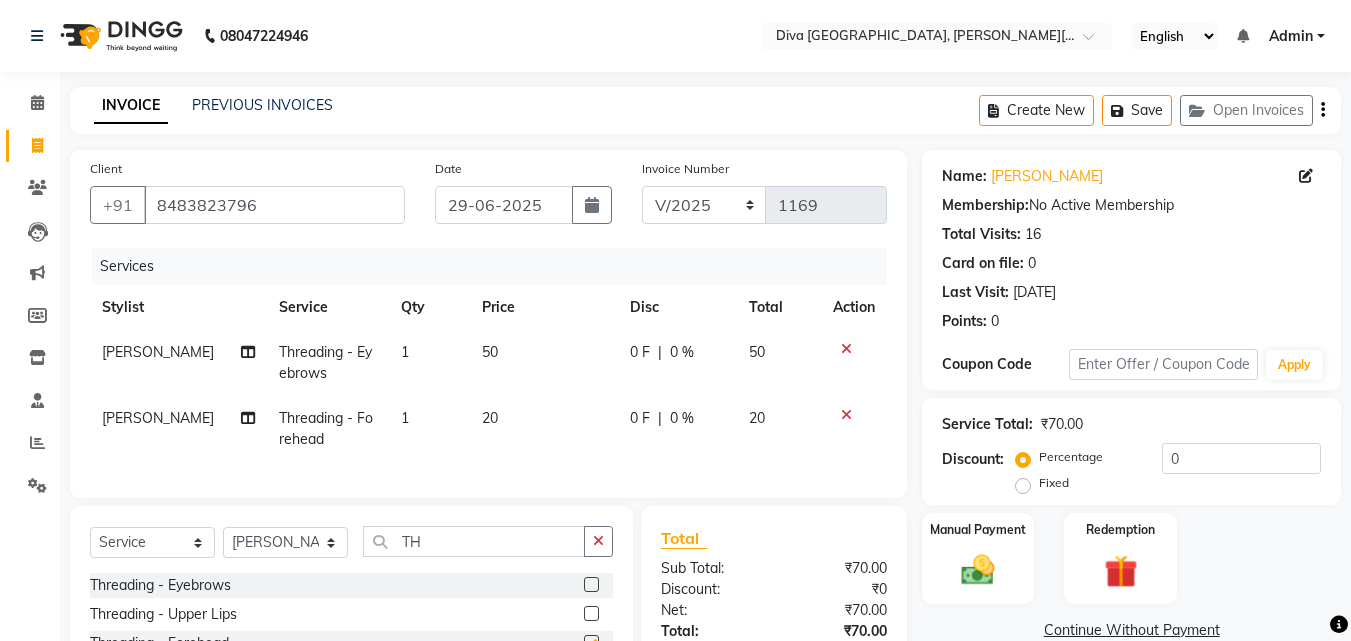 checkbox on "false" 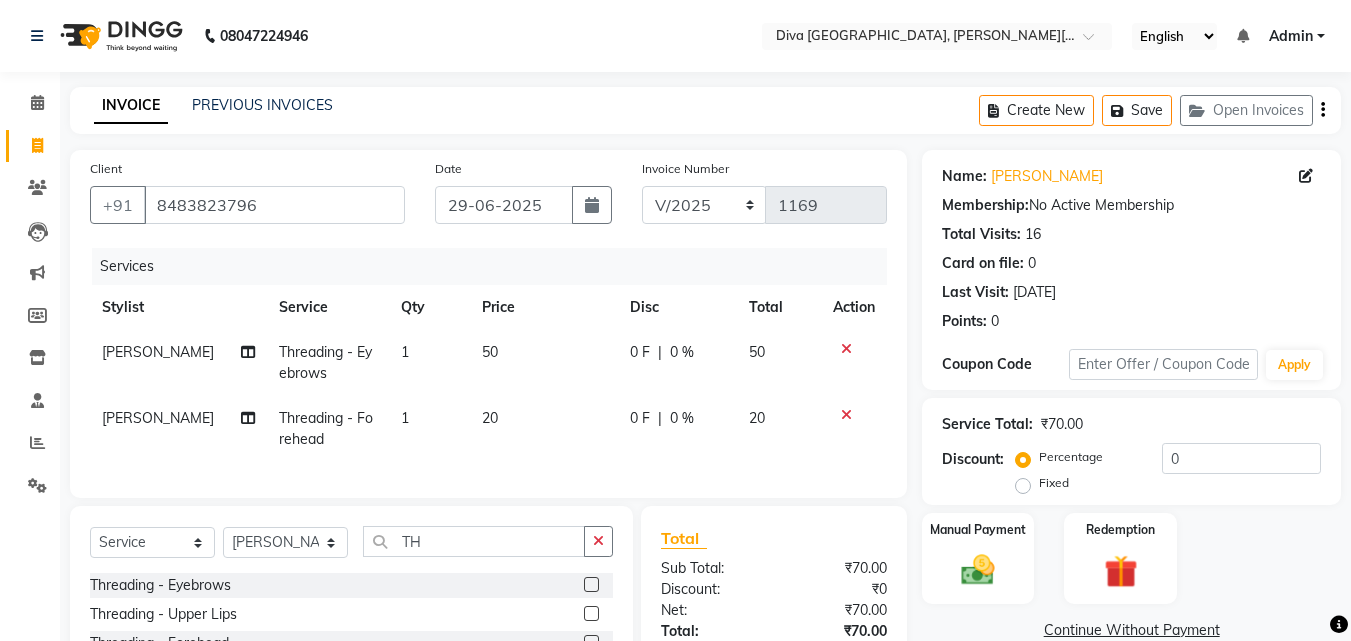 click 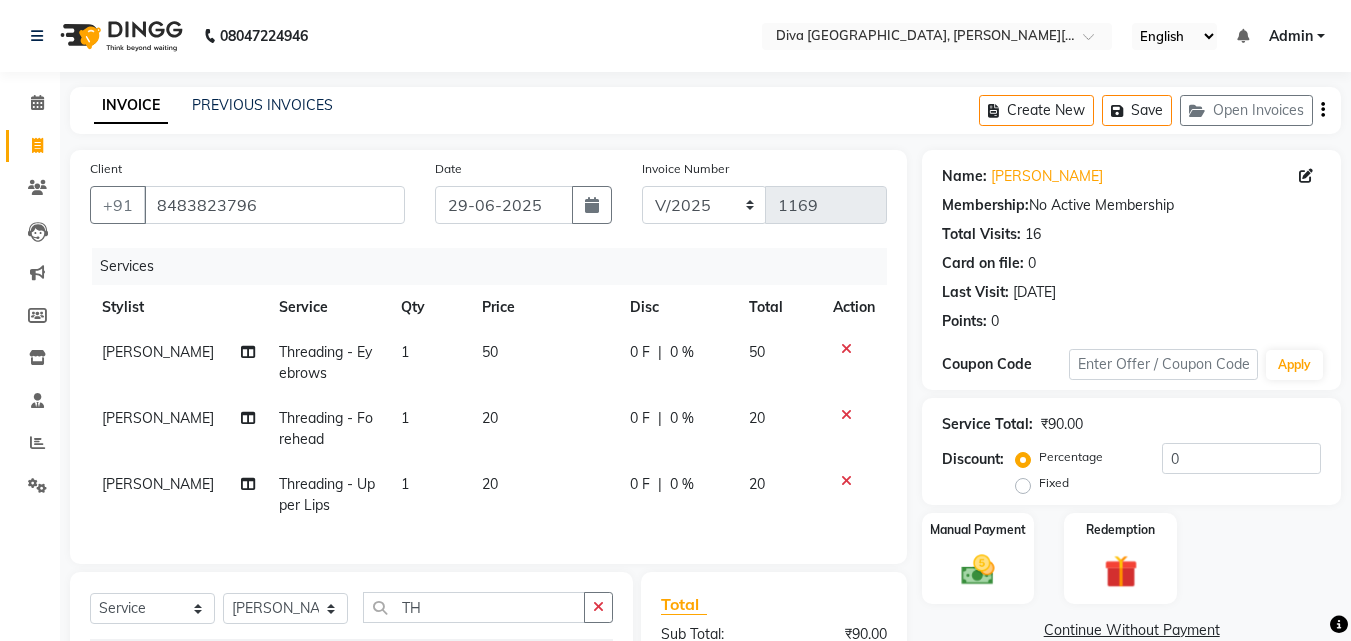 checkbox on "false" 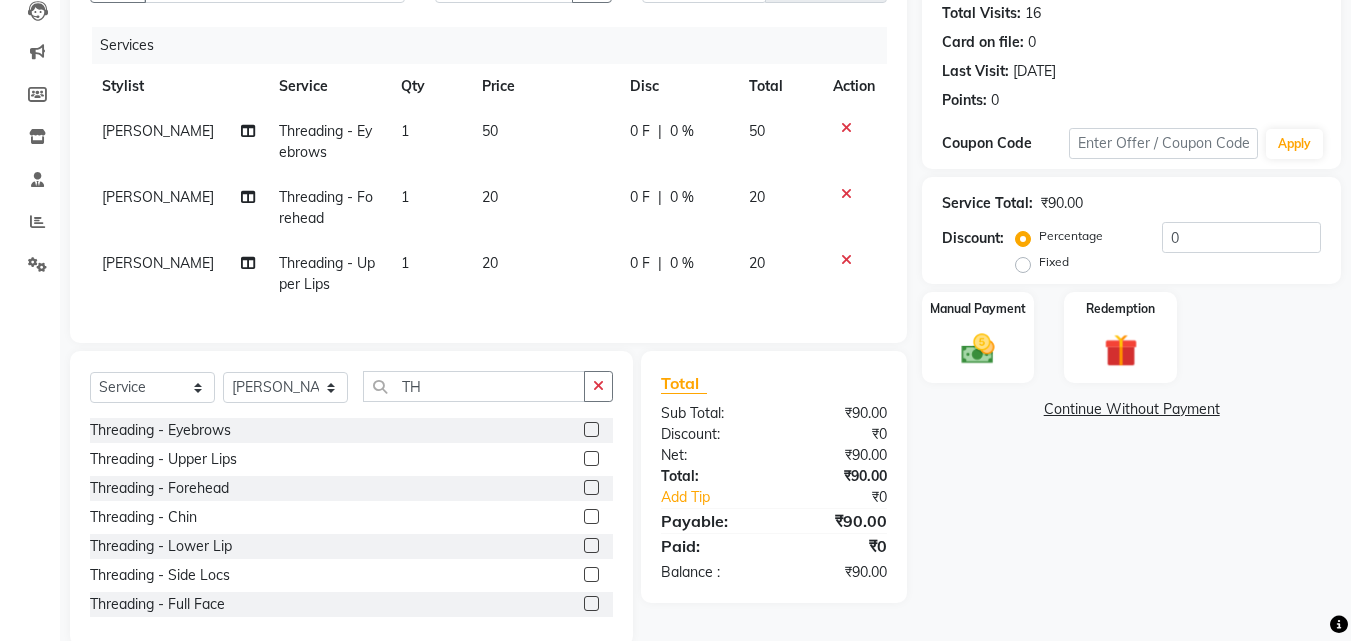 scroll, scrollTop: 271, scrollLeft: 0, axis: vertical 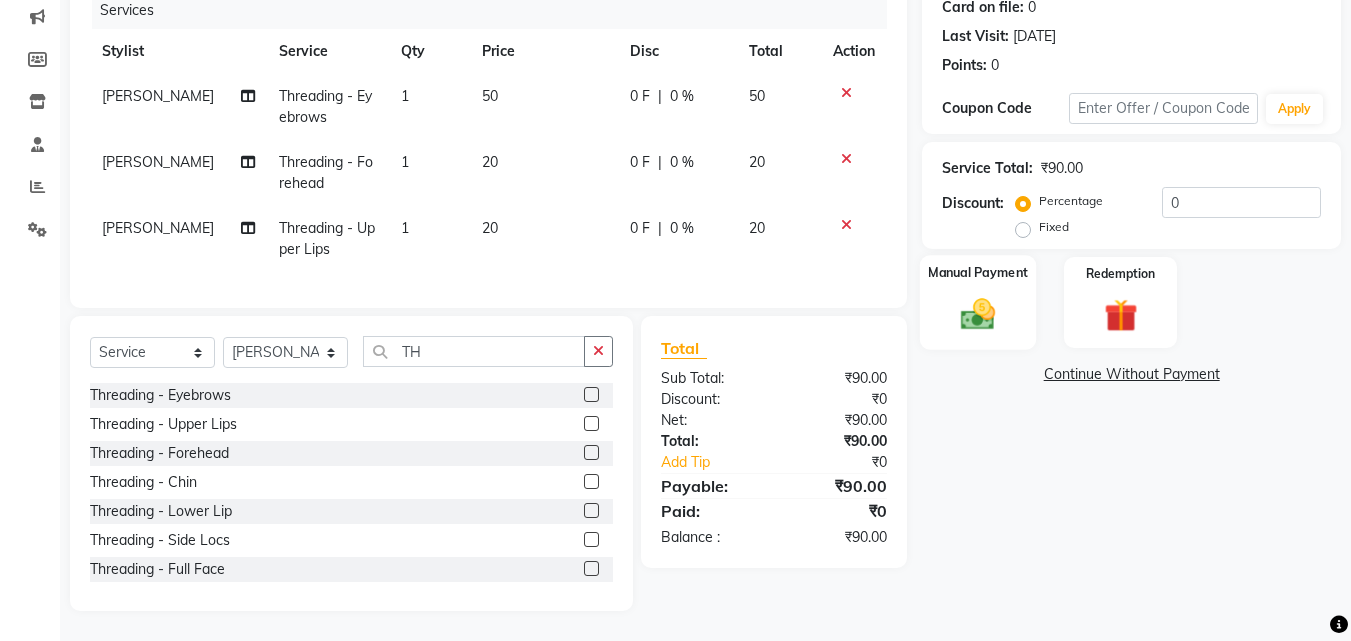 click 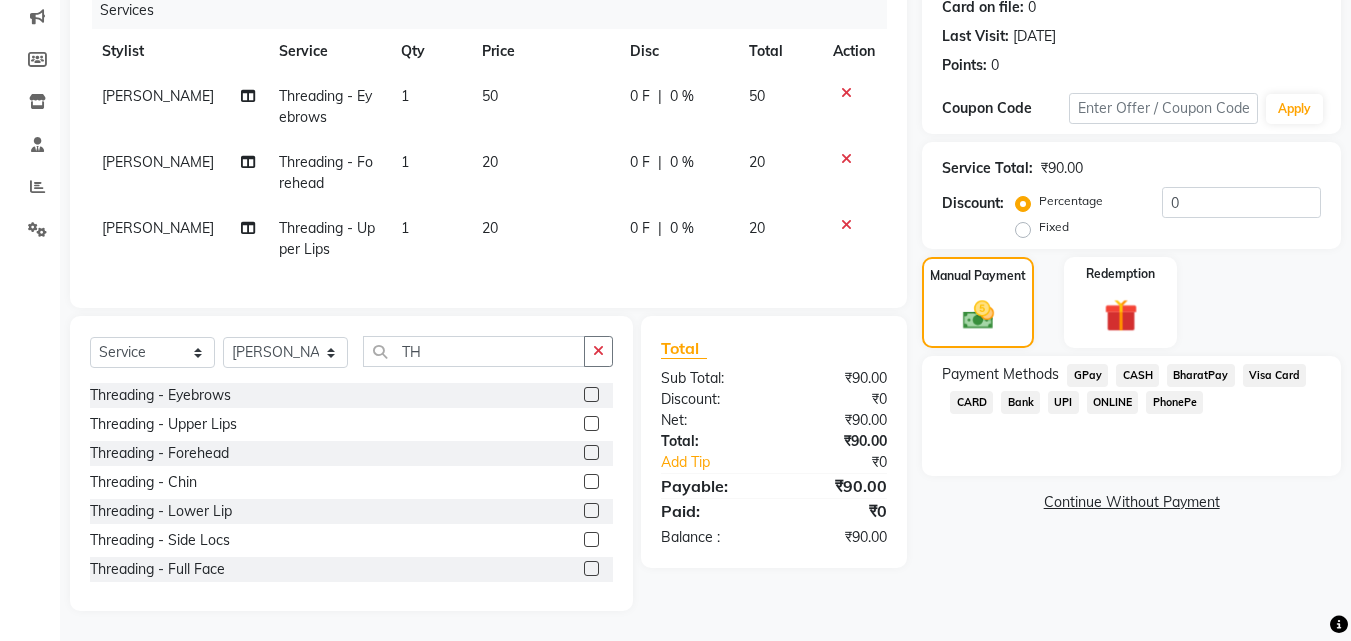 click on "GPay" 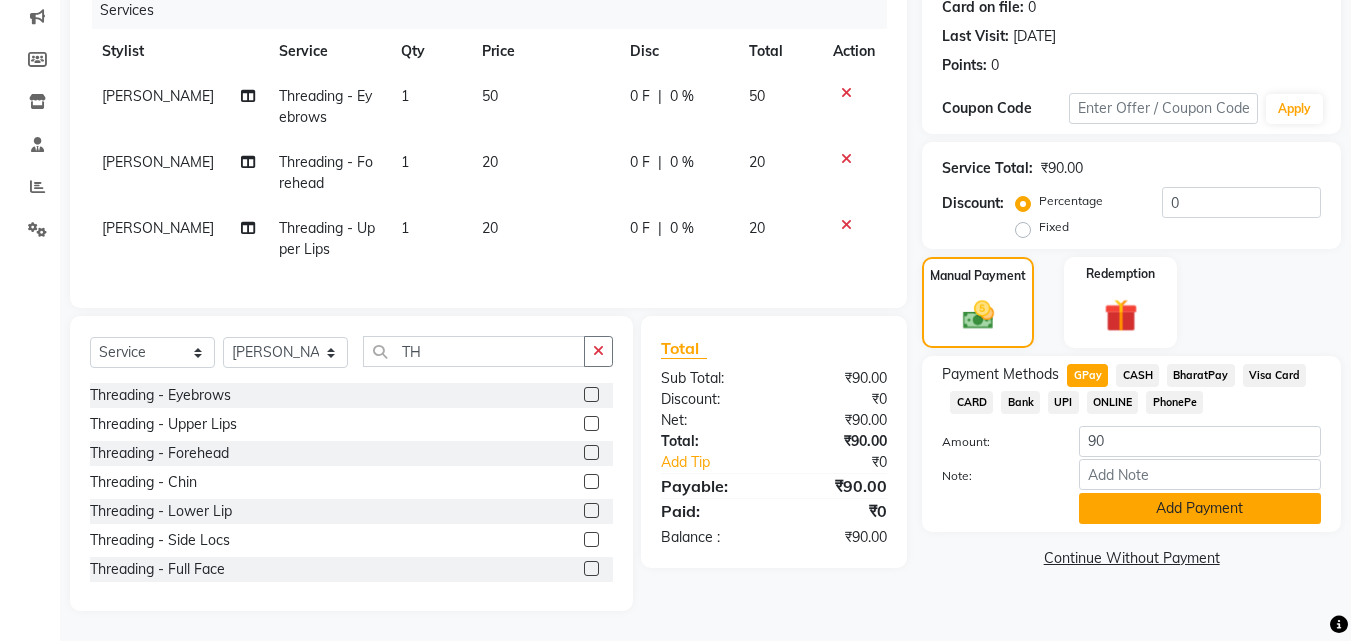 click on "Add Payment" 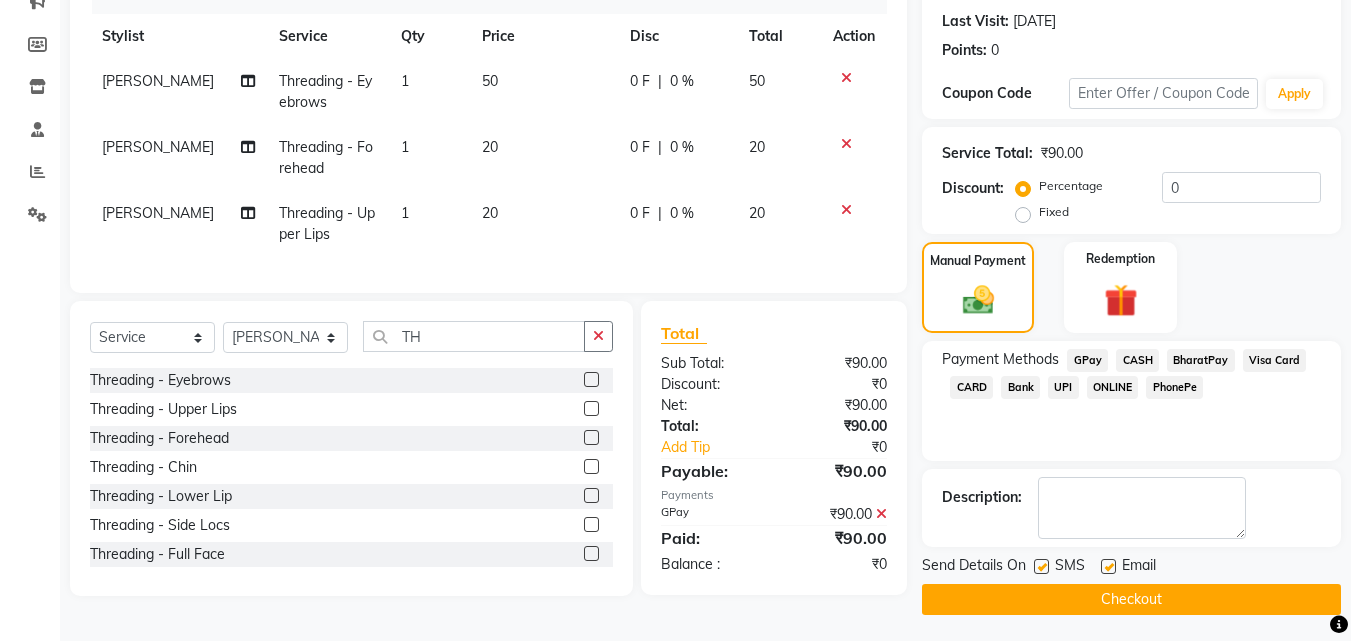 click on "Checkout" 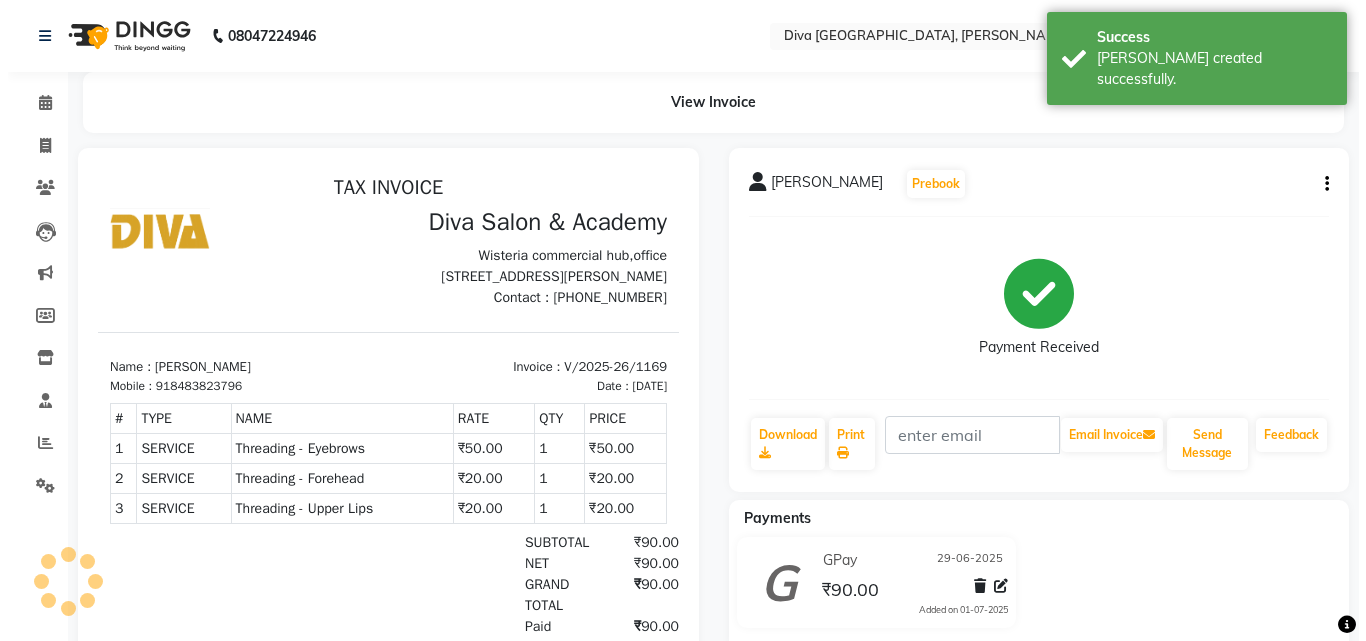 scroll, scrollTop: 0, scrollLeft: 0, axis: both 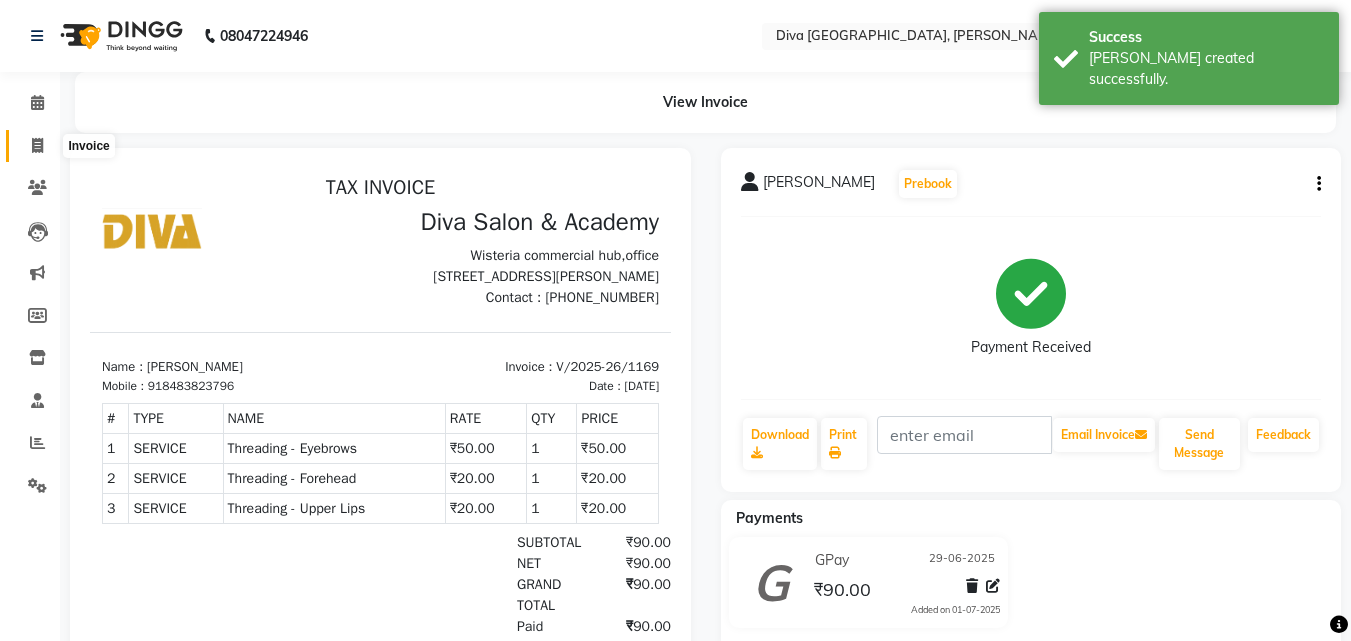 click 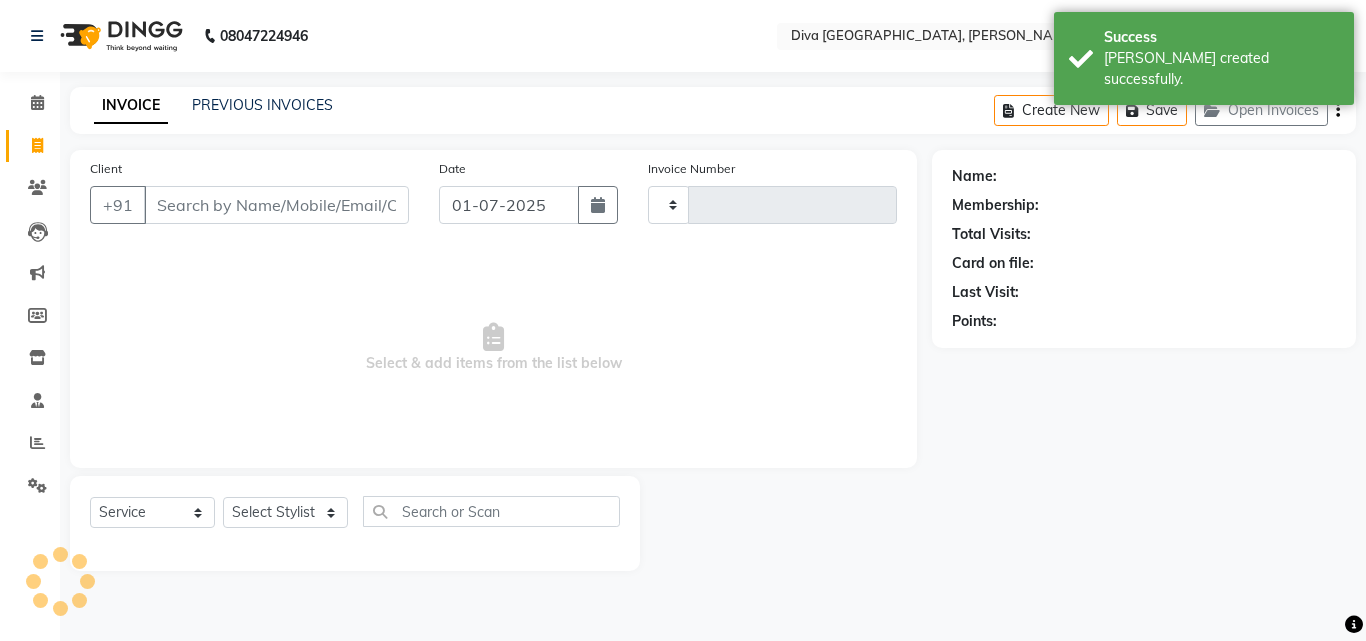 type on "1170" 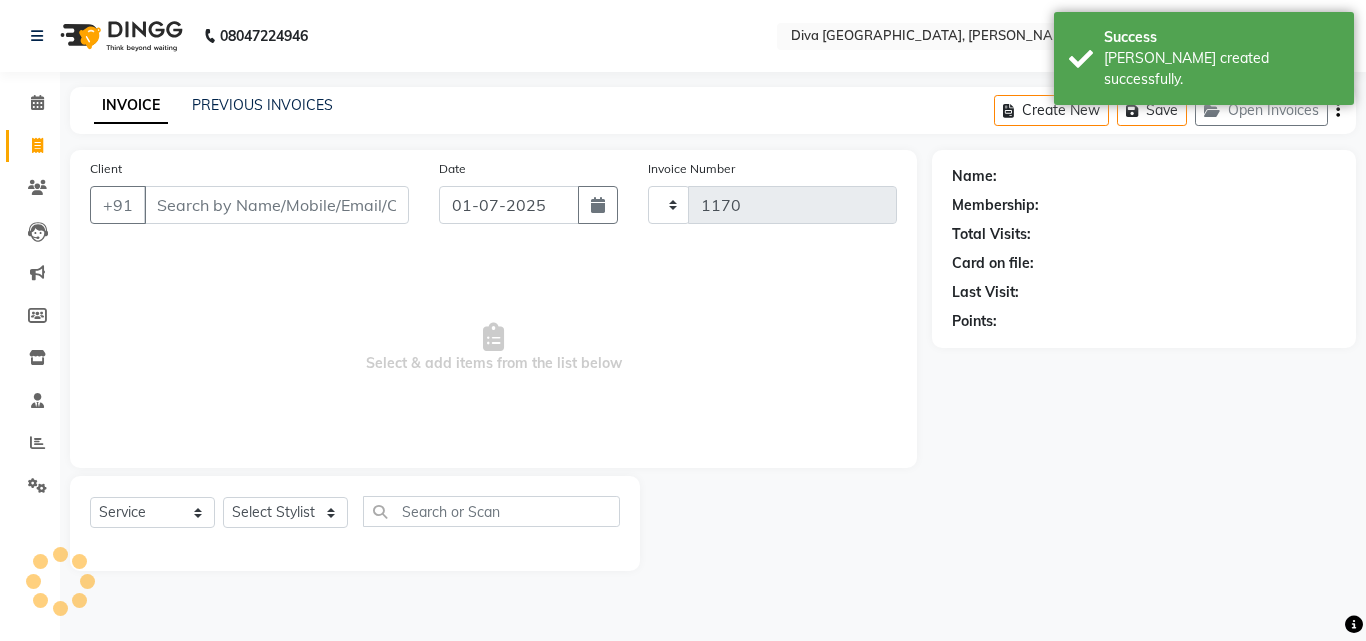 select on "671" 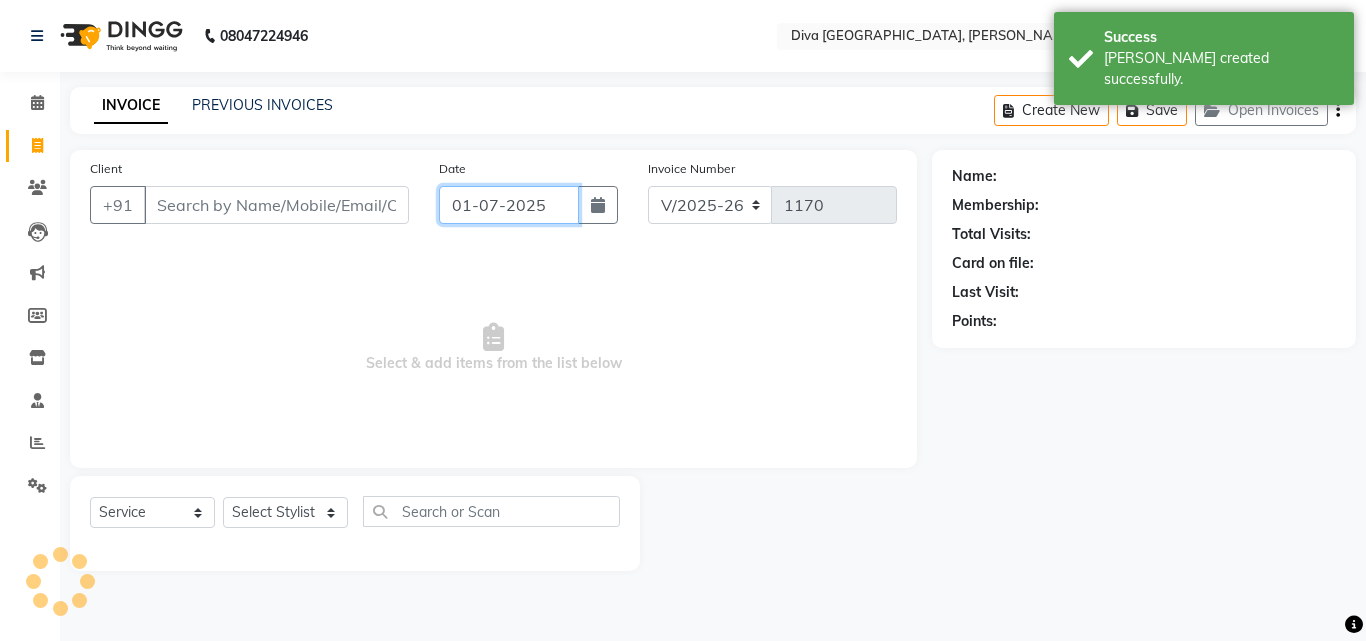 click on "01-07-2025" 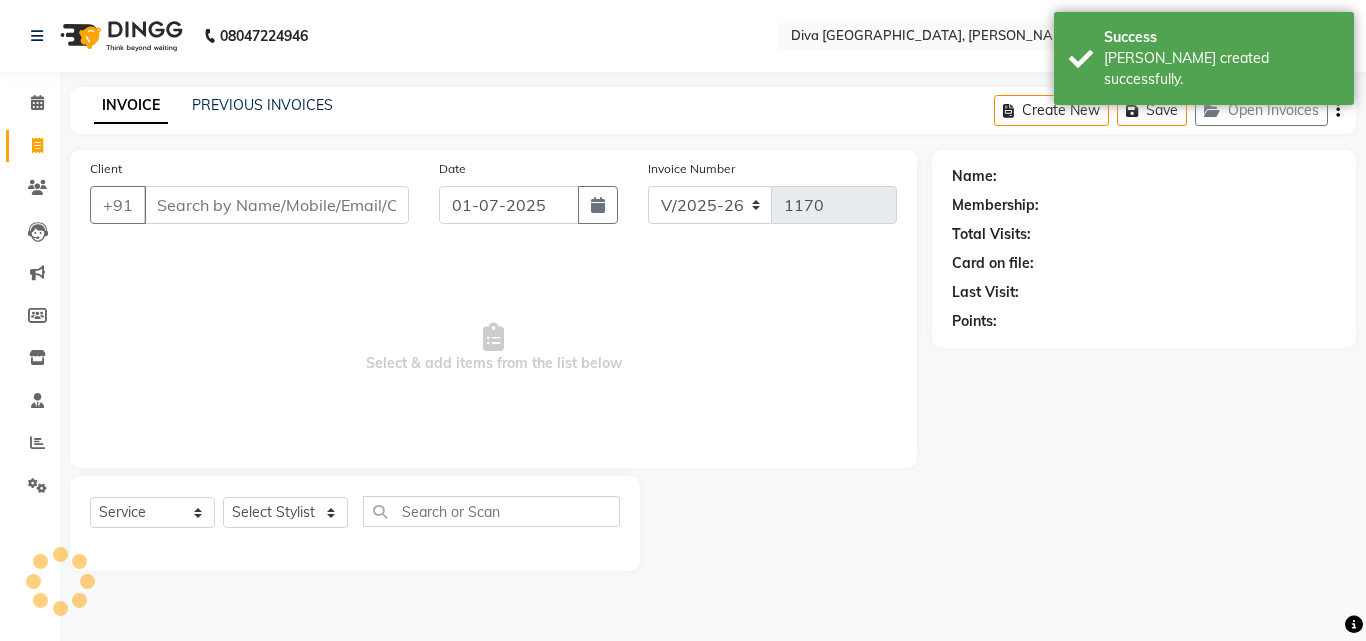 select on "7" 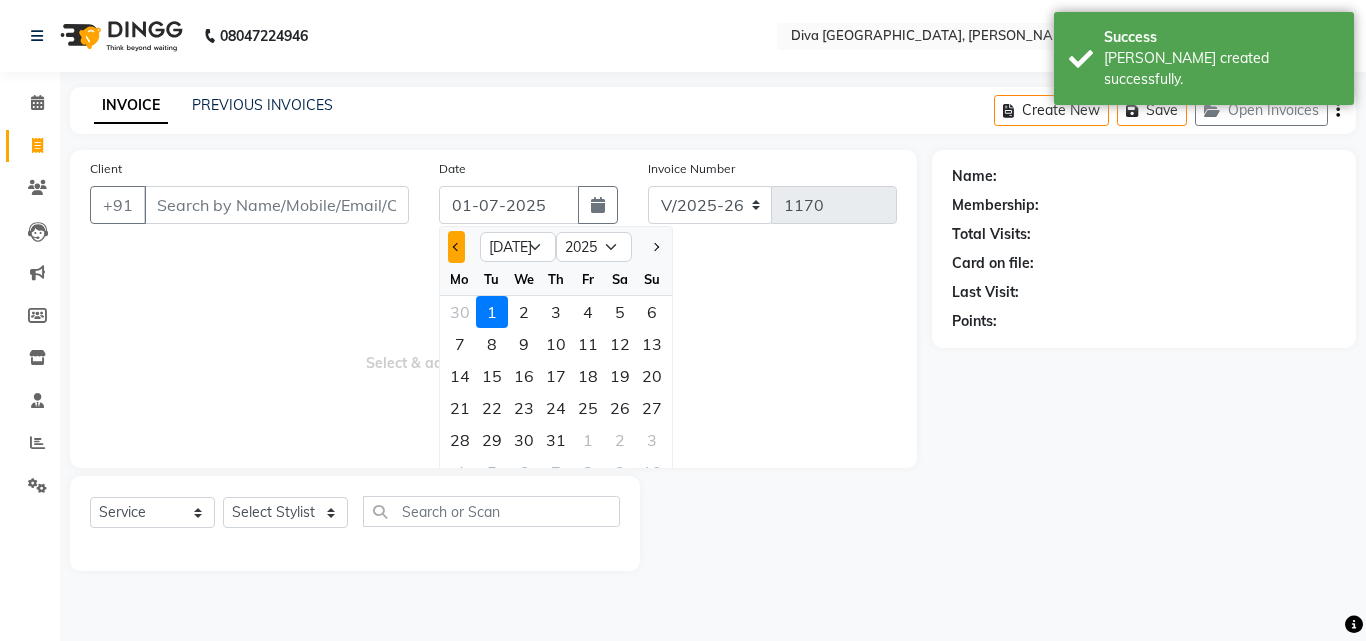click 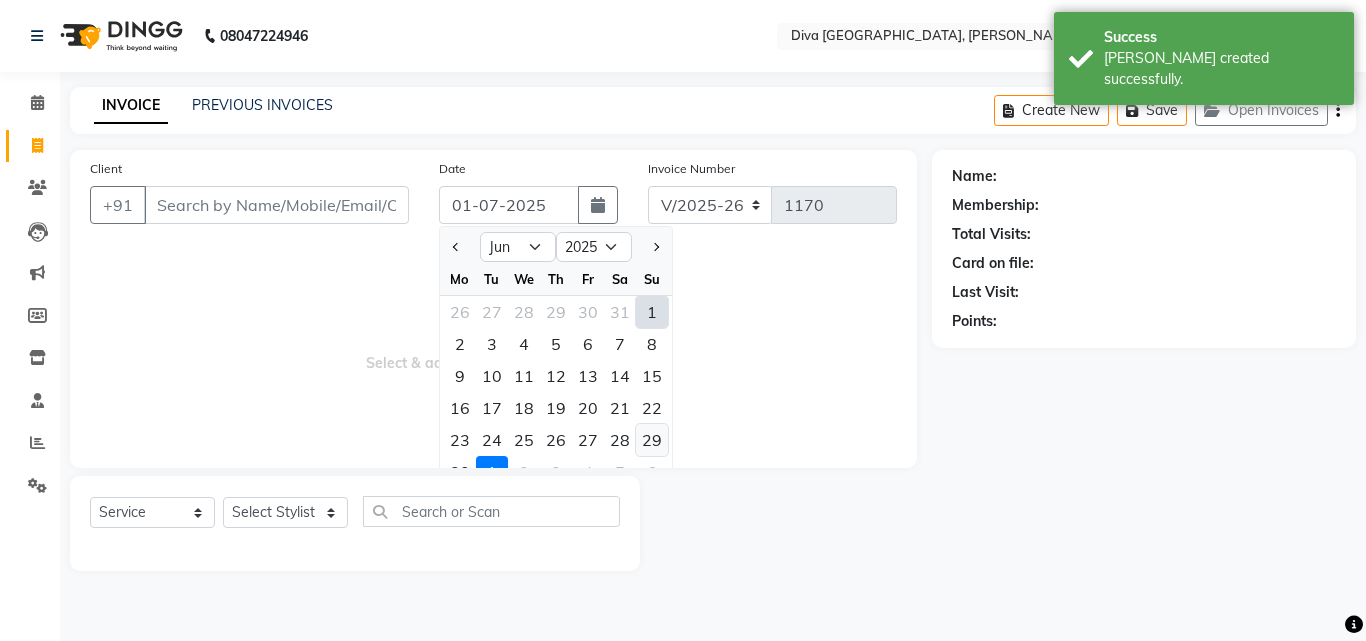 click on "29" 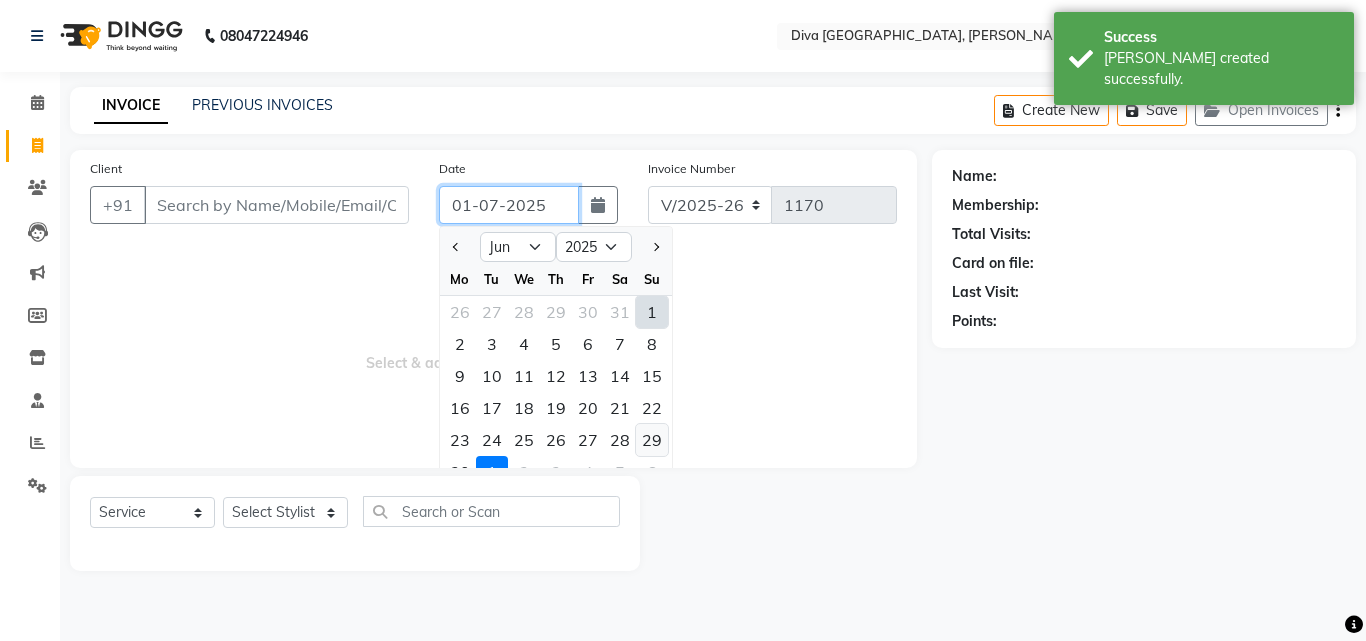 type on "29-06-2025" 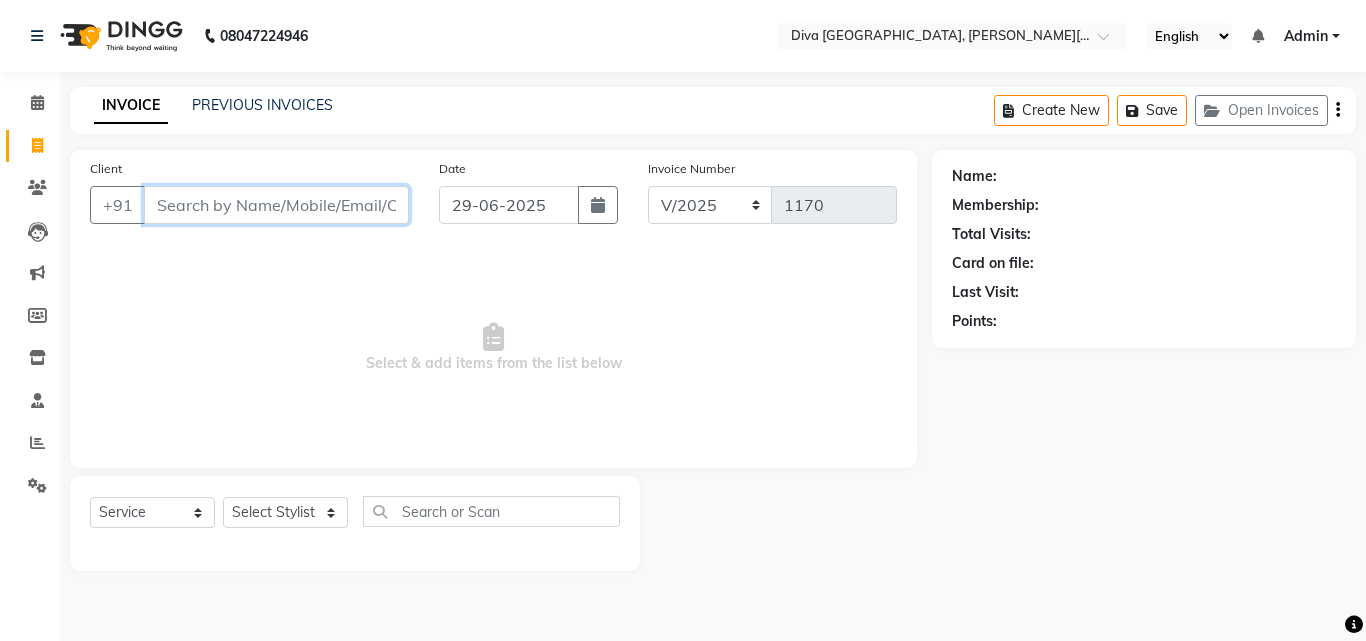 click on "Client" at bounding box center (276, 205) 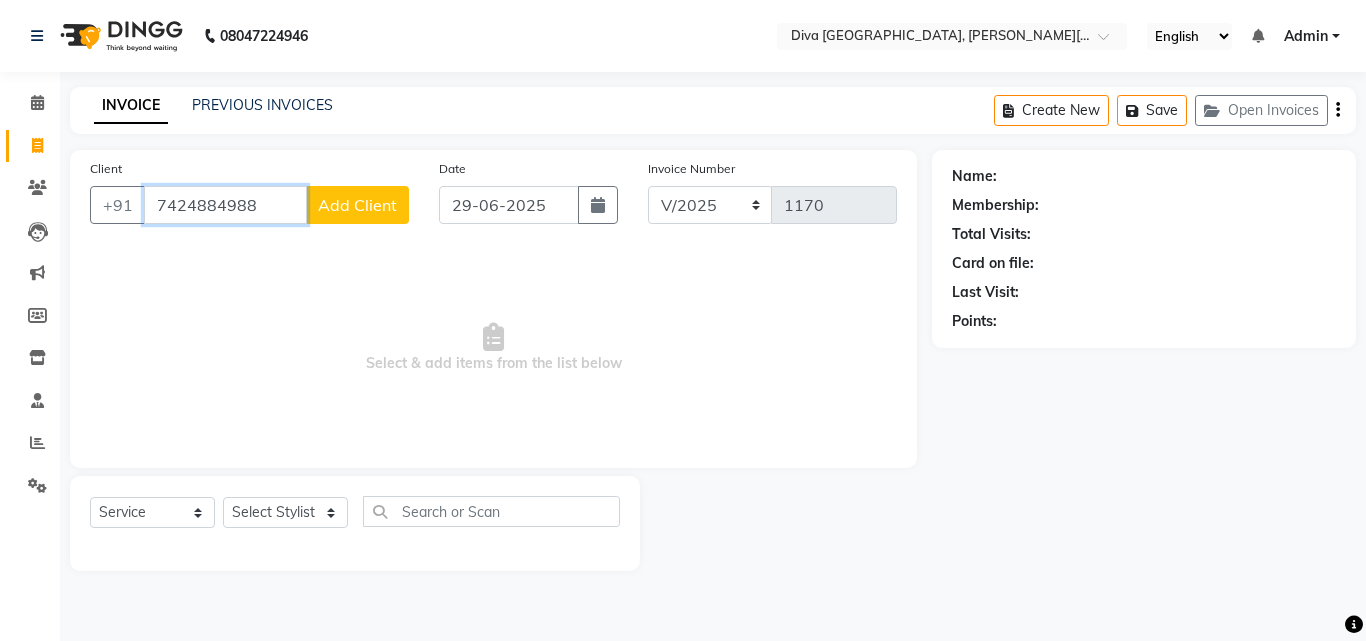 type on "7424884988" 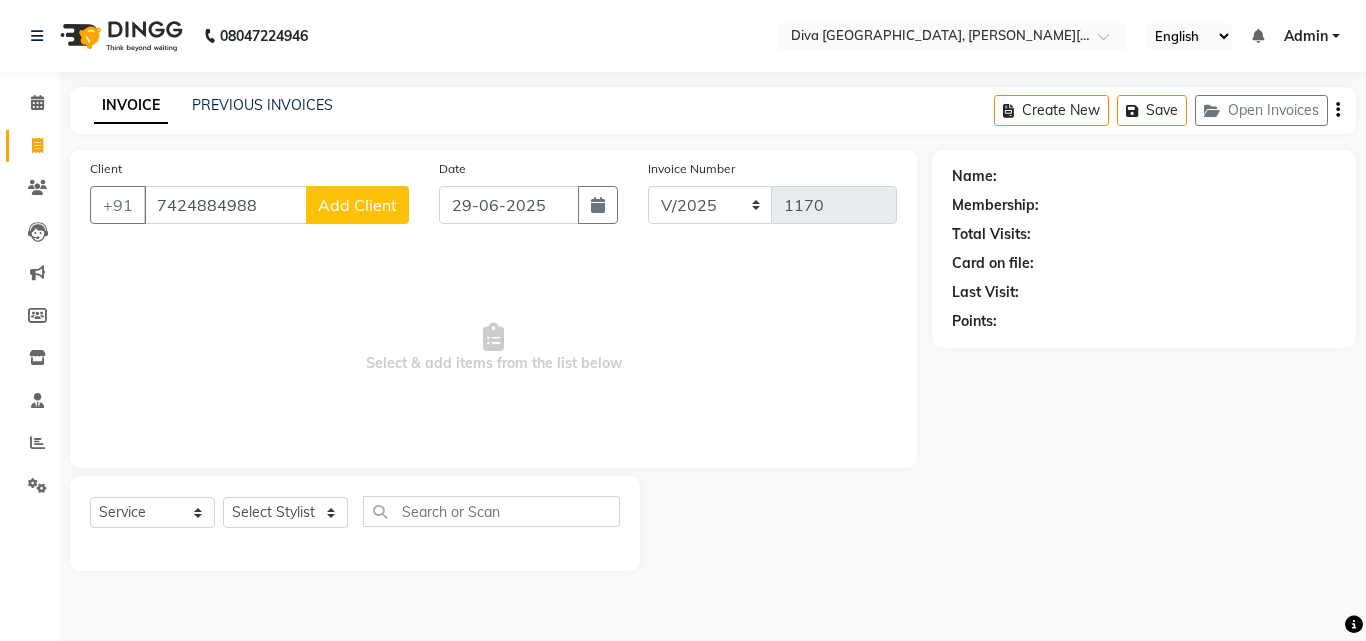 click on "Add Client" 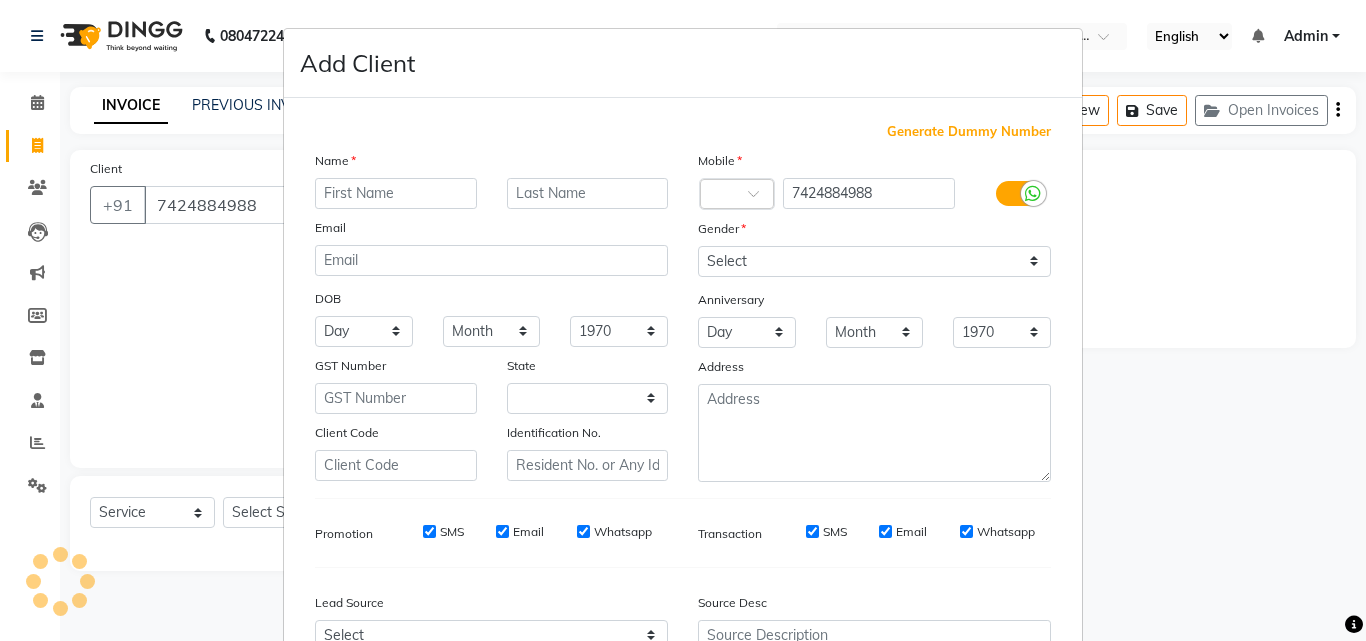 select on "22" 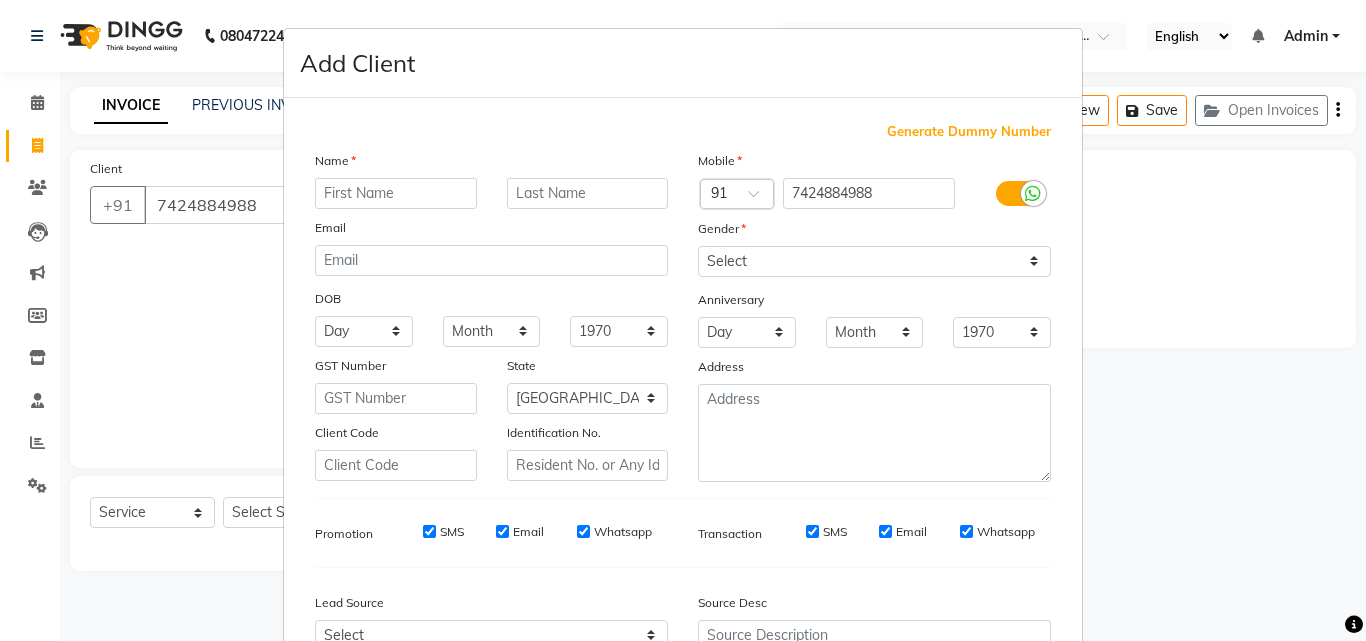 type on "p" 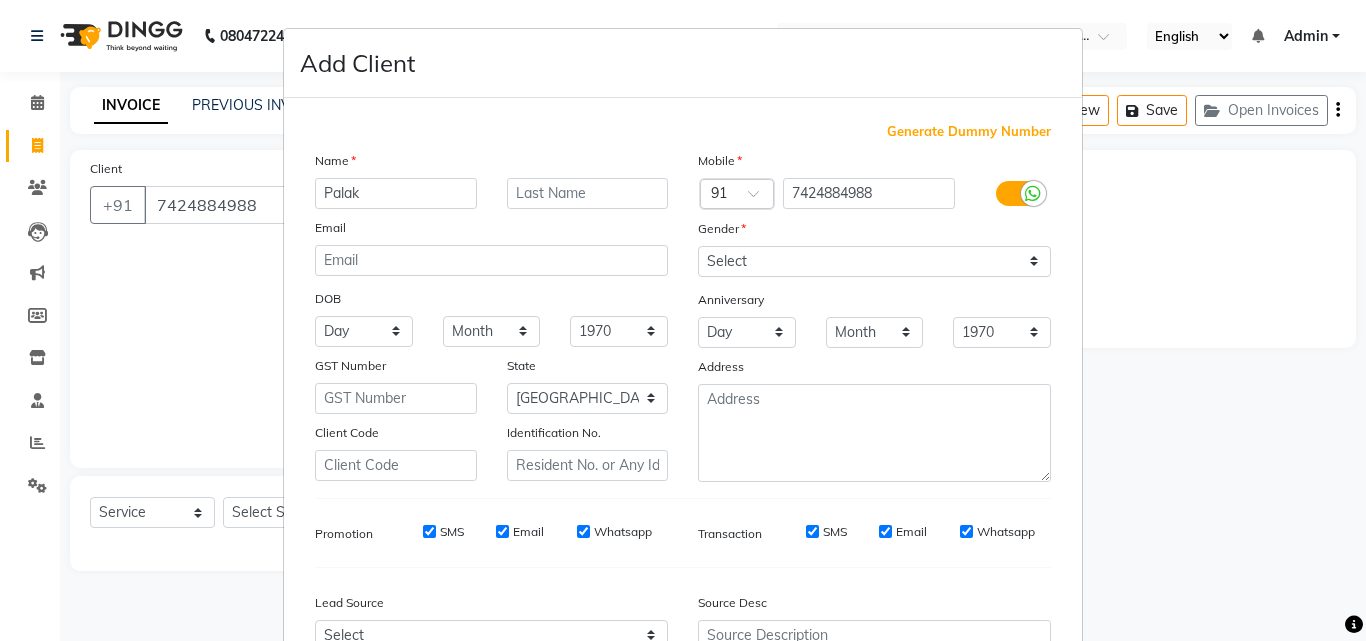 type on "Palak" 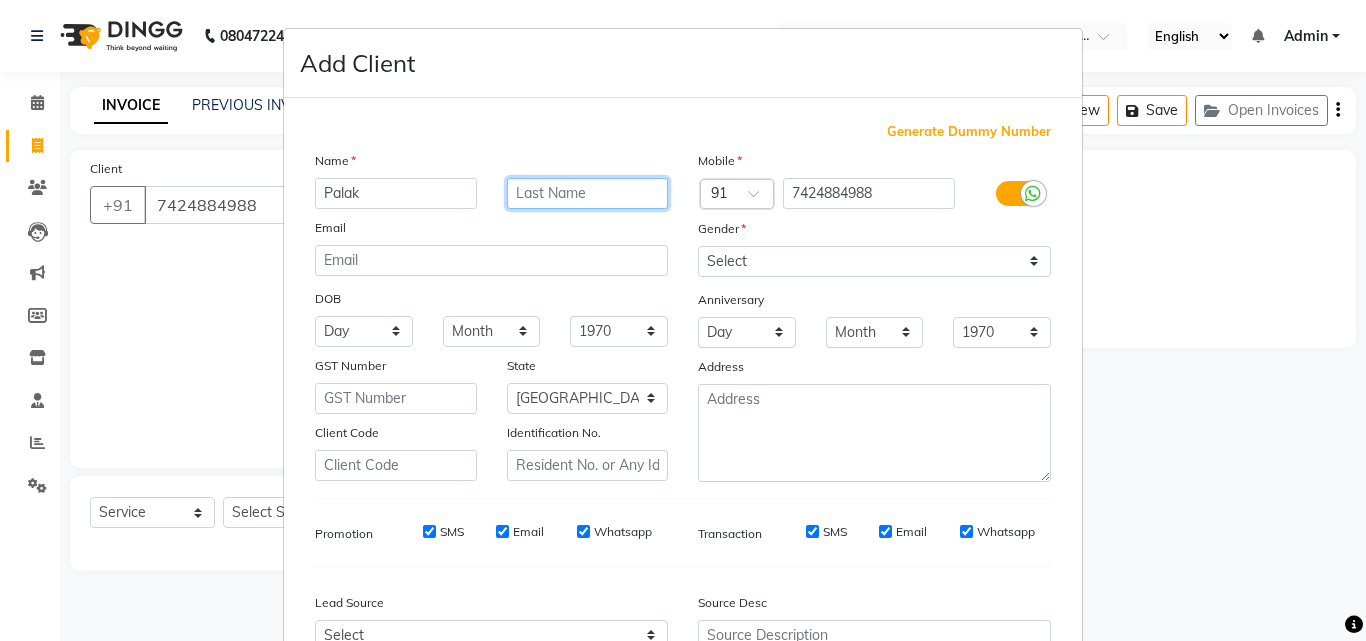 click at bounding box center [588, 193] 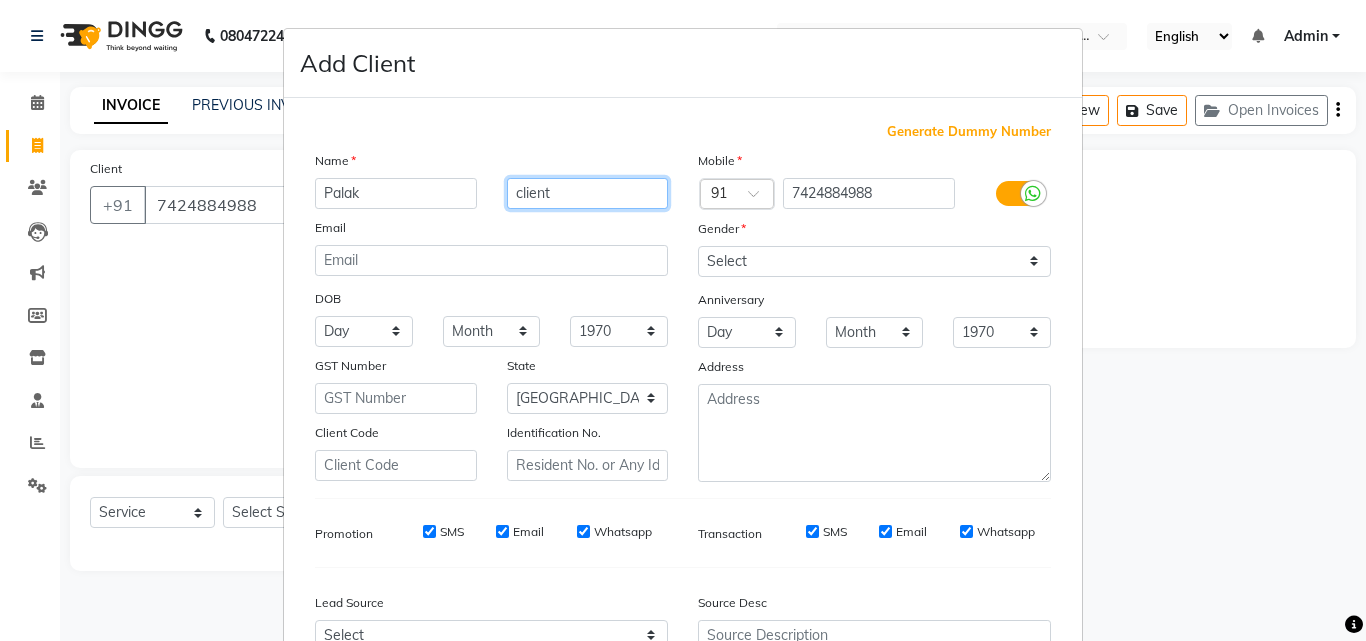 type on "client" 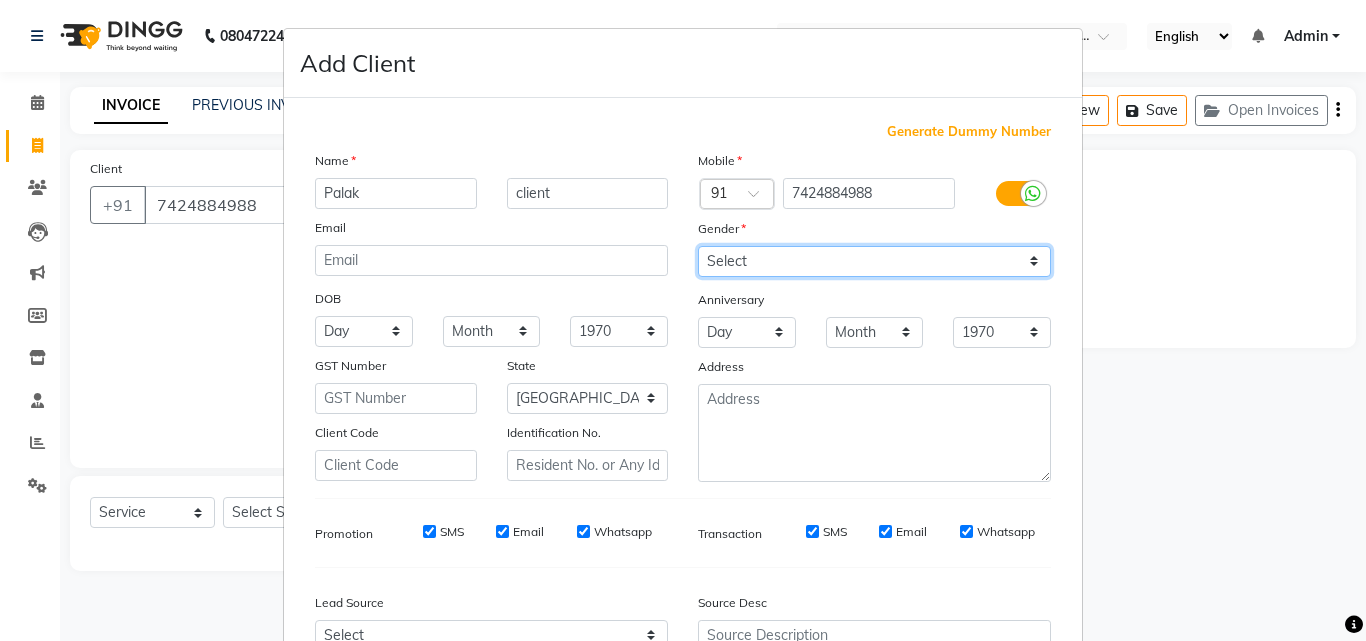 click on "Select [DEMOGRAPHIC_DATA] [DEMOGRAPHIC_DATA] Other Prefer Not To Say" at bounding box center (874, 261) 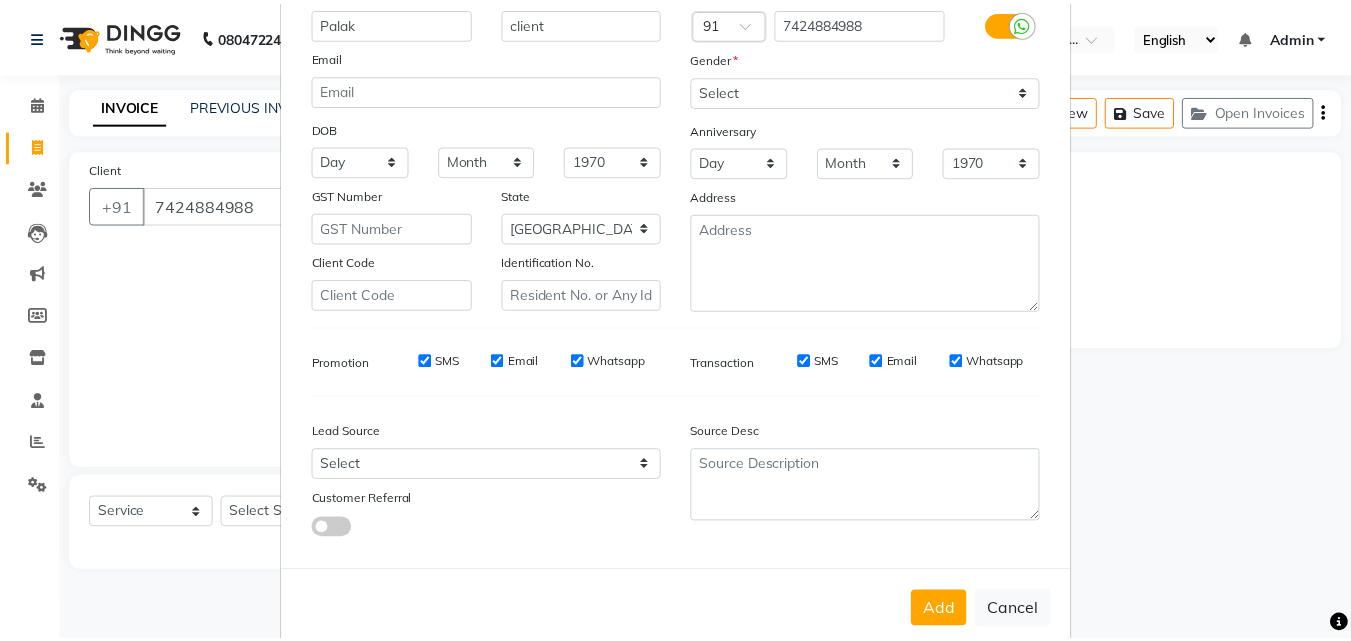 scroll, scrollTop: 208, scrollLeft: 0, axis: vertical 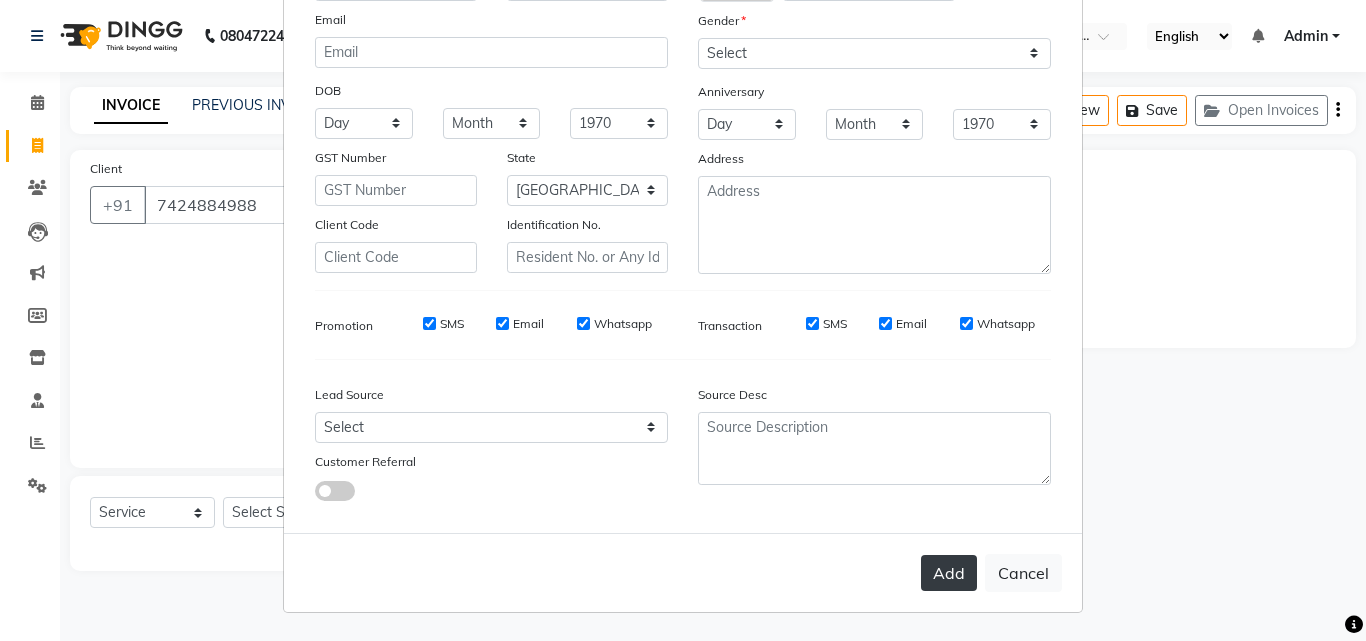 click on "Add" at bounding box center [949, 573] 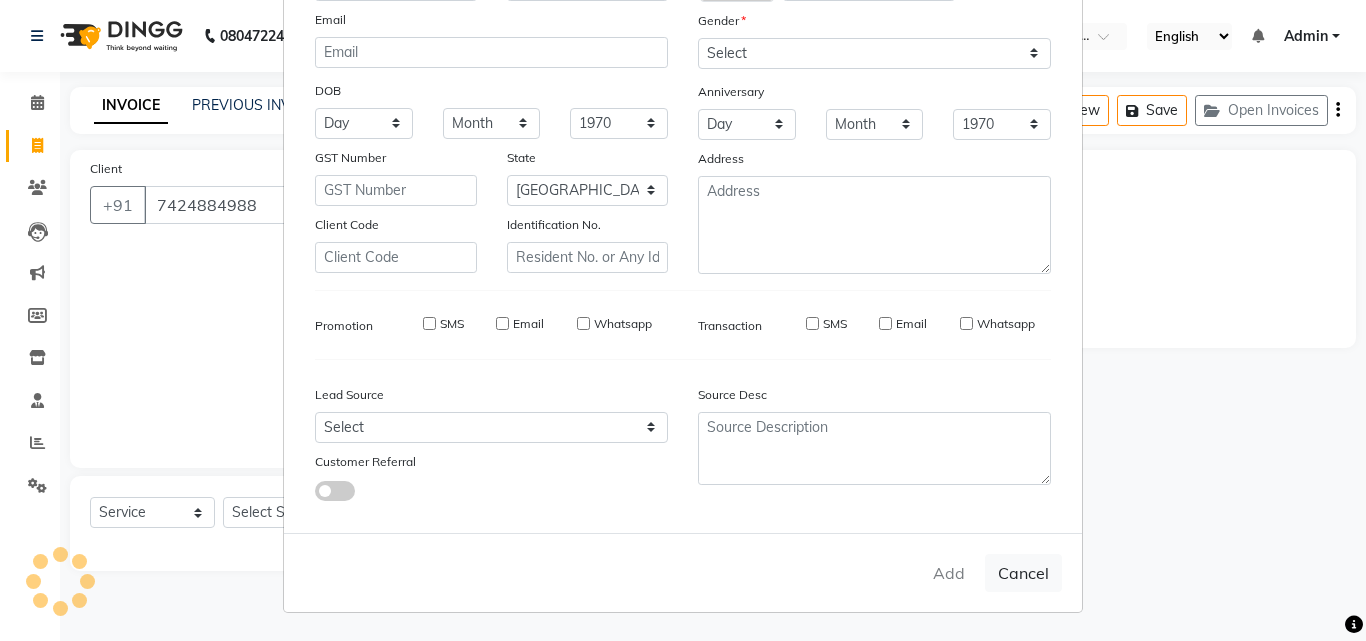 type 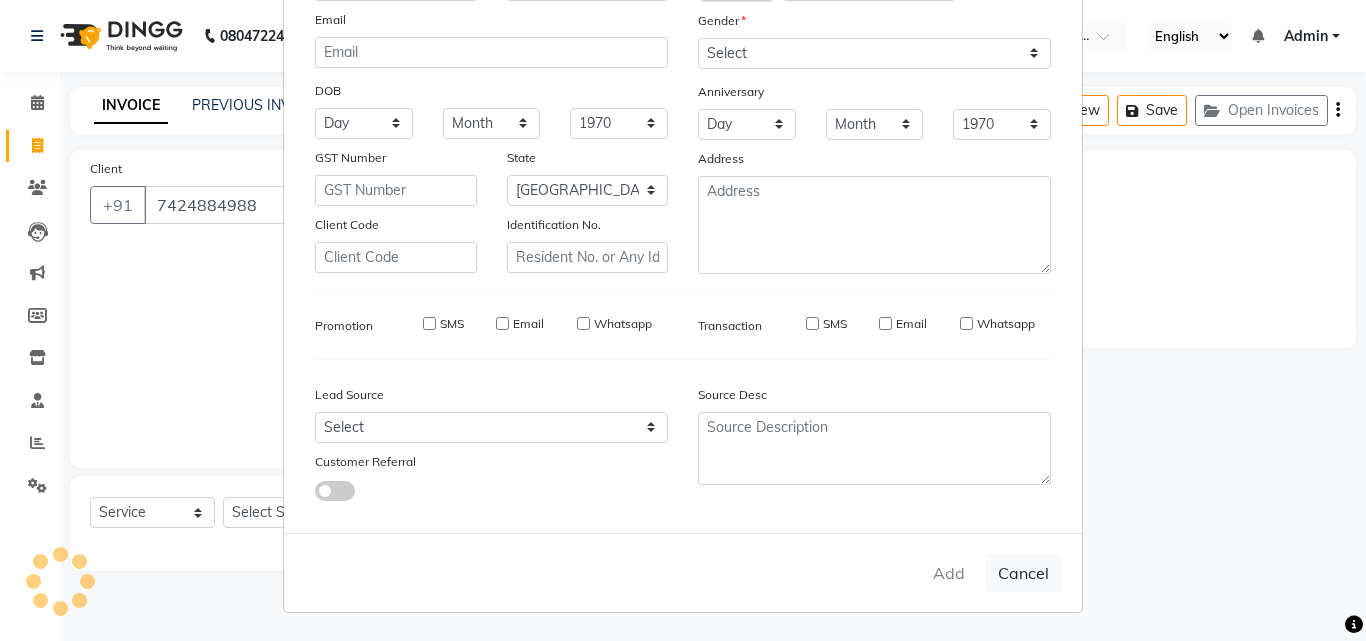 type 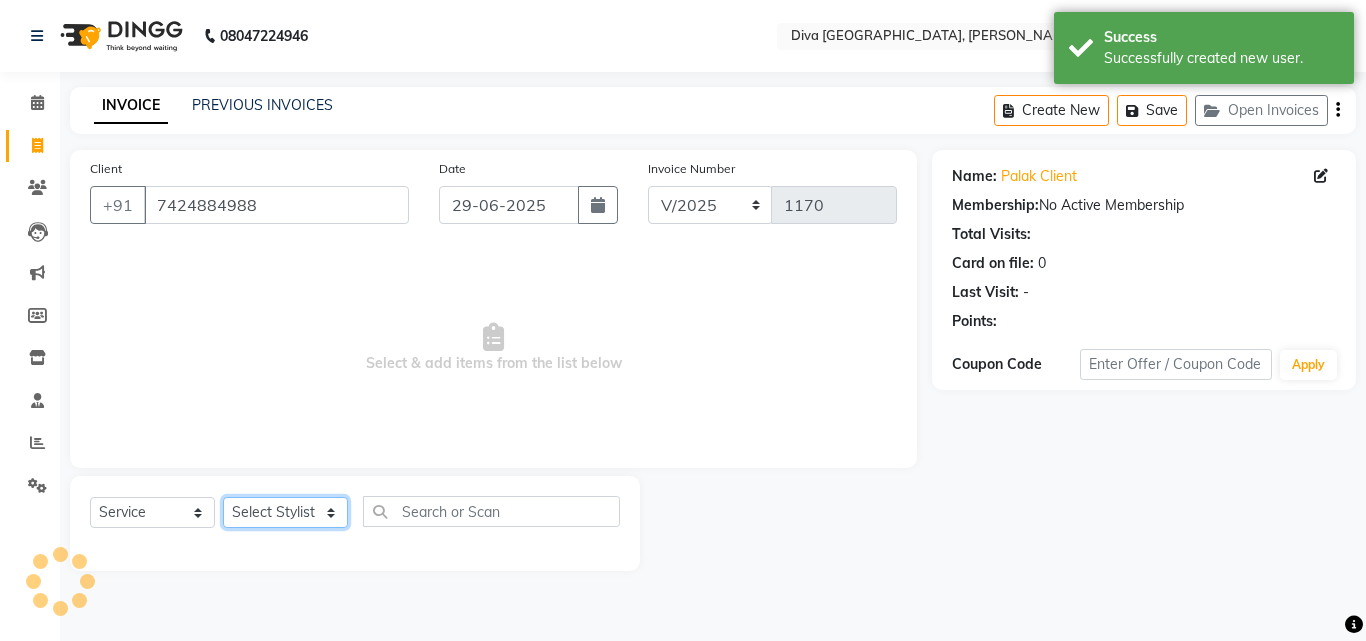 click on "Select Stylist Deepa Mam POOJA [PERSON_NAME]" 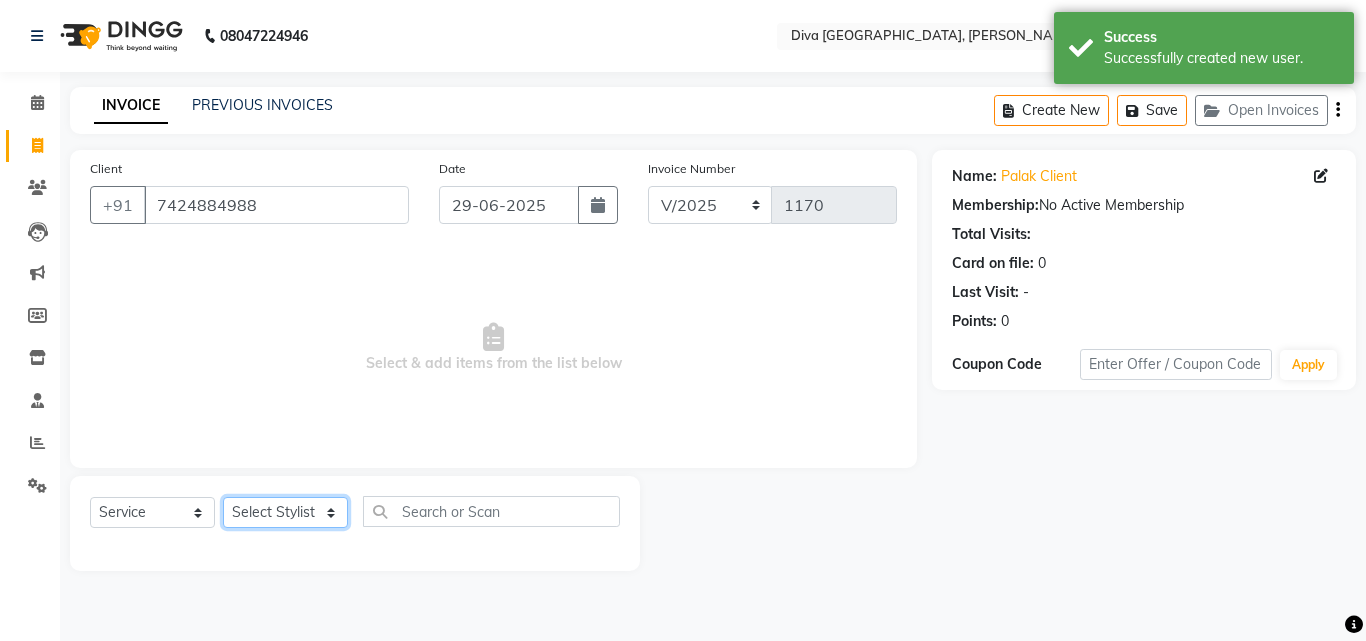 select on "61968" 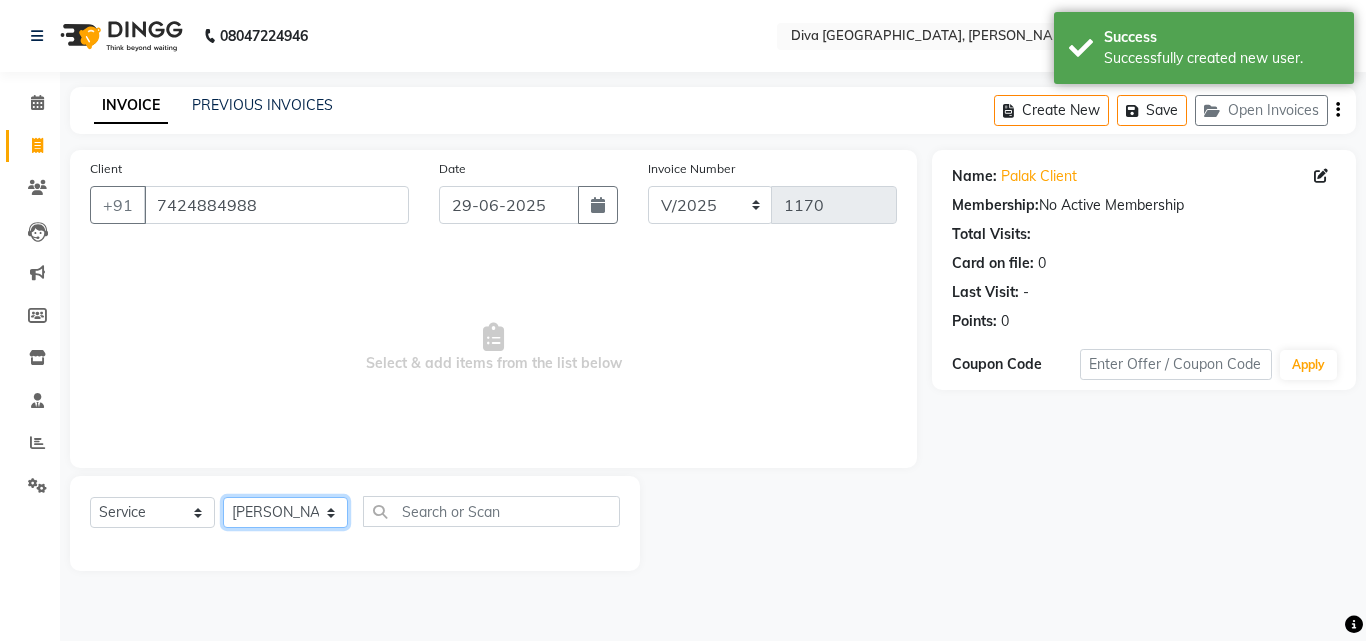 click on "Select Stylist Deepa Mam POOJA [PERSON_NAME]" 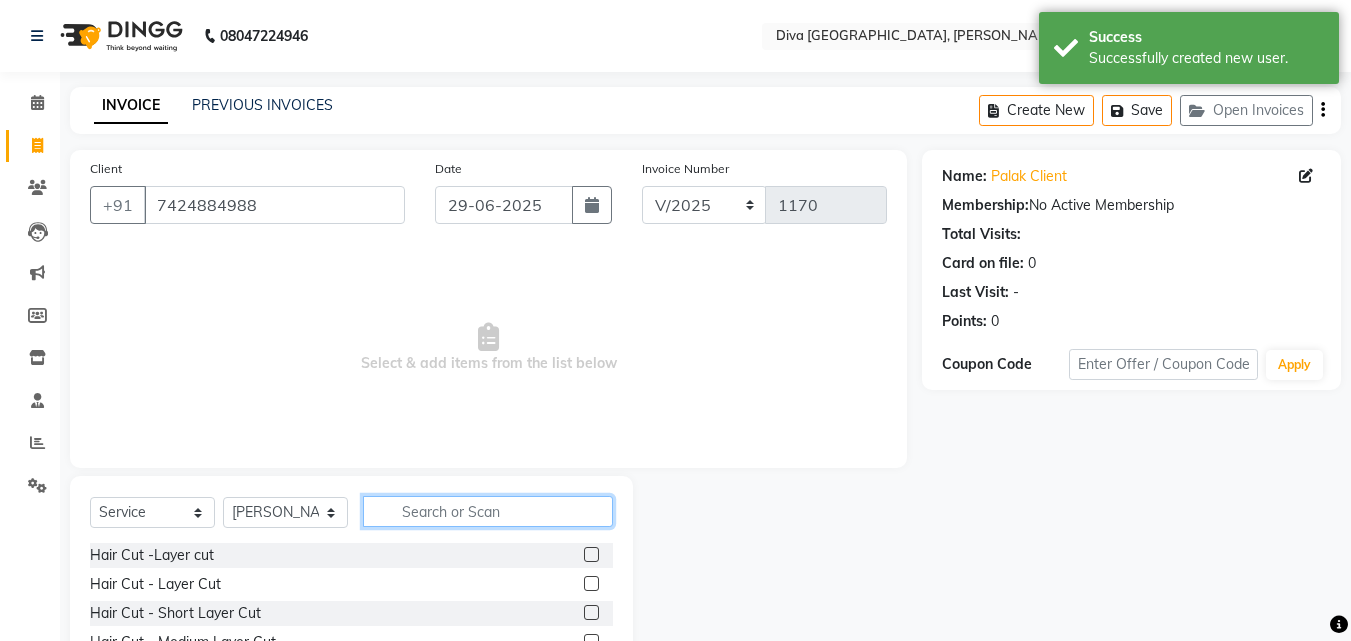 click 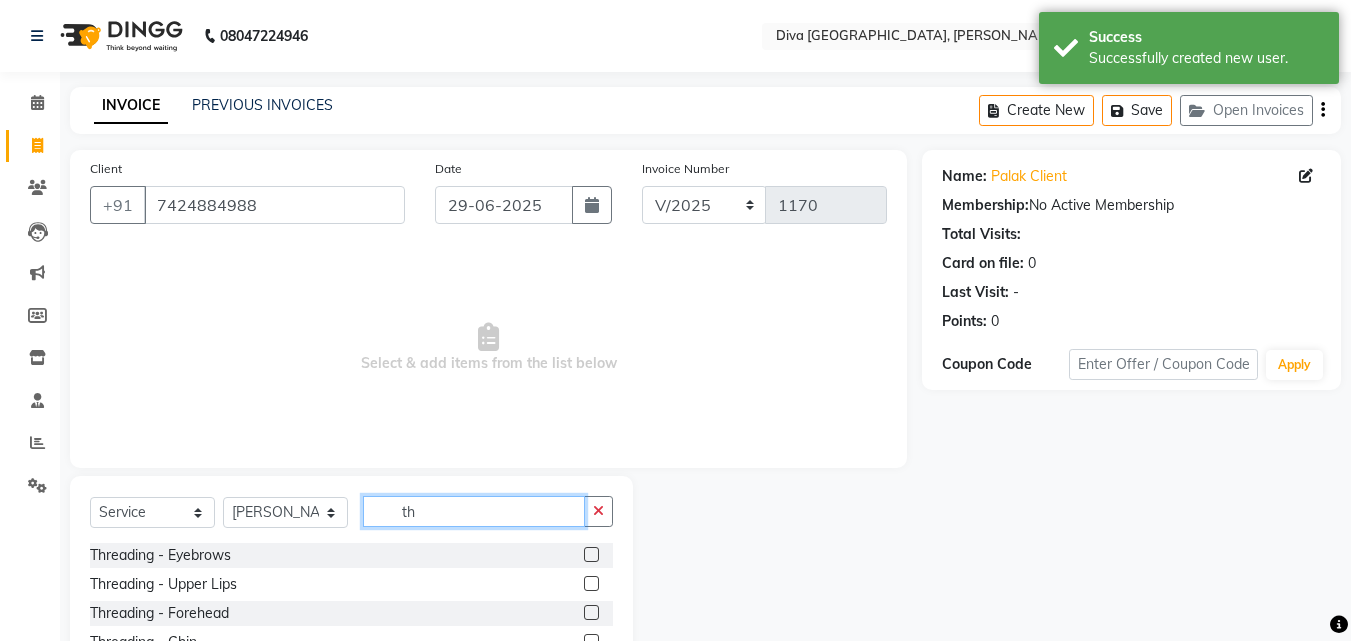 type on "th" 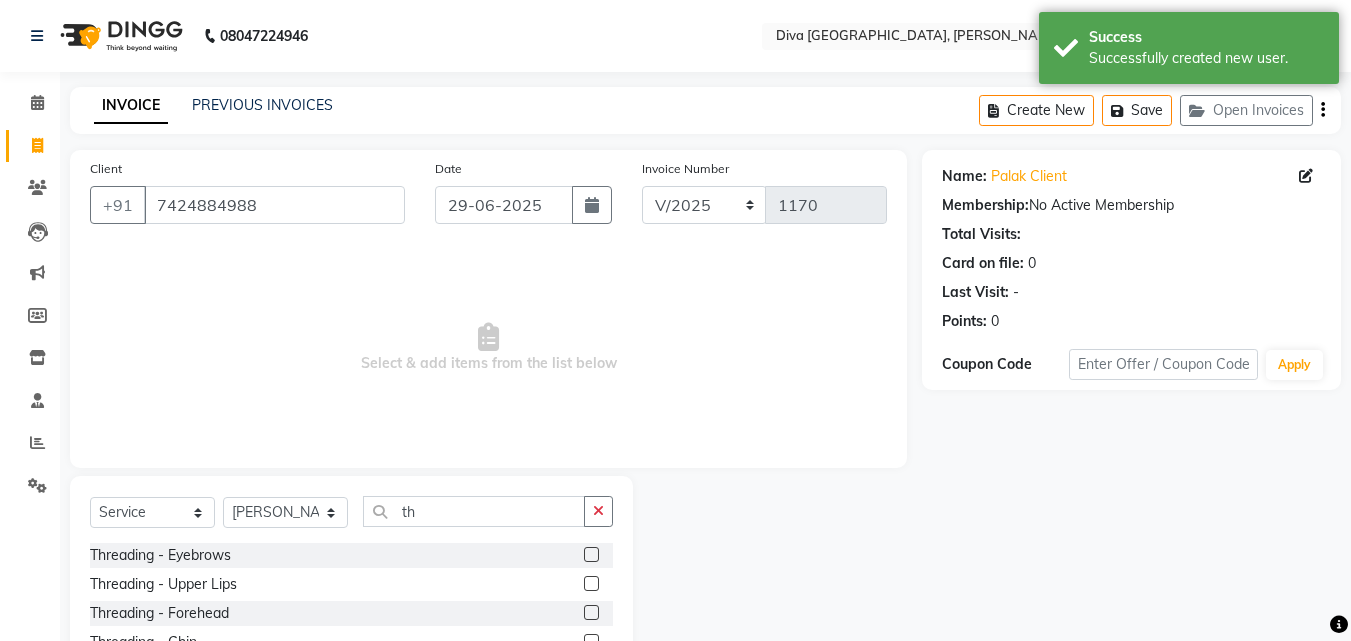 click 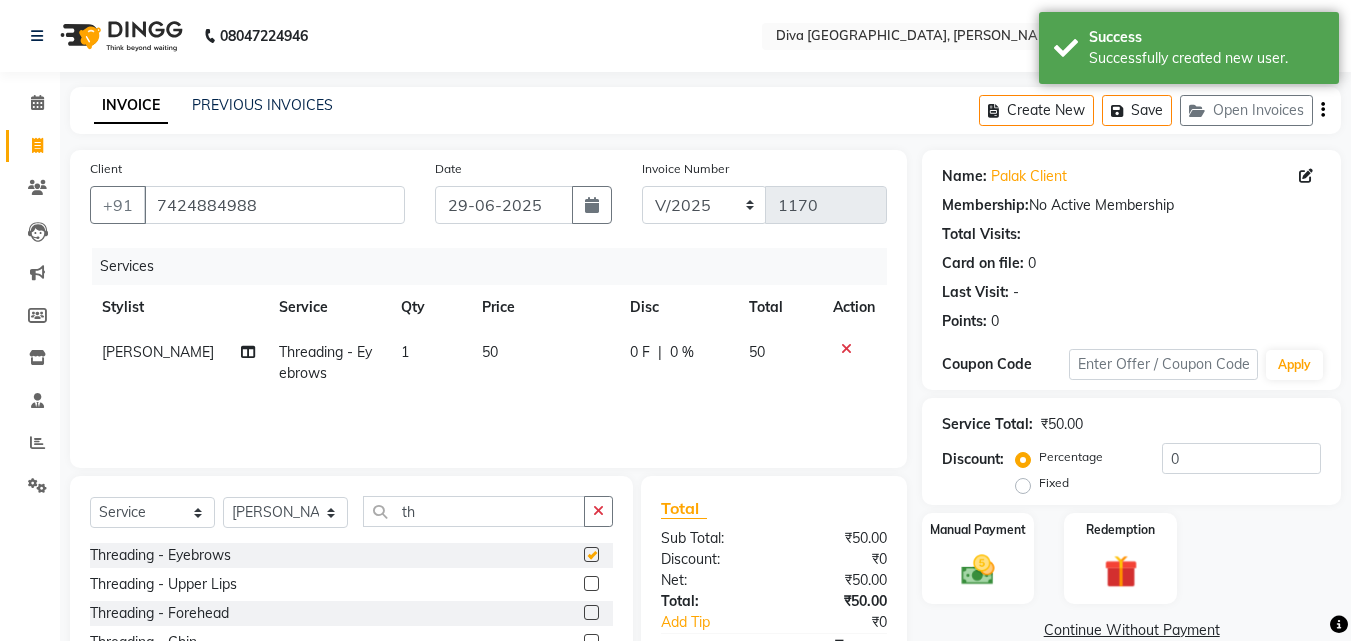 checkbox on "false" 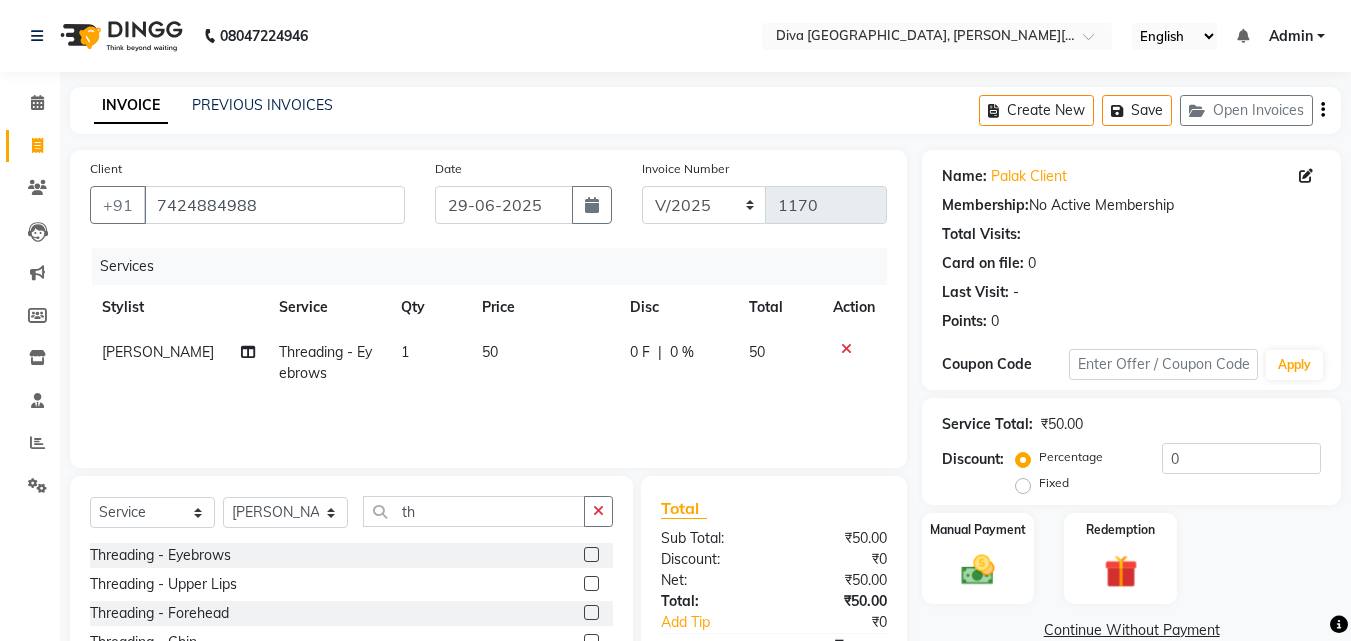 scroll, scrollTop: 160, scrollLeft: 0, axis: vertical 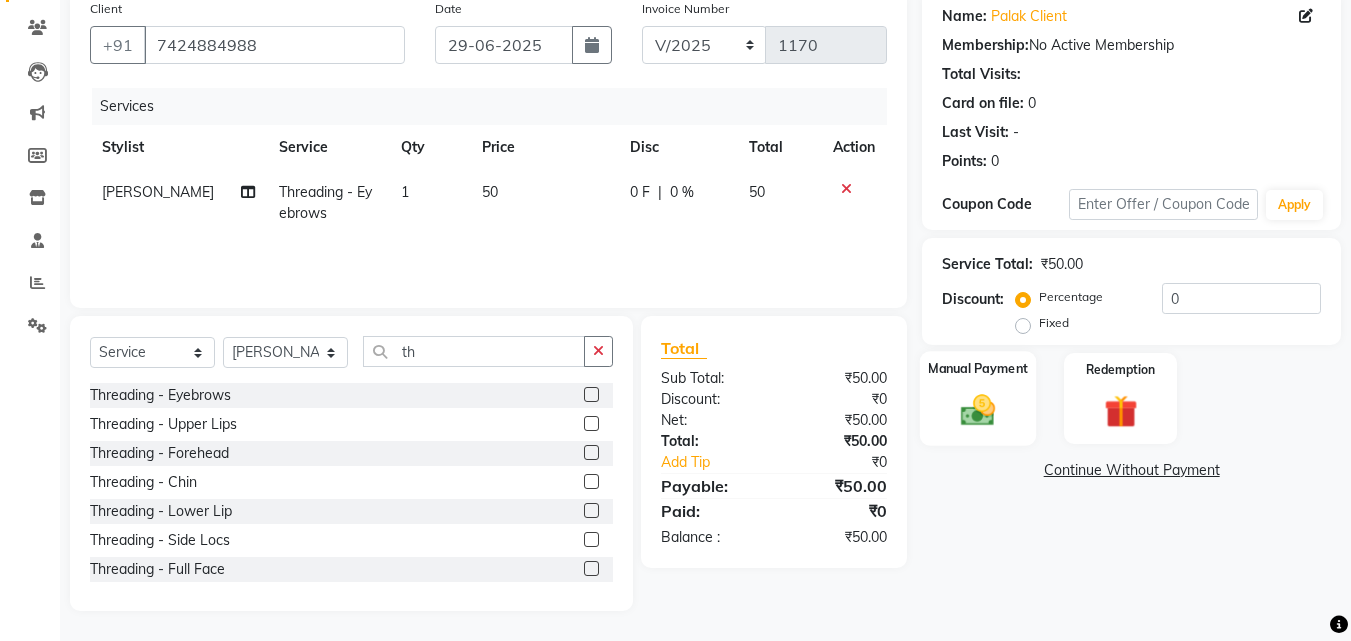 click 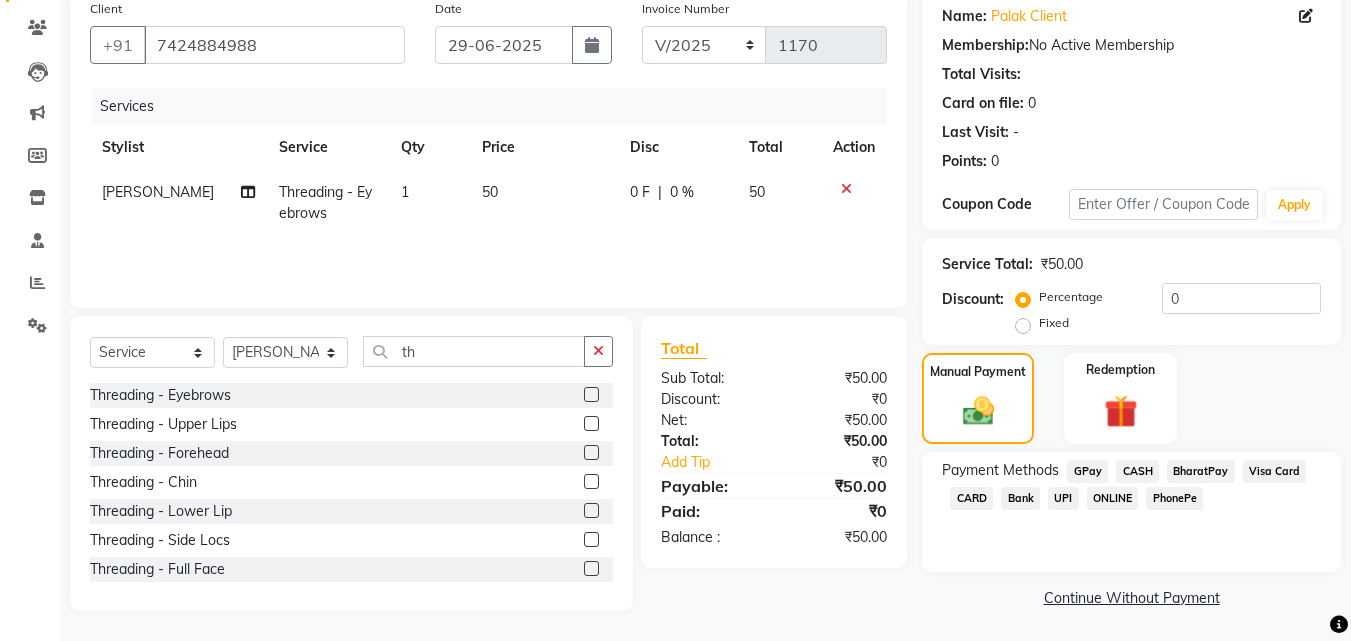 click on "GPay" 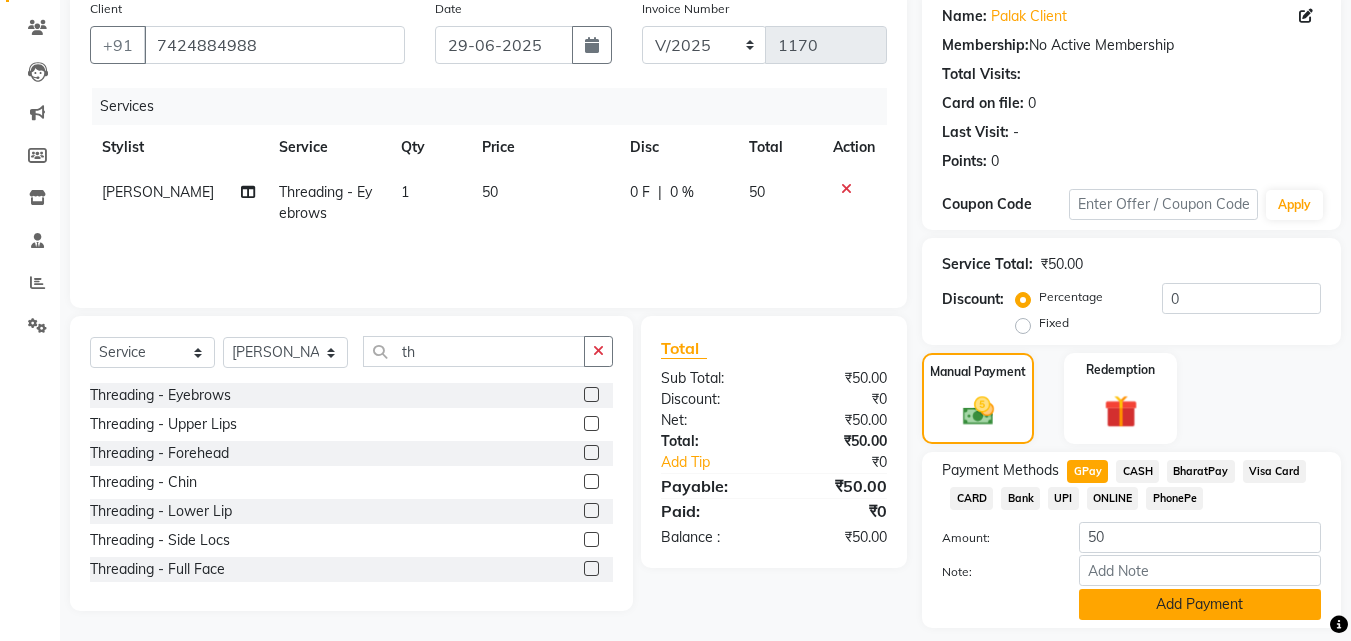 click on "Add Payment" 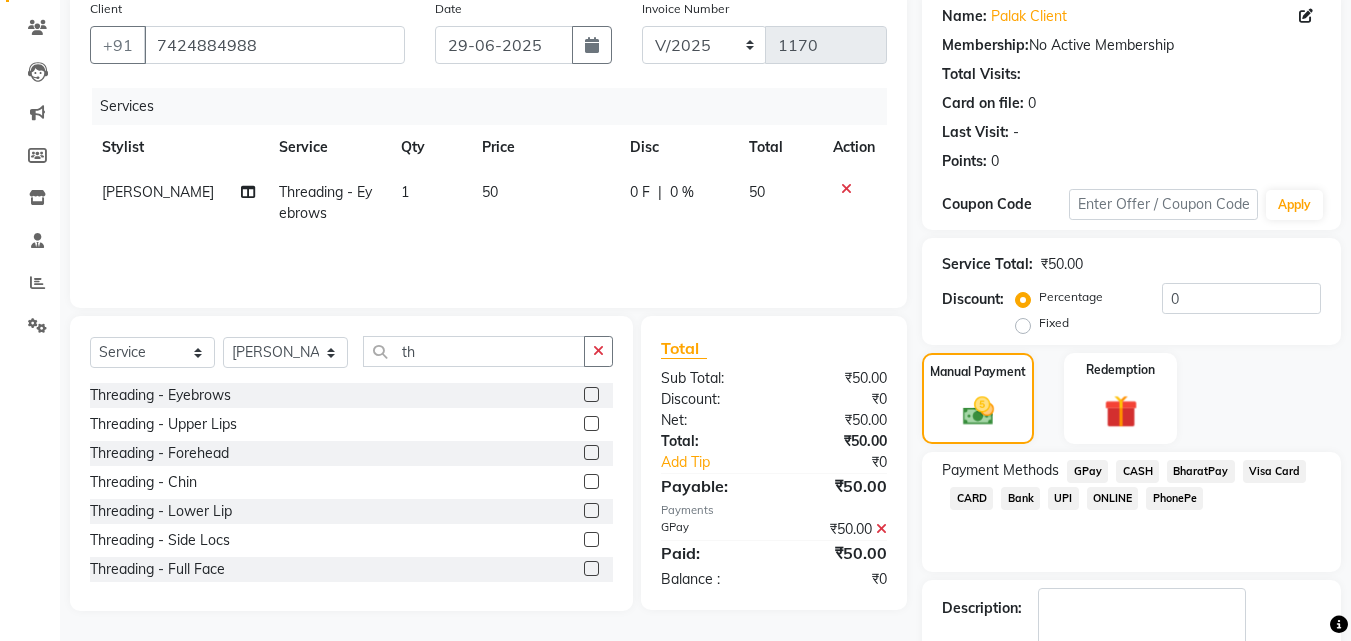 scroll, scrollTop: 242, scrollLeft: 0, axis: vertical 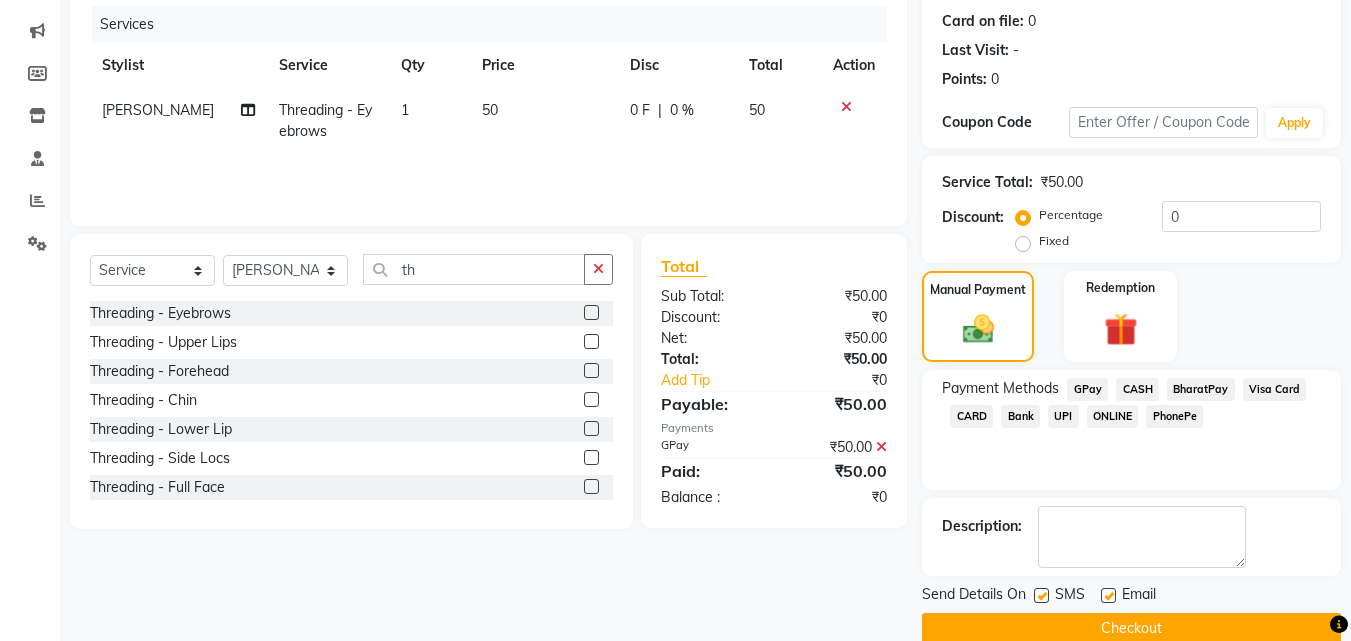 click on "Checkout" 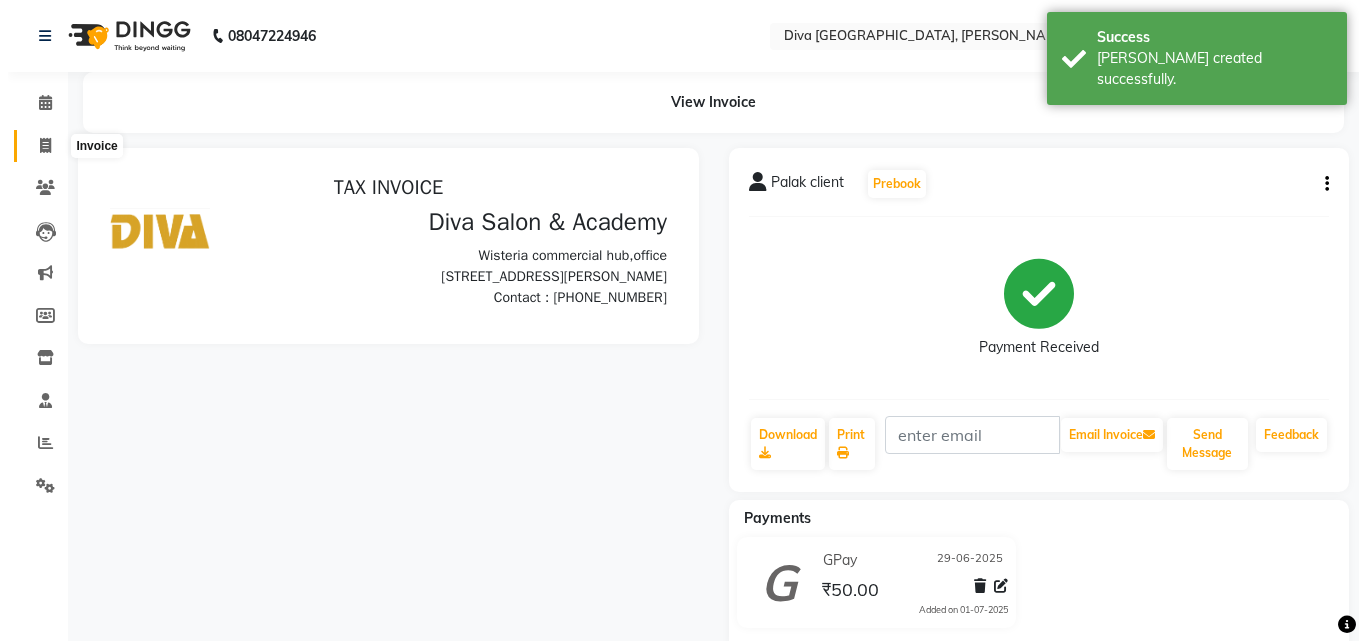 scroll, scrollTop: 0, scrollLeft: 0, axis: both 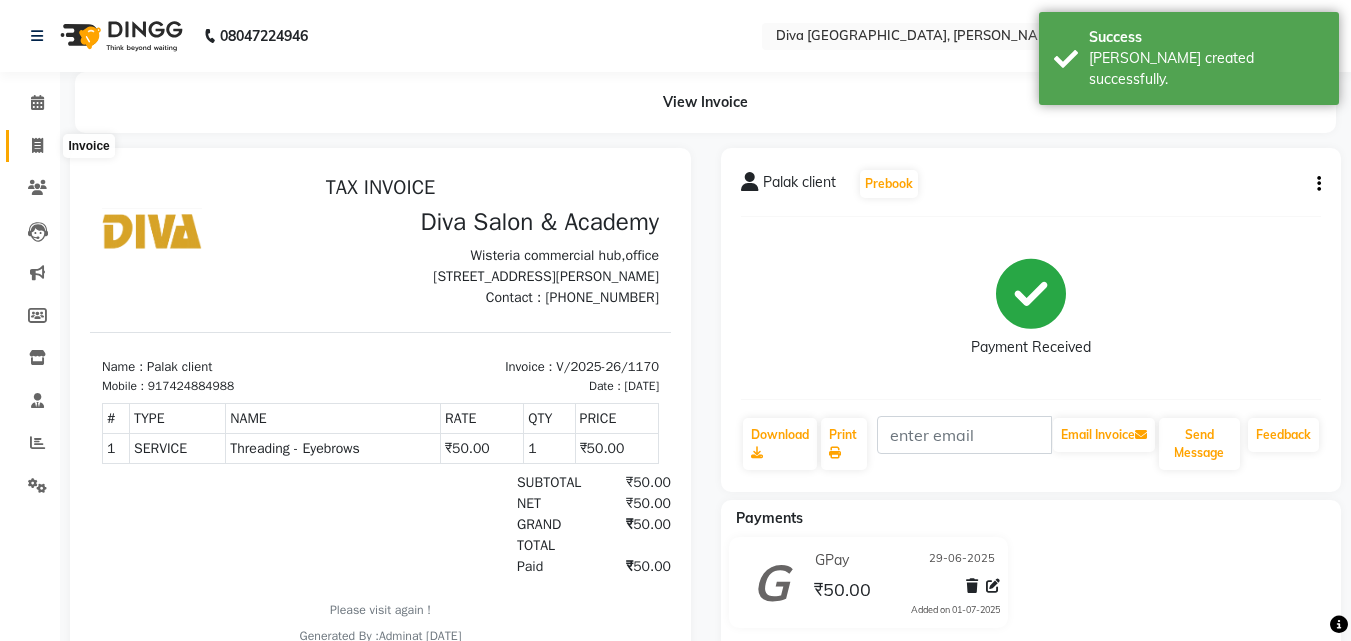 click 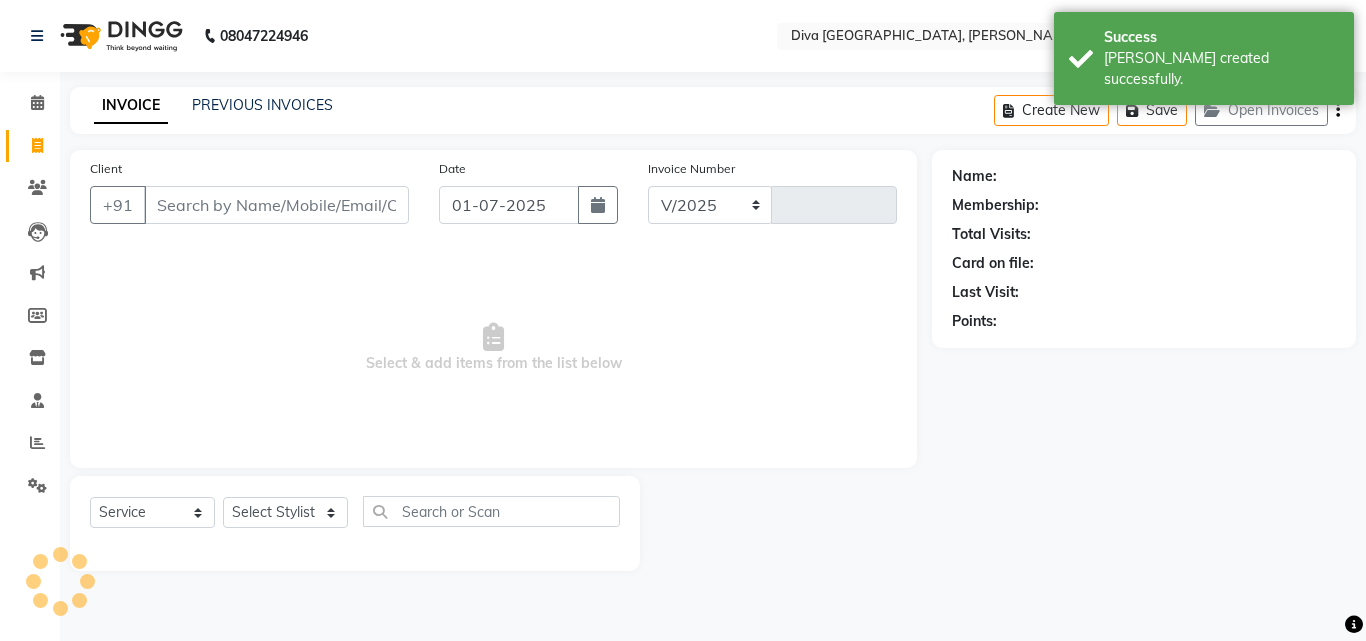 select on "671" 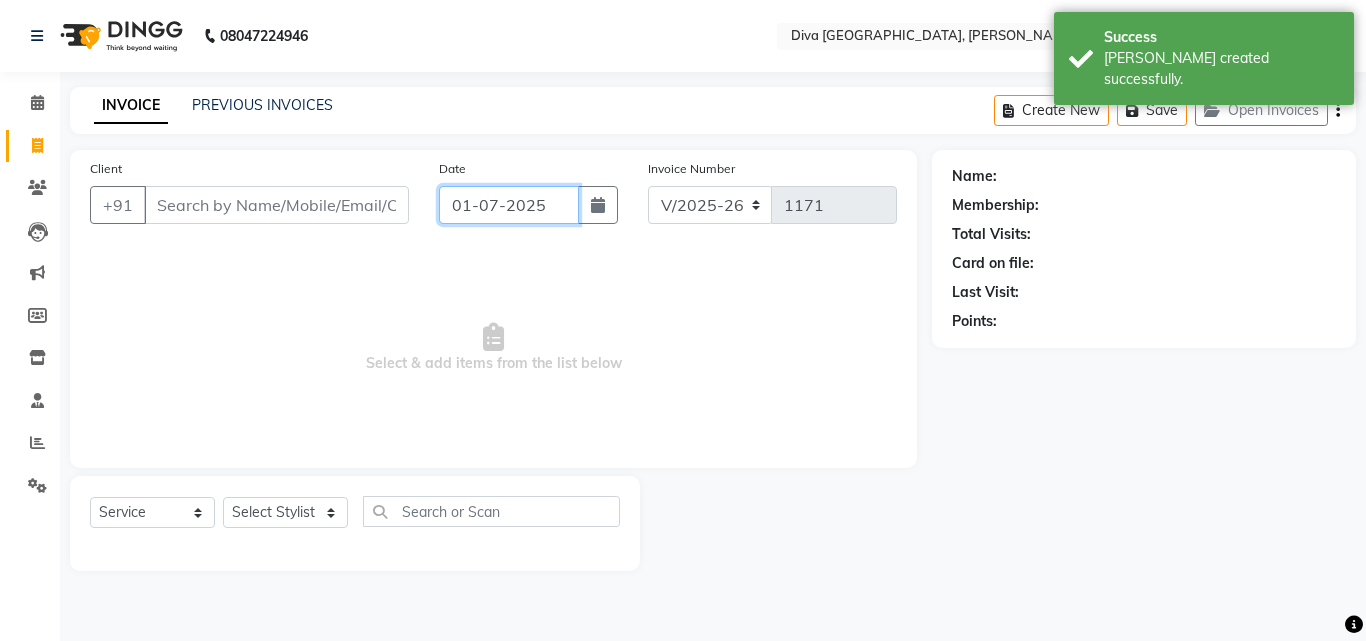 click on "01-07-2025" 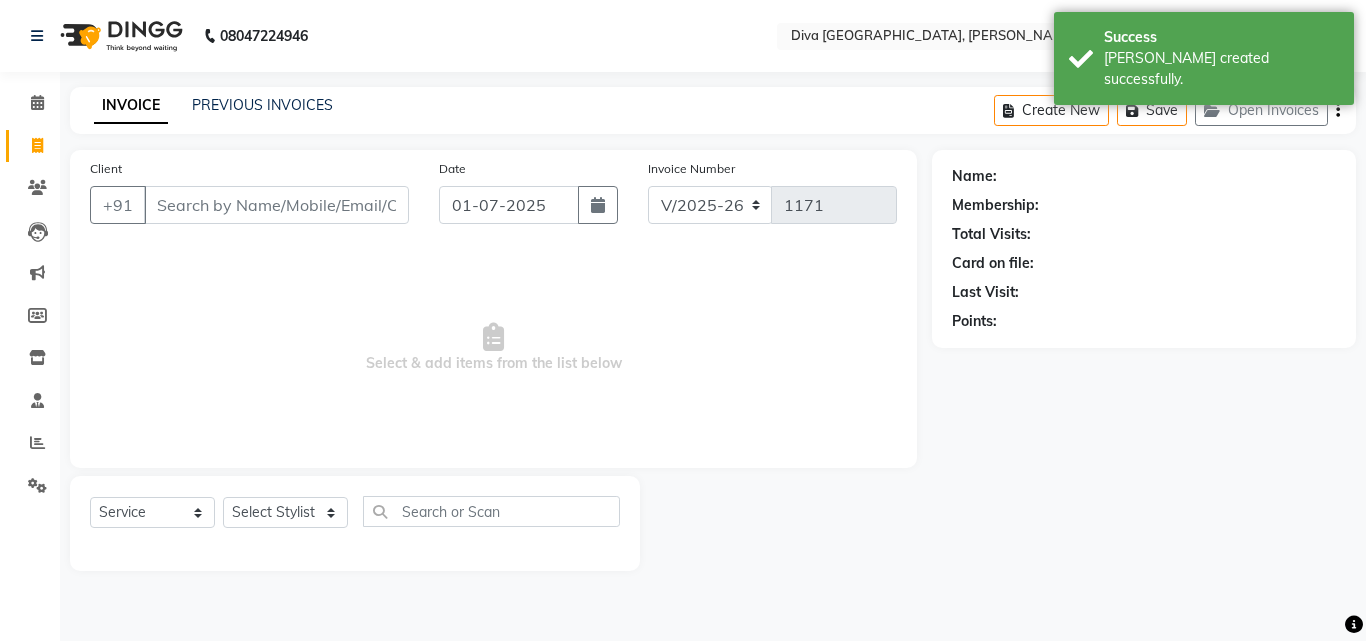 select on "7" 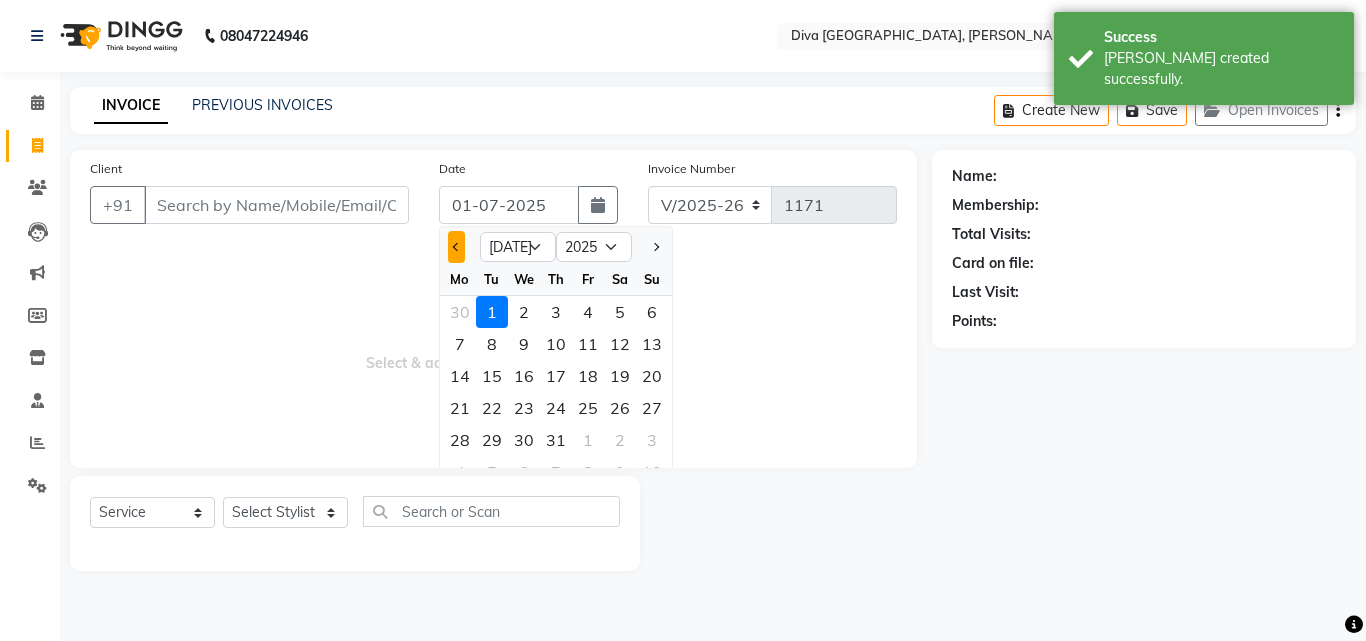 click 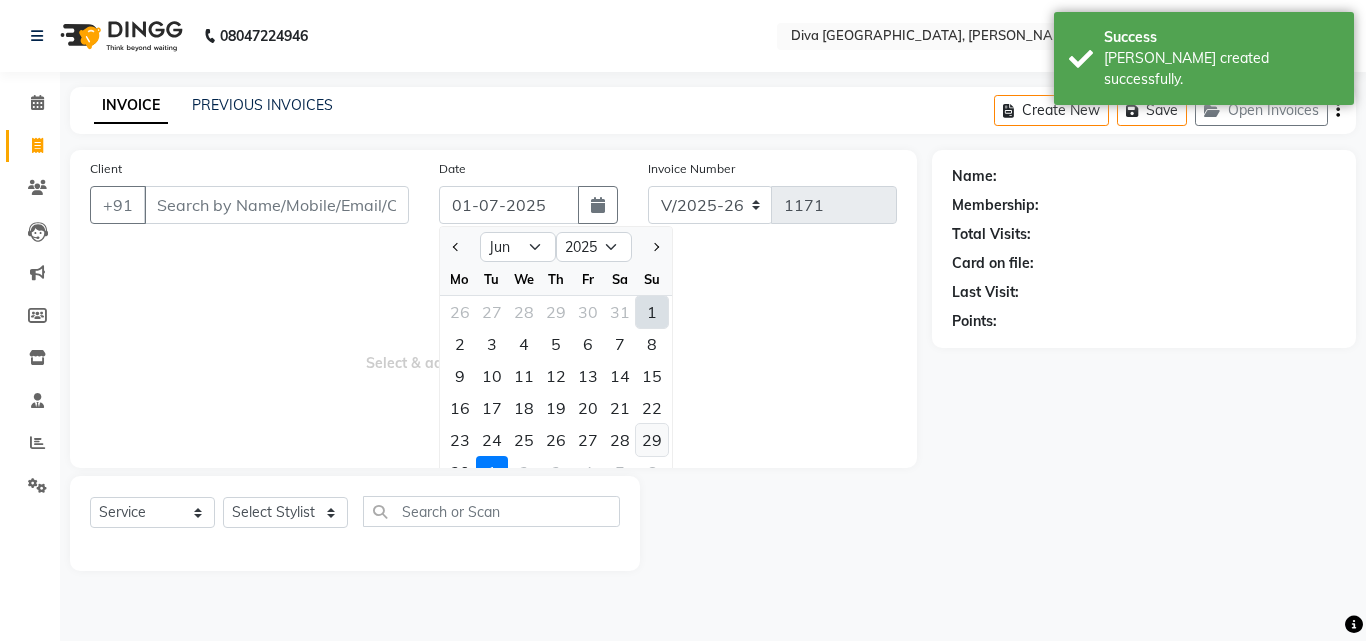 click on "29" 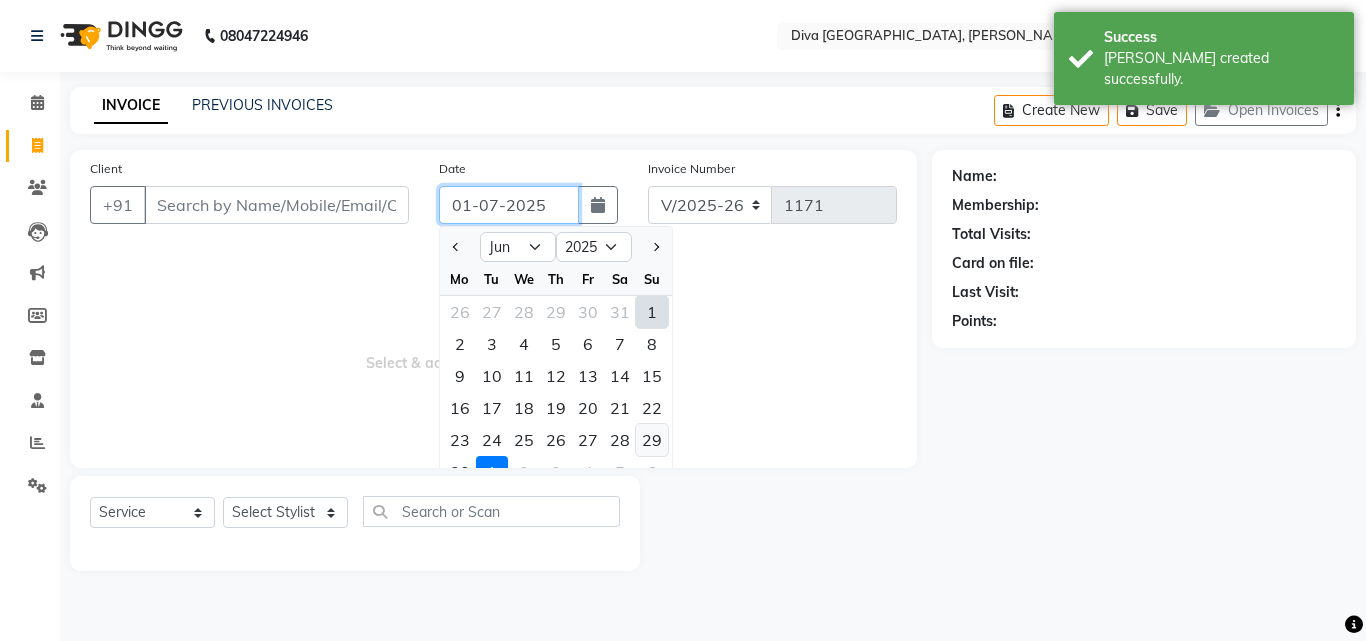 type on "29-06-2025" 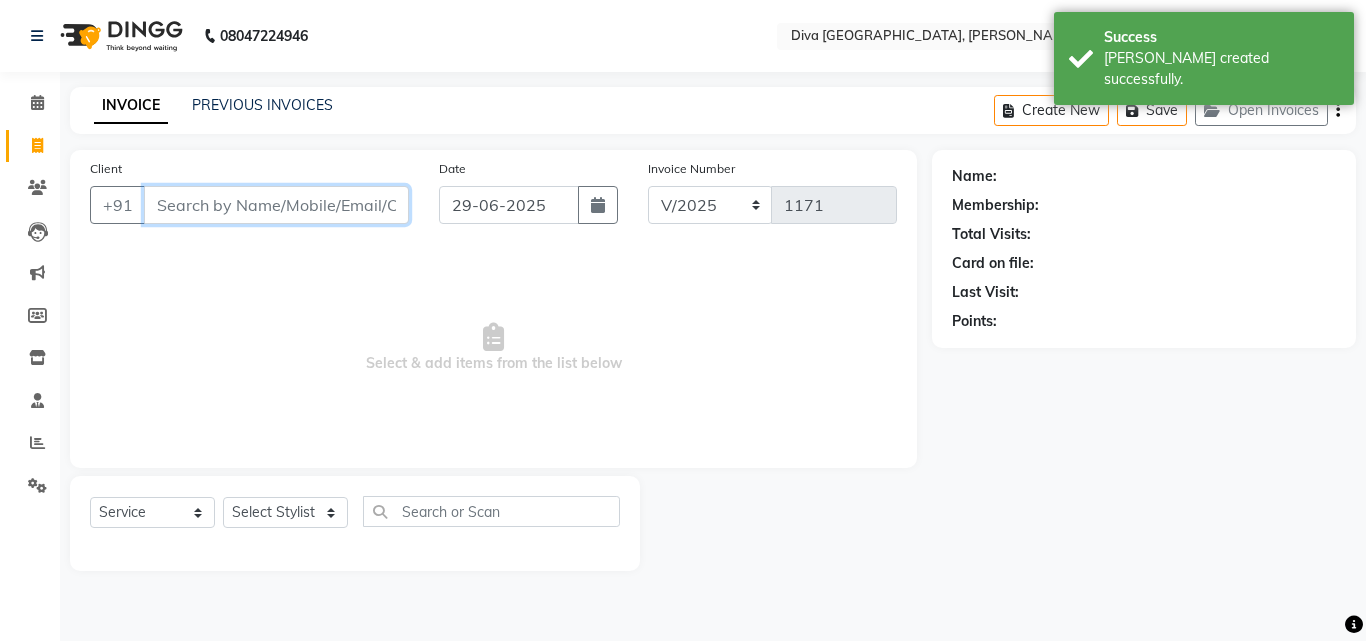 click on "Client" at bounding box center (276, 205) 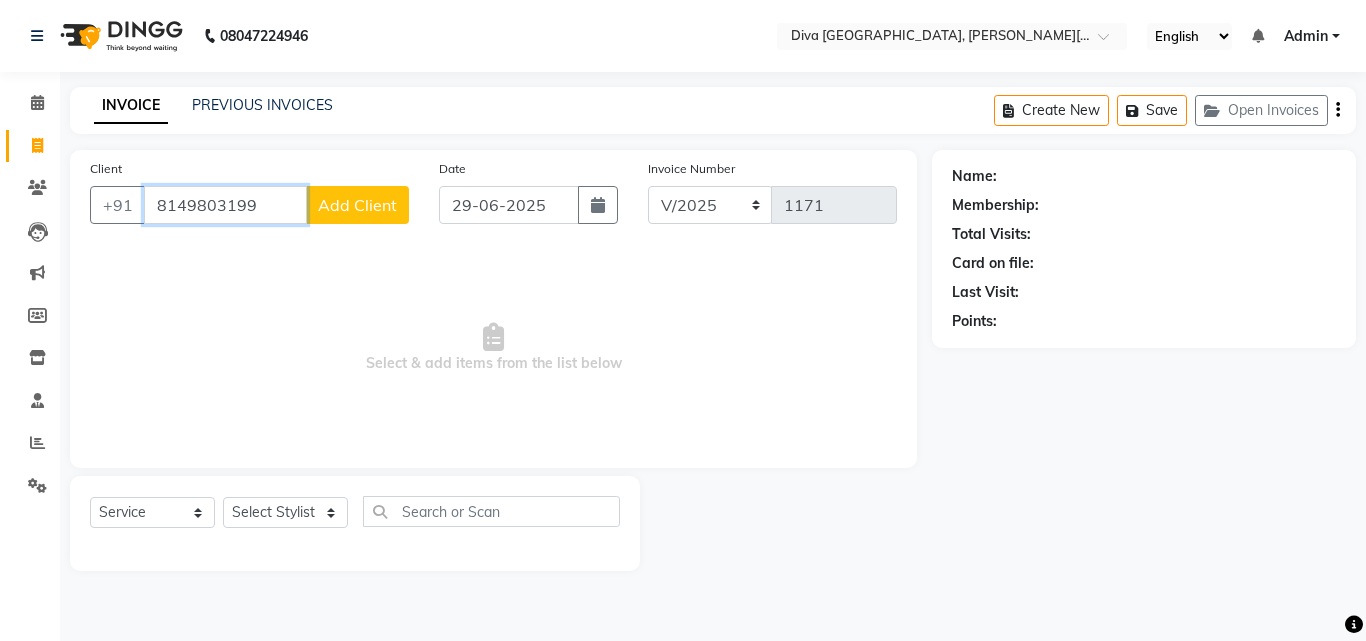 type on "8149803199" 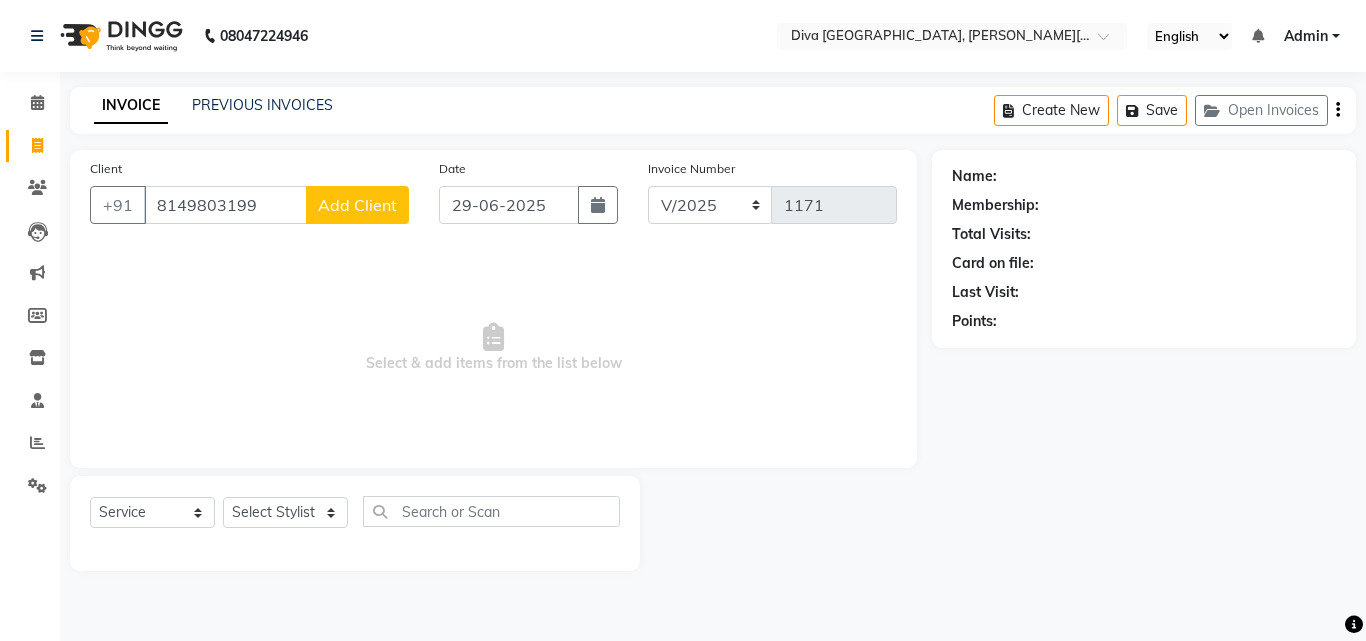 click on "Add Client" 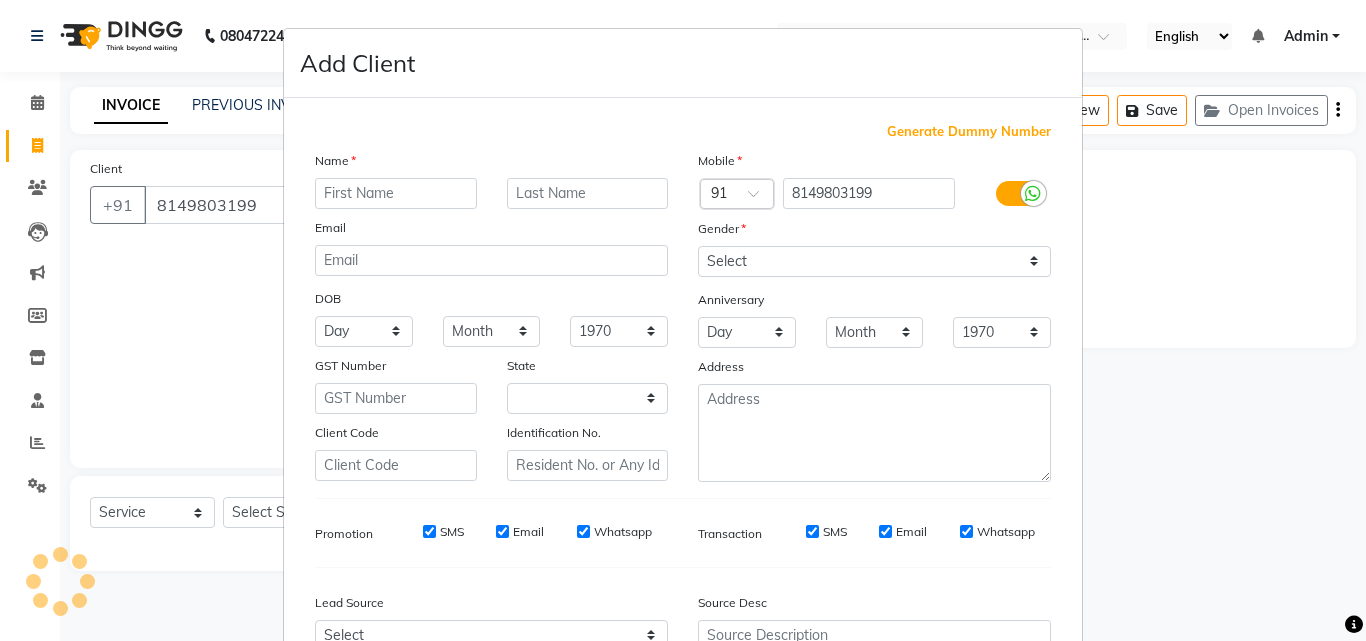 select on "22" 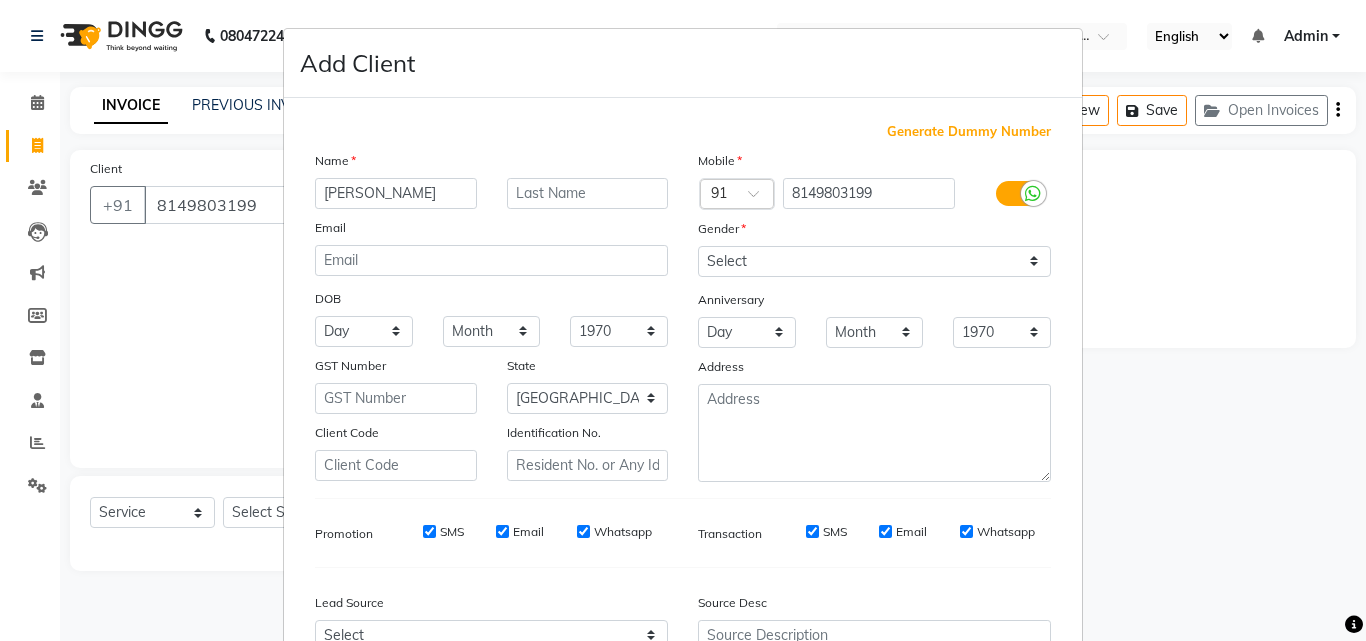 type on "[PERSON_NAME]" 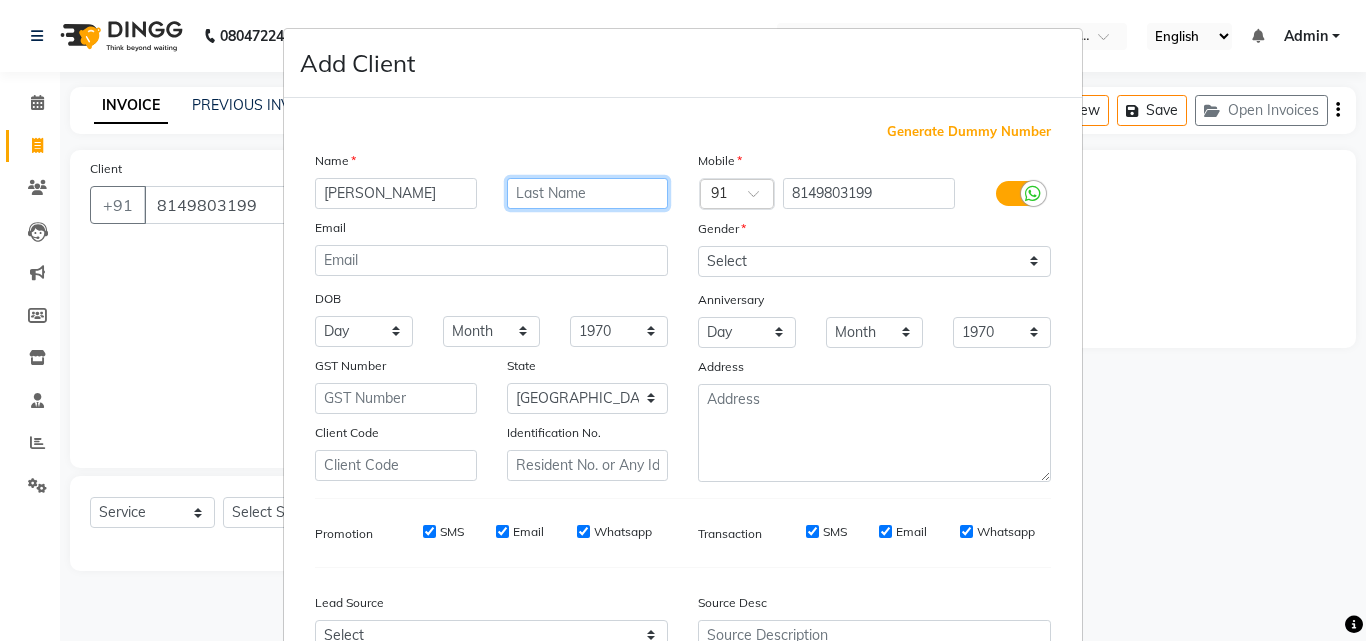 click at bounding box center [588, 193] 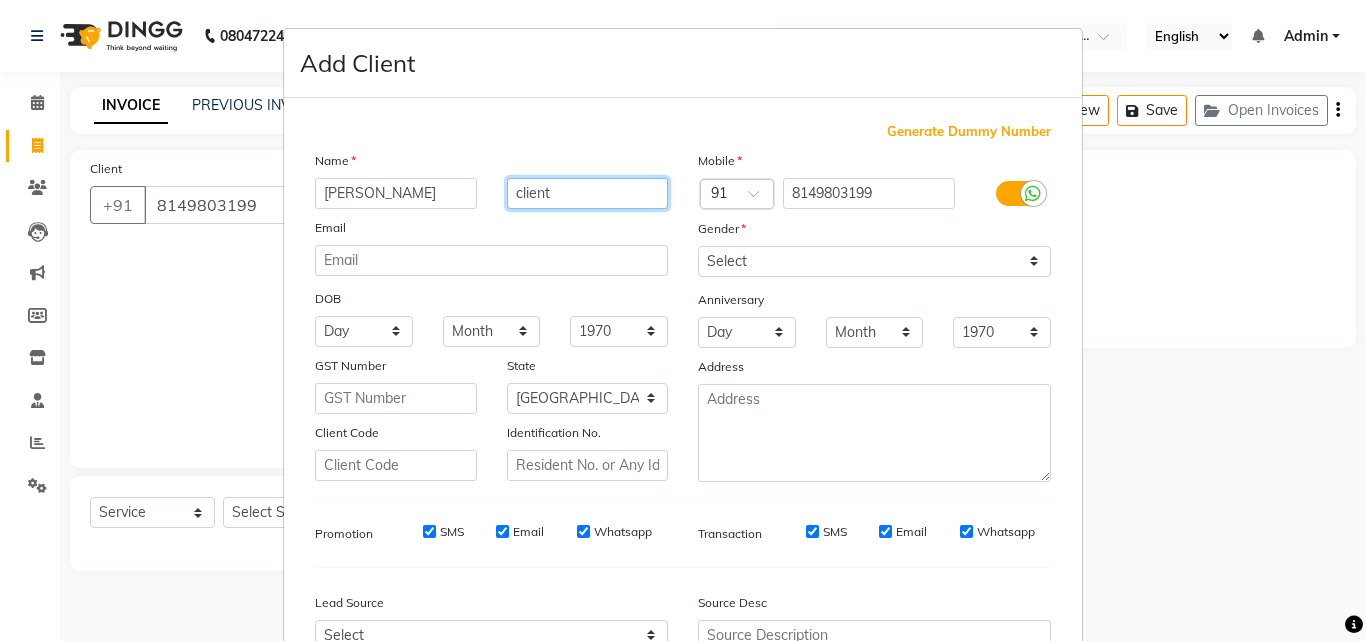 type on "client" 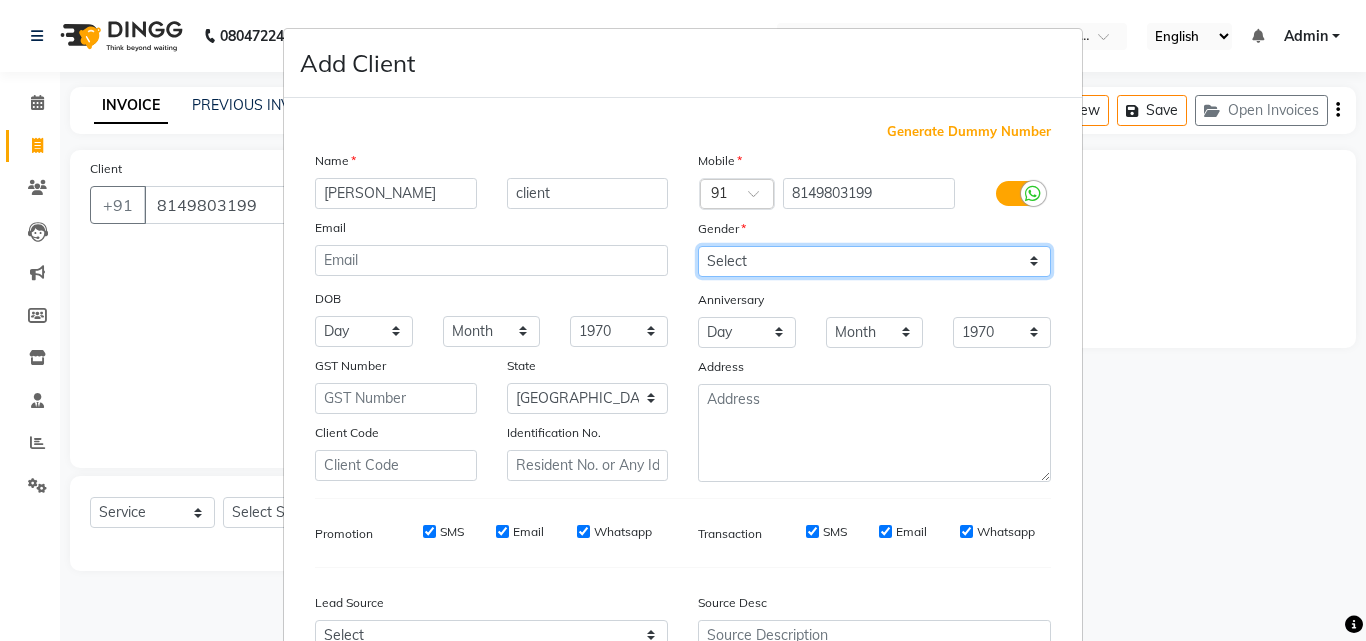 click on "Select [DEMOGRAPHIC_DATA] [DEMOGRAPHIC_DATA] Other Prefer Not To Say" at bounding box center [874, 261] 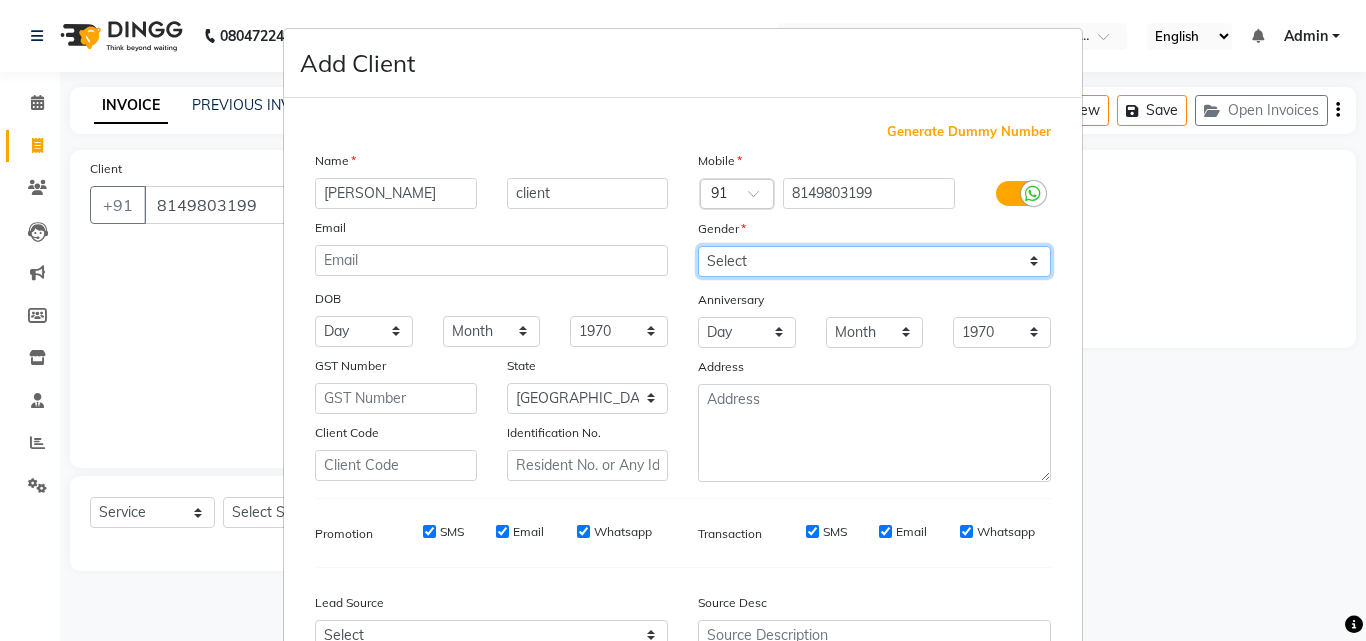 select on "[DEMOGRAPHIC_DATA]" 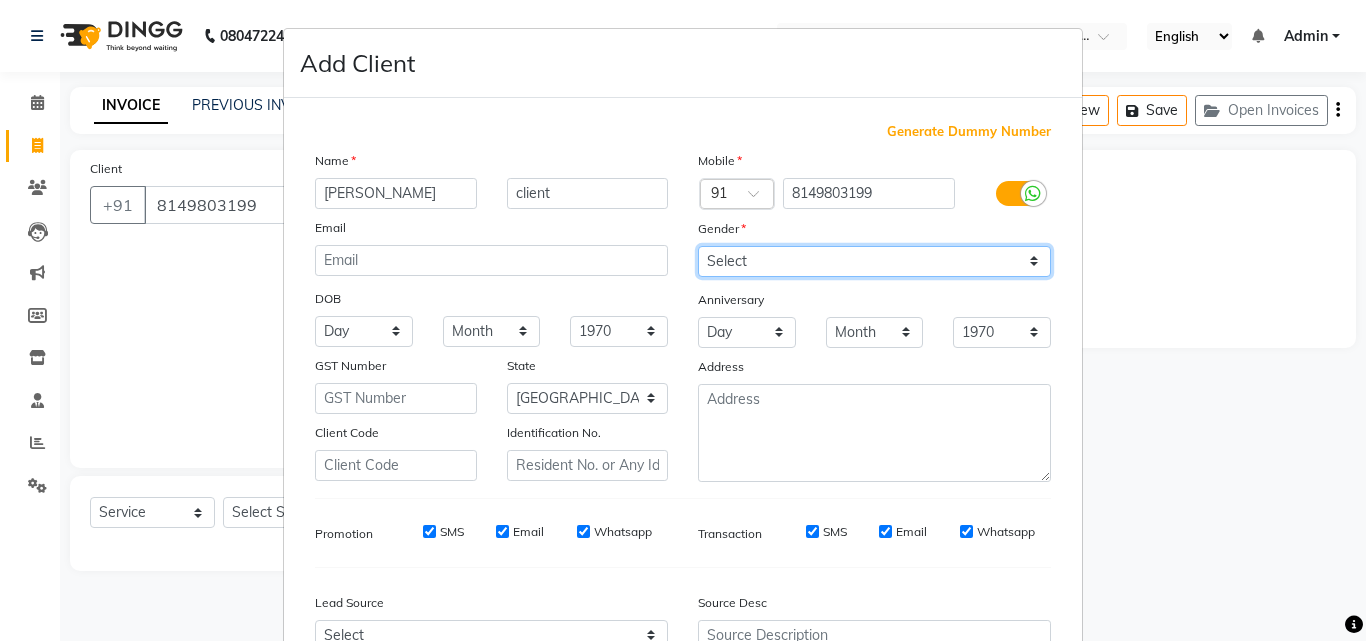 click on "Select [DEMOGRAPHIC_DATA] [DEMOGRAPHIC_DATA] Other Prefer Not To Say" at bounding box center (874, 261) 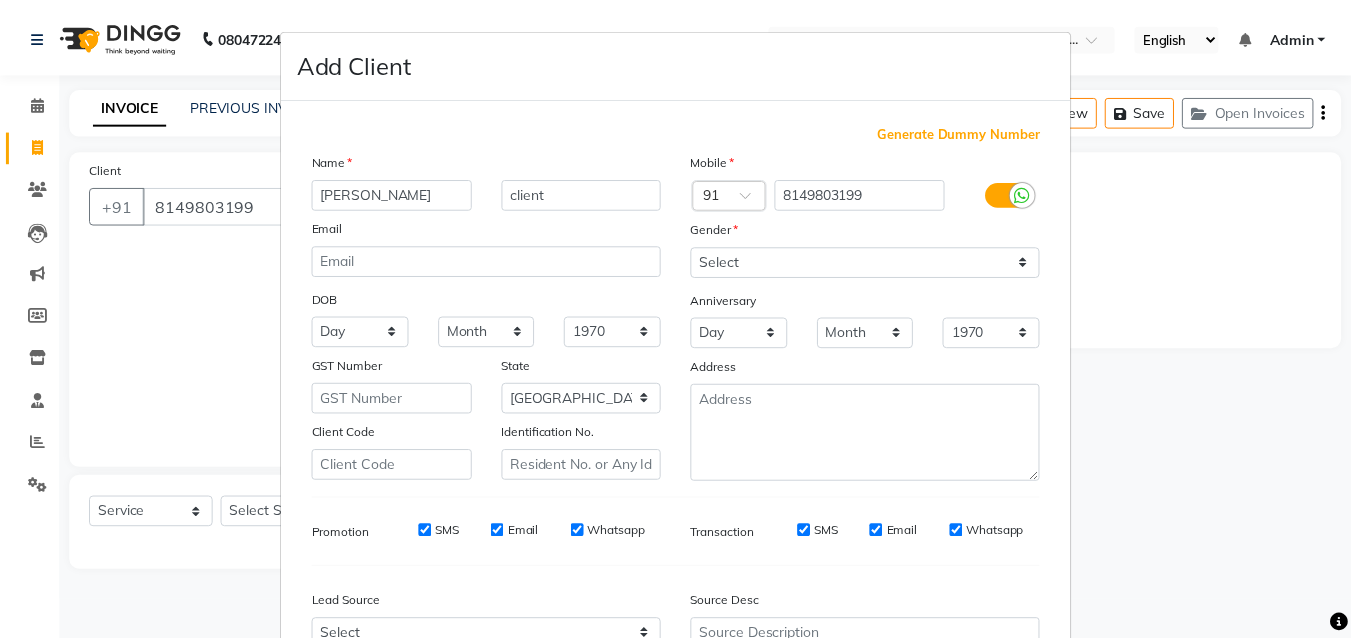 scroll, scrollTop: 177, scrollLeft: 0, axis: vertical 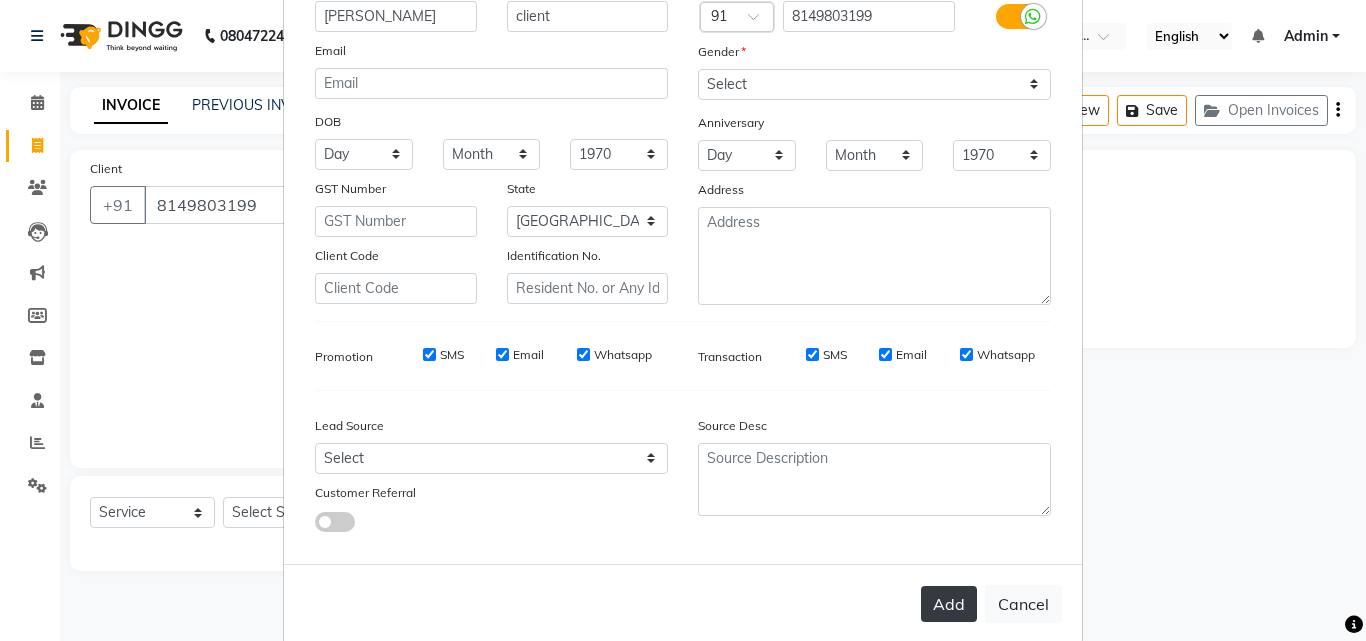 click on "Add" at bounding box center (949, 604) 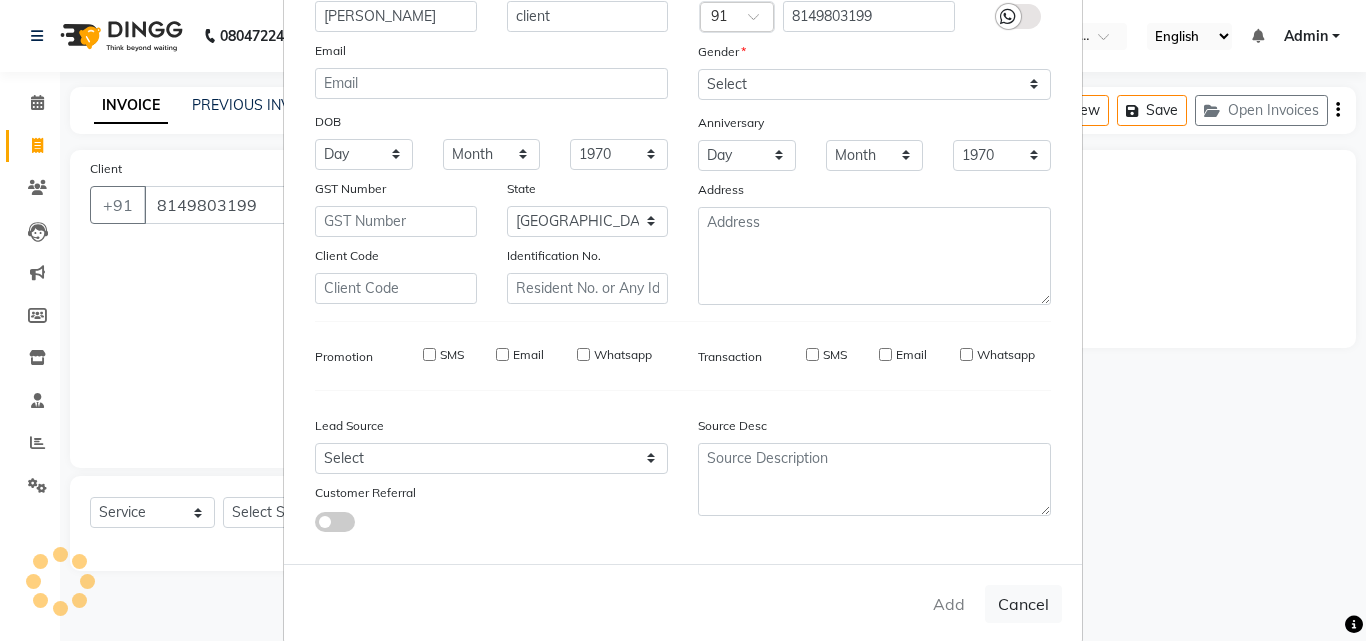 type 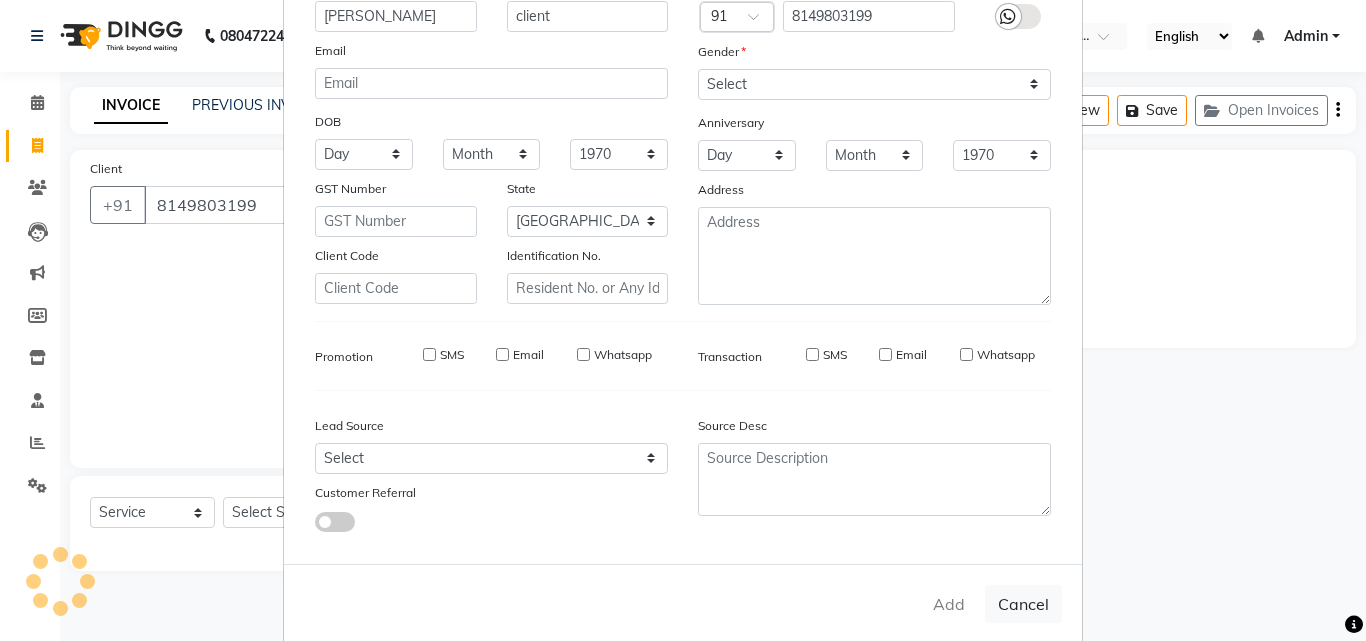 type 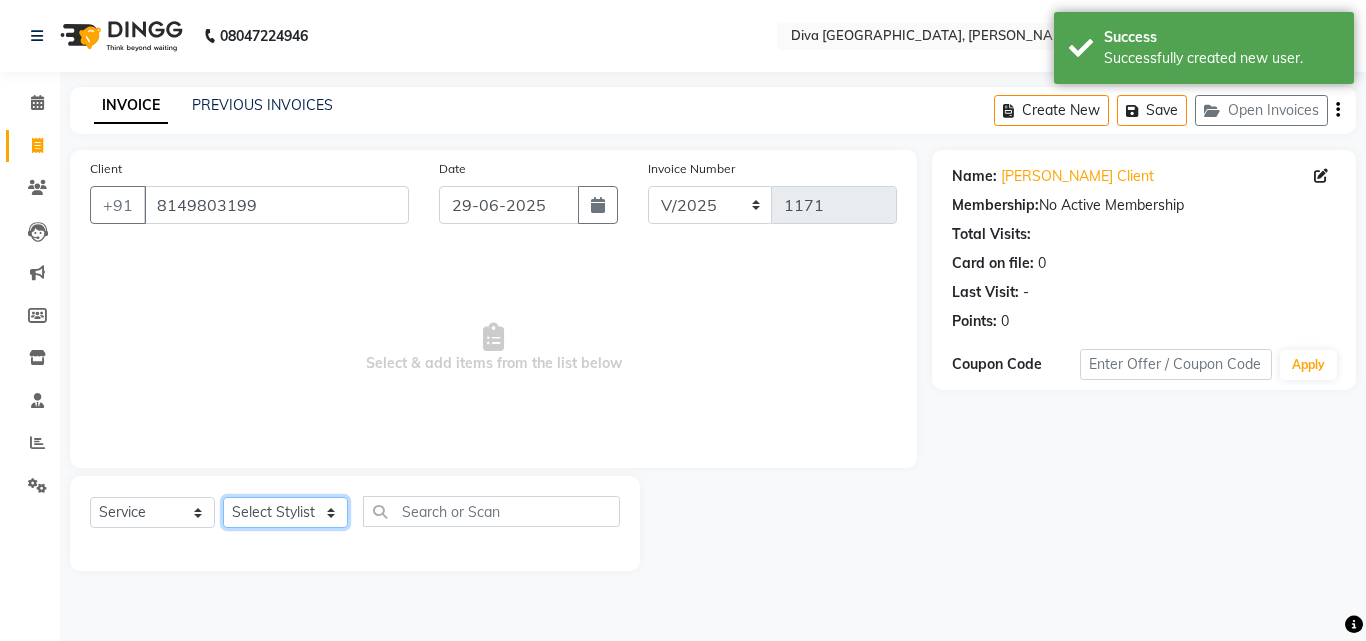 click on "Select Stylist Deepa Mam POOJA [PERSON_NAME]" 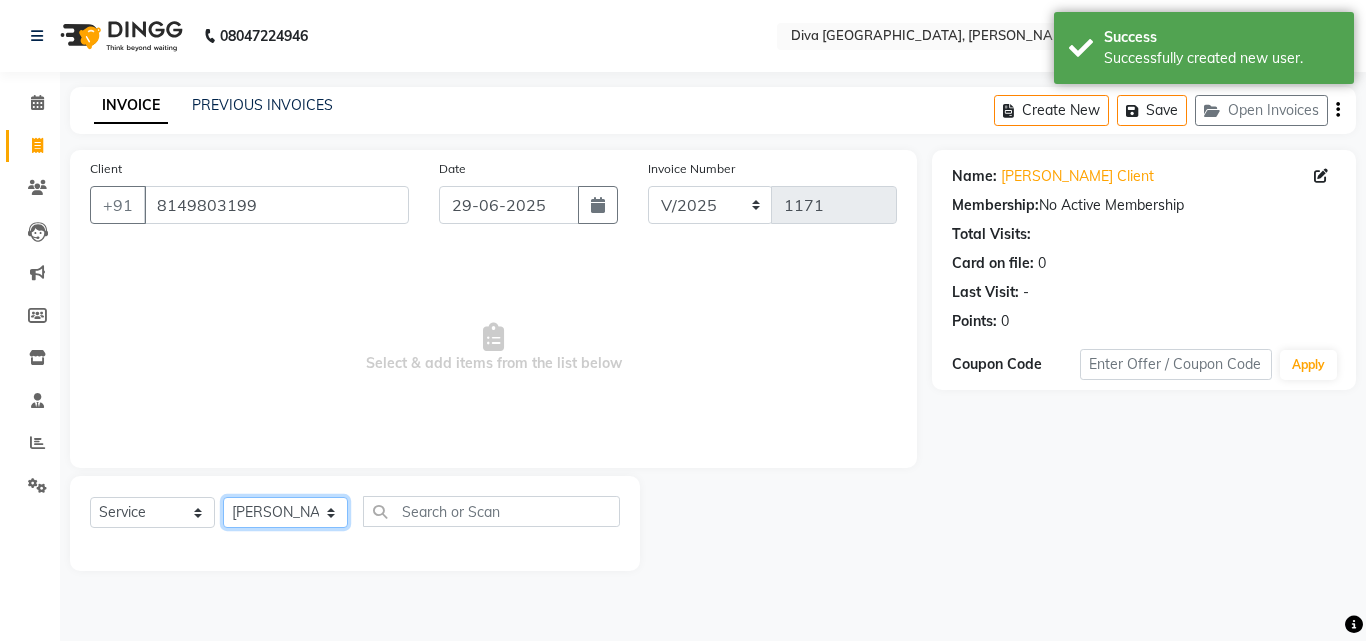 click on "Select Stylist Deepa Mam POOJA [PERSON_NAME]" 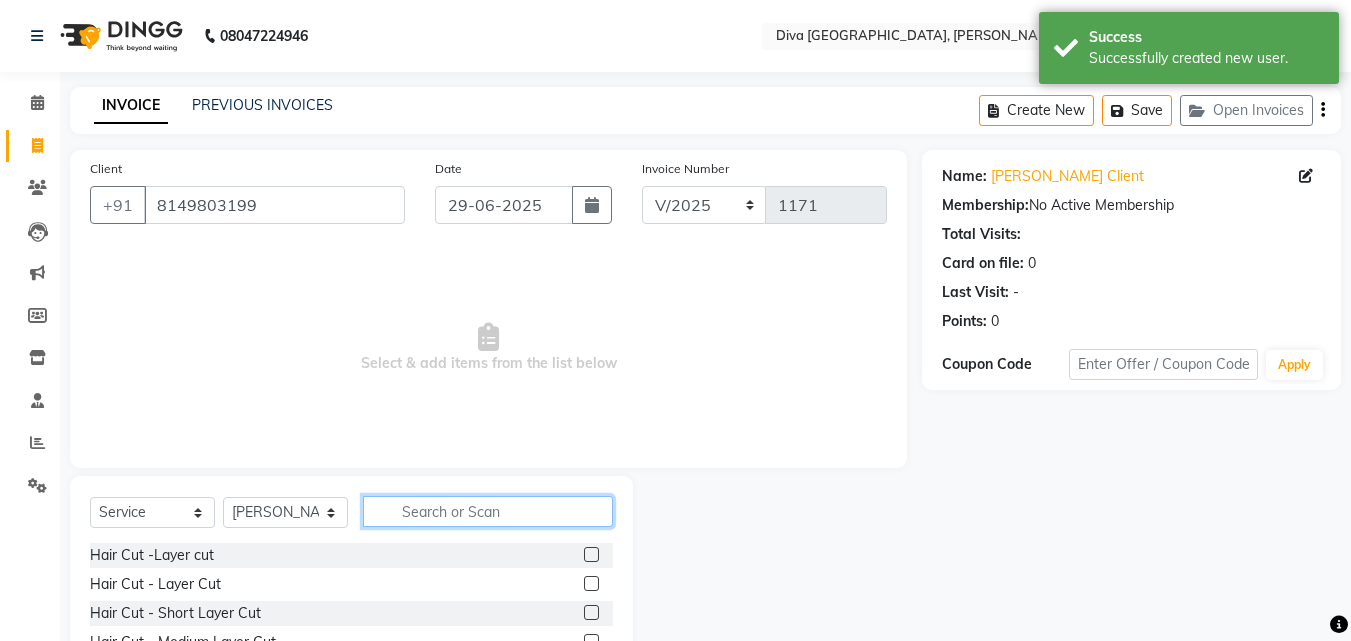 click 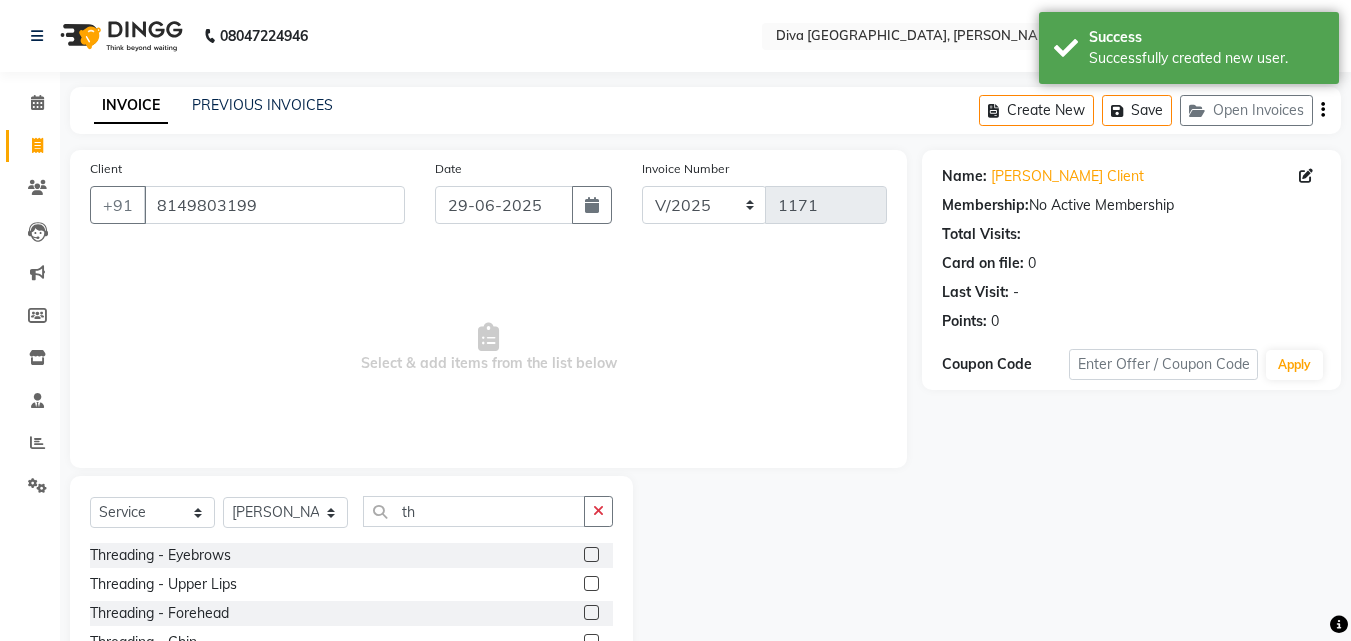 click 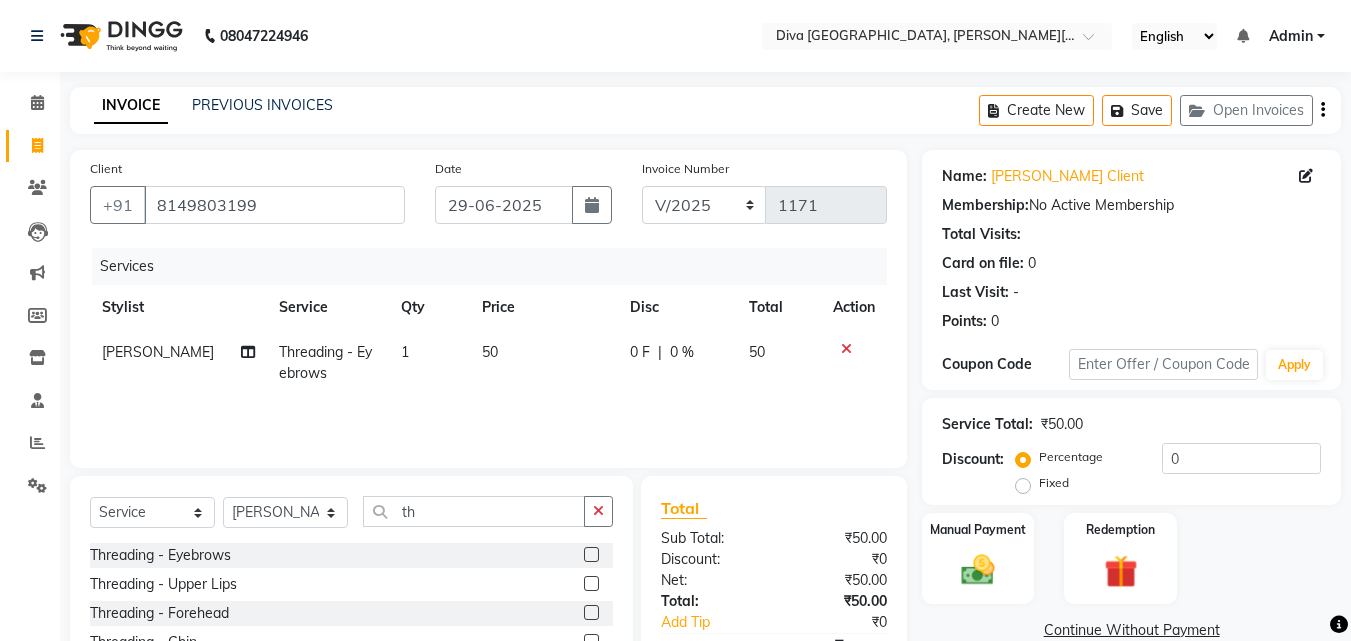 click 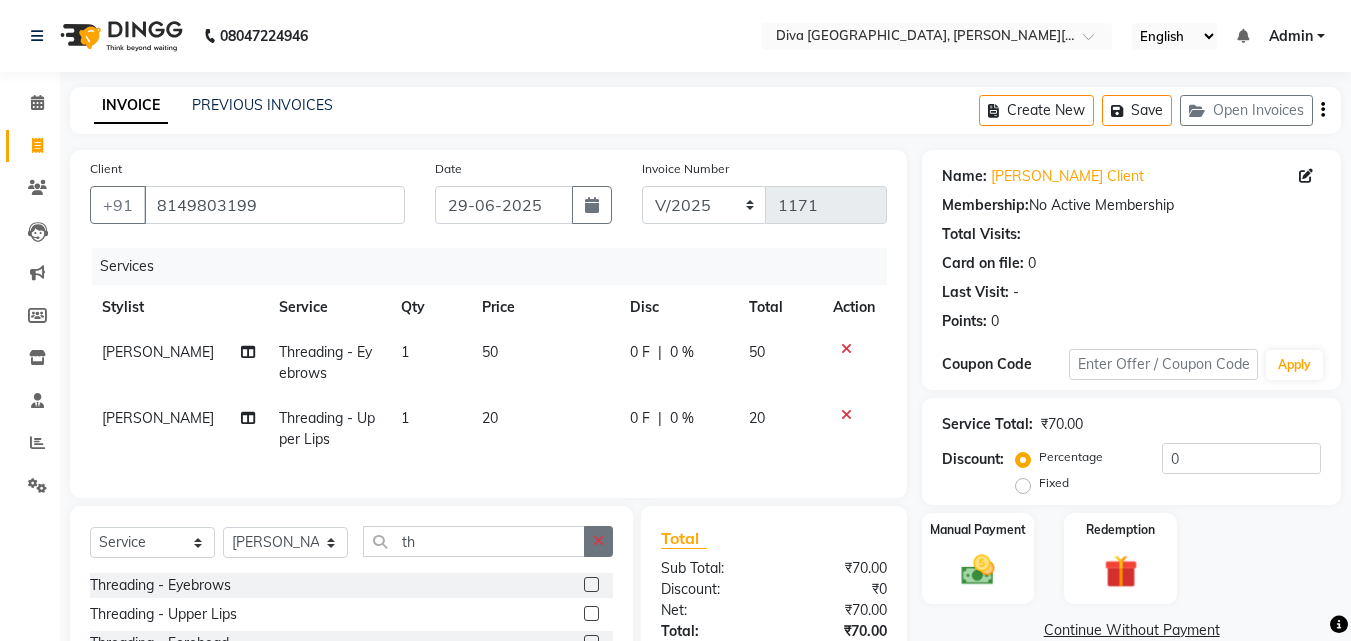 click 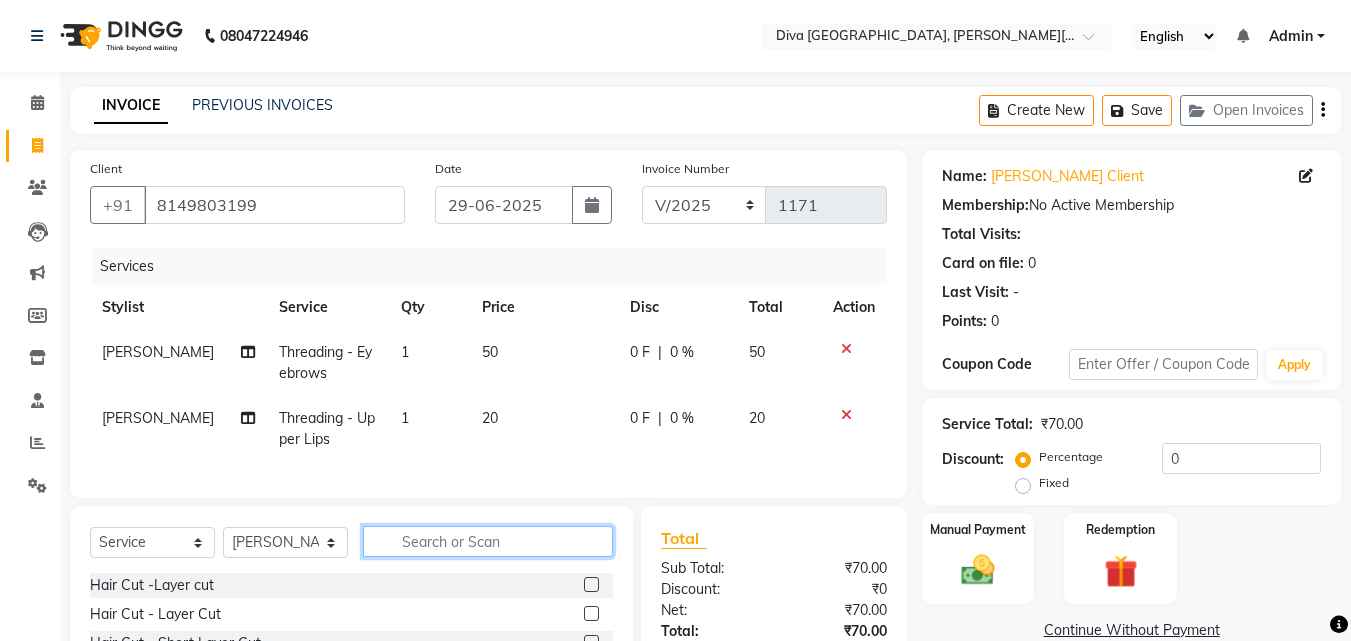 scroll, scrollTop: 205, scrollLeft: 0, axis: vertical 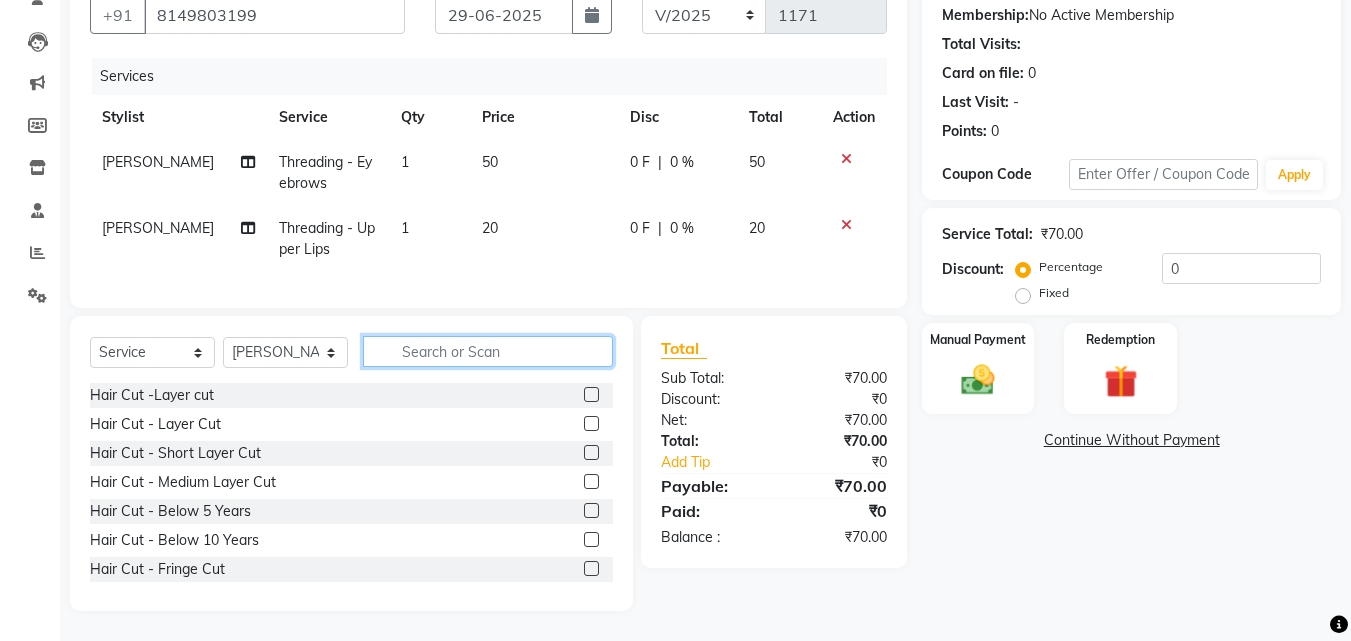 click 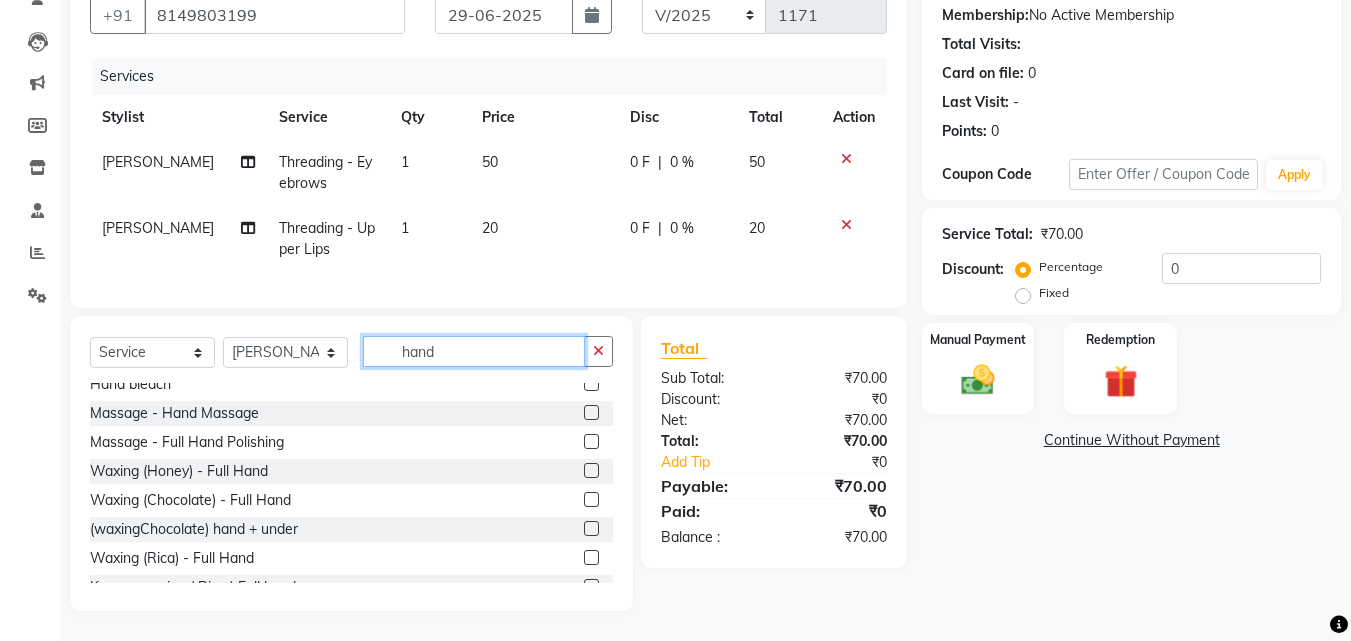 scroll, scrollTop: 61, scrollLeft: 0, axis: vertical 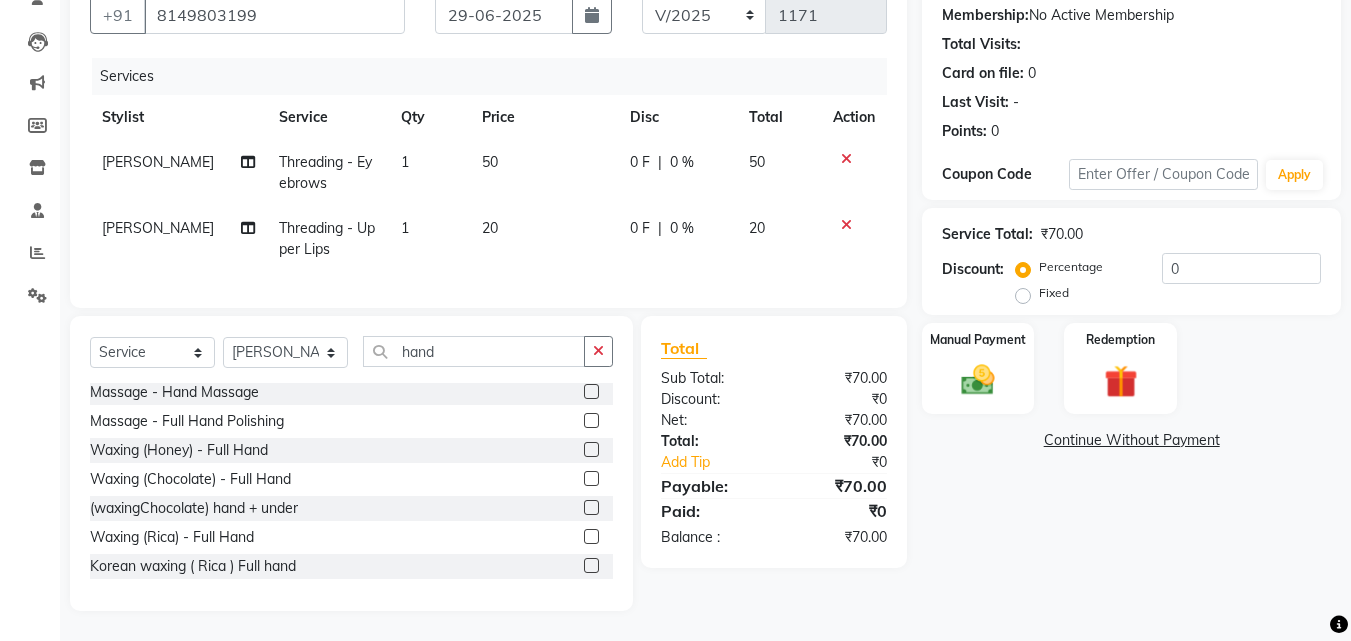 click 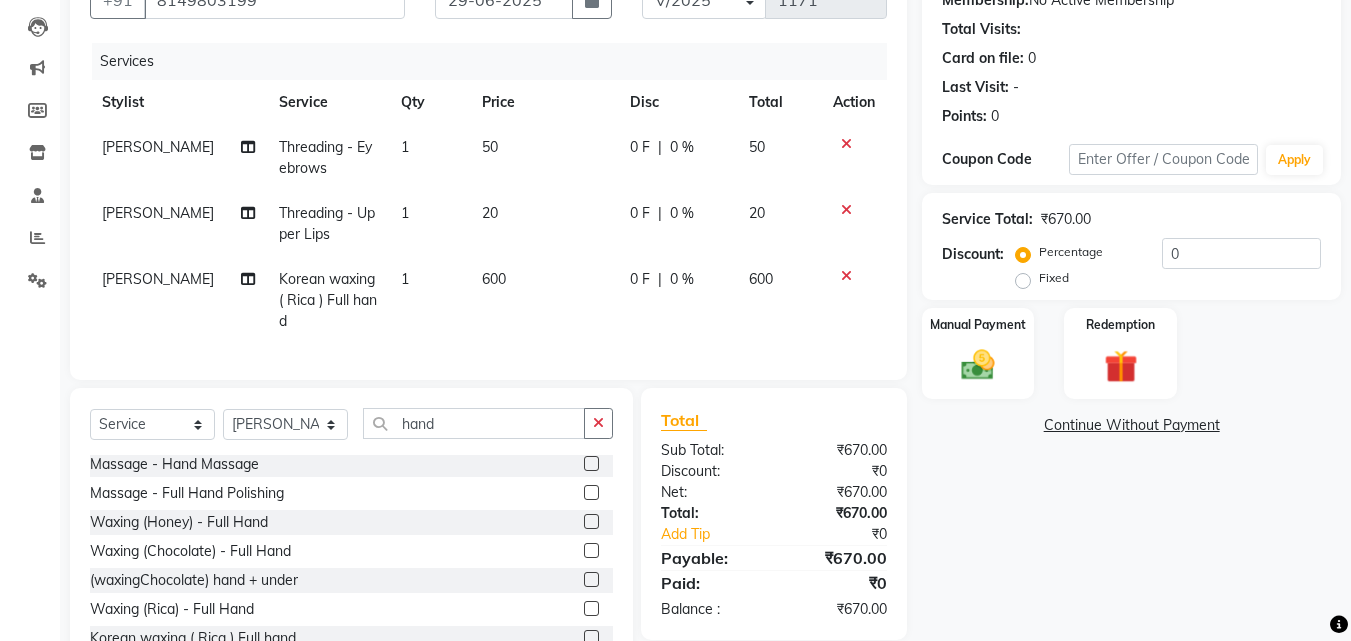 click on "600" 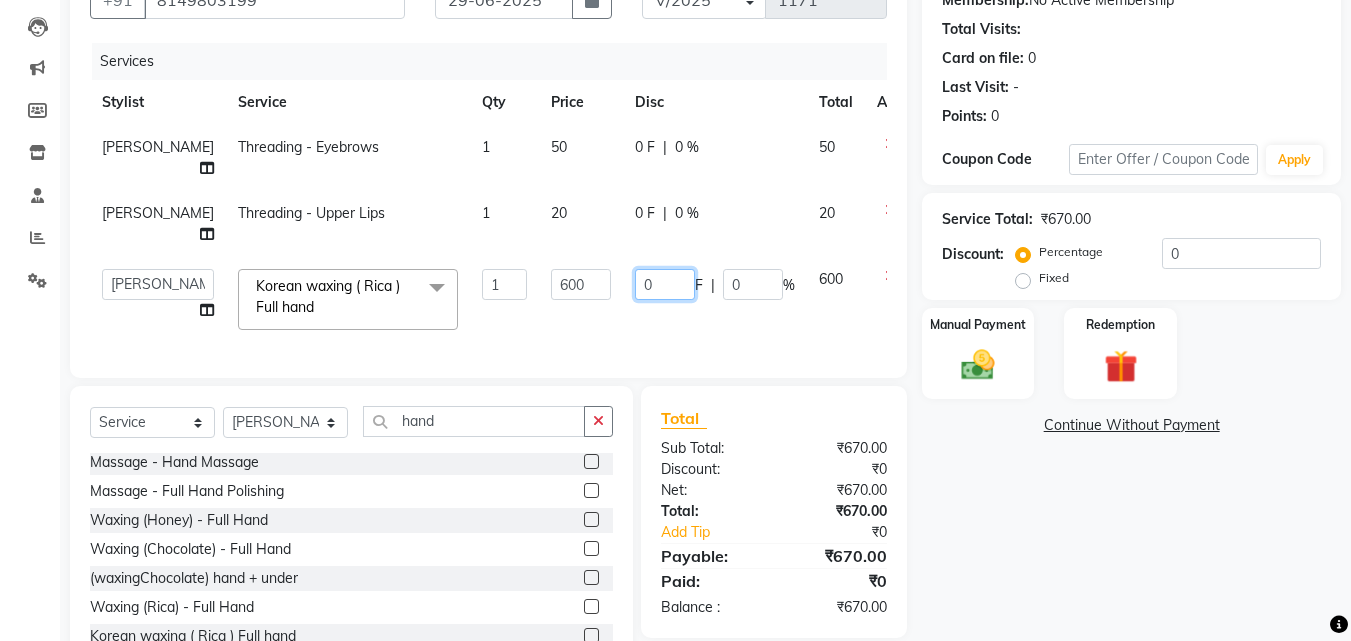 click on "0" 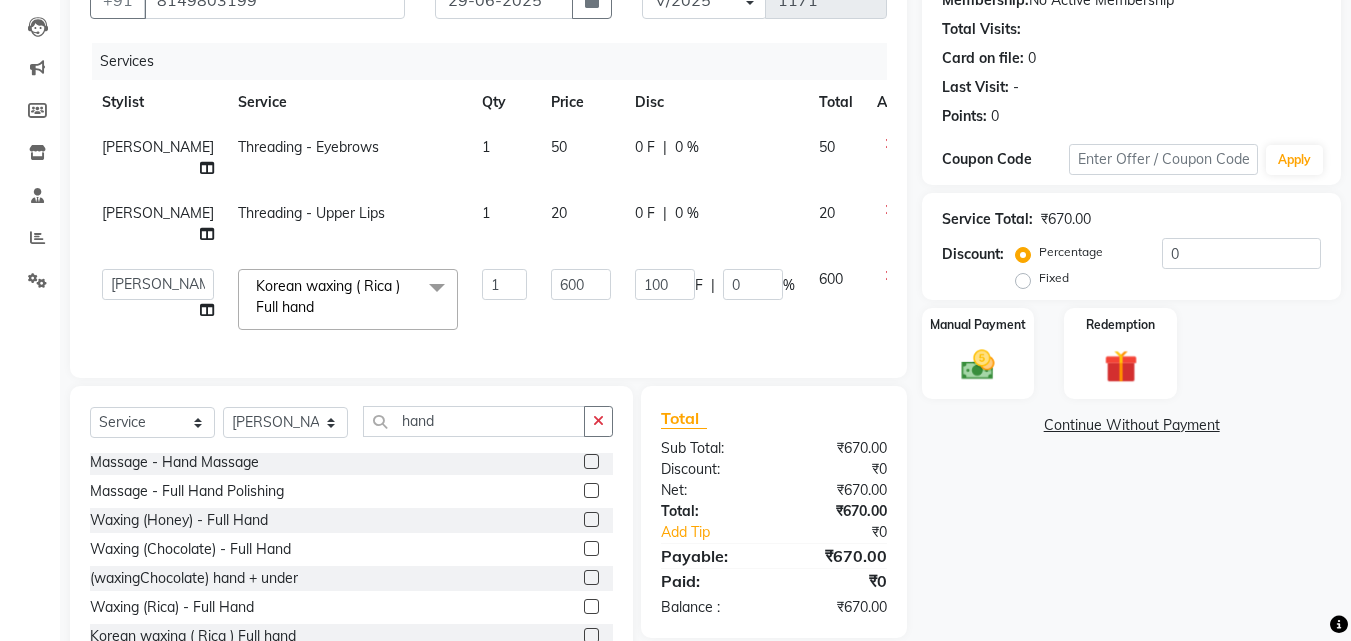 click on "Name: [PERSON_NAME] Client Membership:  No Active Membership  Total Visits:   Card on file:  0 Last Visit:   - Points:   0  Coupon Code Apply Service Total:  ₹670.00  Discount:  Percentage   Fixed  0 Manual Payment Redemption  Continue Without Payment" 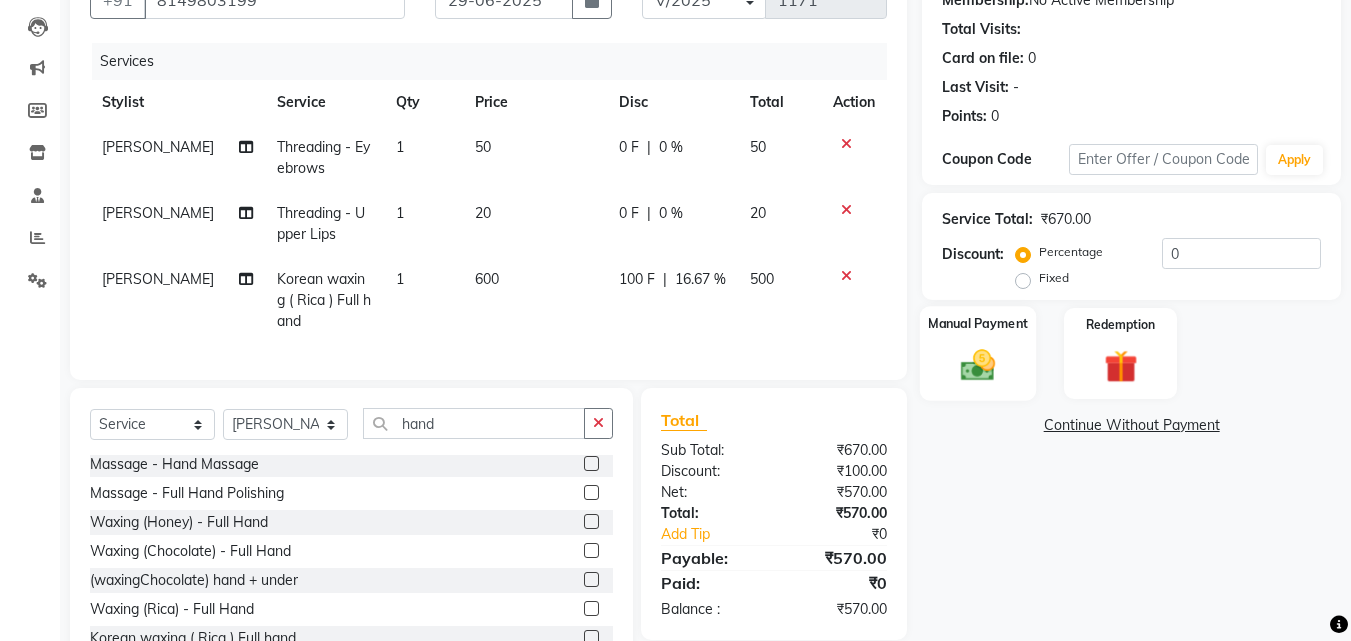click on "Manual Payment" 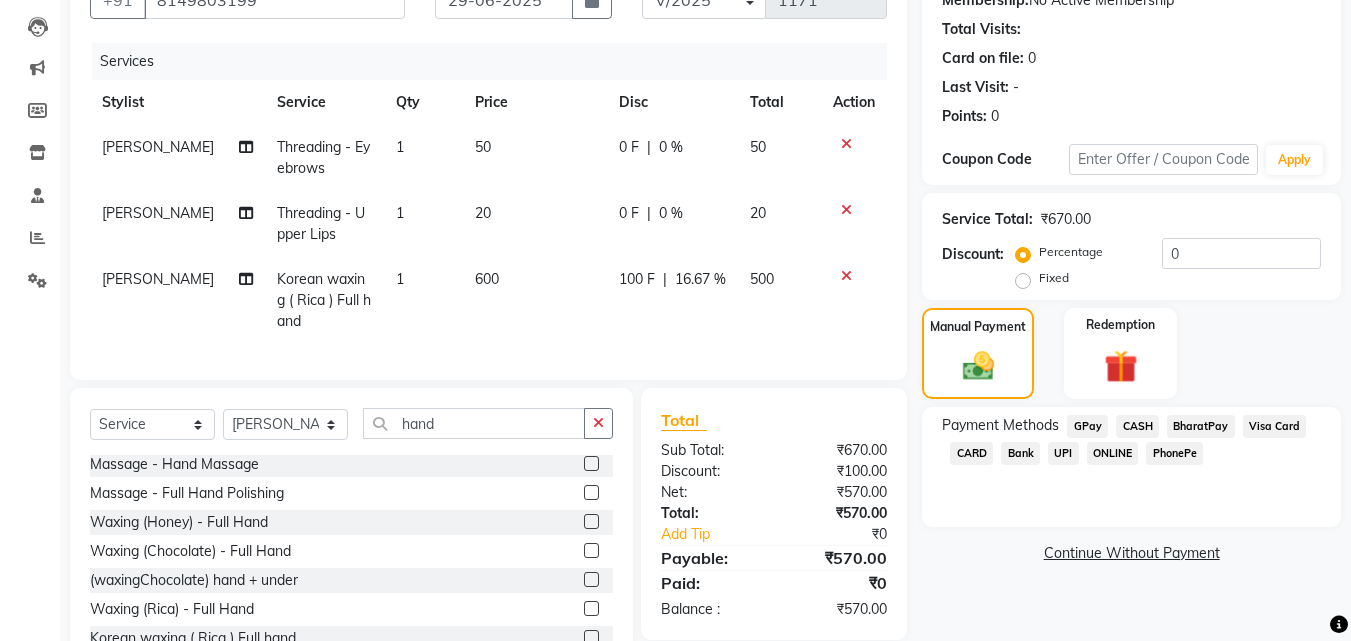 click on "GPay" 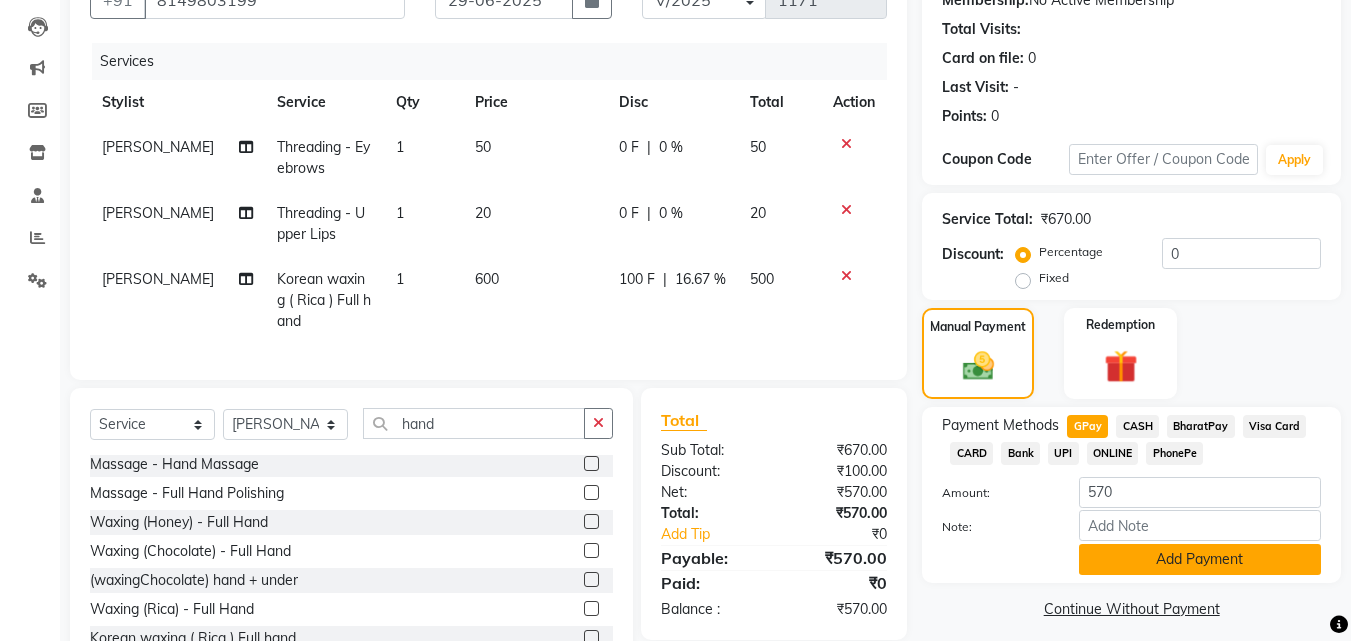 click on "Add Payment" 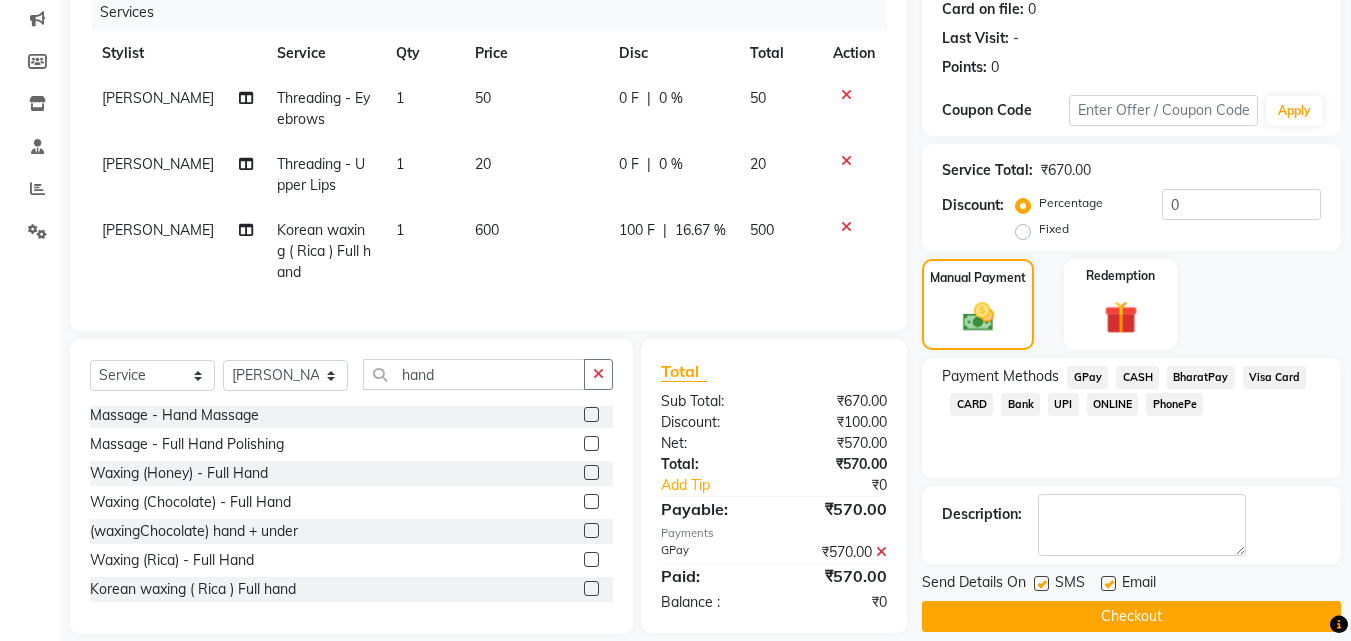 scroll, scrollTop: 292, scrollLeft: 0, axis: vertical 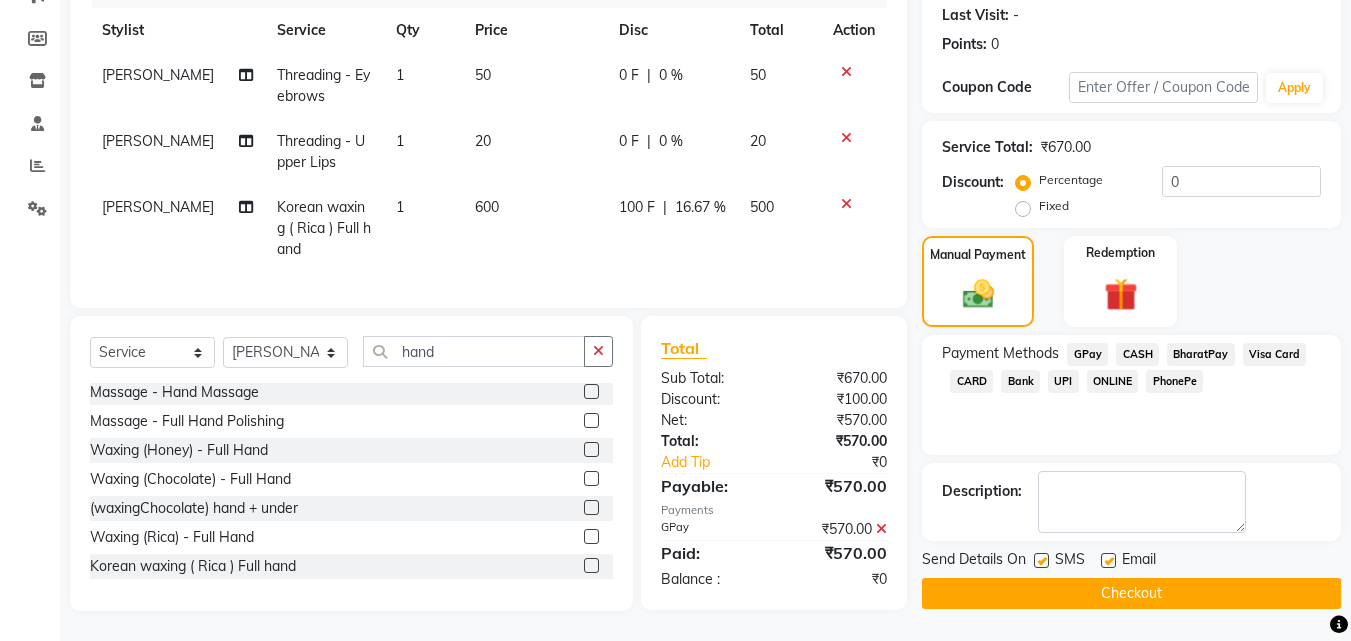 click on "Checkout" 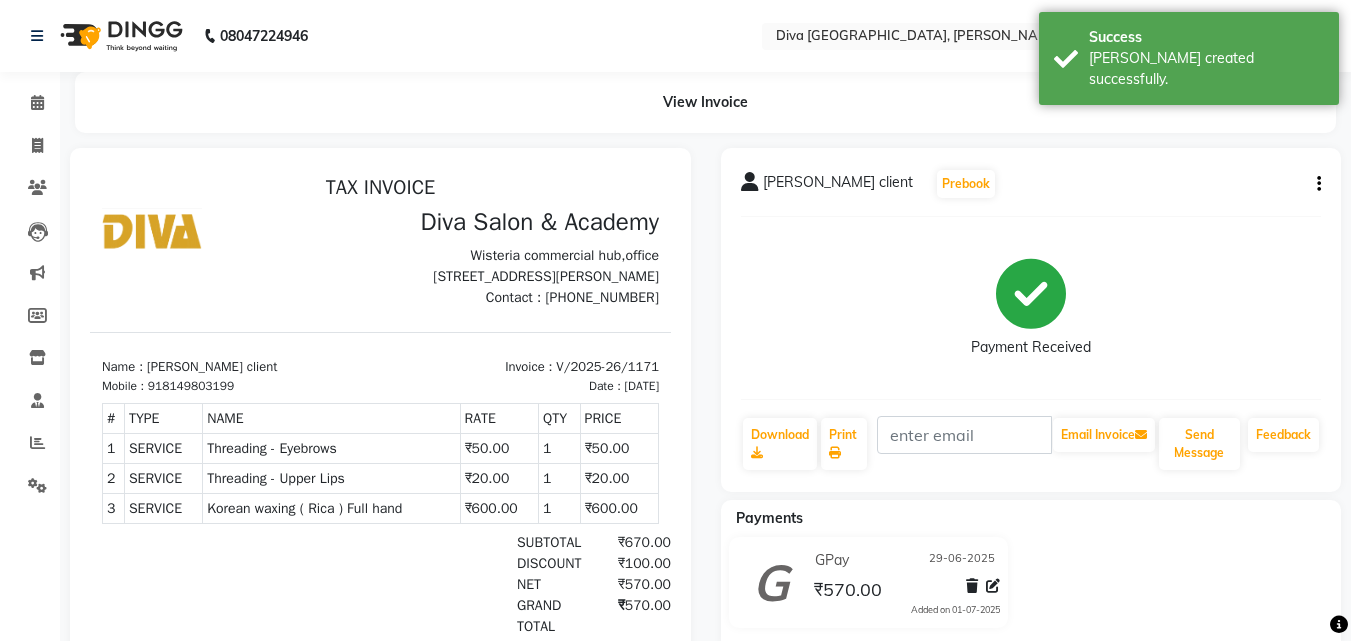 scroll, scrollTop: 0, scrollLeft: 0, axis: both 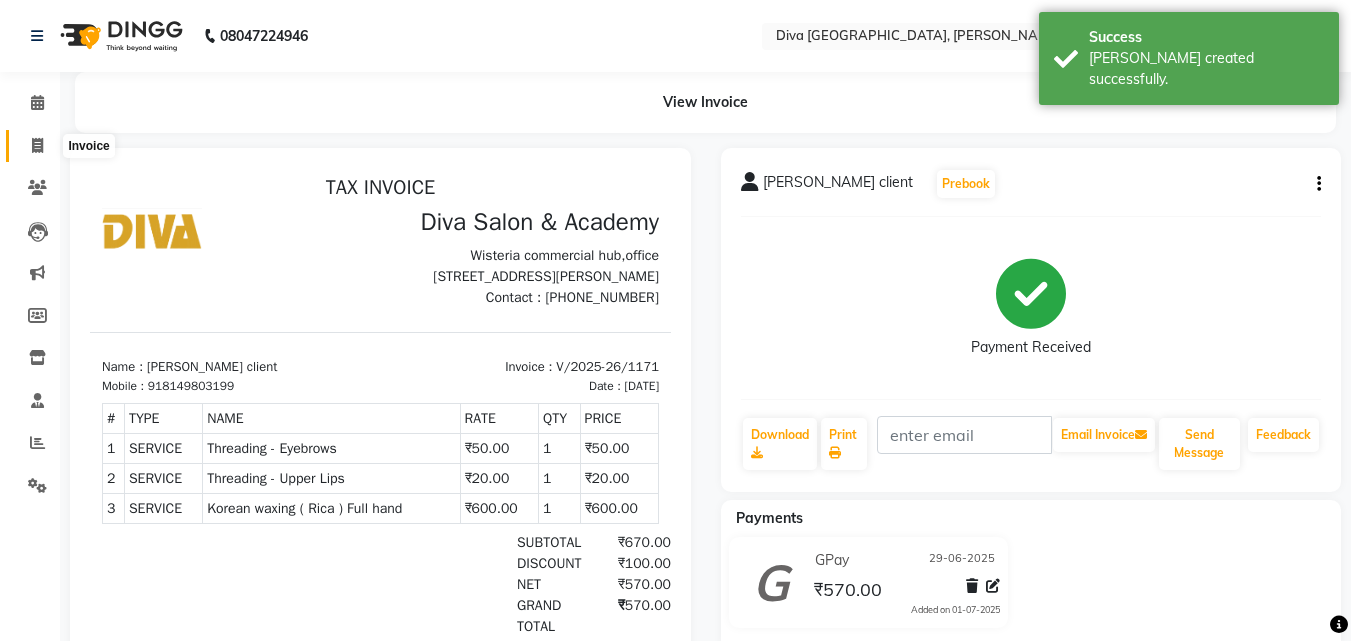 click 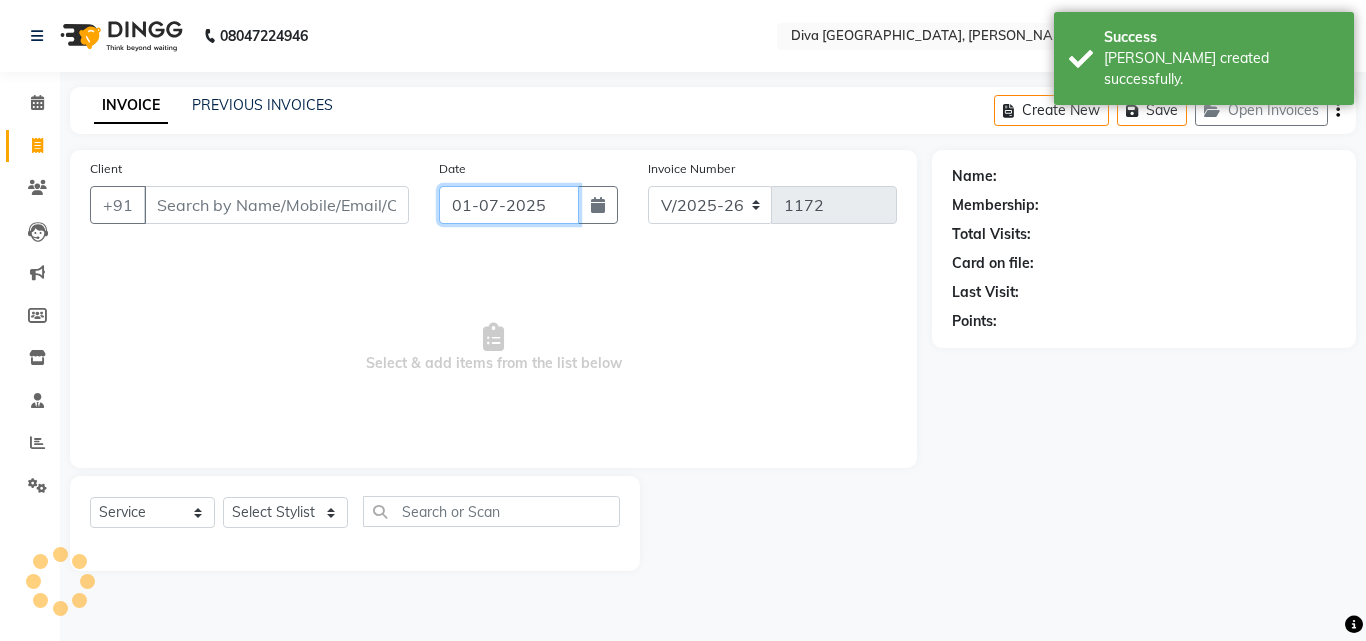 click on "01-07-2025" 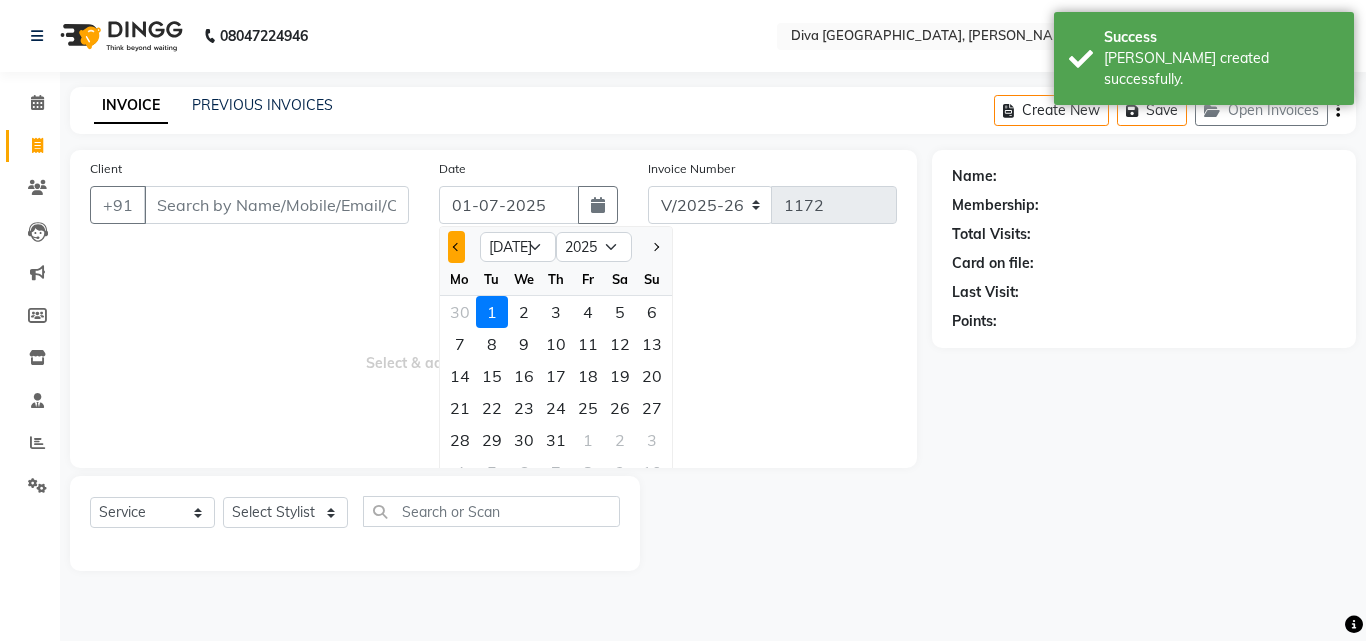 click 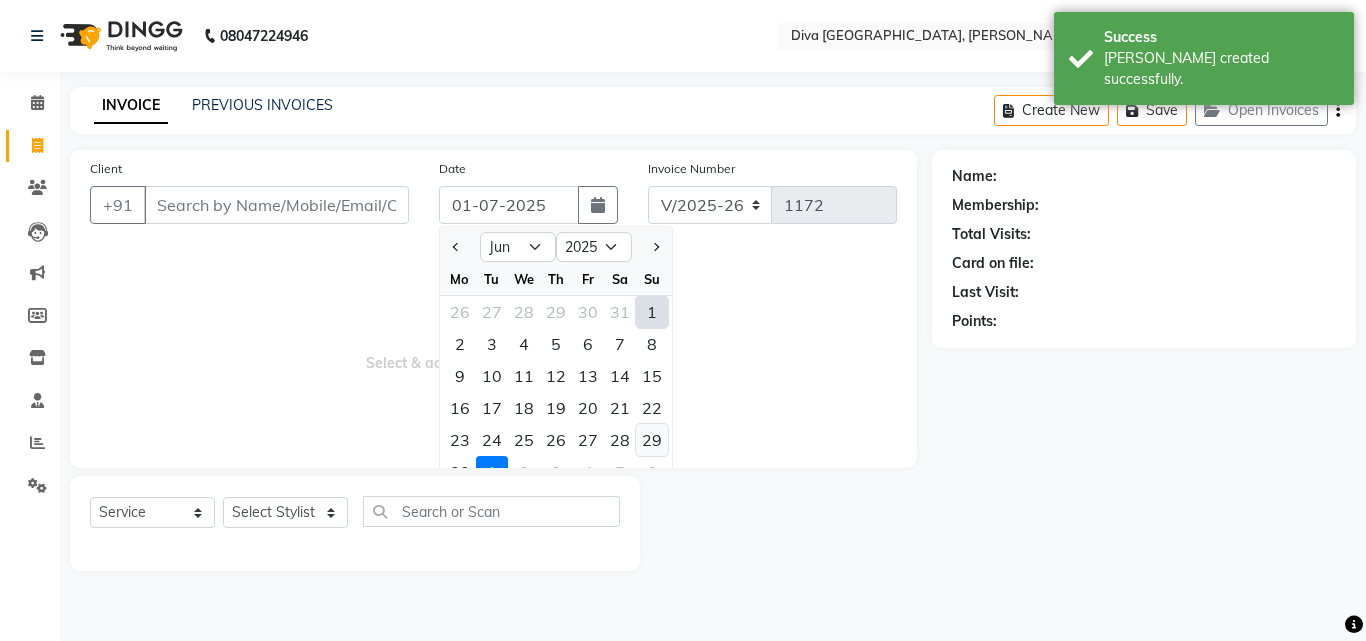 click on "29" 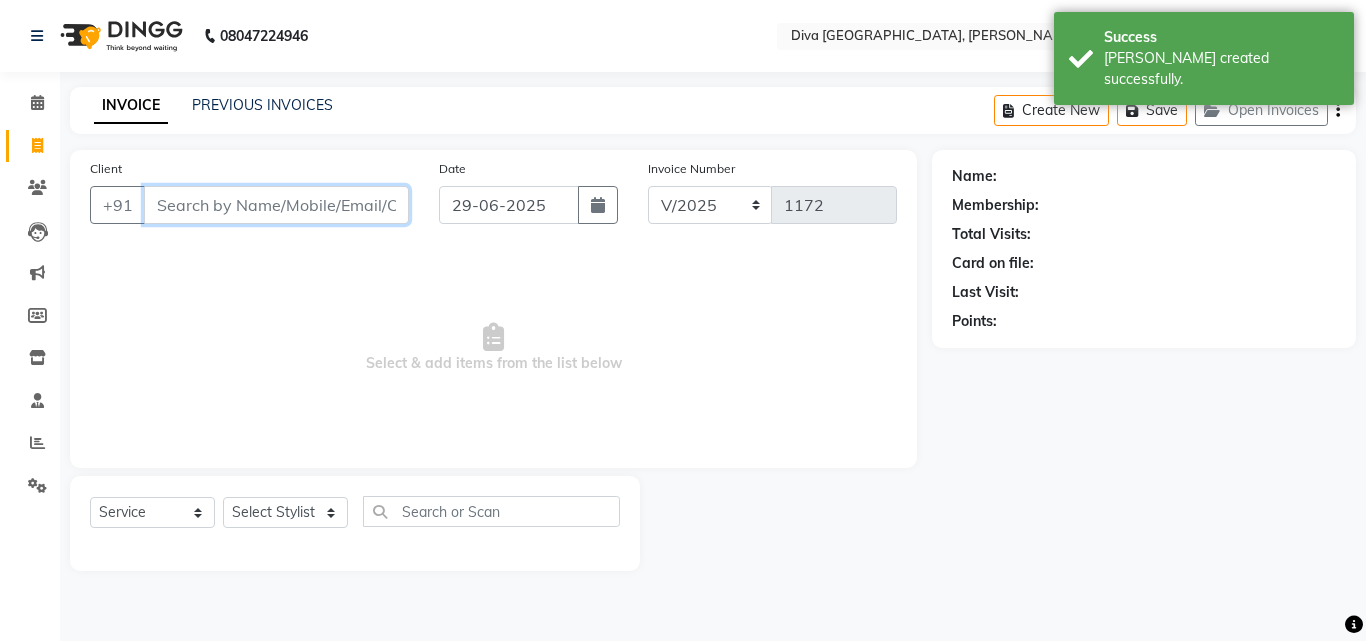 click on "Client" at bounding box center [276, 205] 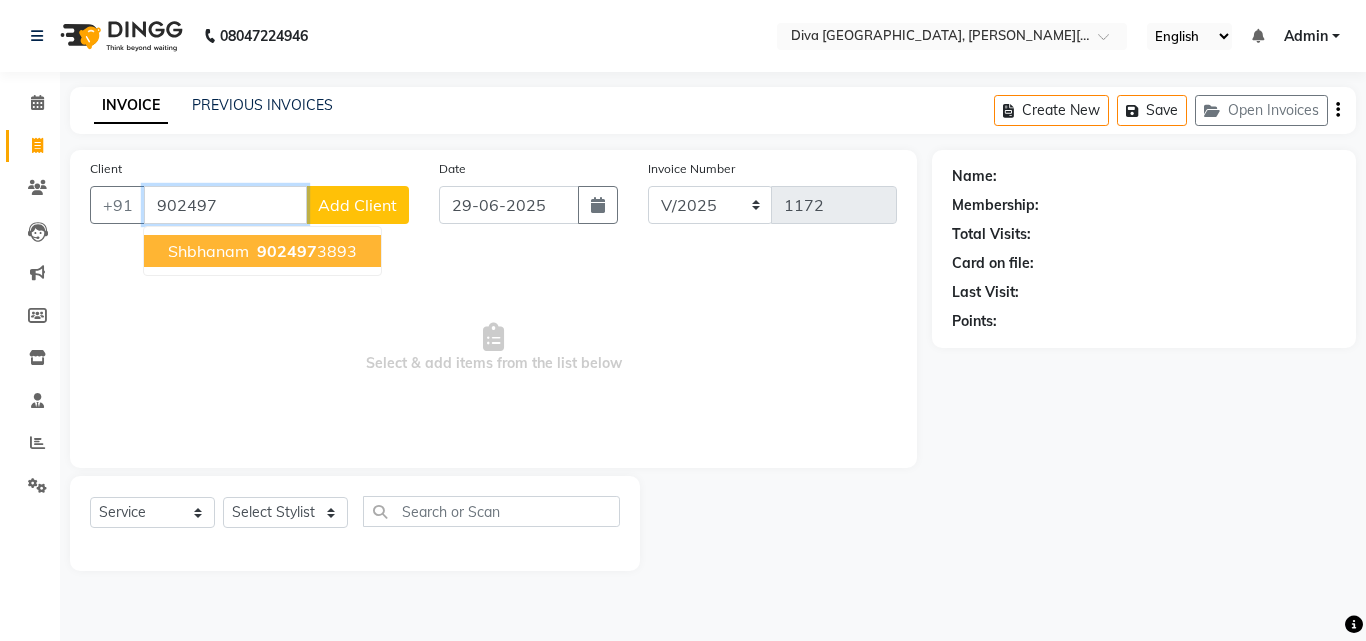 click on "Shbhanam" at bounding box center [208, 251] 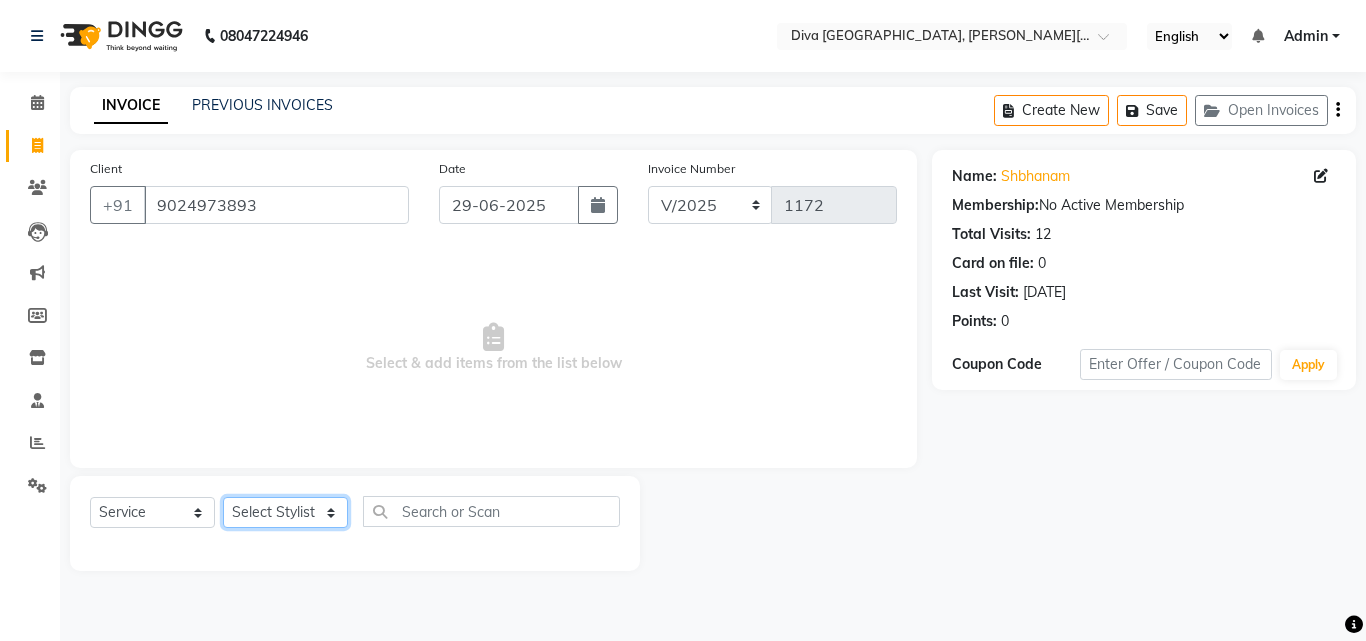 click on "Select Stylist Deepa Mam POOJA [PERSON_NAME]" 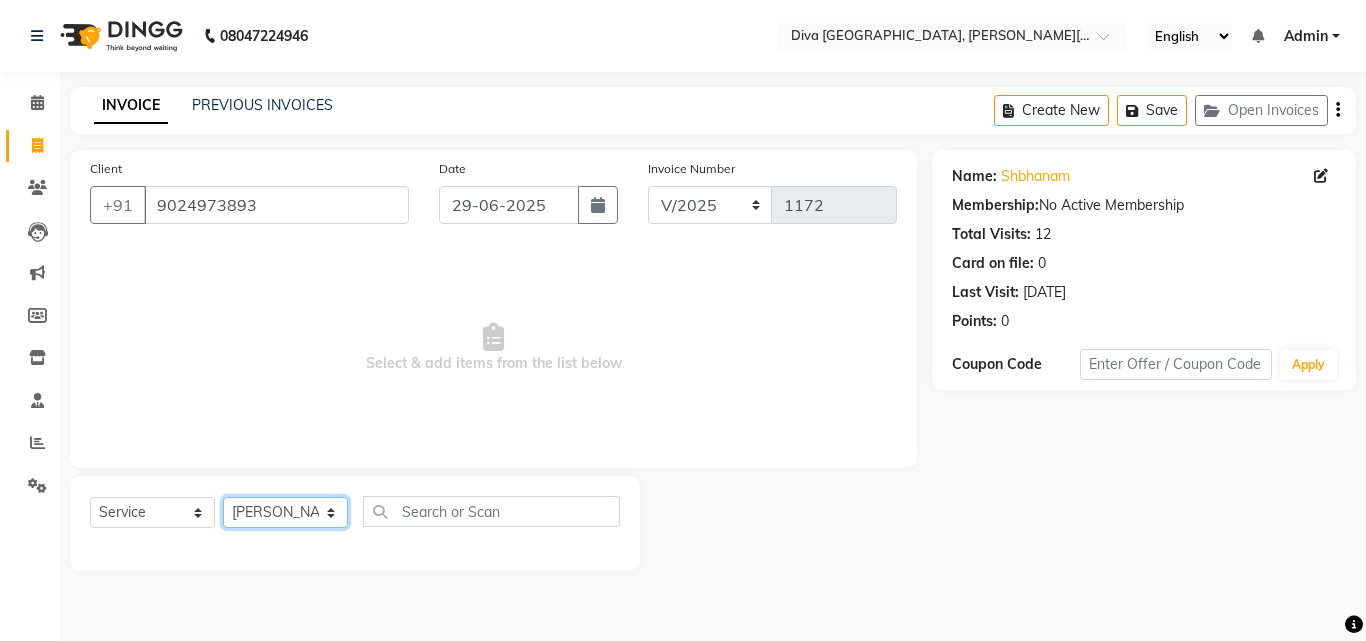 click on "Select Stylist Deepa Mam POOJA [PERSON_NAME]" 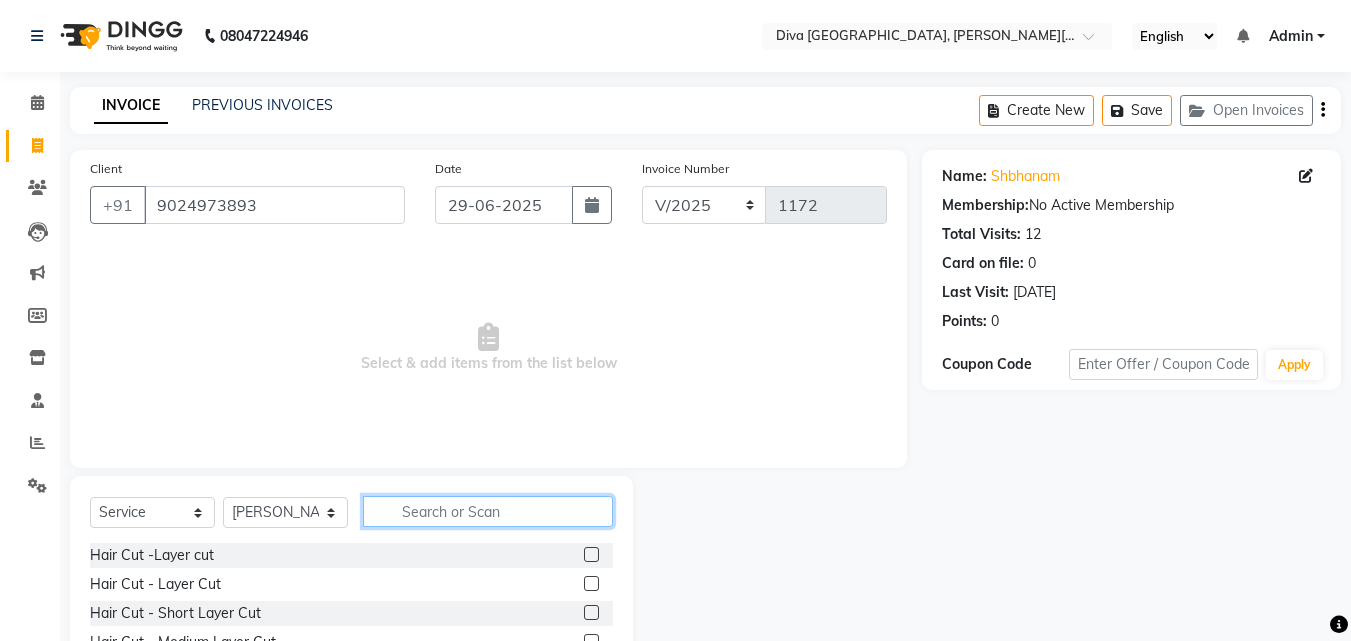 click 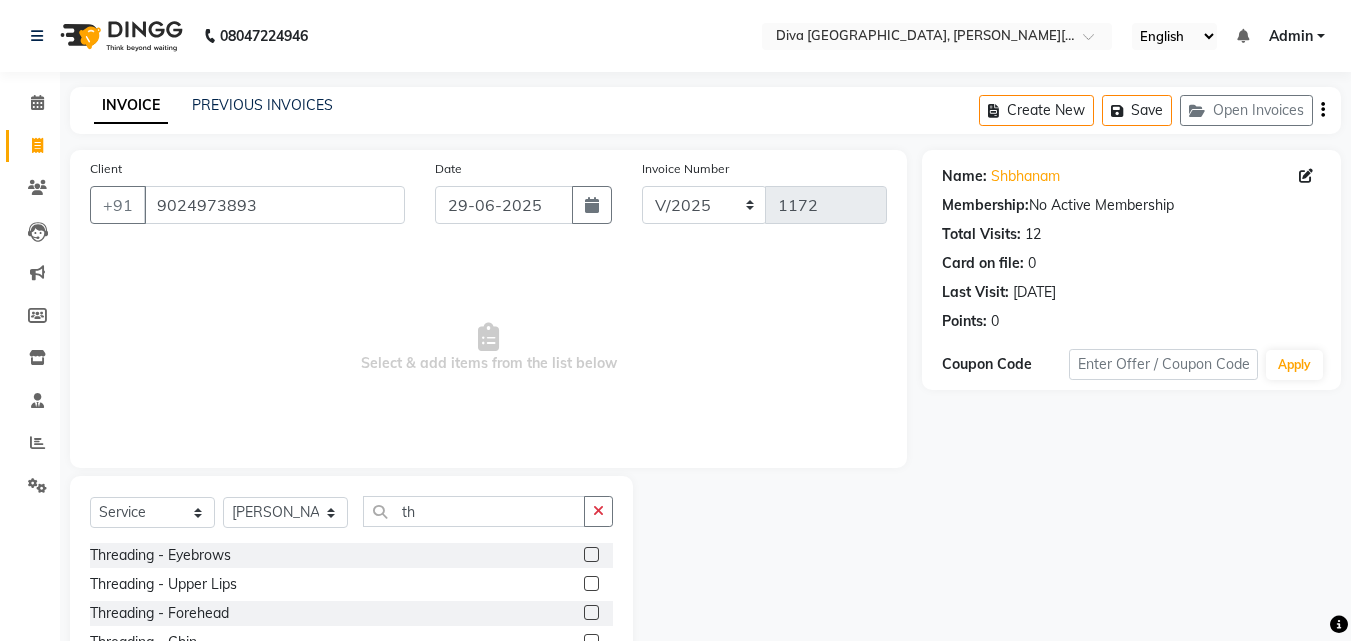 click 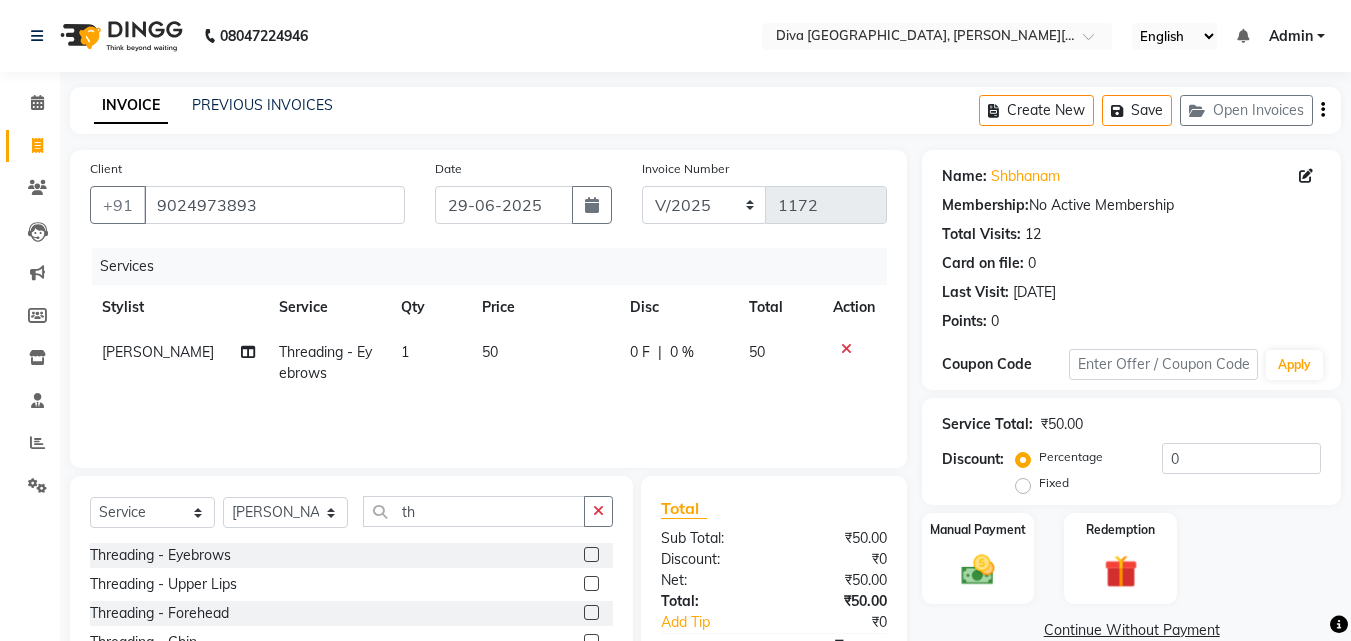 click 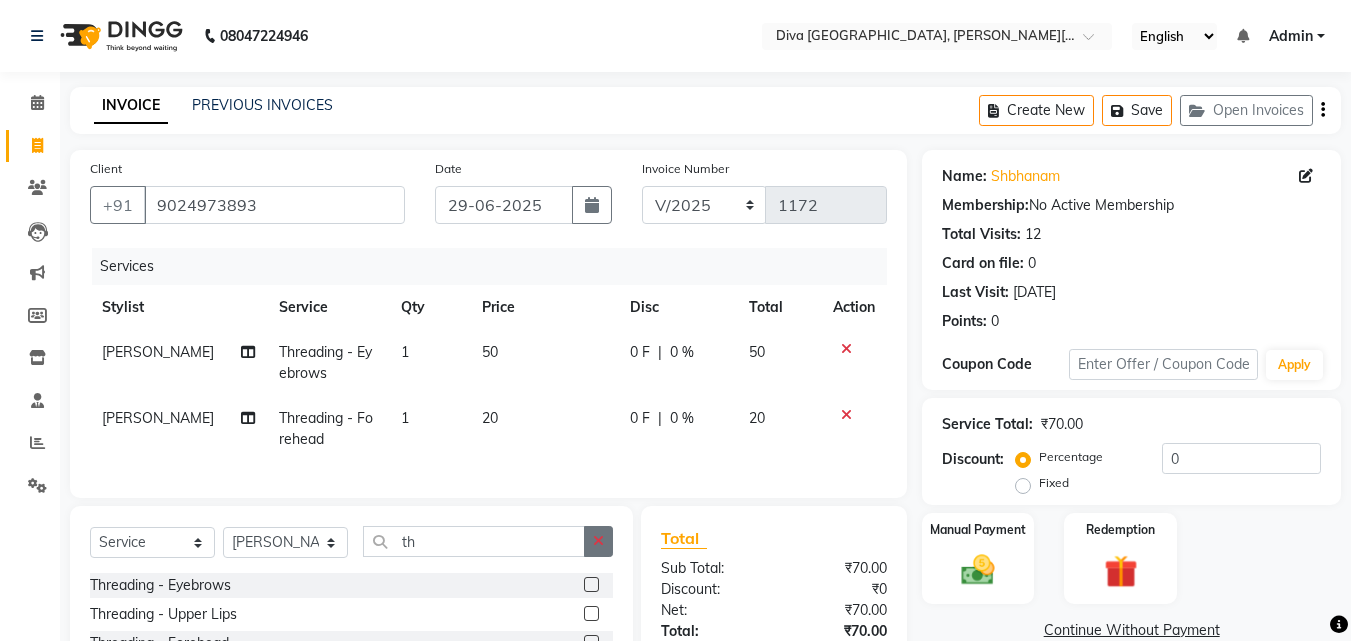 click 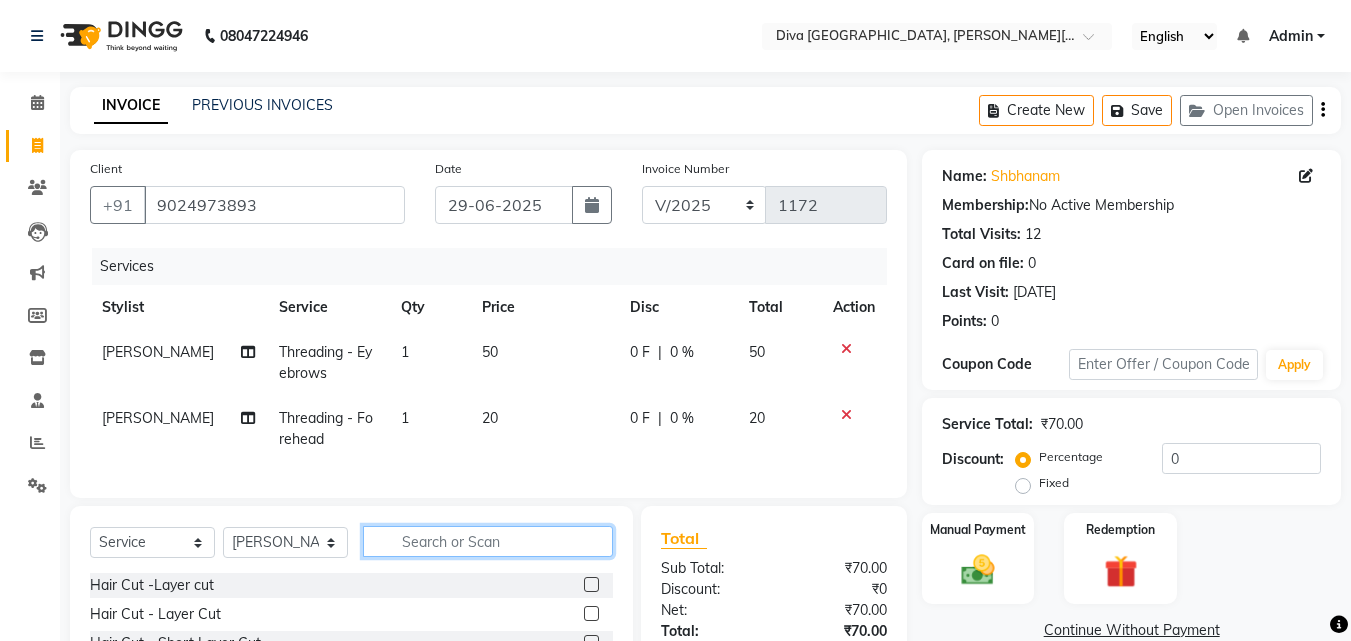 drag, startPoint x: 593, startPoint y: 550, endPoint x: 564, endPoint y: 555, distance: 29.427877 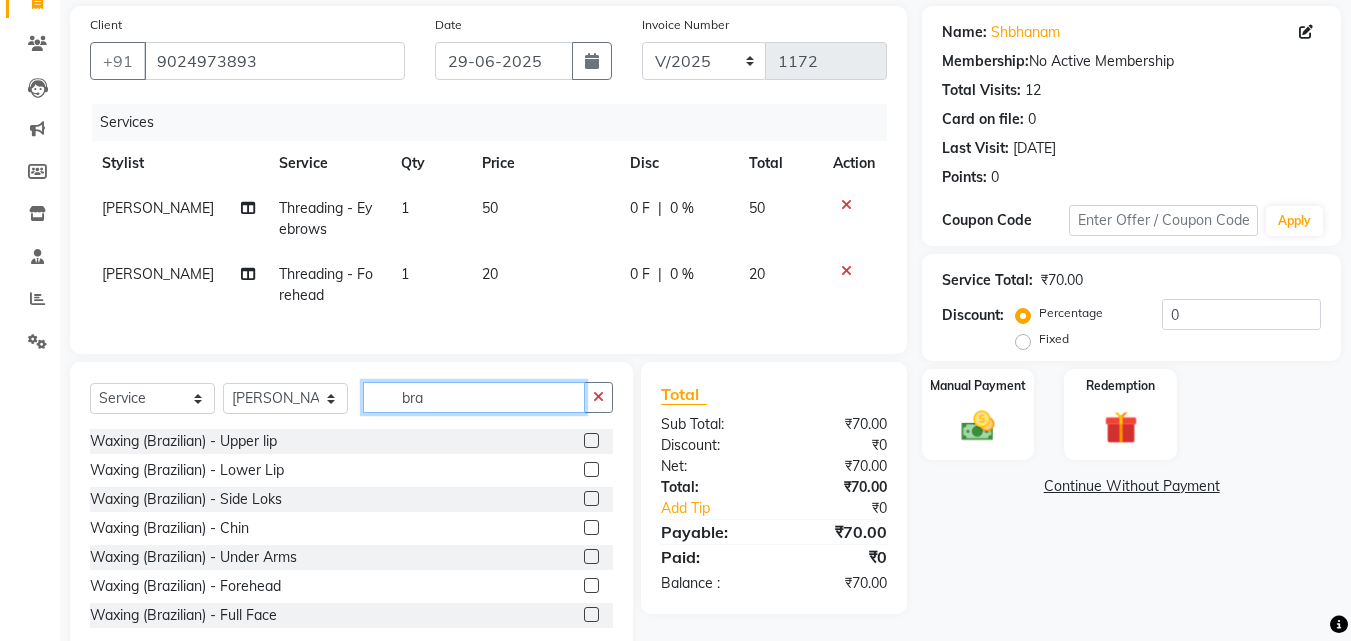 scroll, scrollTop: 203, scrollLeft: 0, axis: vertical 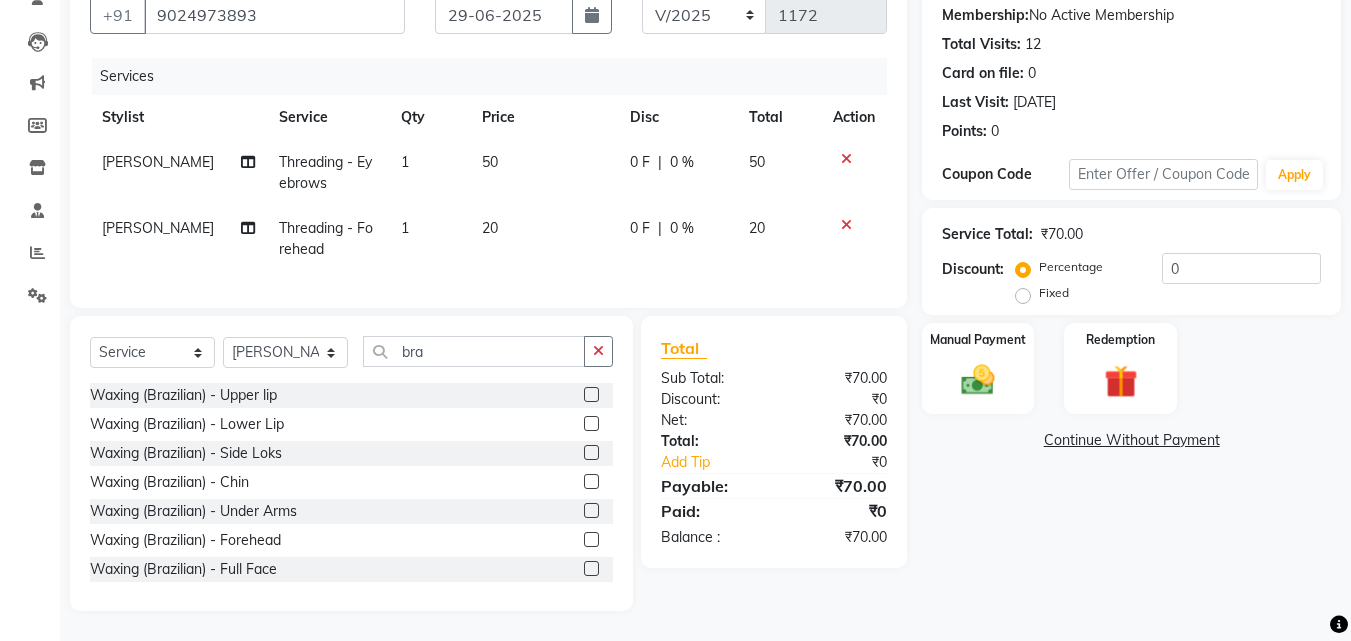 click 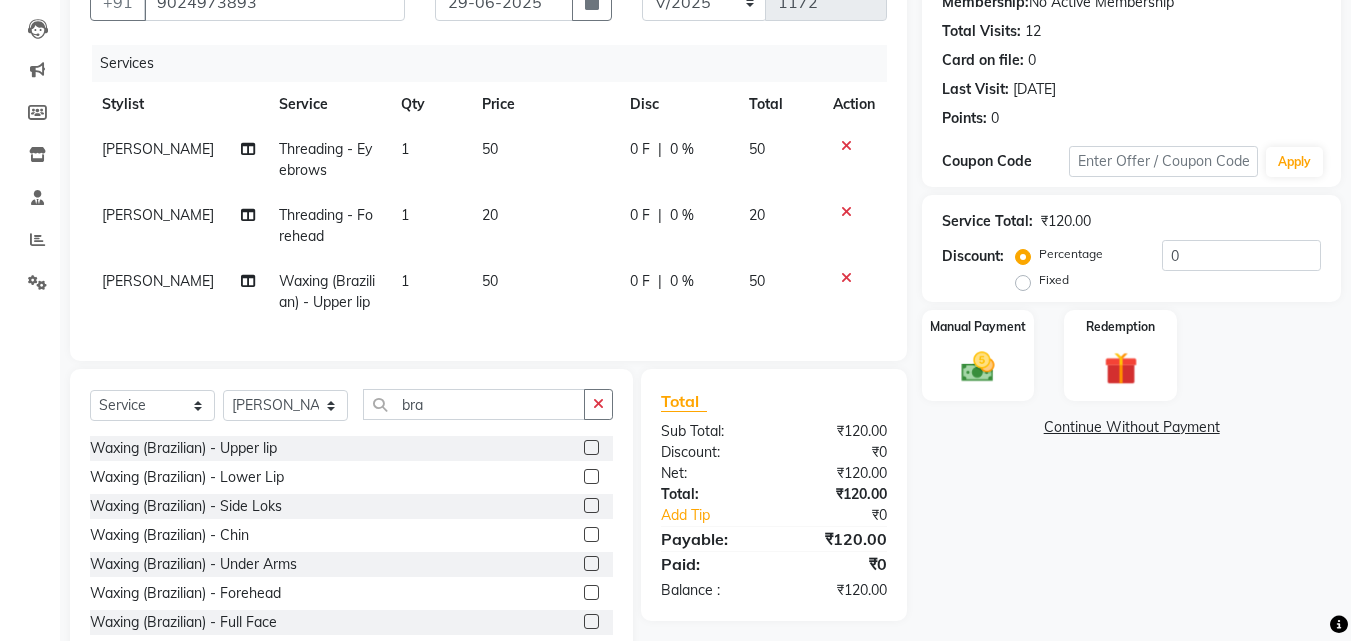 click 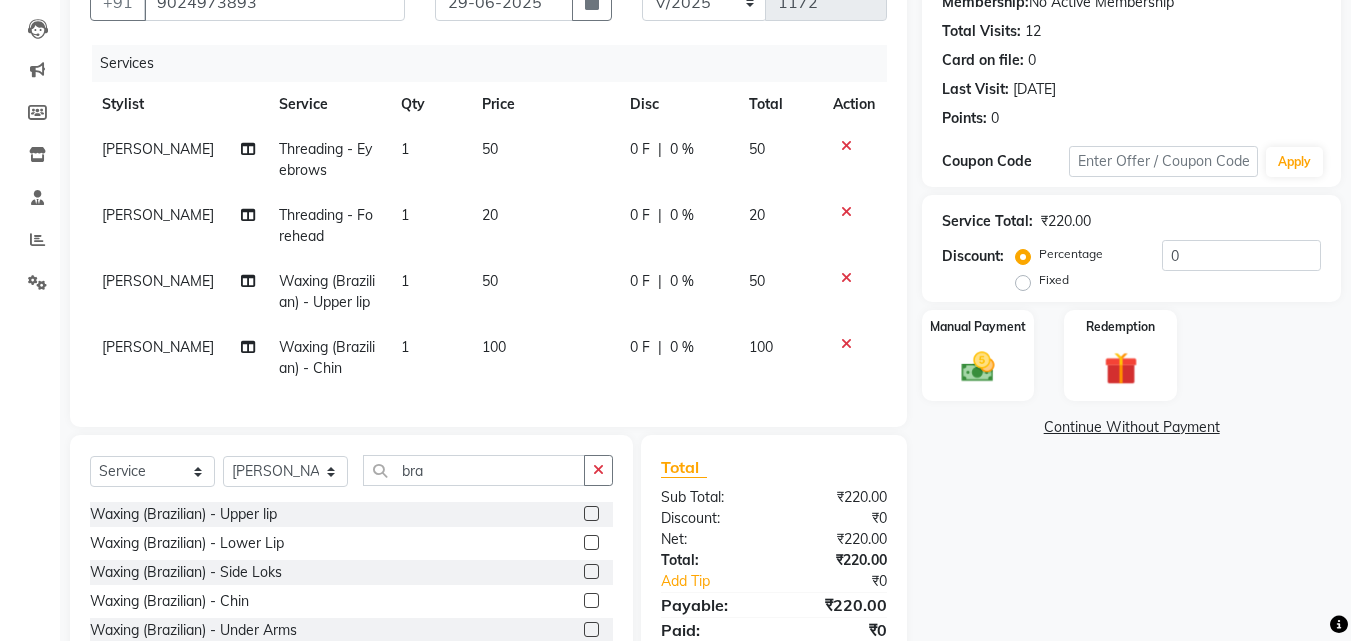 click on "100" 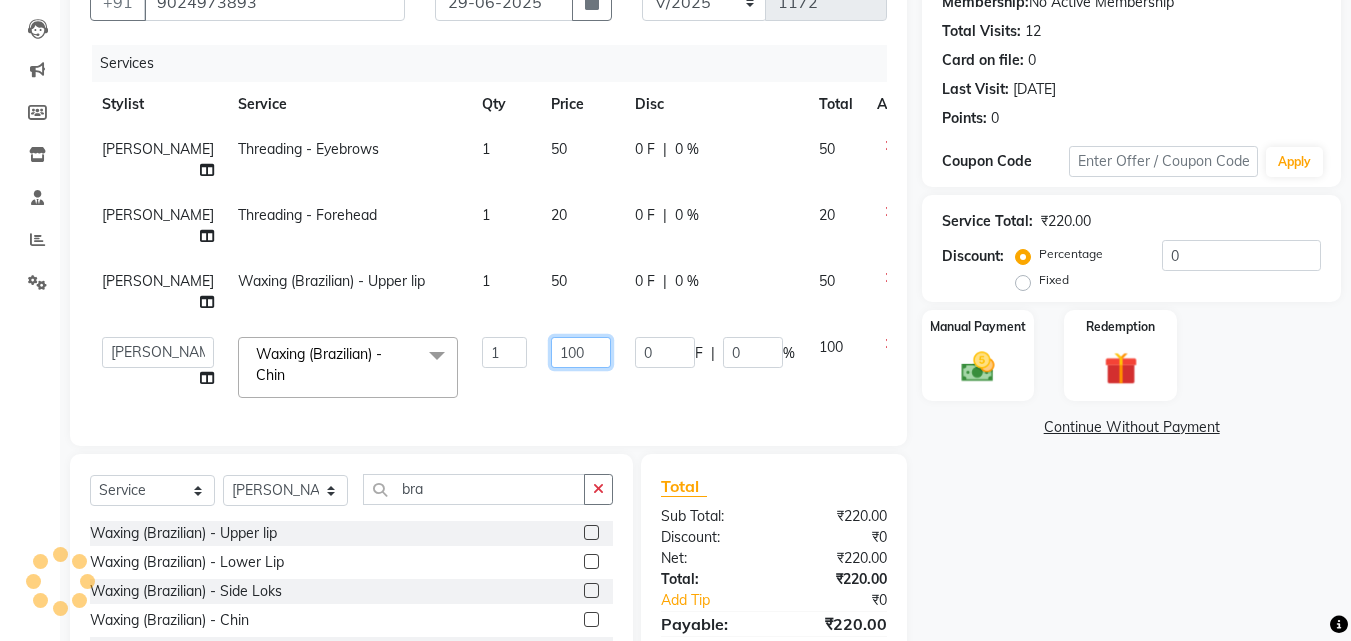 click on "100" 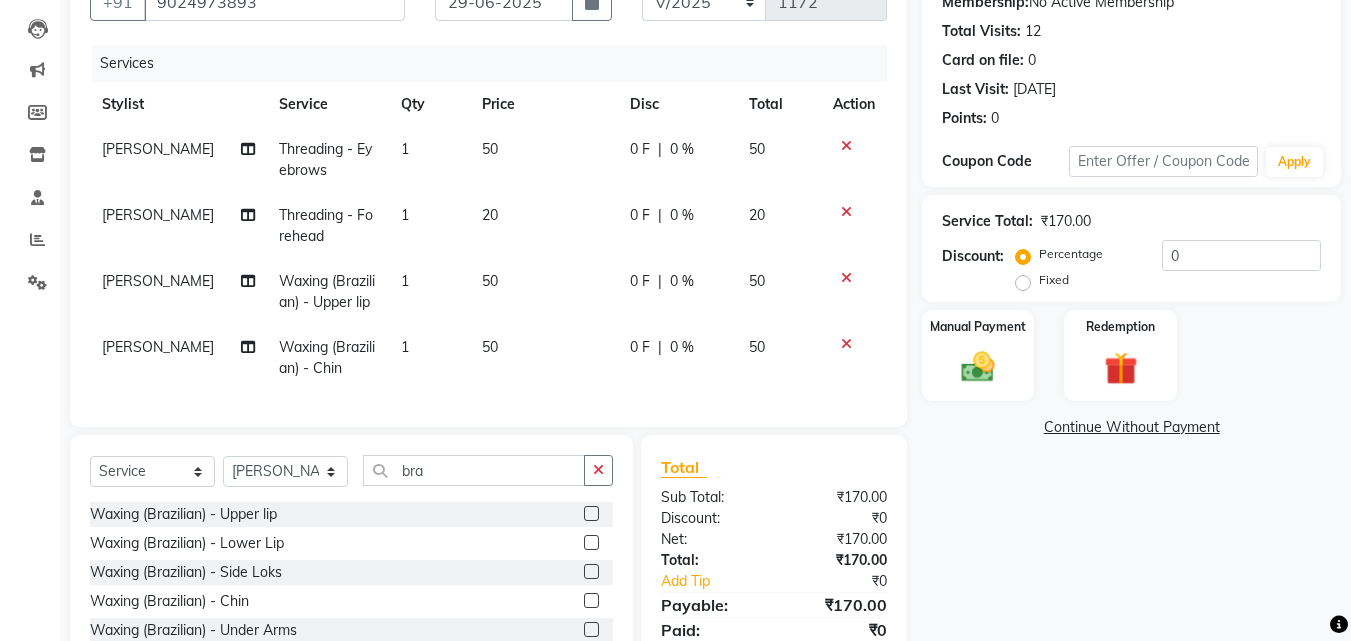 click on "Name: Shbhanam  Membership:  No Active Membership  Total Visits:  12 Card on file:  0 Last Visit:   [DATE] Points:   0  Coupon Code Apply Service Total:  ₹170.00  Discount:  Percentage   Fixed  0 Manual Payment Redemption  Continue Without Payment" 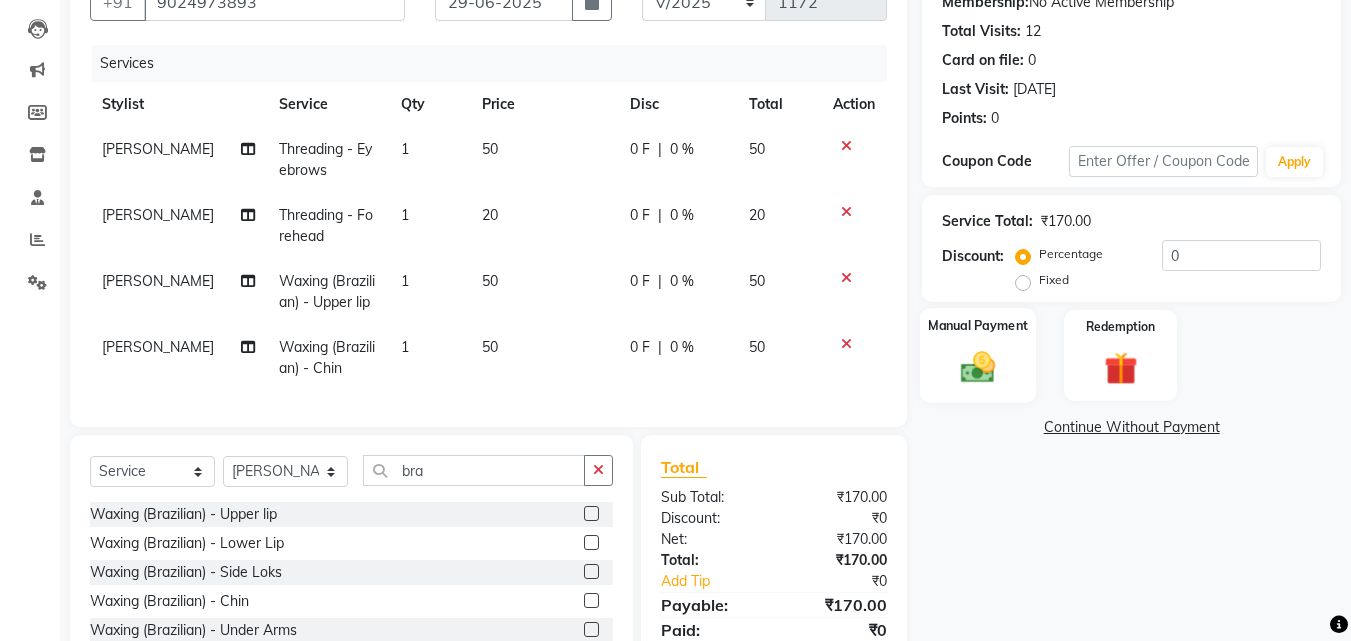 click on "Manual Payment" 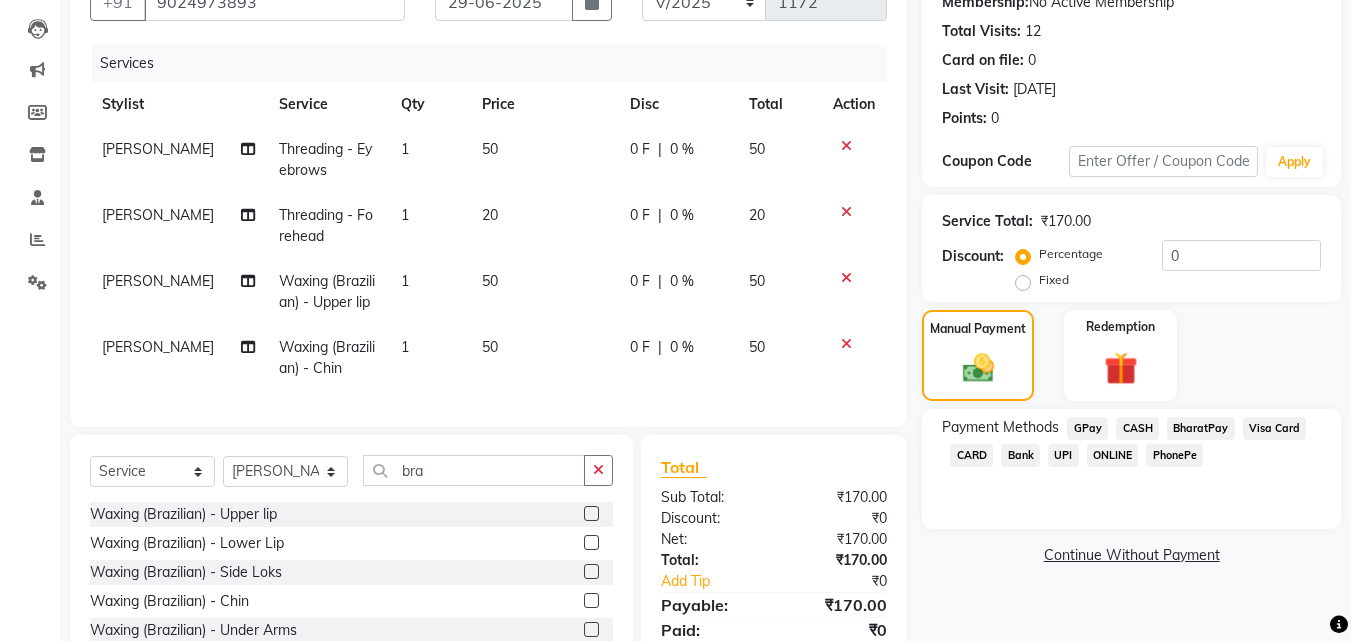 click on "GPay" 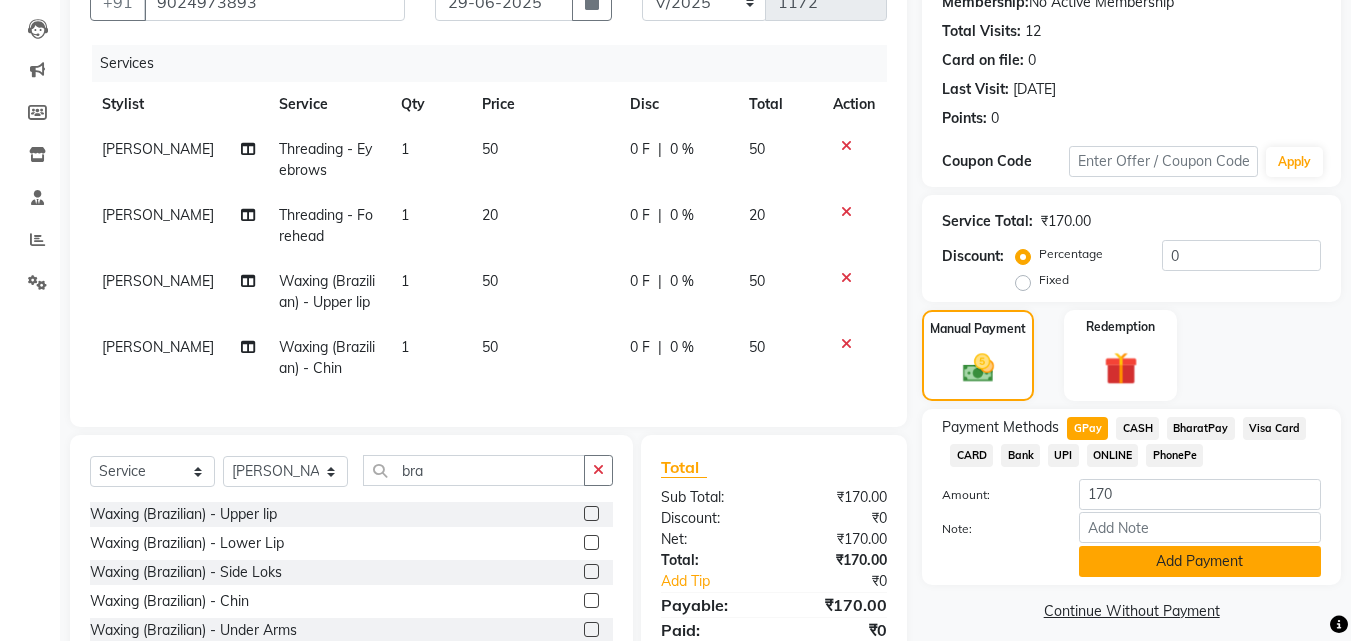 click on "Add Payment" 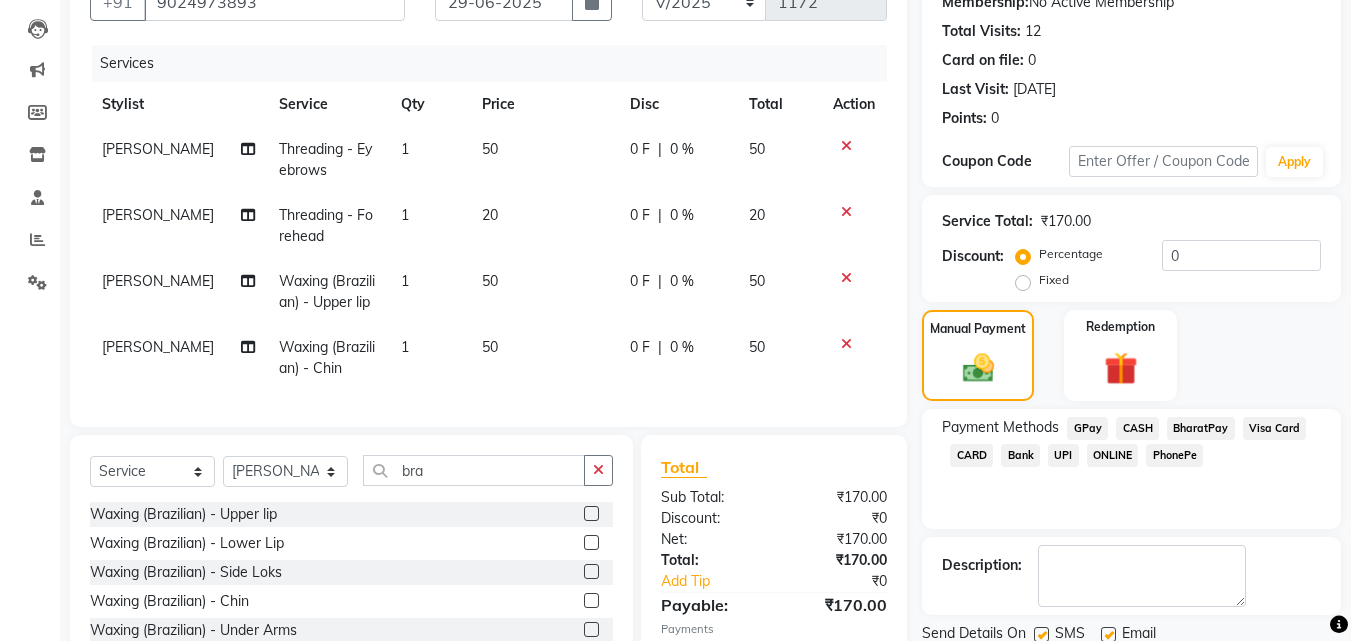 scroll, scrollTop: 337, scrollLeft: 0, axis: vertical 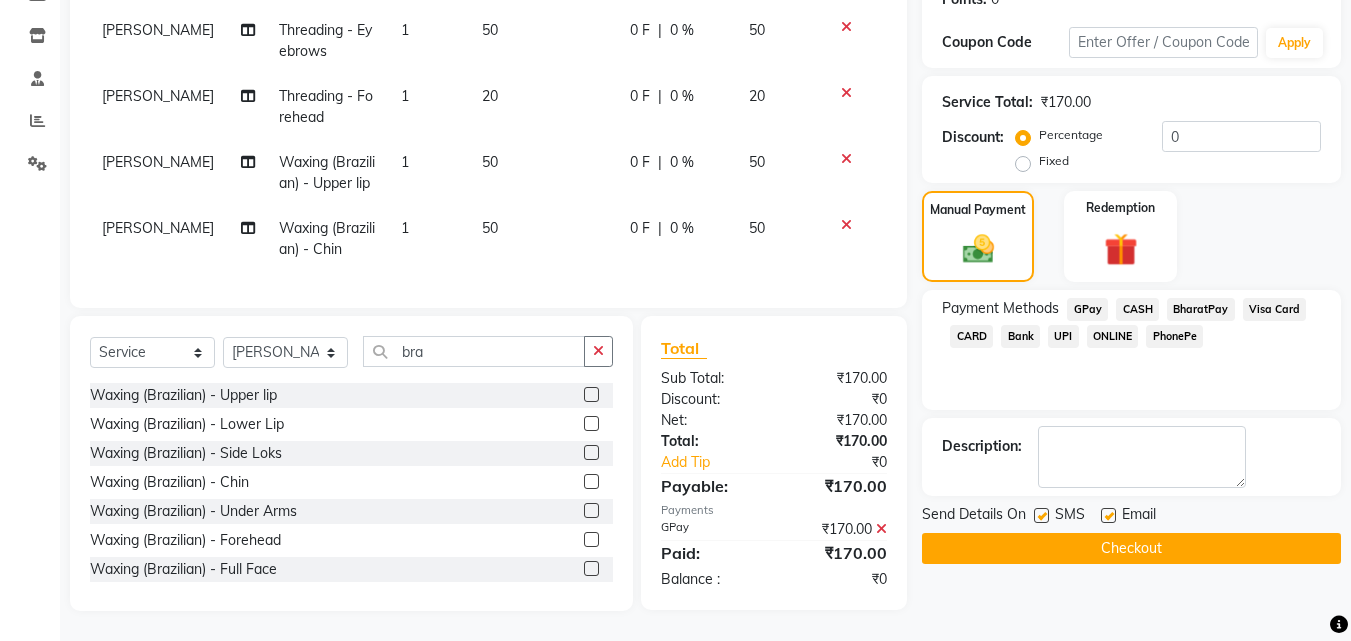click on "Checkout" 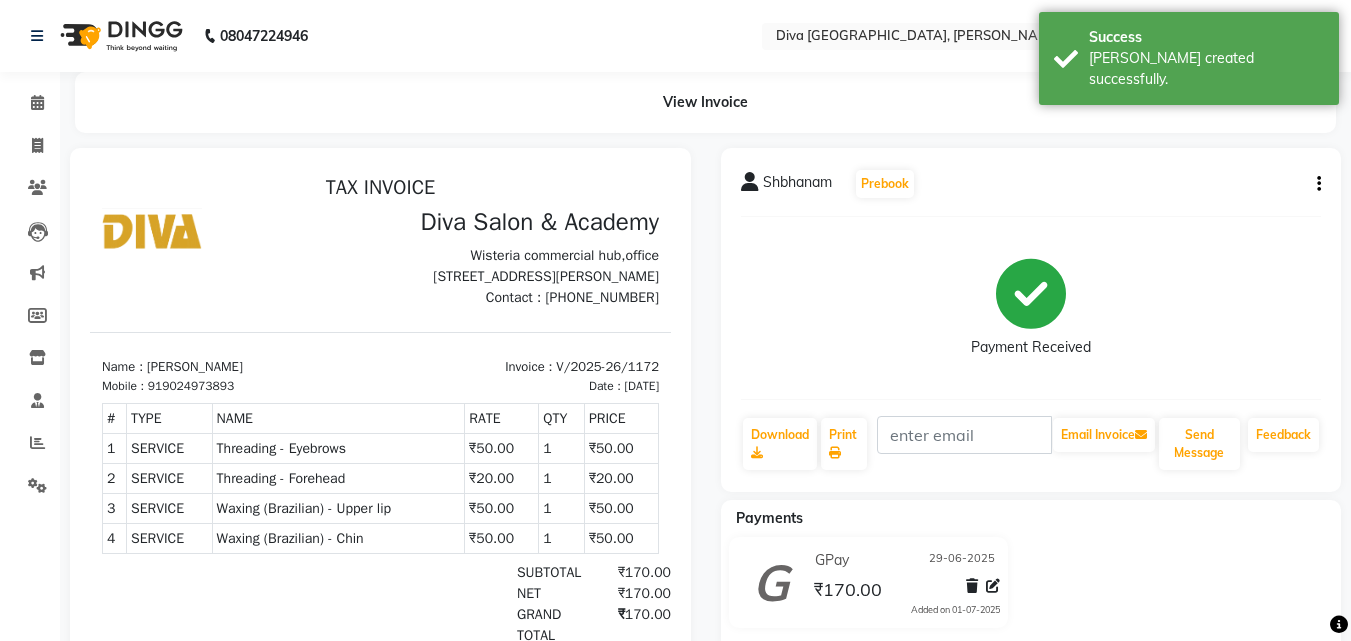 scroll, scrollTop: 0, scrollLeft: 0, axis: both 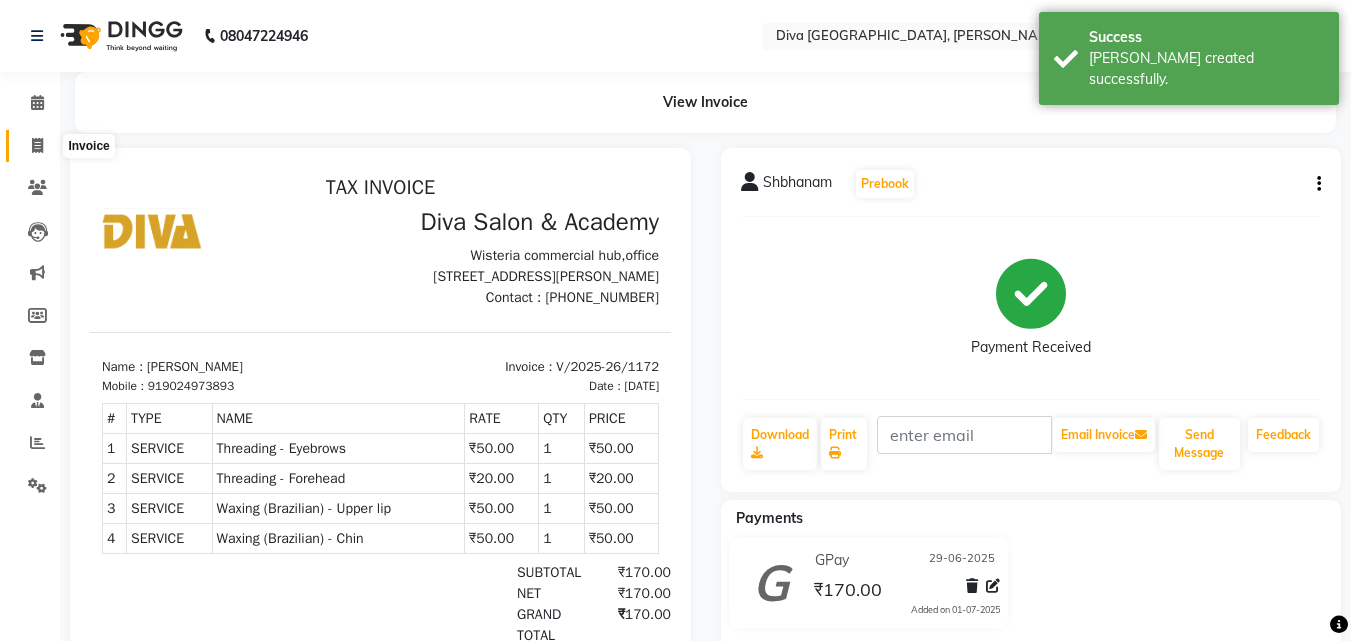 click 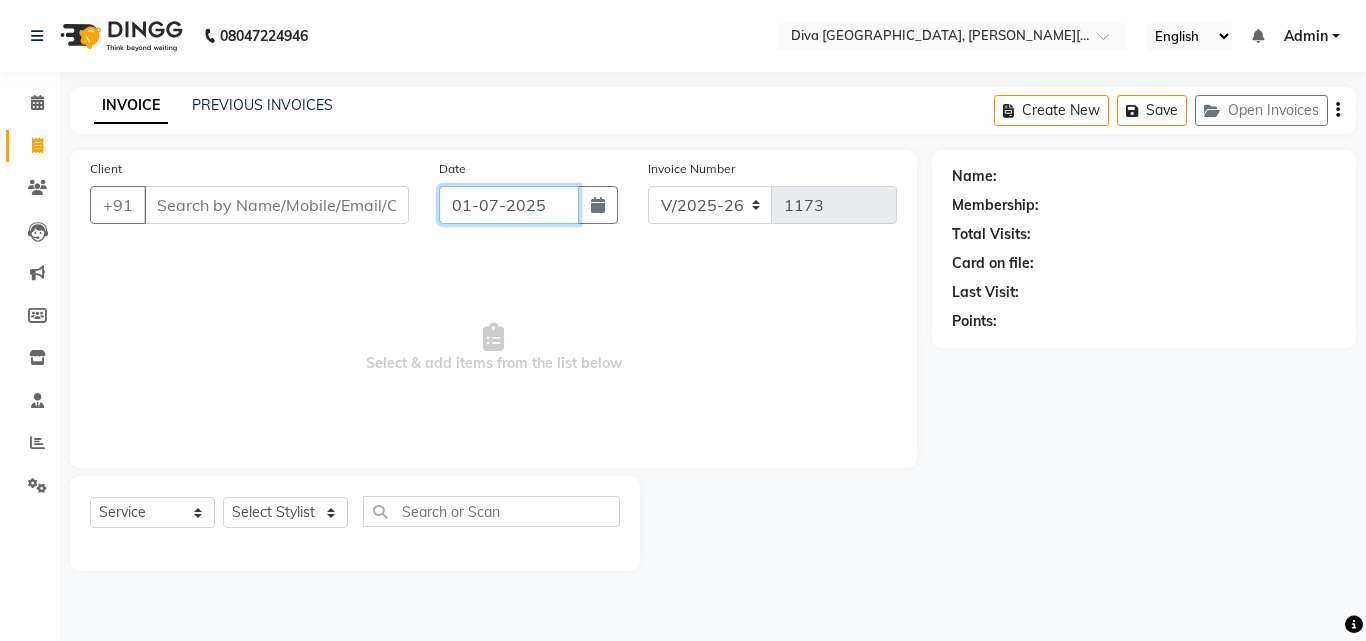 click on "01-07-2025" 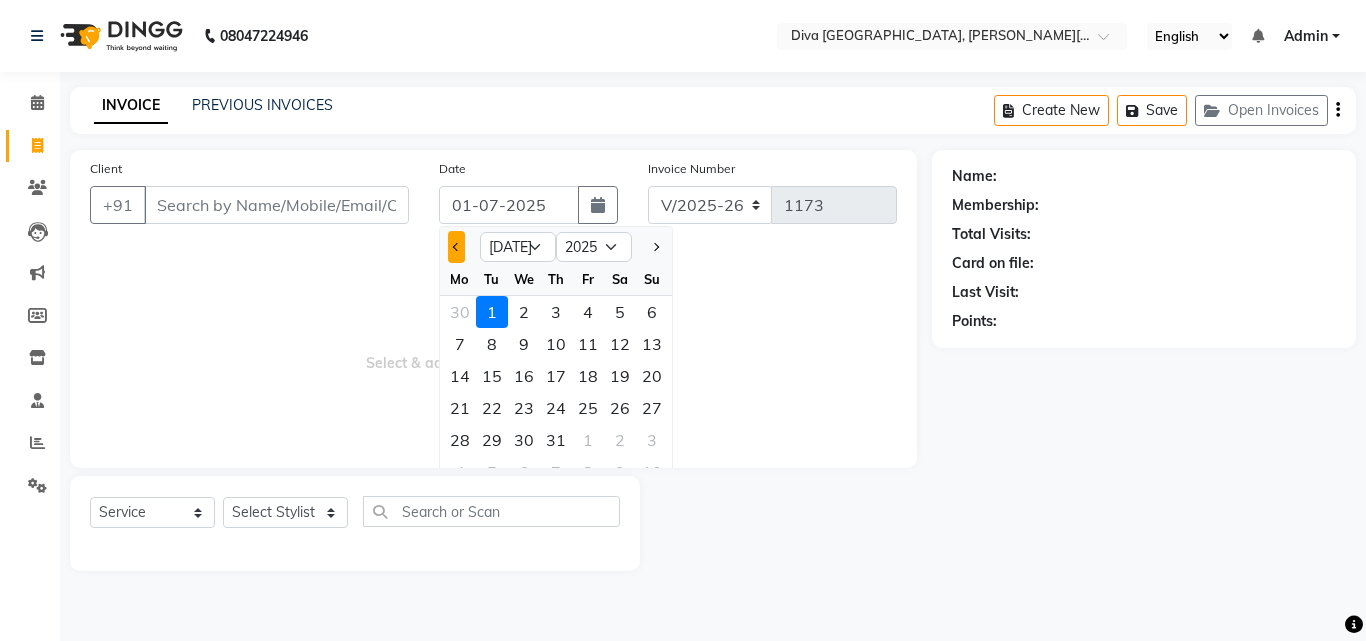 click 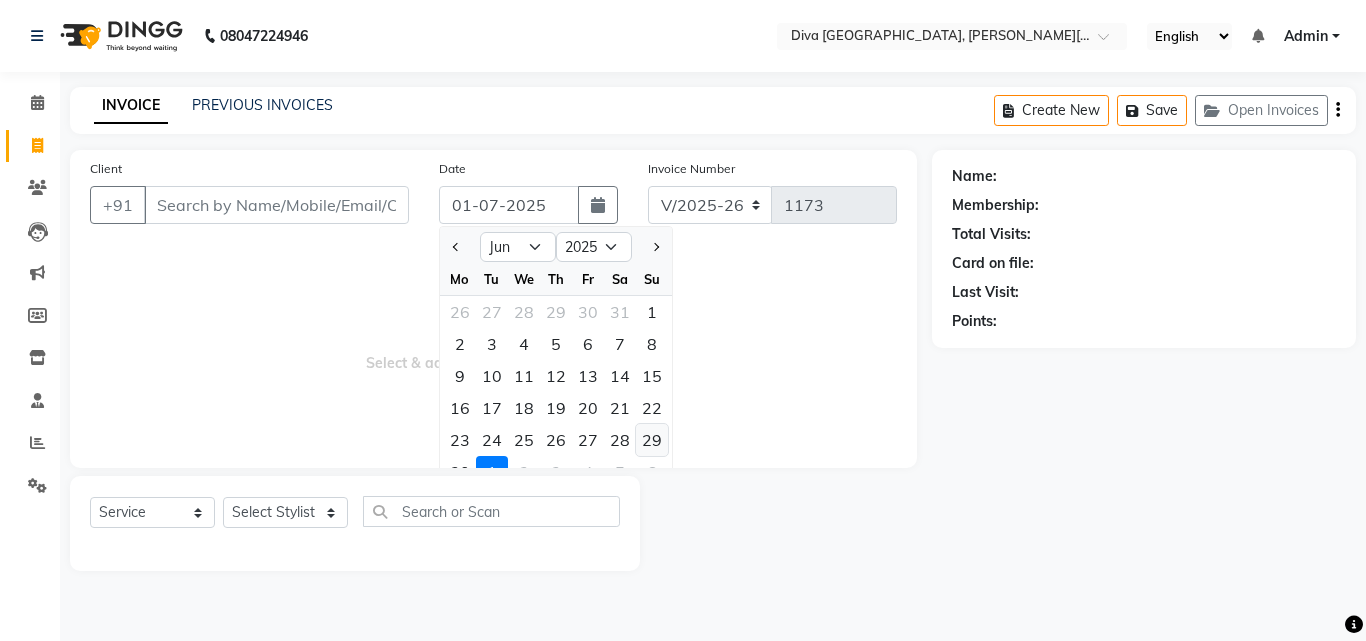 click on "29" 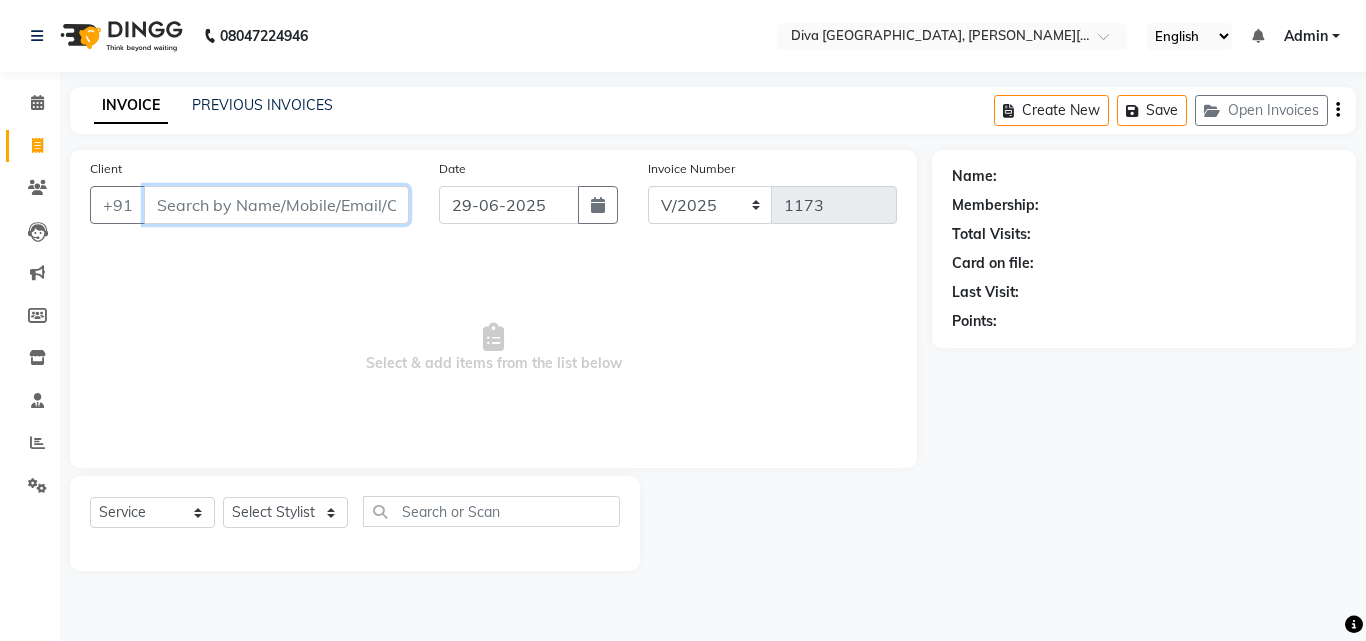 click on "Client" at bounding box center [276, 205] 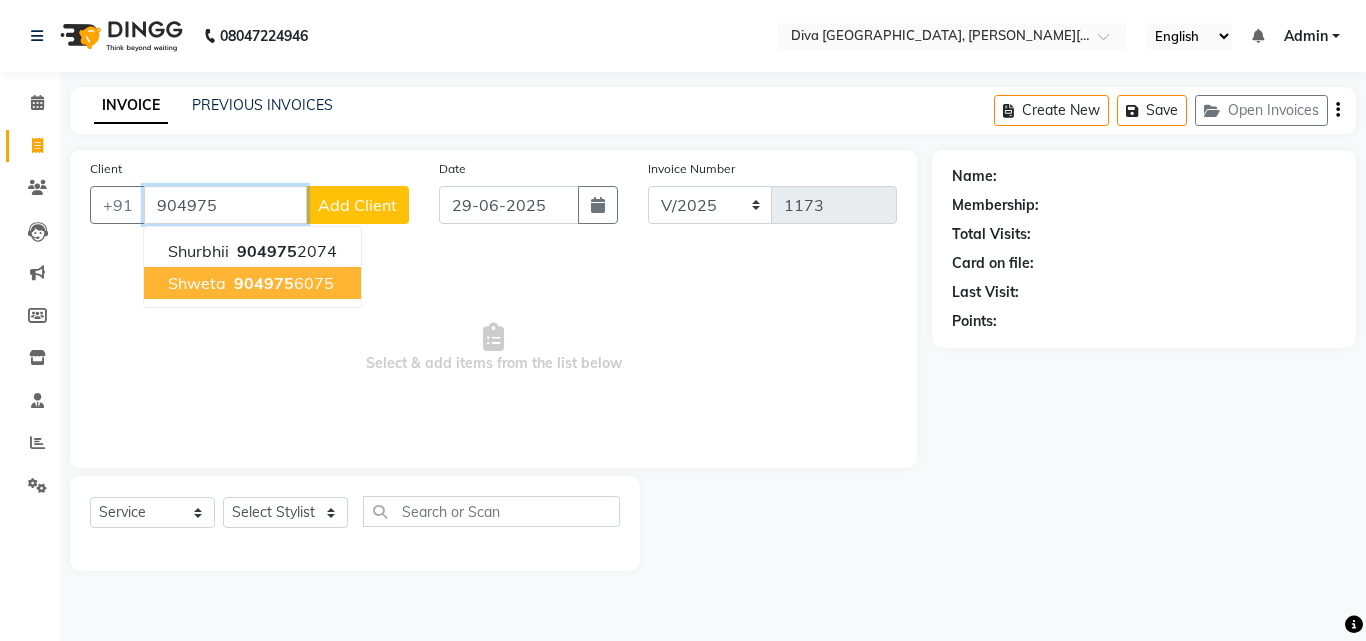 click on "904975" at bounding box center (264, 283) 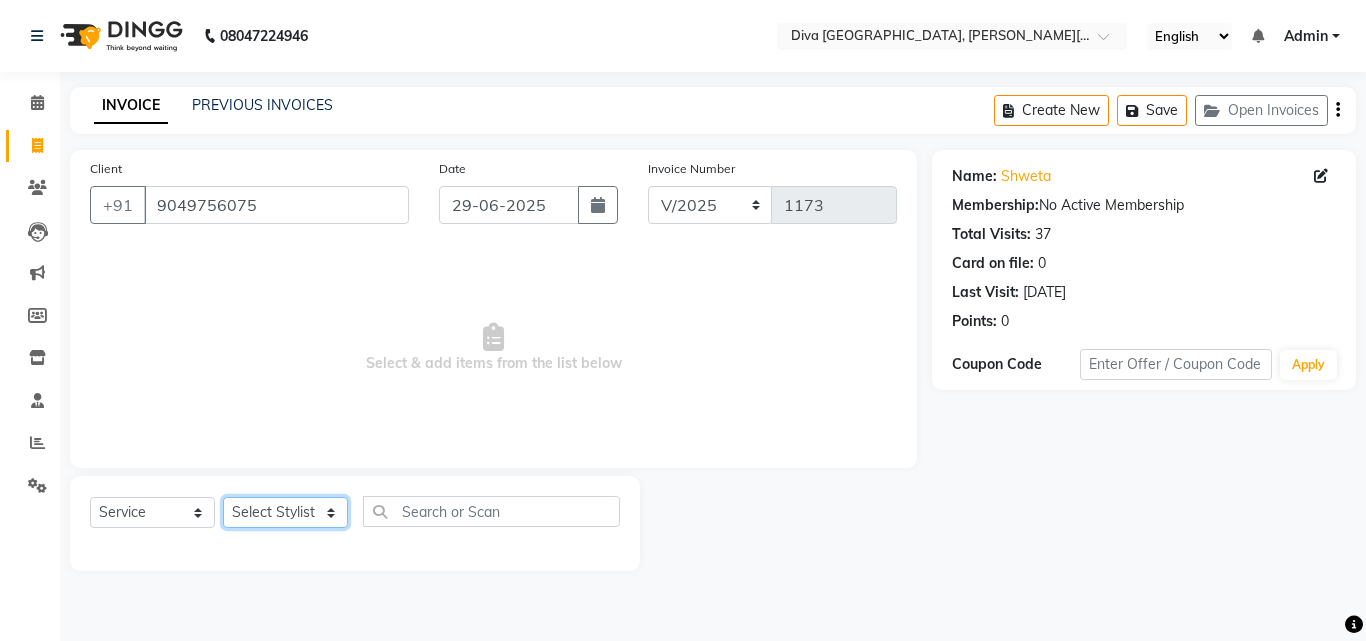 click on "Select Stylist Deepa Mam POOJA [PERSON_NAME]" 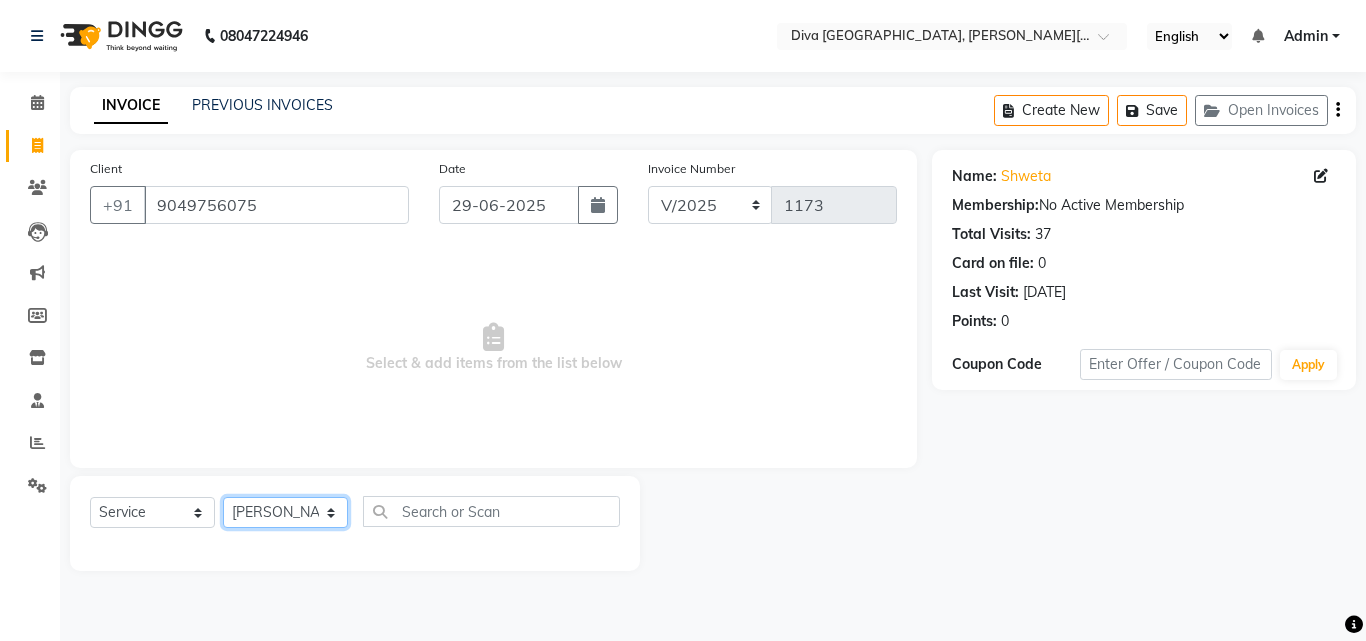 click on "Select Stylist Deepa Mam POOJA [PERSON_NAME]" 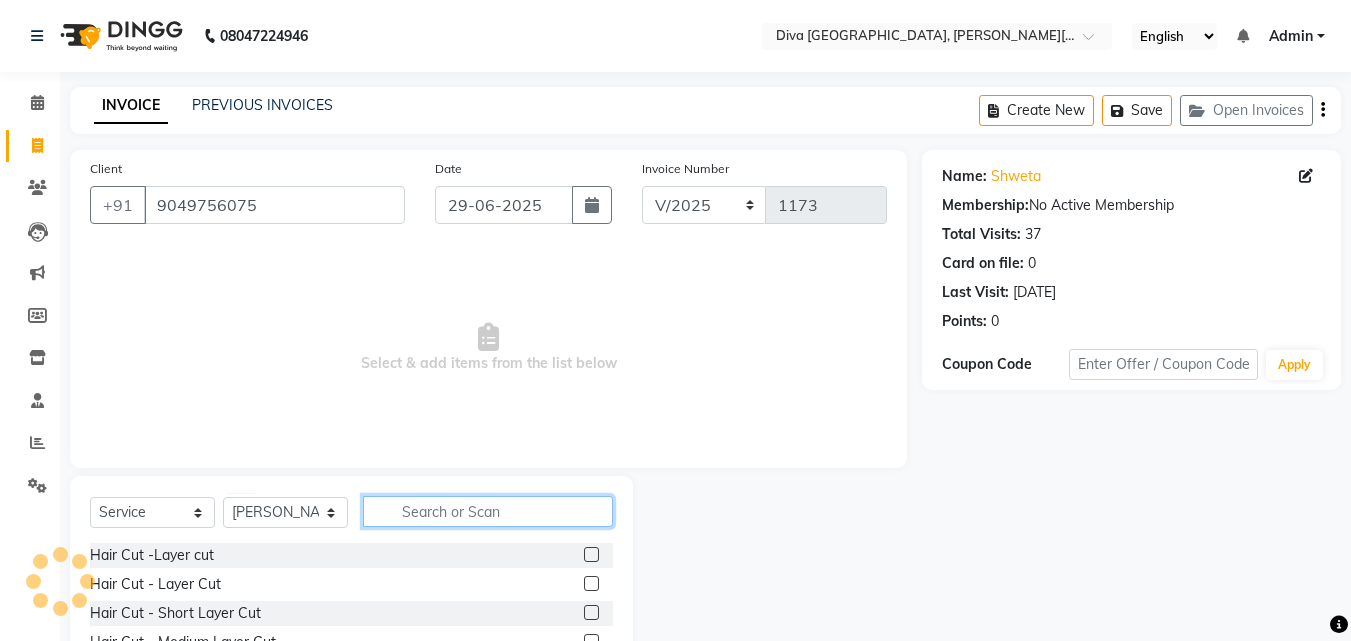 click 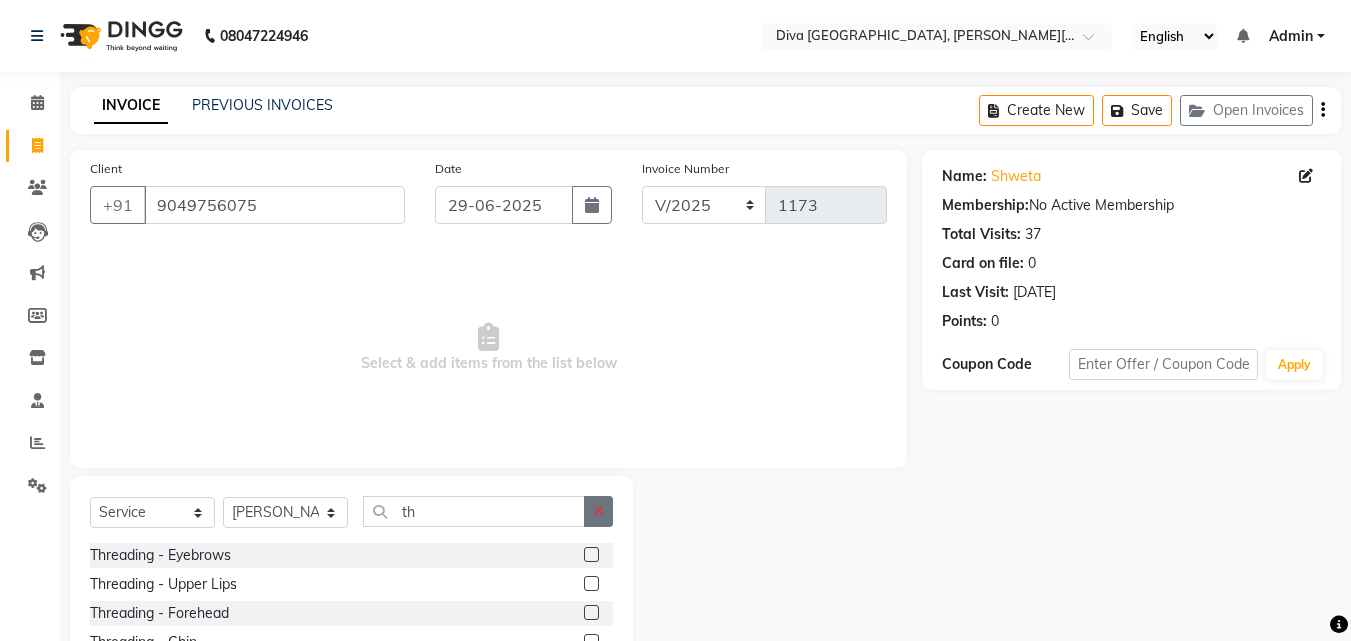 click 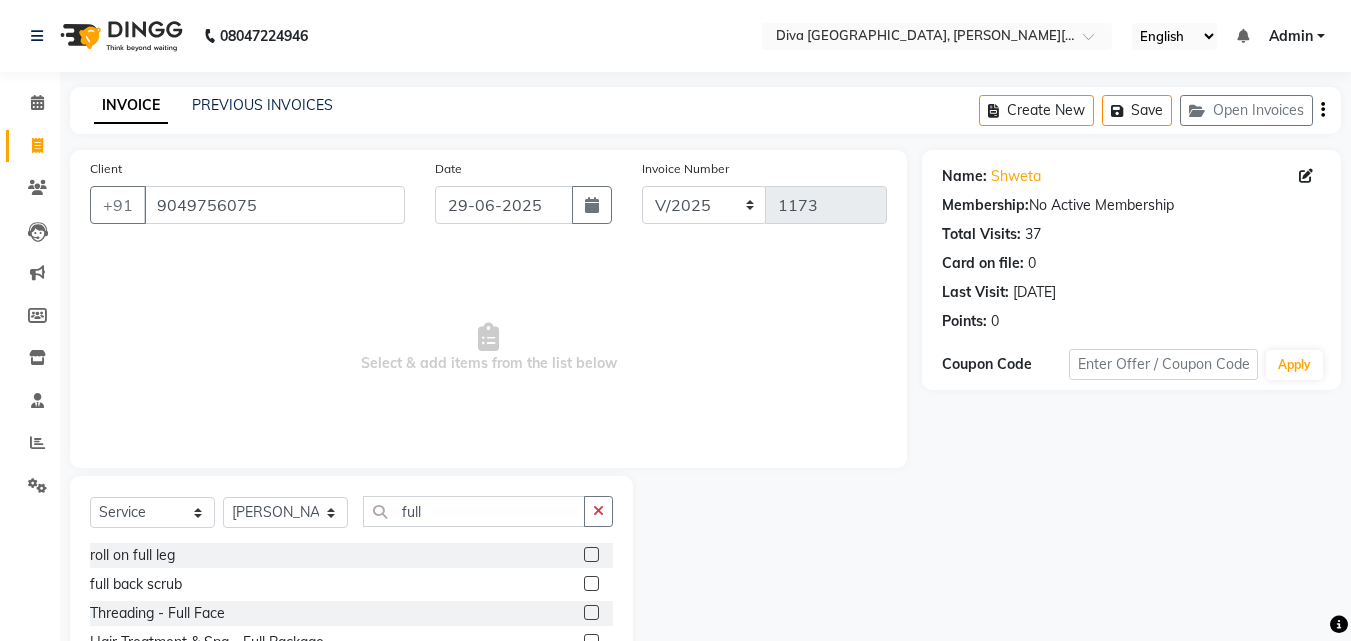 click 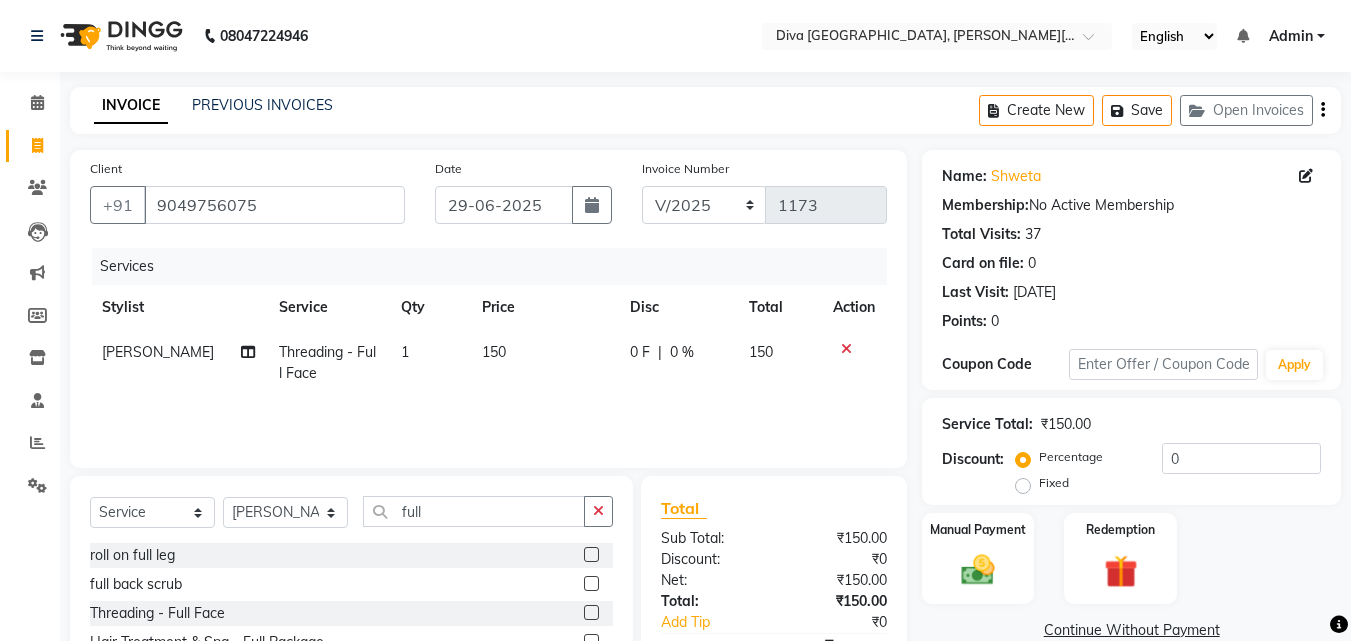 click on "150" 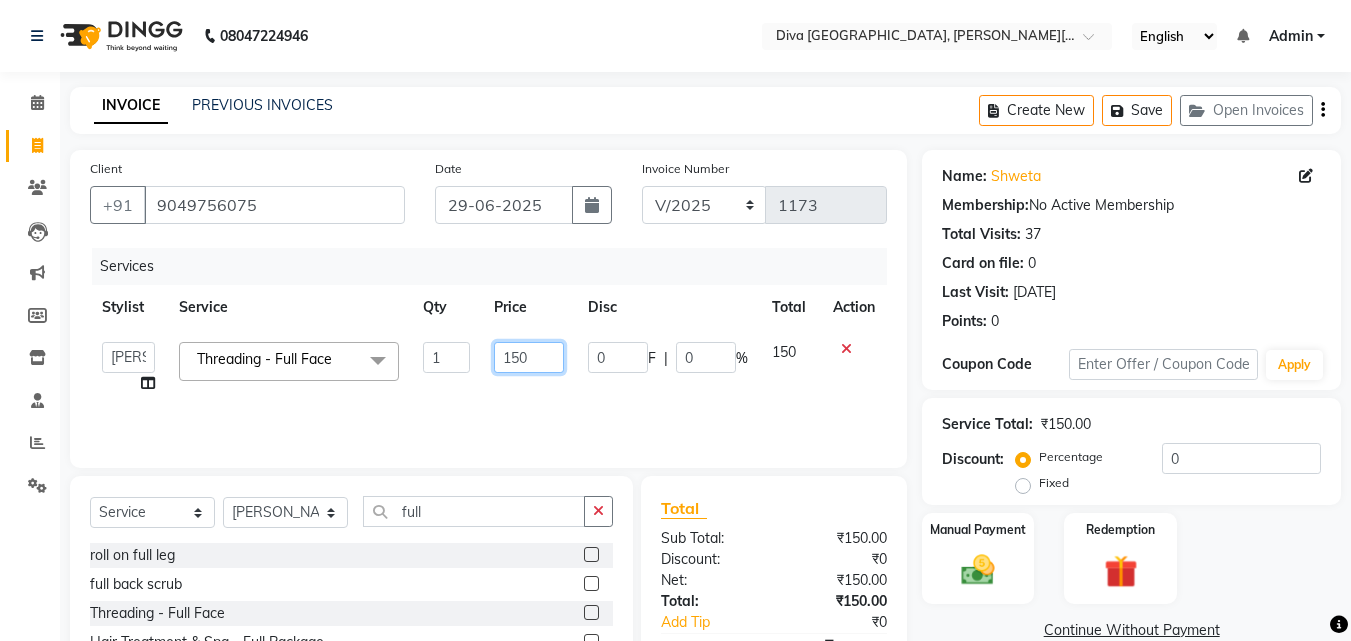 click on "150" 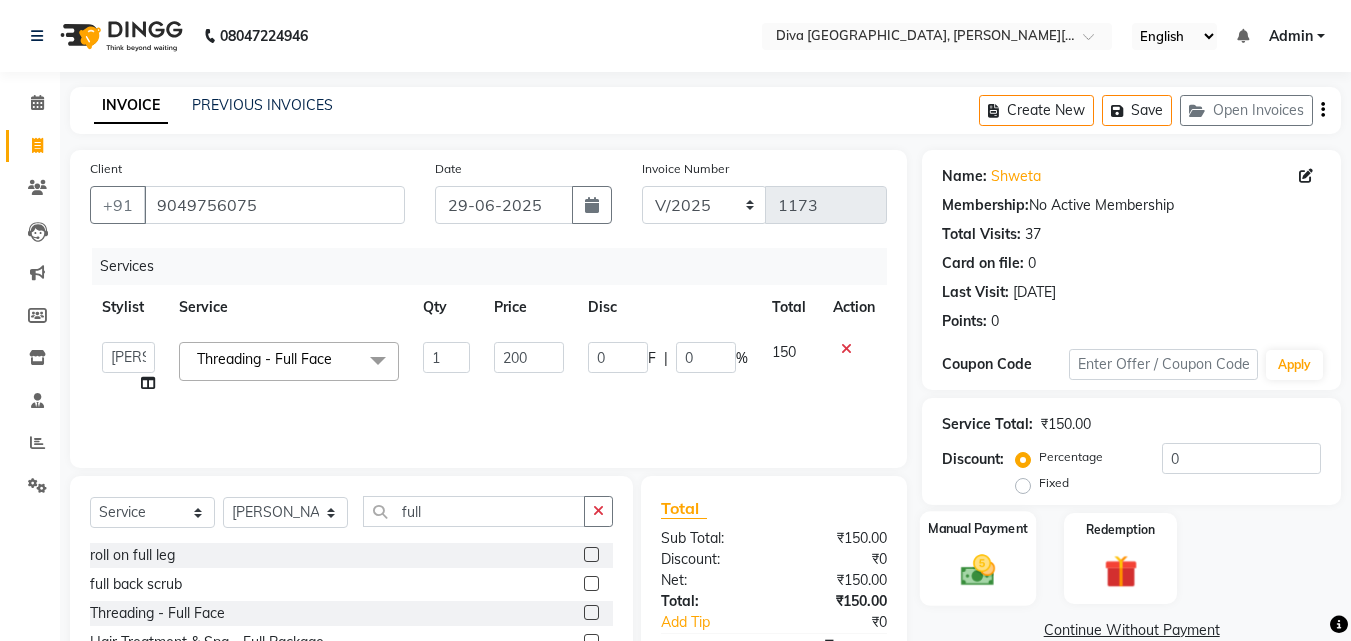click 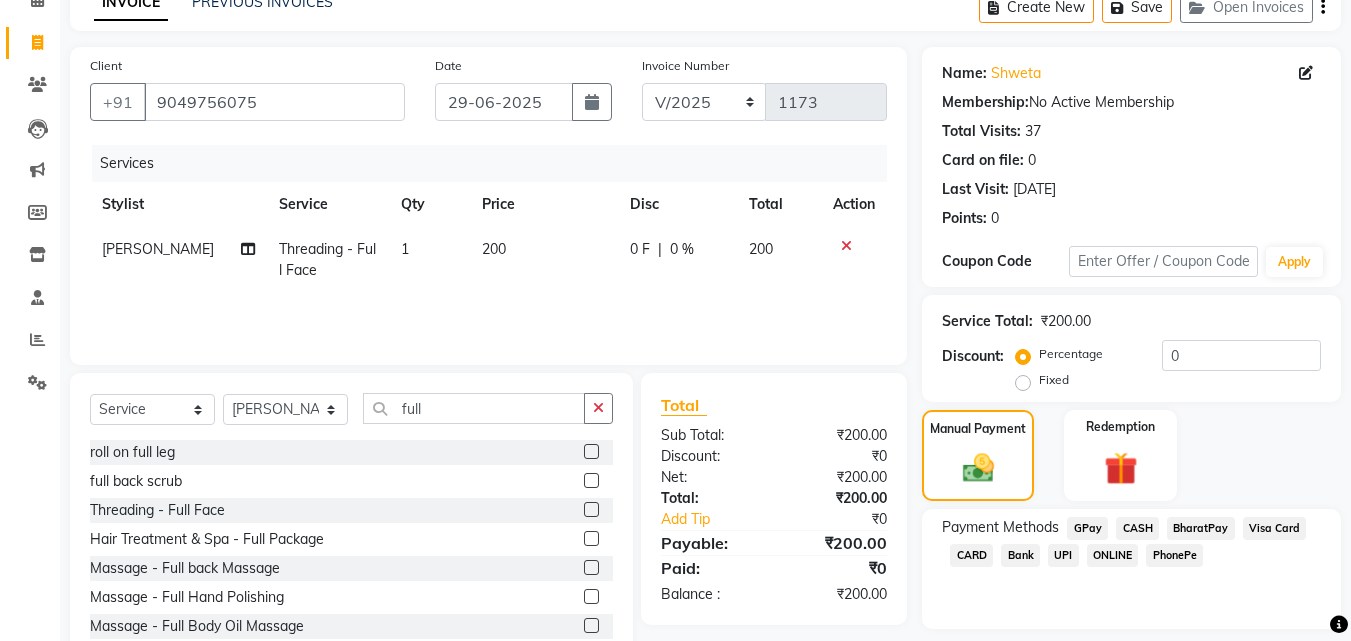 scroll, scrollTop: 144, scrollLeft: 0, axis: vertical 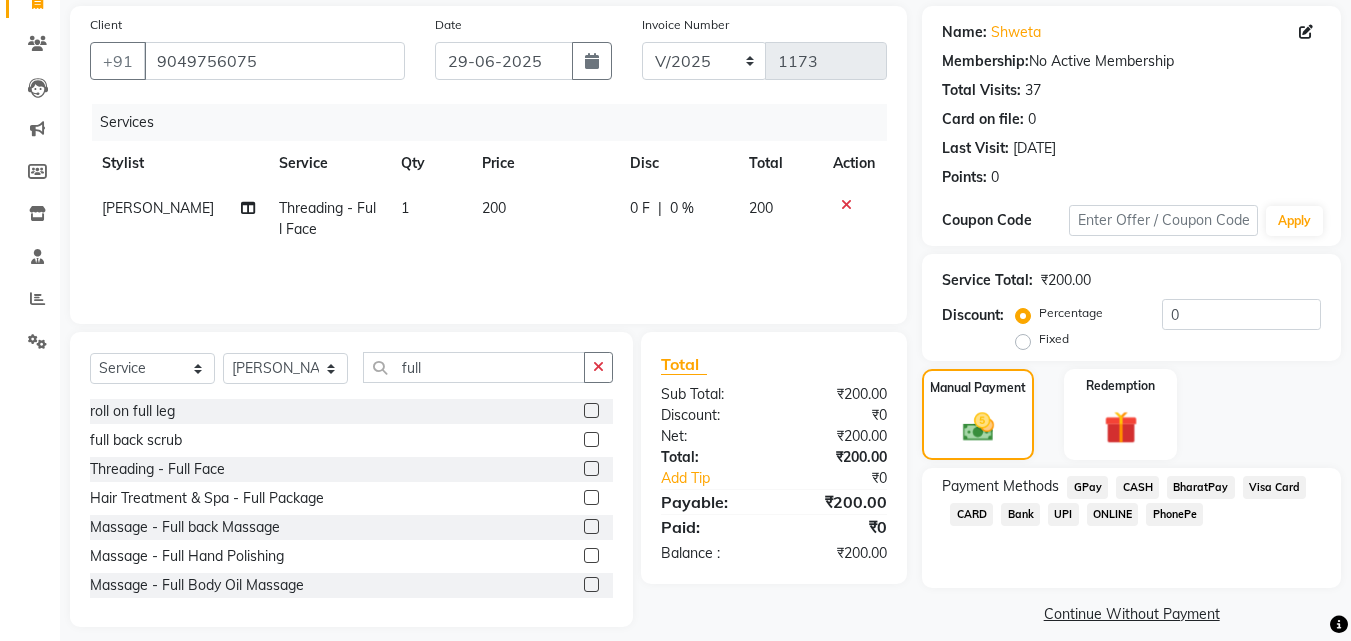 click on "GPay" 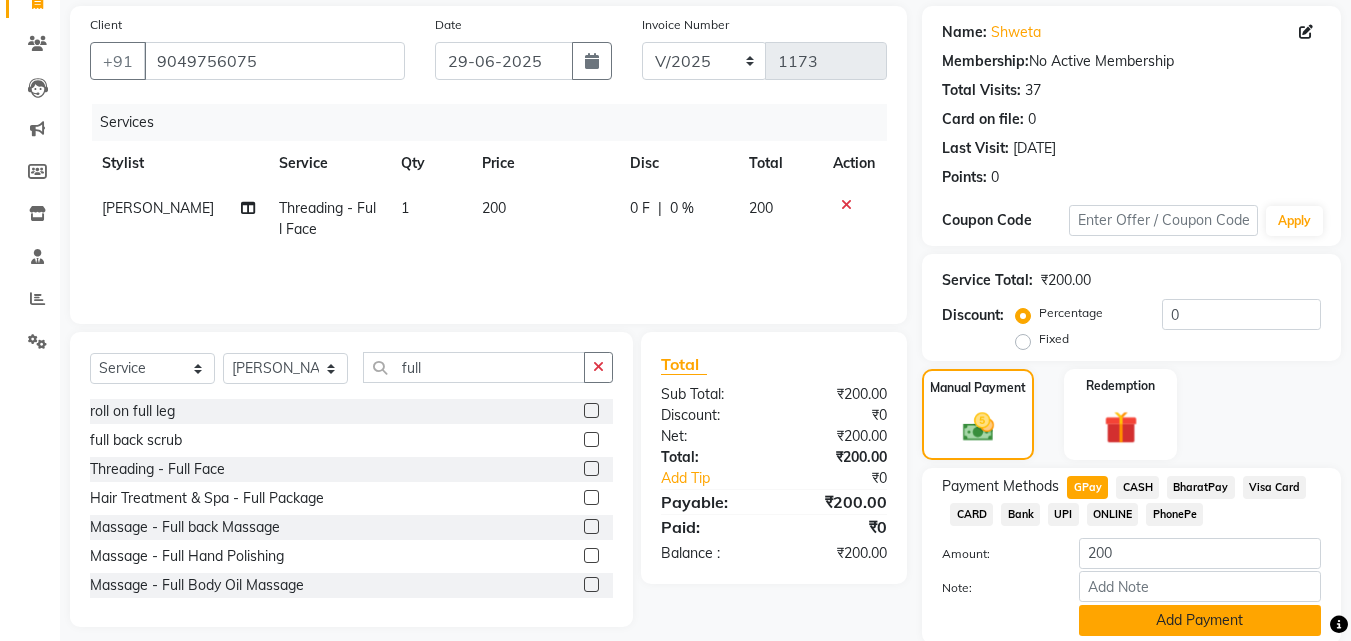 click on "Add Payment" 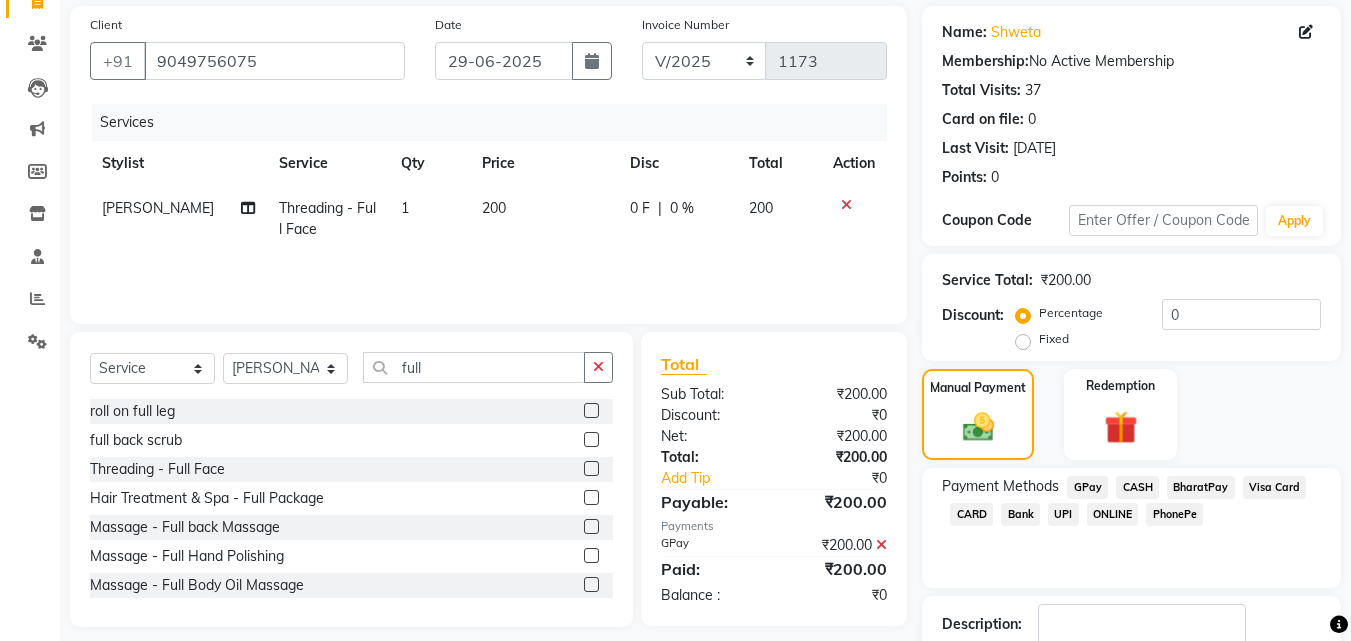 scroll, scrollTop: 275, scrollLeft: 0, axis: vertical 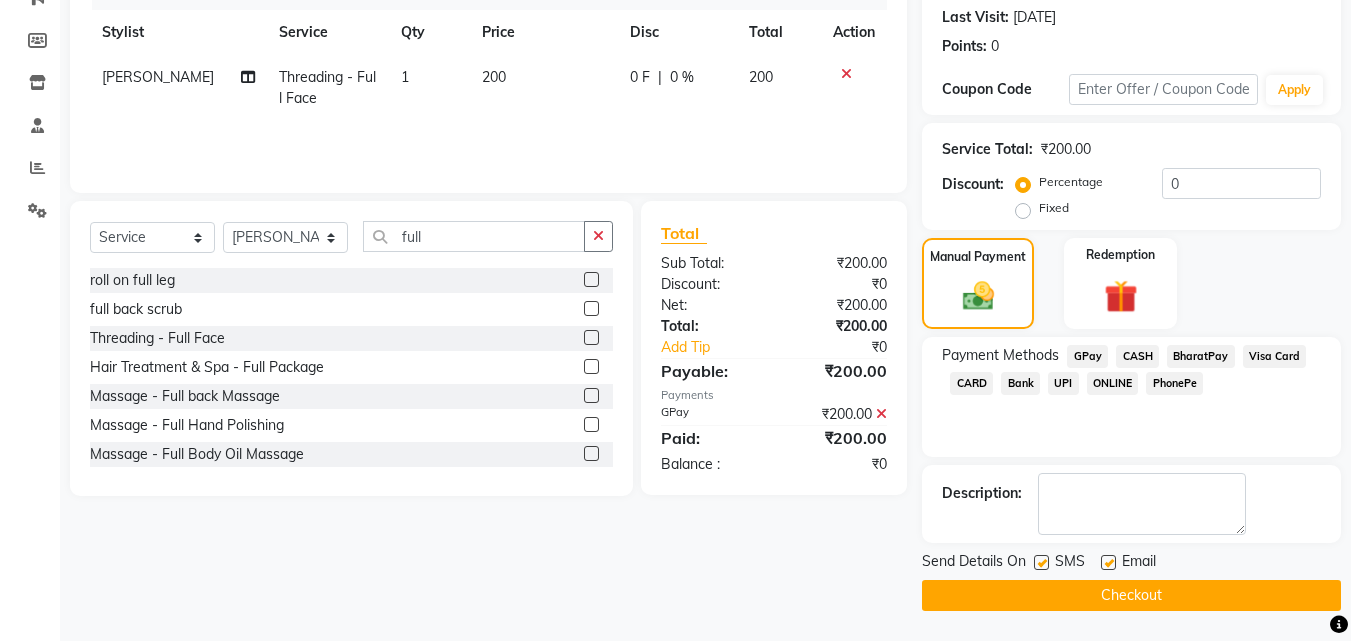 click on "Checkout" 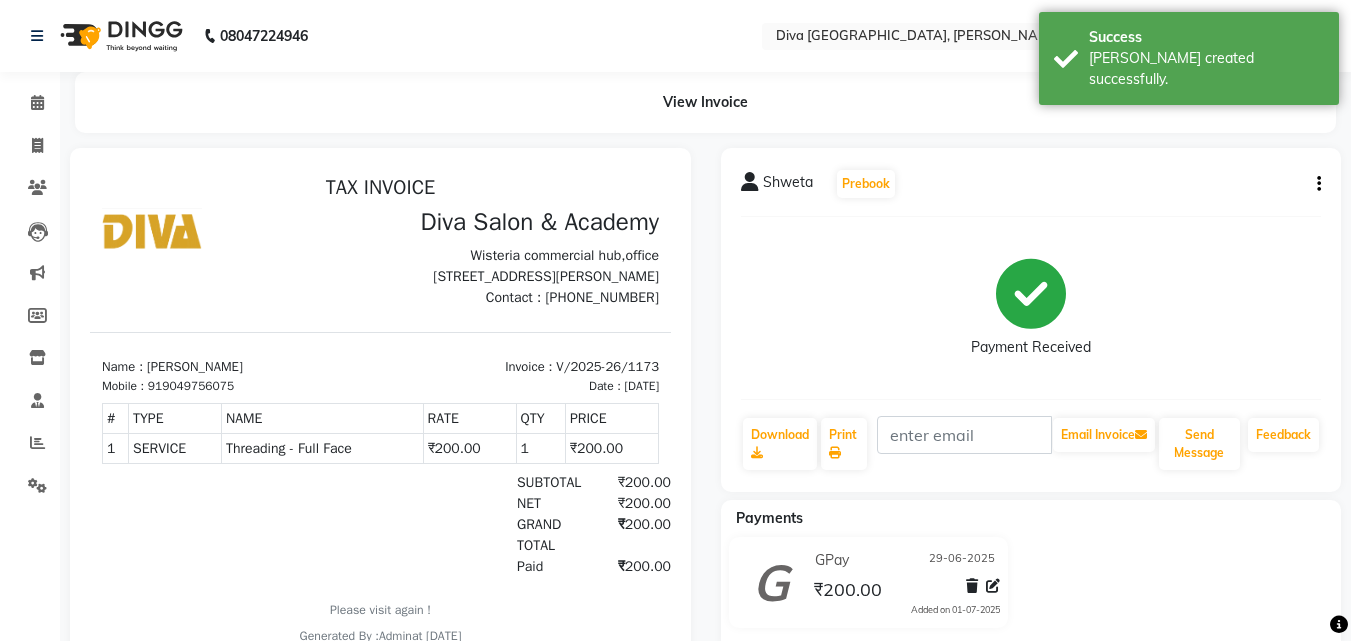 scroll, scrollTop: 0, scrollLeft: 0, axis: both 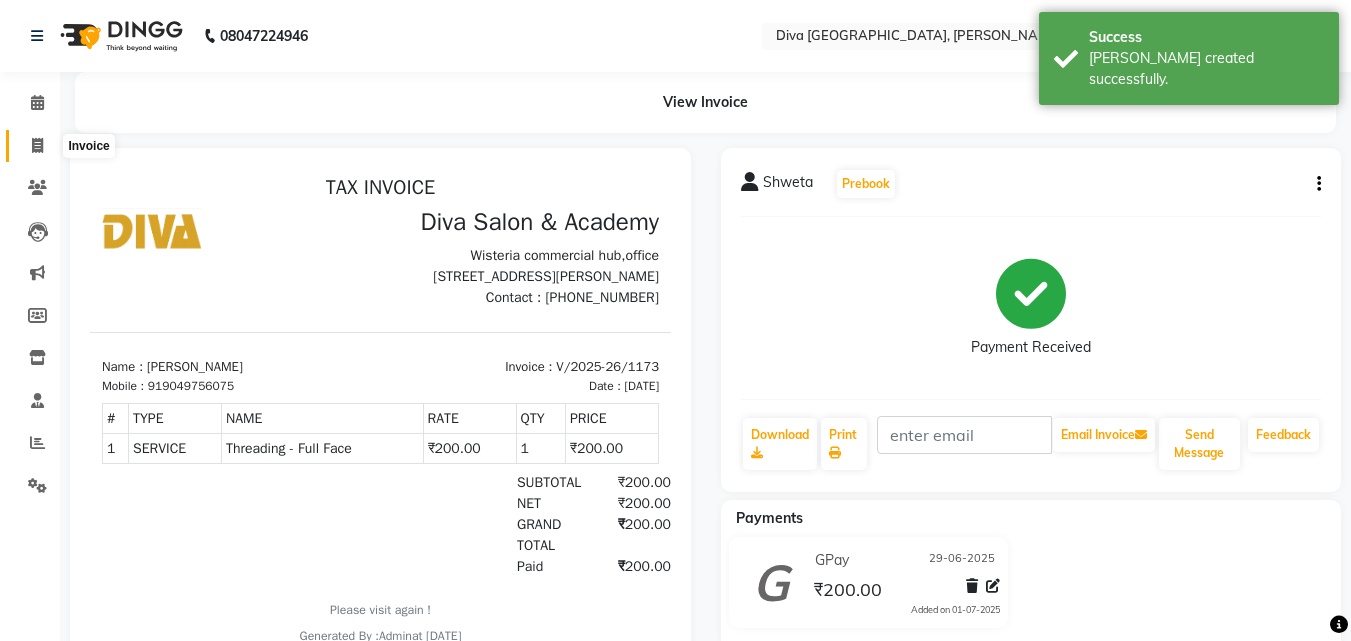 click 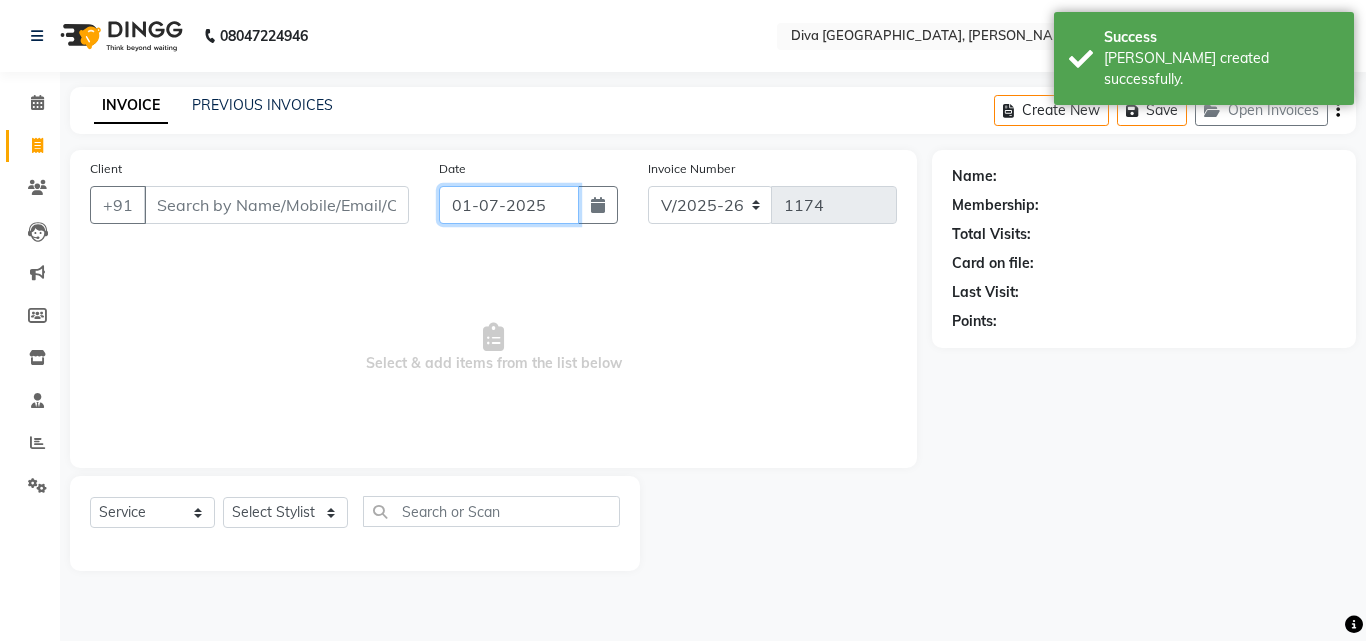 click on "01-07-2025" 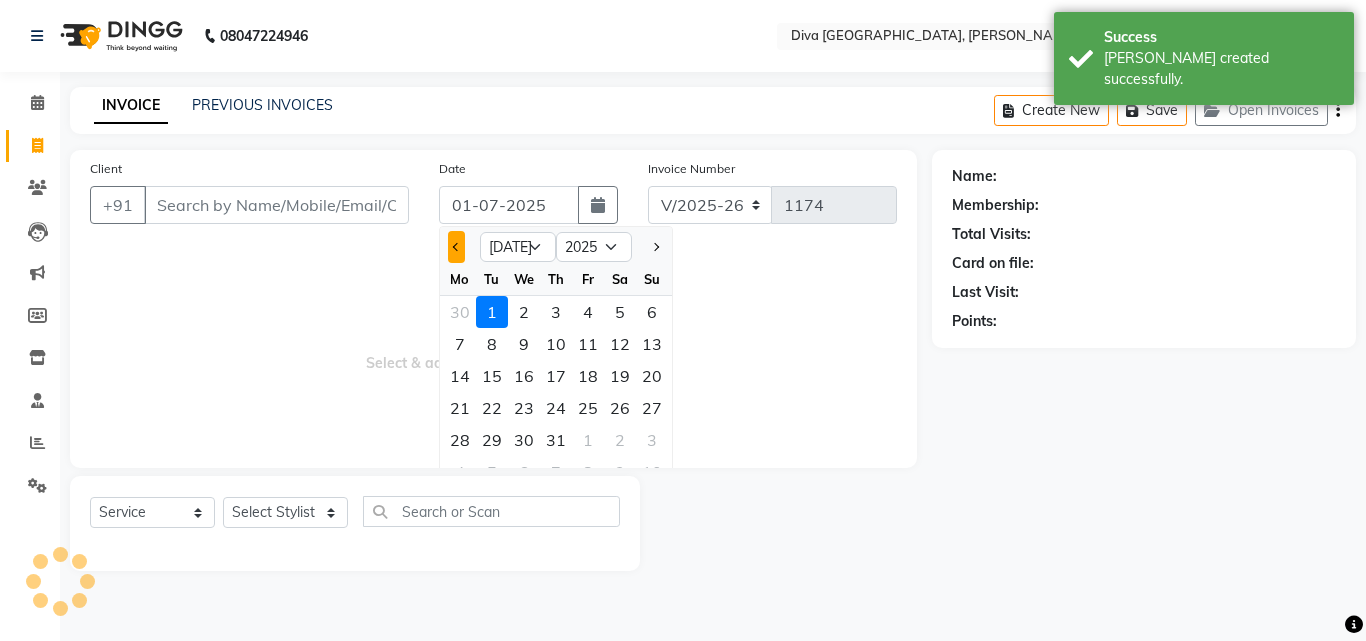click 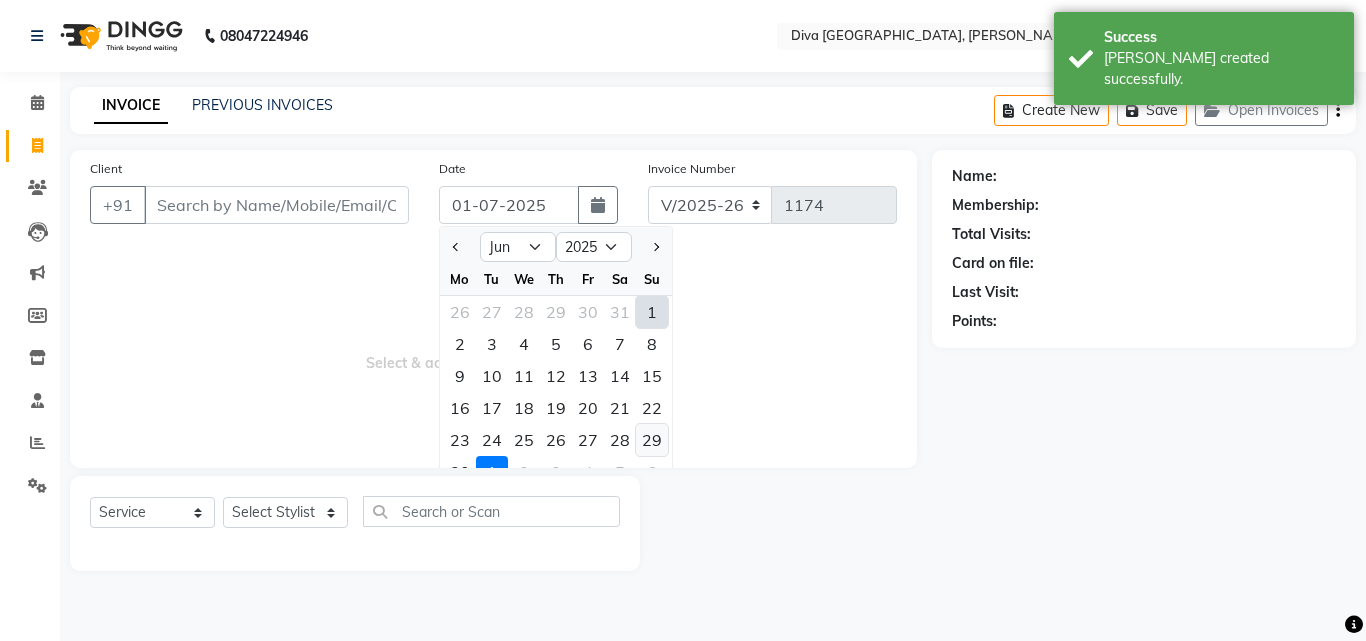 click on "29" 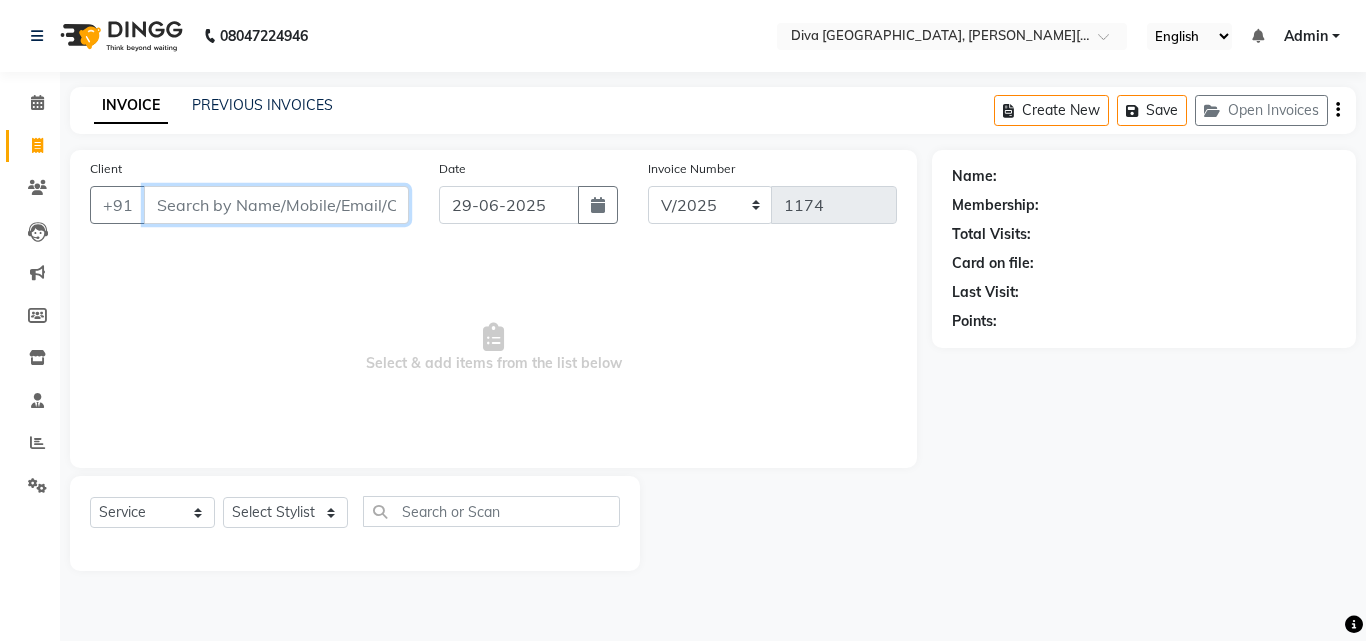click on "Client" at bounding box center (276, 205) 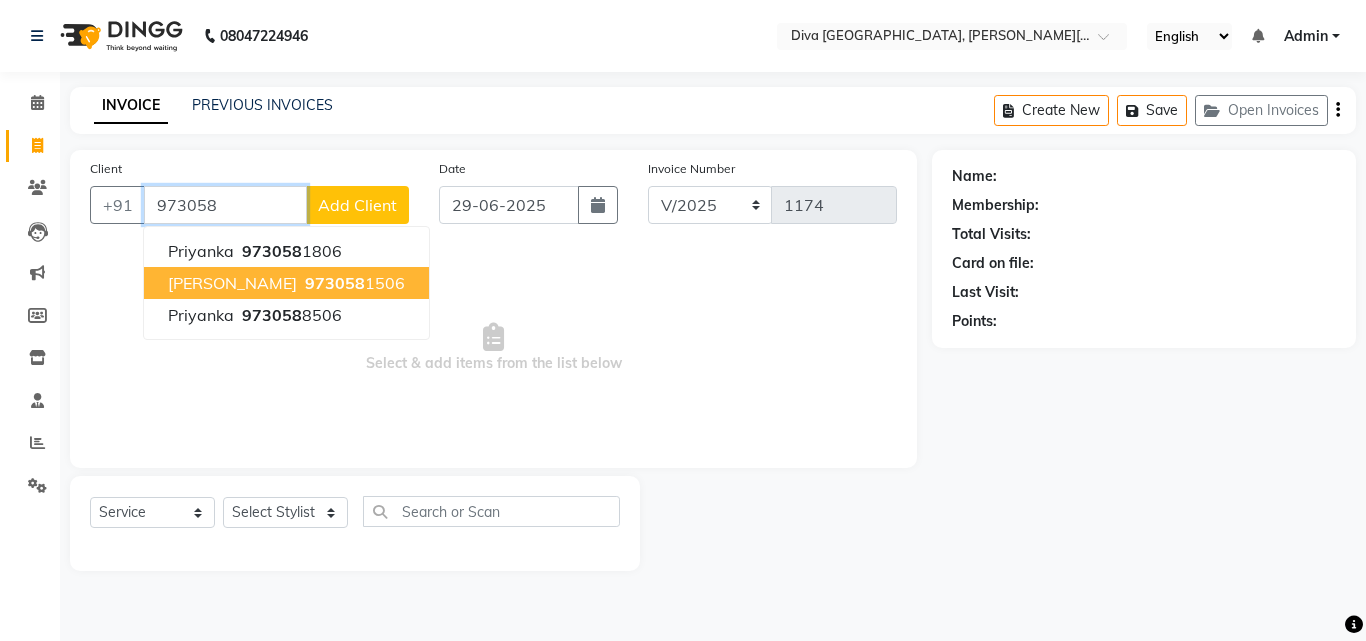 click on "[PERSON_NAME]" at bounding box center (232, 283) 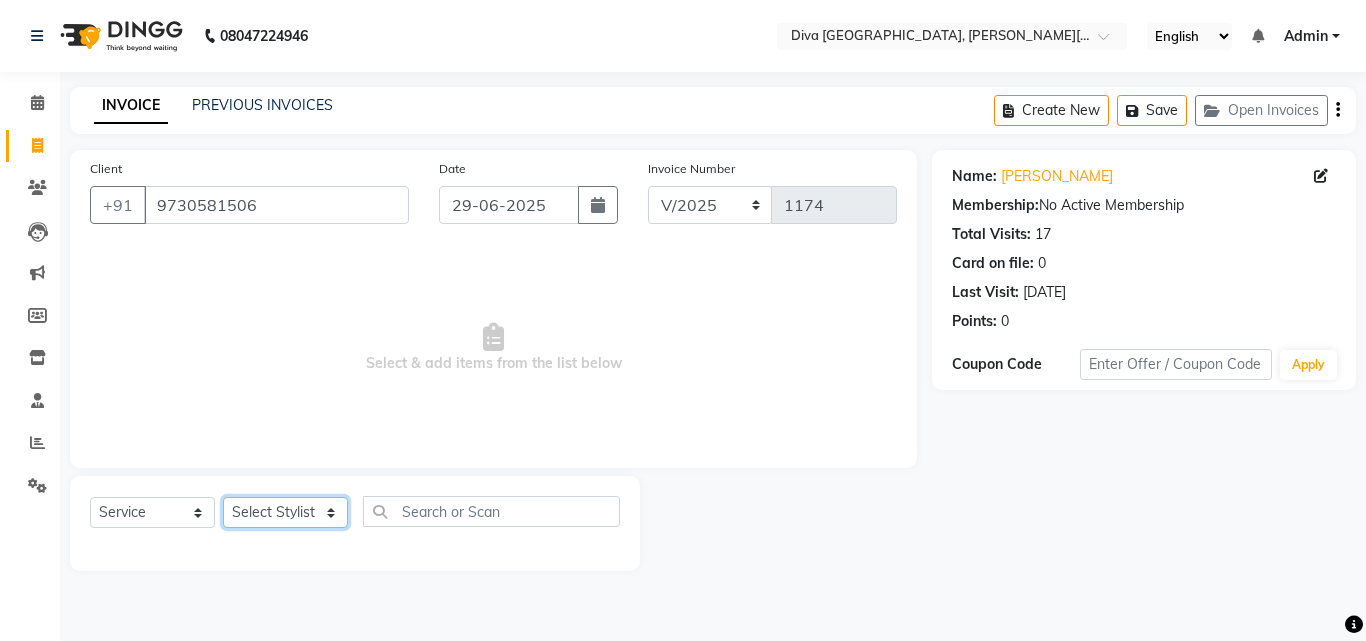 click on "Select Stylist Deepa Mam POOJA [PERSON_NAME]" 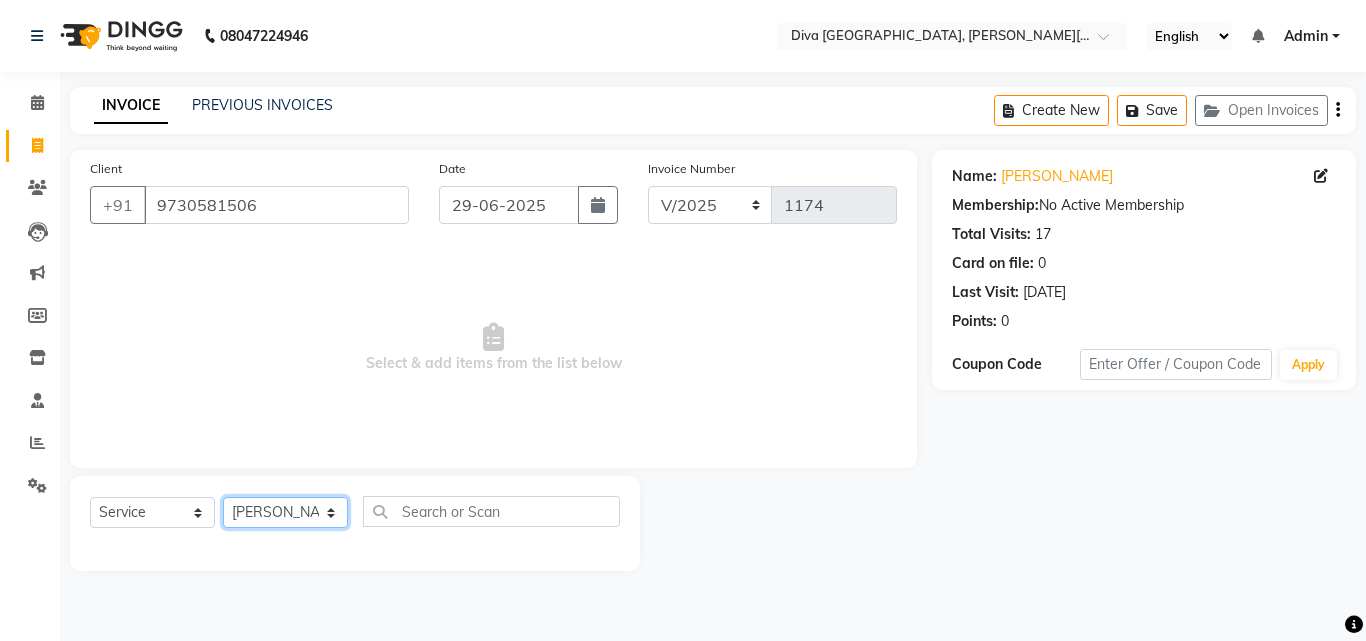click on "Select Stylist Deepa Mam POOJA [PERSON_NAME]" 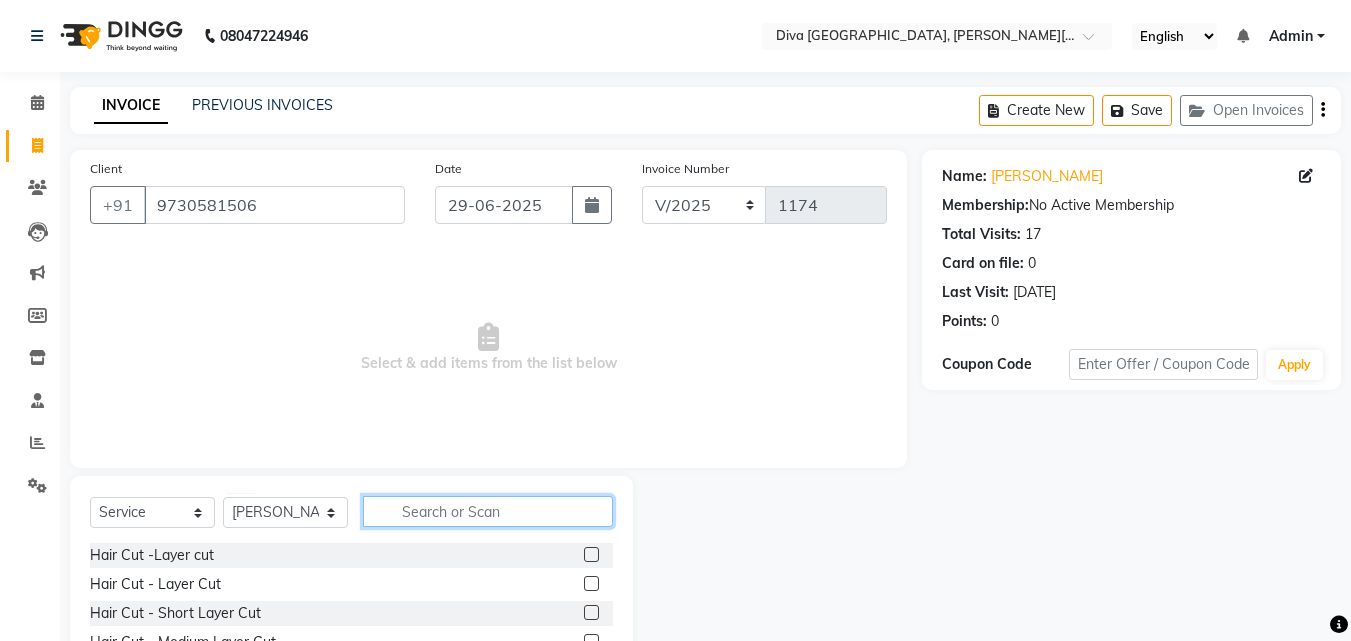 click 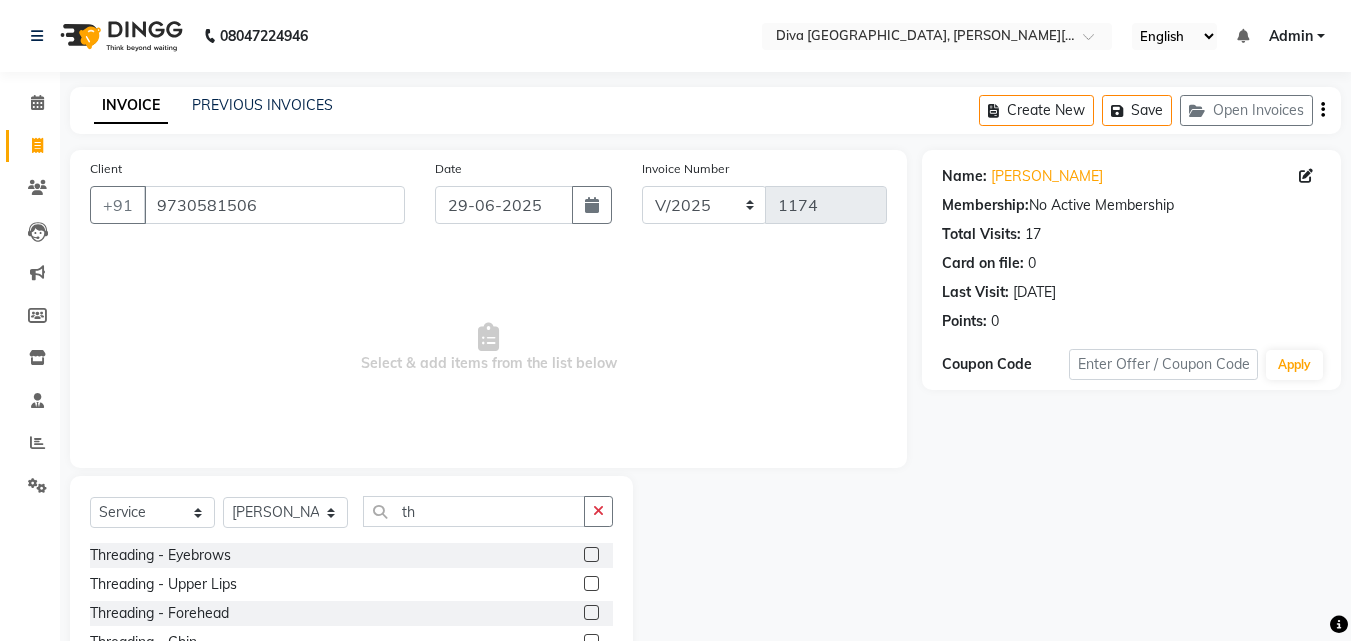 click 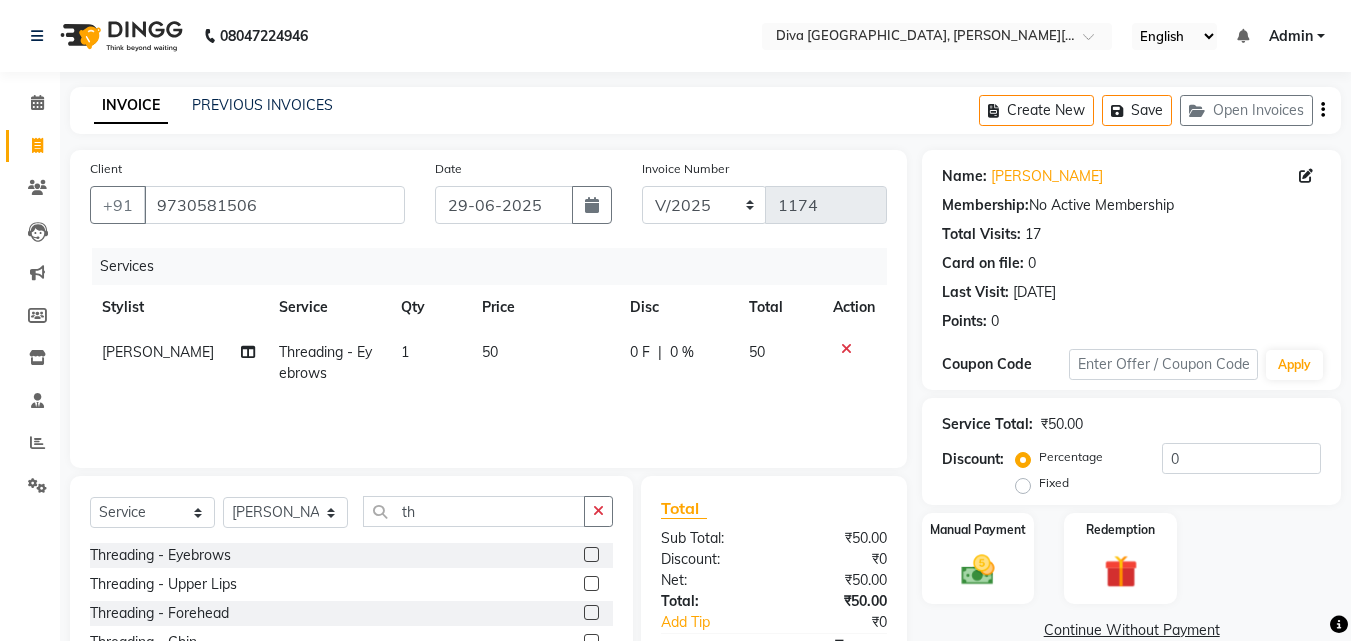 scroll, scrollTop: 142, scrollLeft: 0, axis: vertical 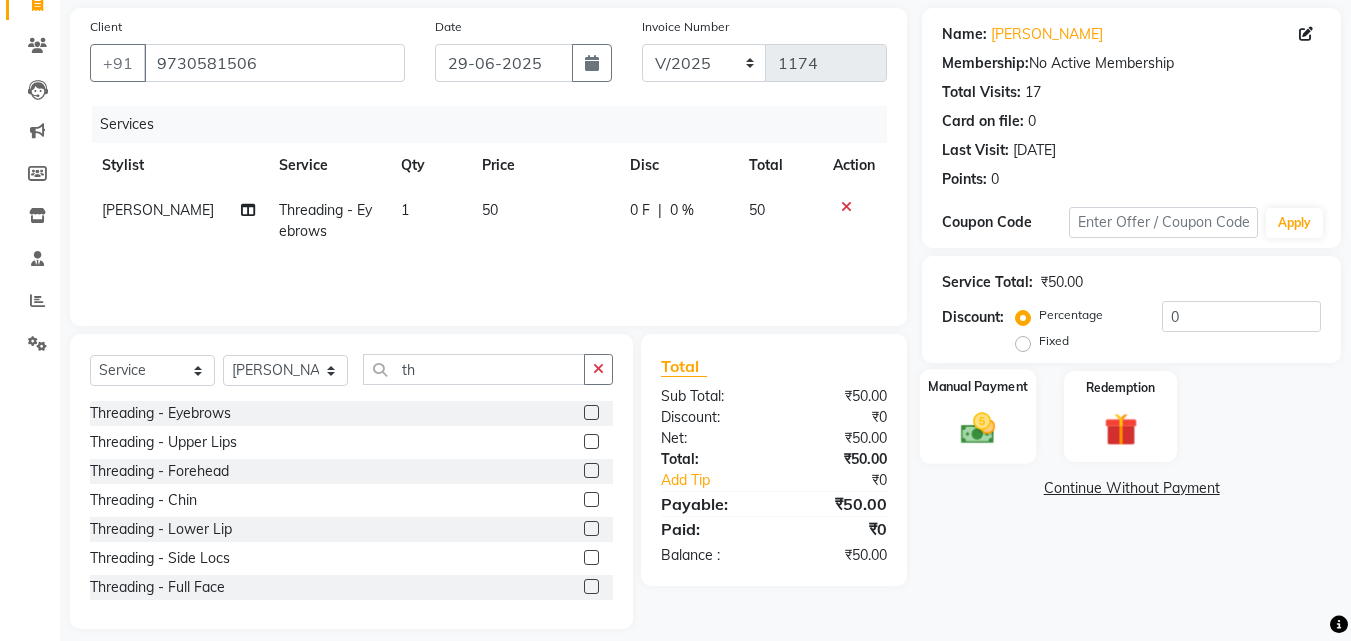click 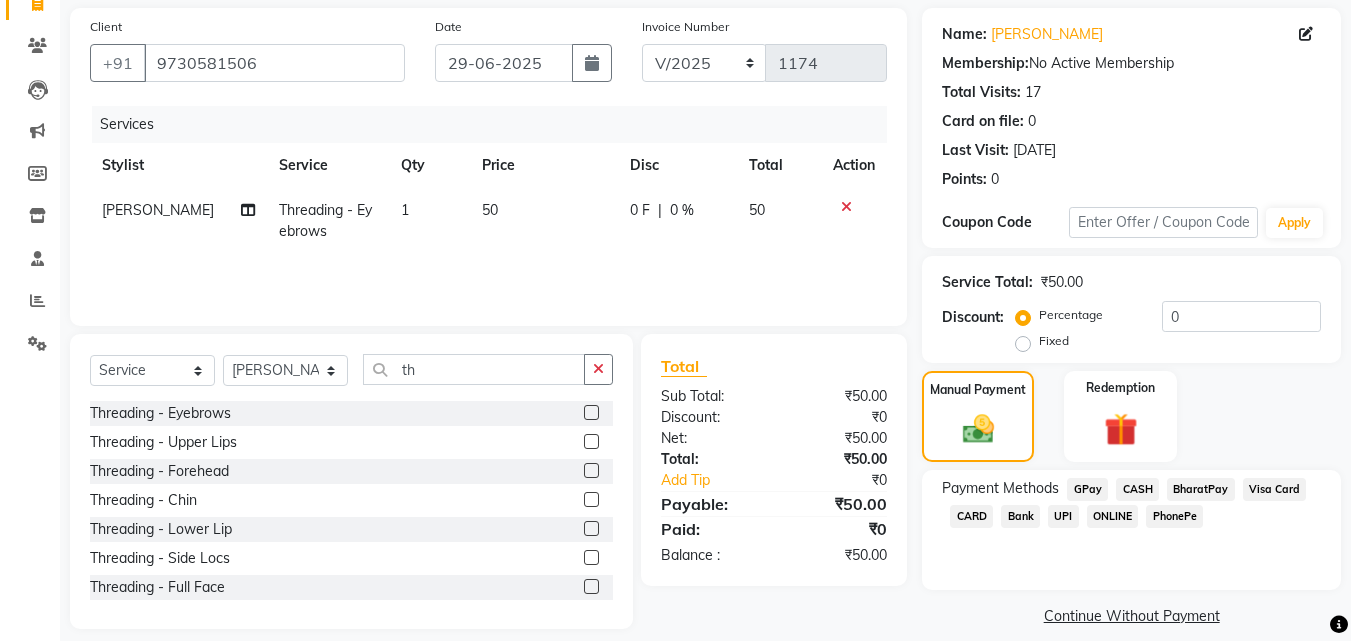 click on "GPay" 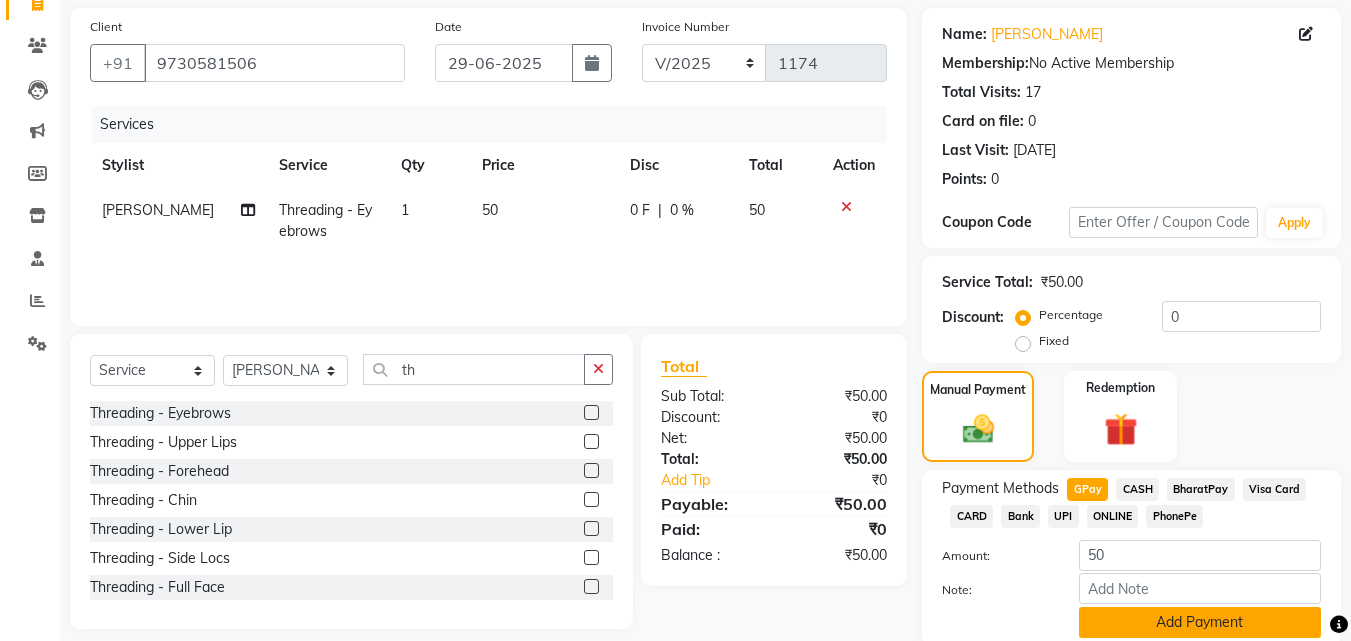 click on "Add Payment" 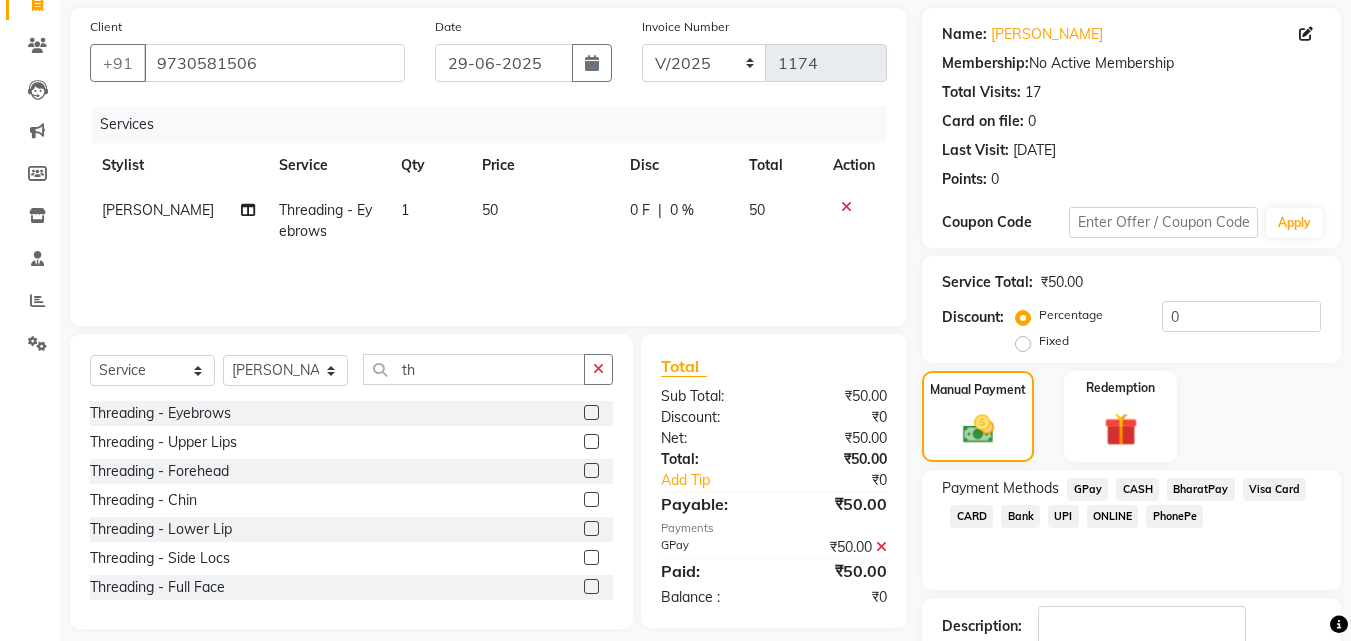 scroll, scrollTop: 264, scrollLeft: 0, axis: vertical 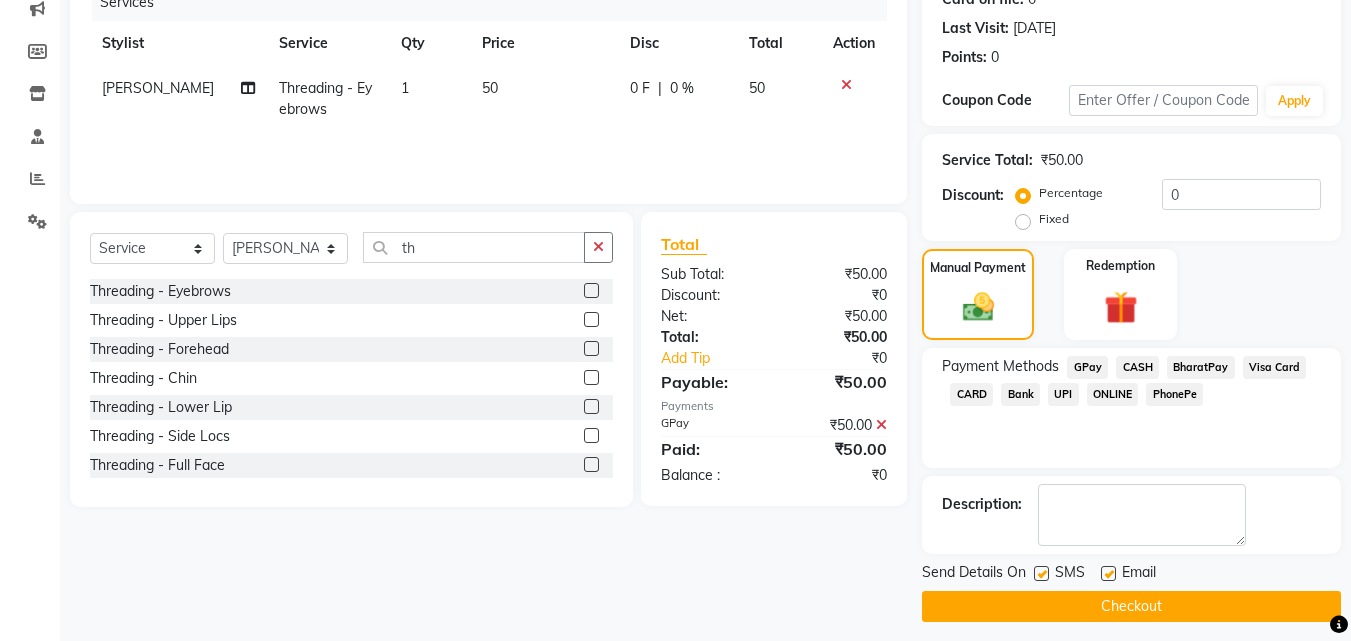 click on "Checkout" 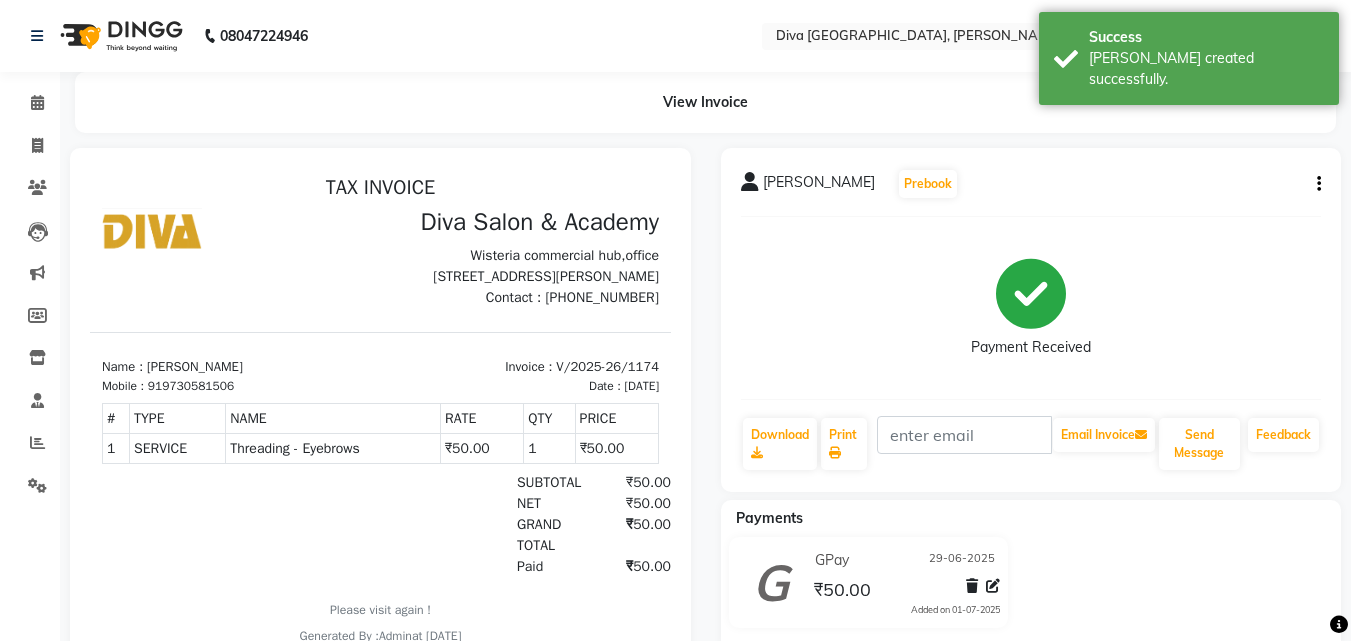 scroll, scrollTop: 0, scrollLeft: 0, axis: both 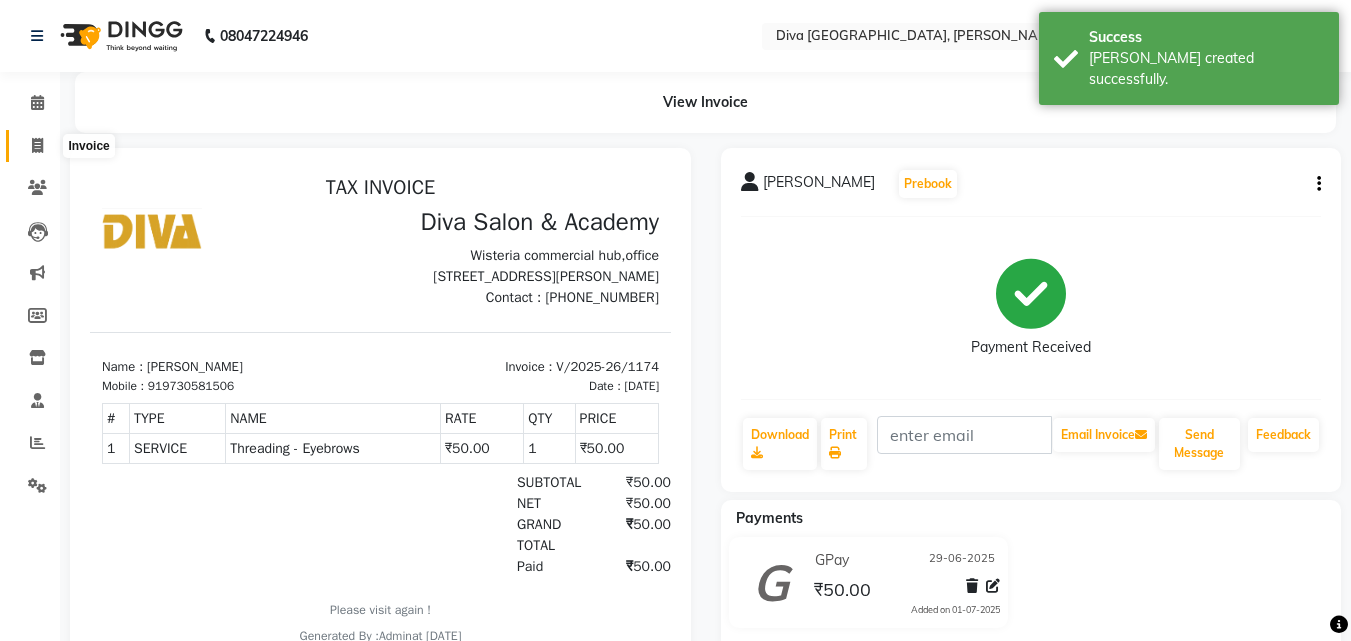 click 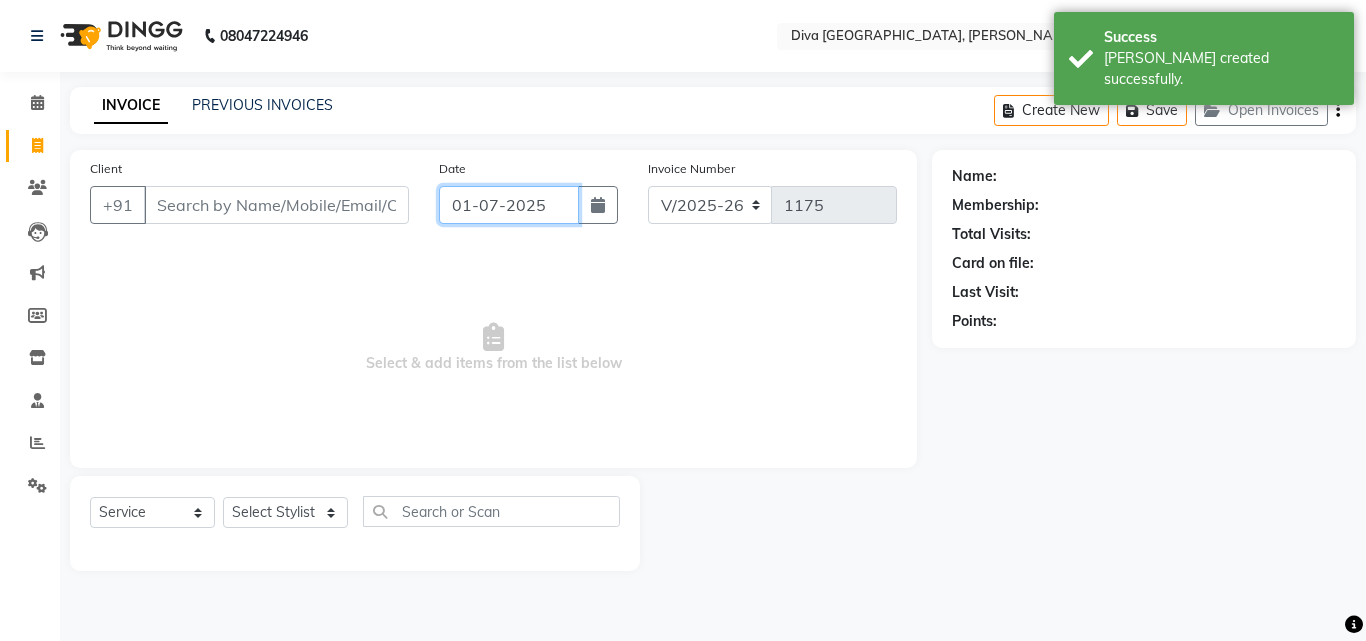 click on "01-07-2025" 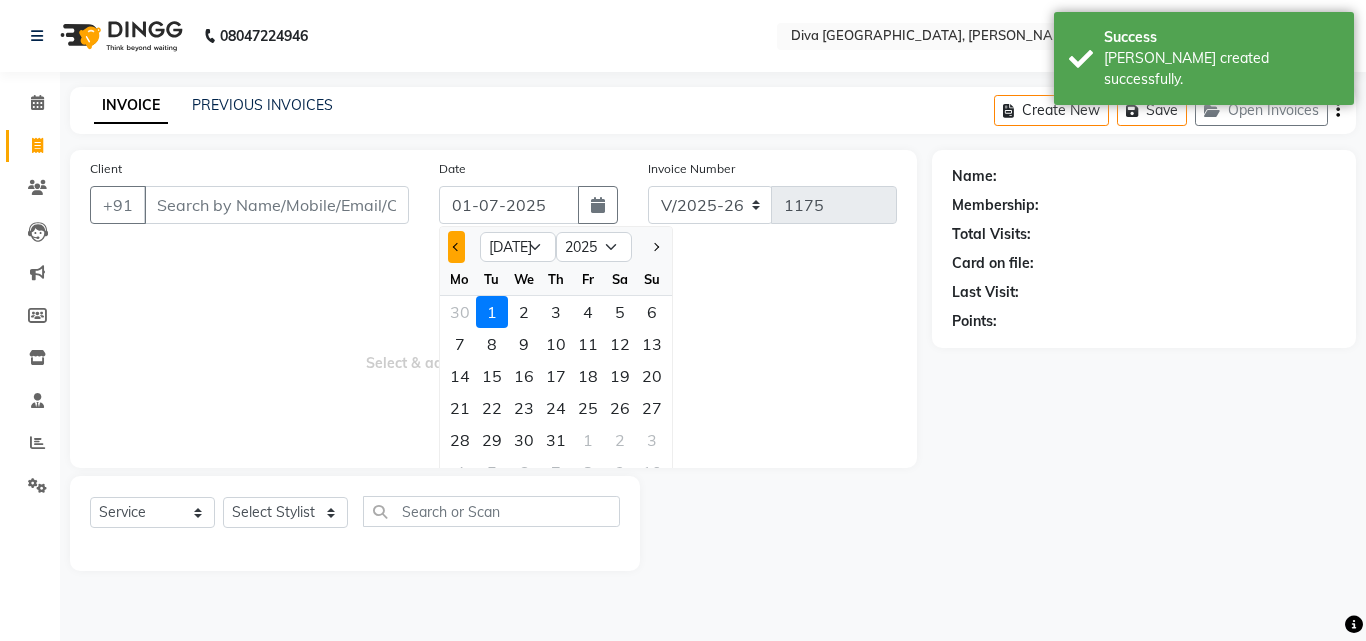 click 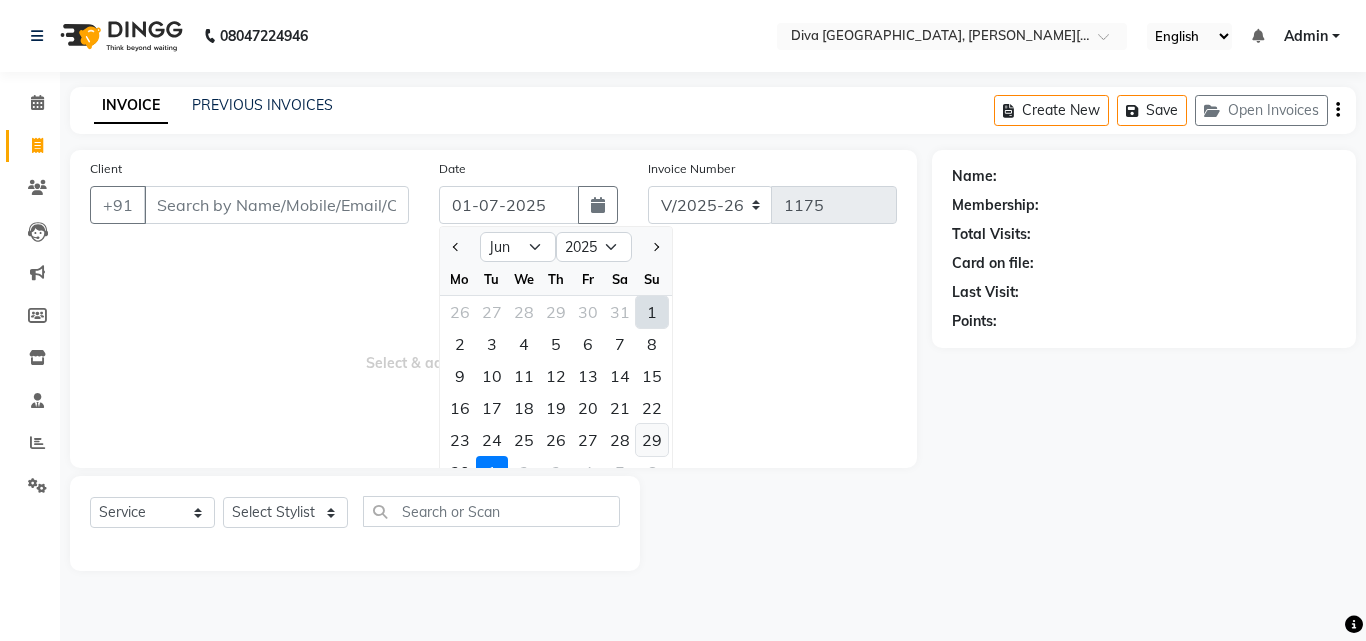 click on "29" 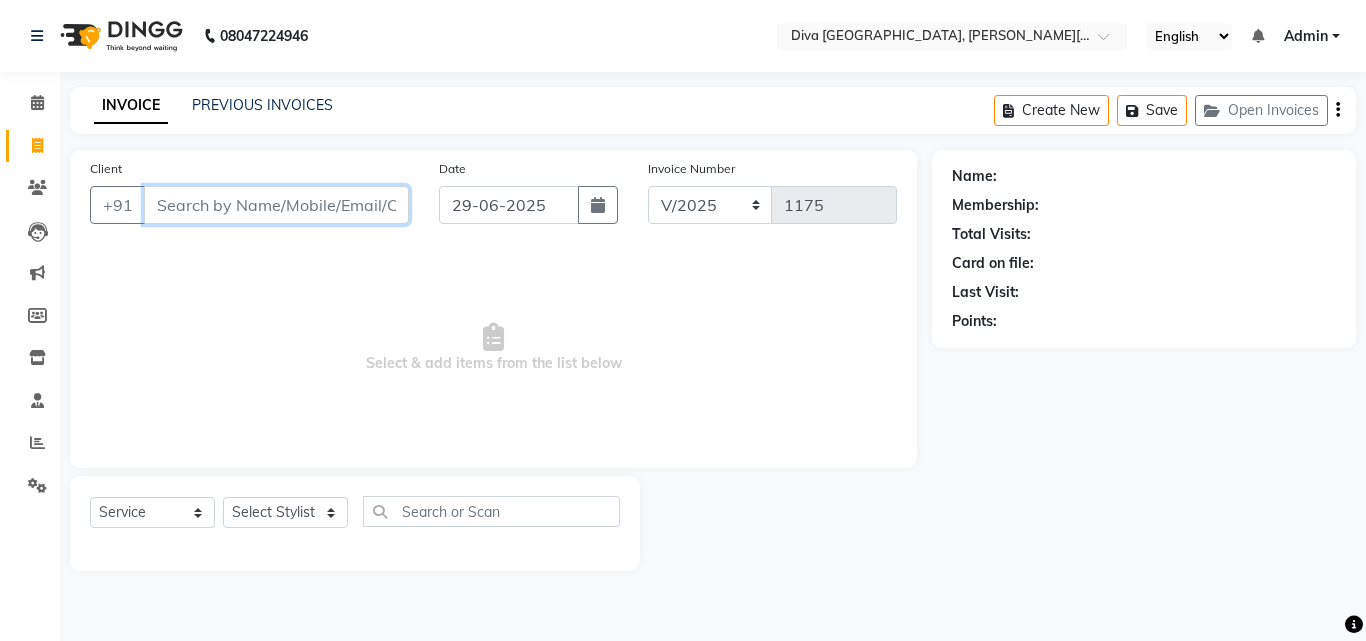 click on "Client" at bounding box center (276, 205) 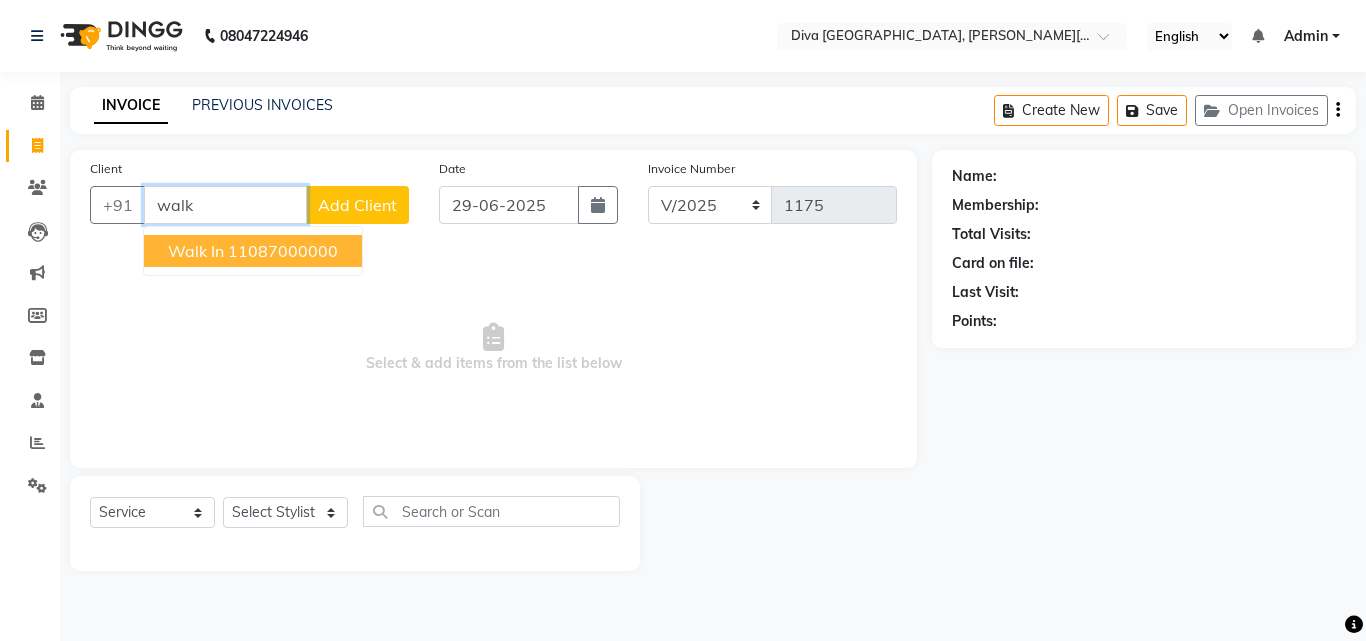 click on "11087000000" at bounding box center [283, 251] 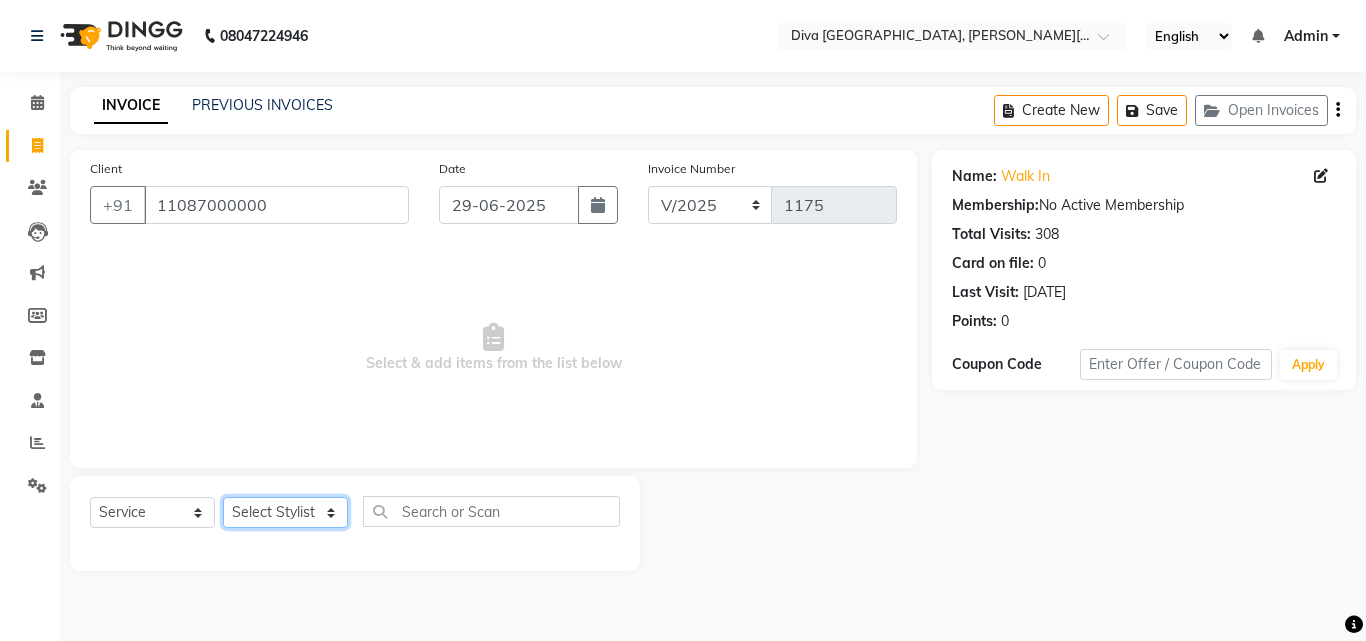 click on "Select Stylist Deepa Mam POOJA [PERSON_NAME]" 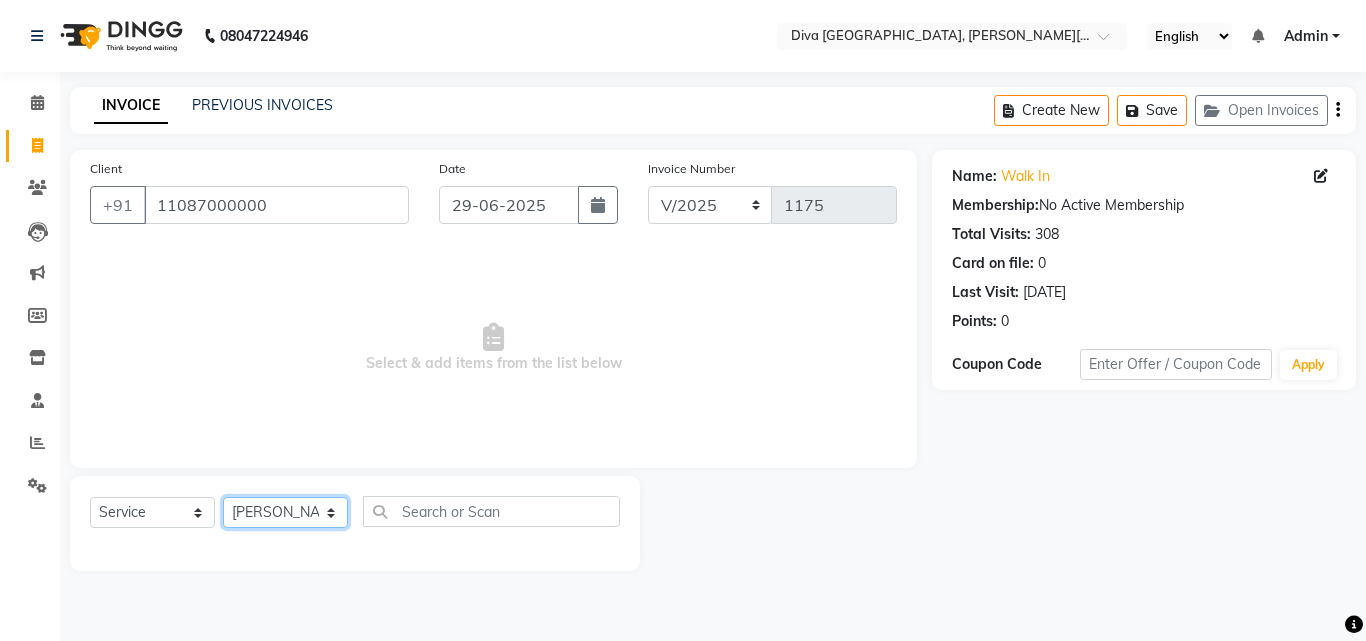 click on "Select Stylist Deepa Mam POOJA [PERSON_NAME]" 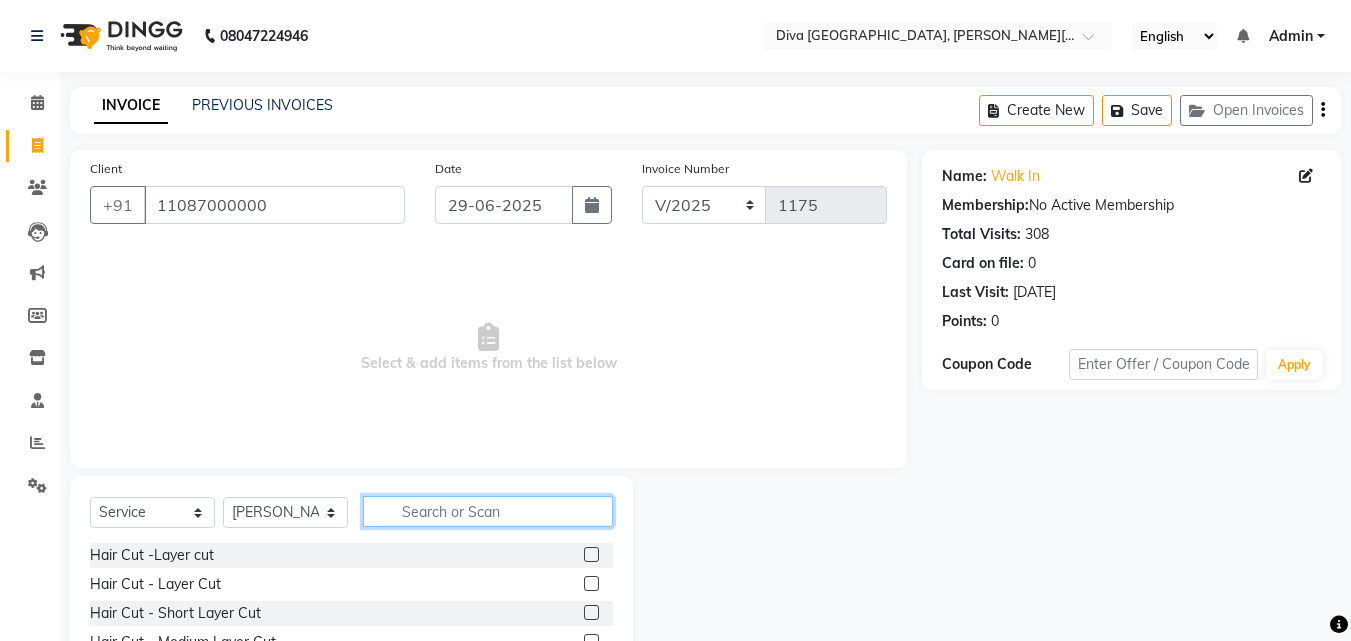 click 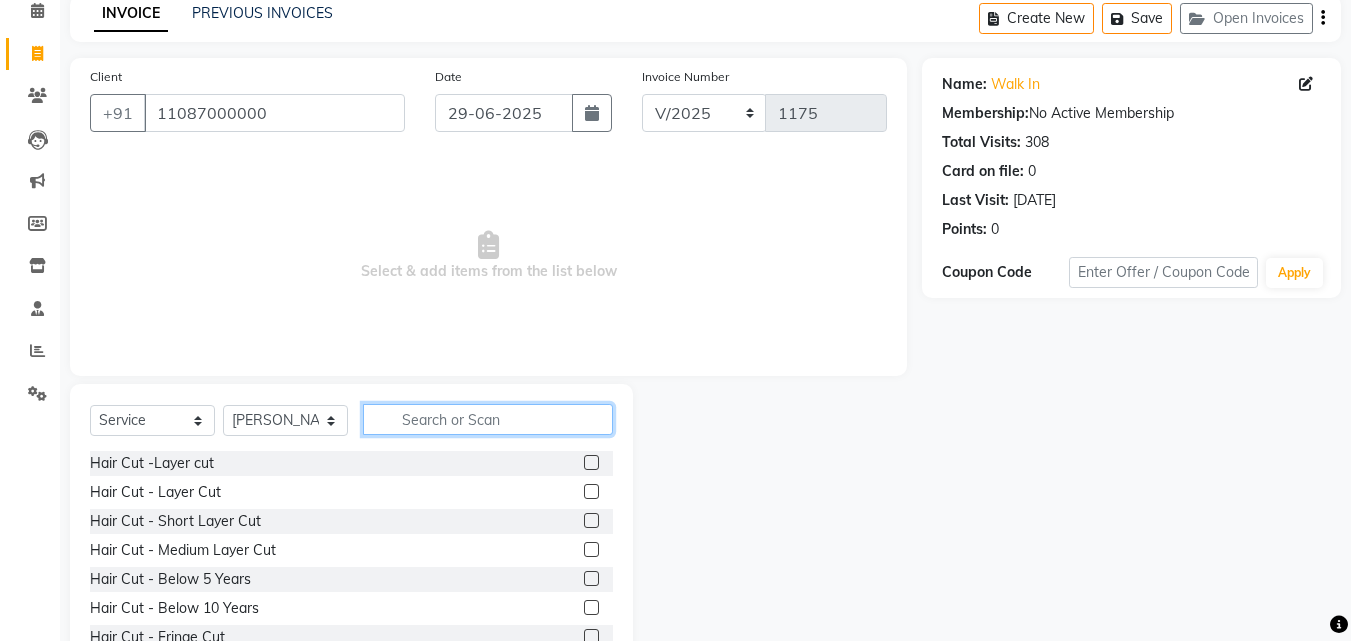 scroll, scrollTop: 160, scrollLeft: 0, axis: vertical 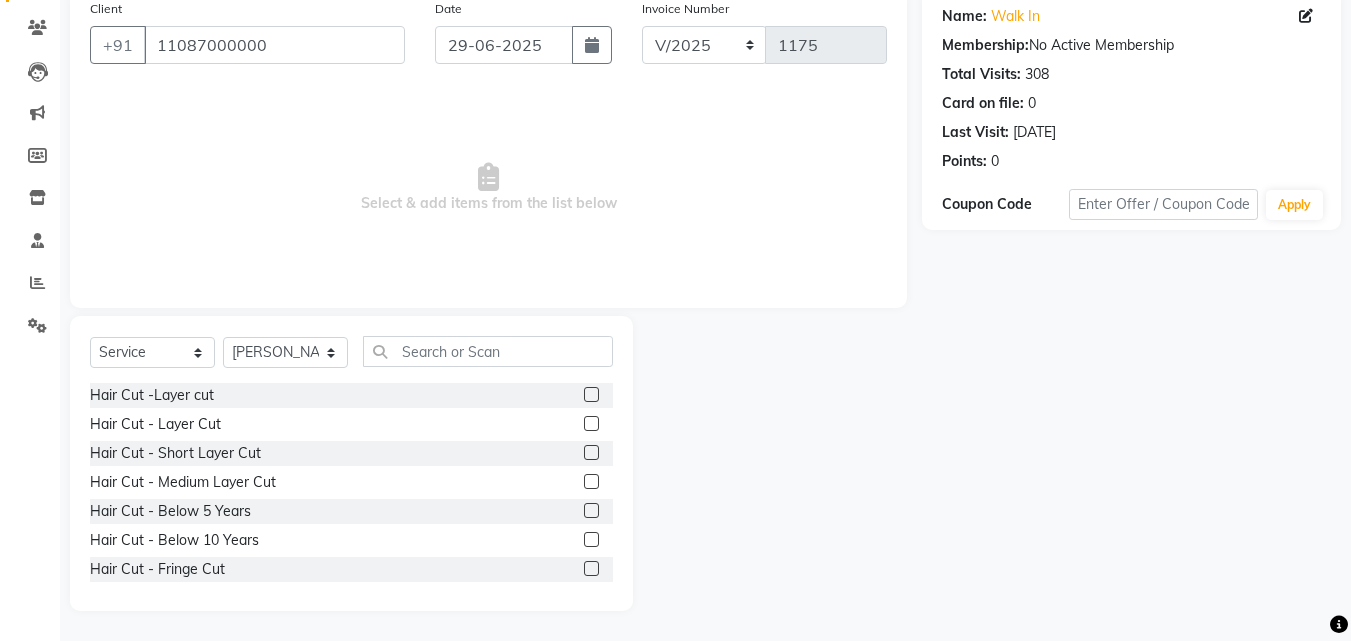 click 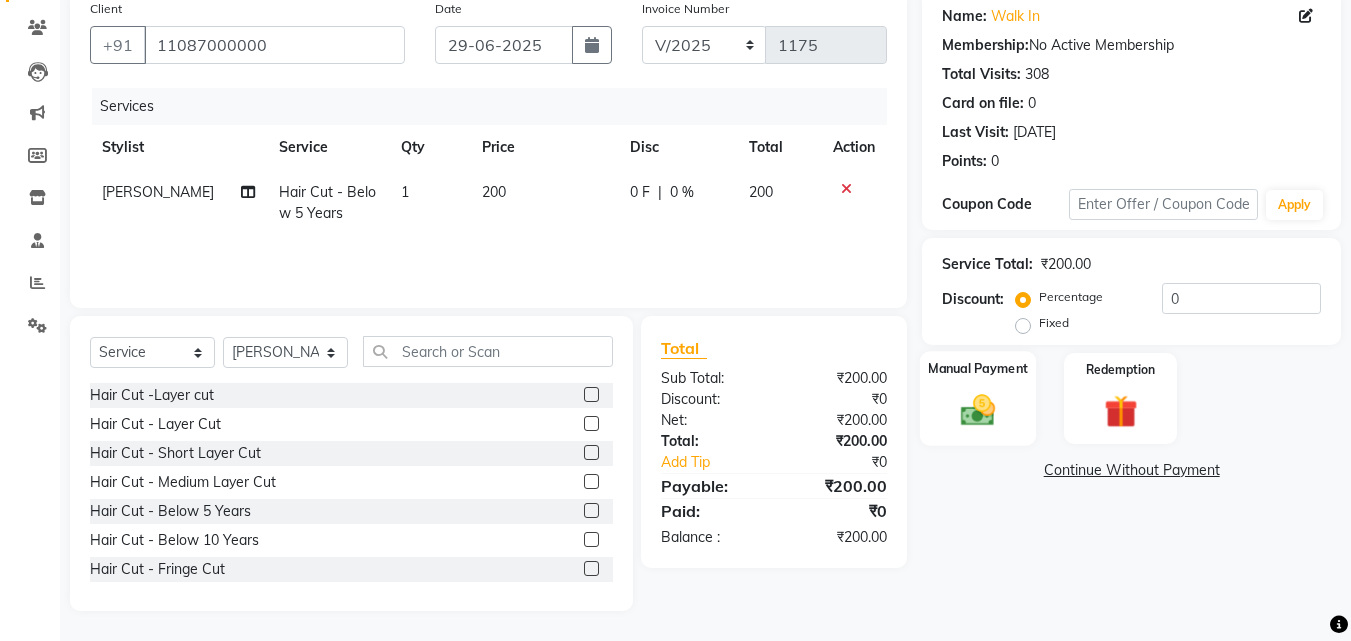 click 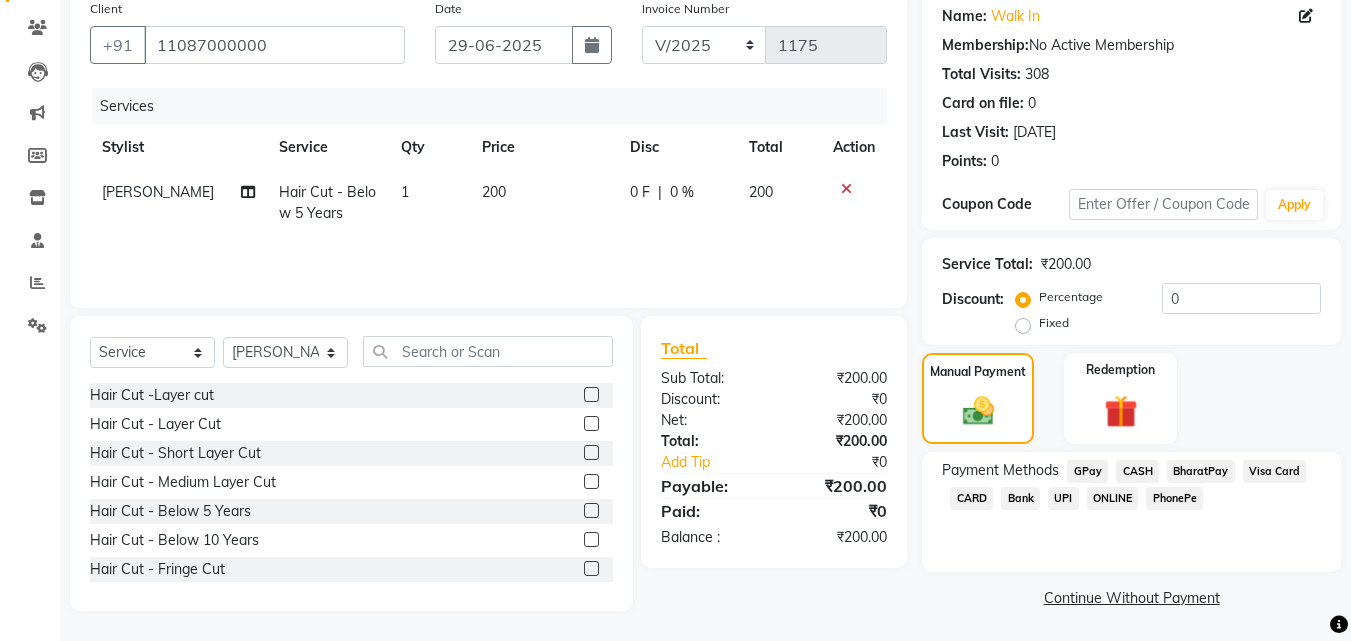 click on "GPay" 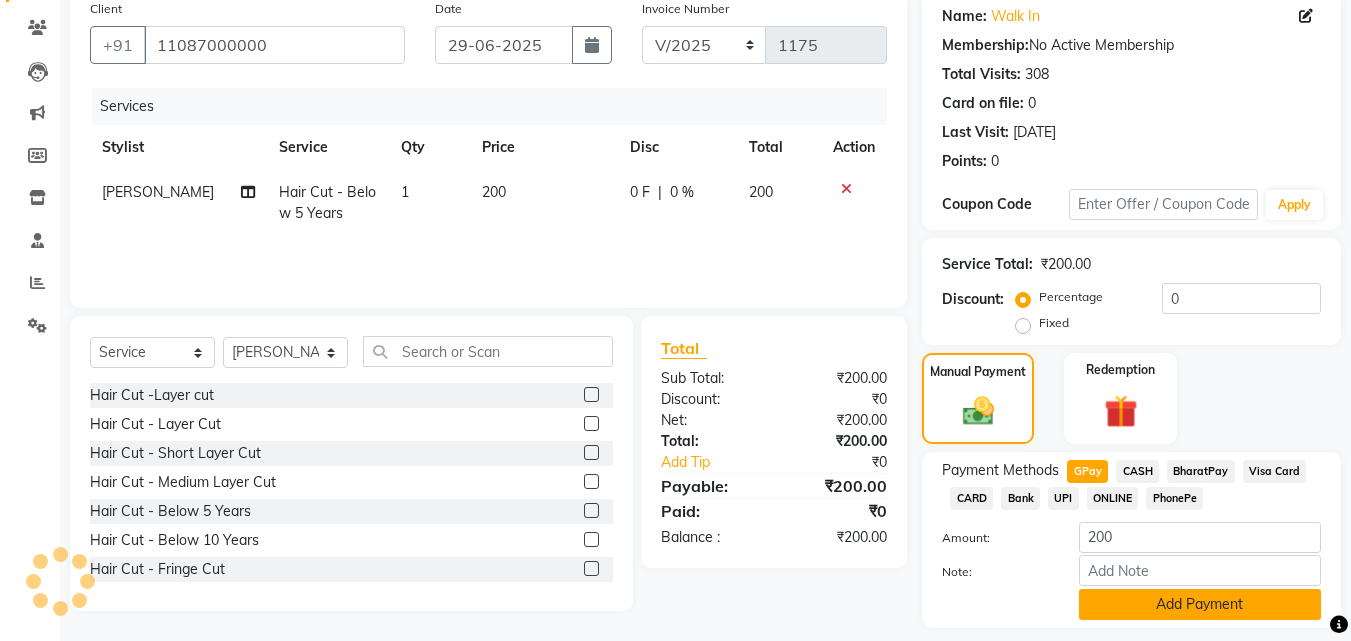 click on "Add Payment" 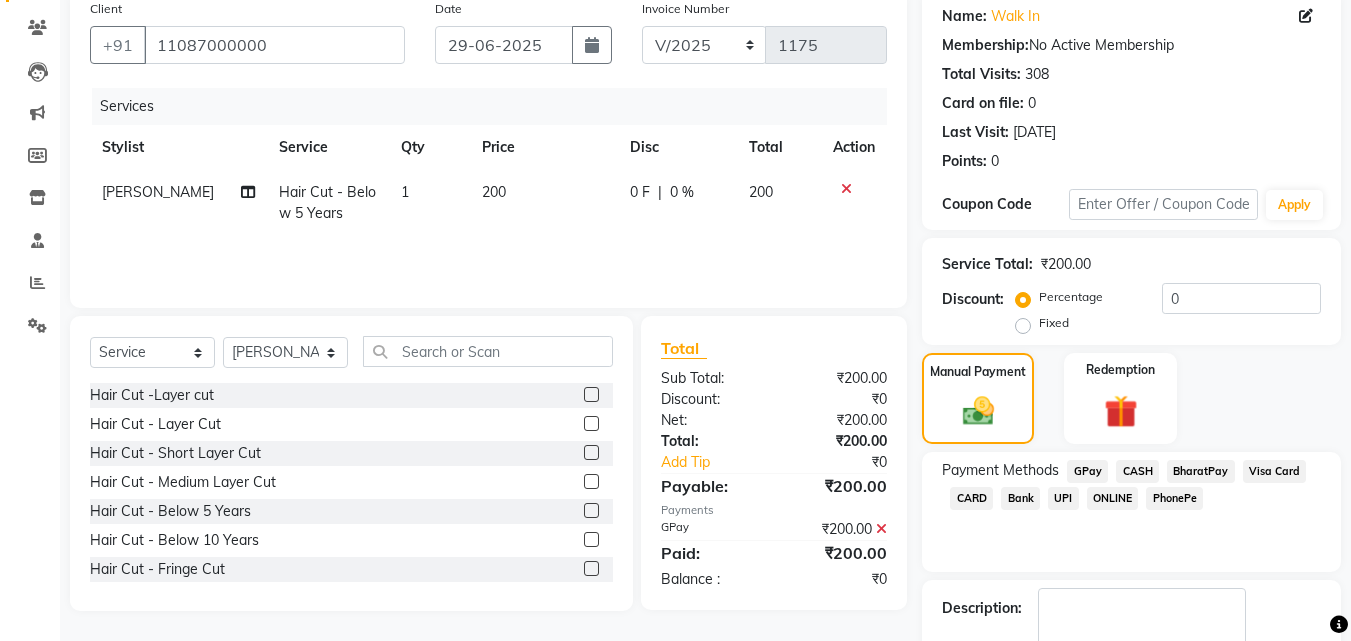scroll, scrollTop: 275, scrollLeft: 0, axis: vertical 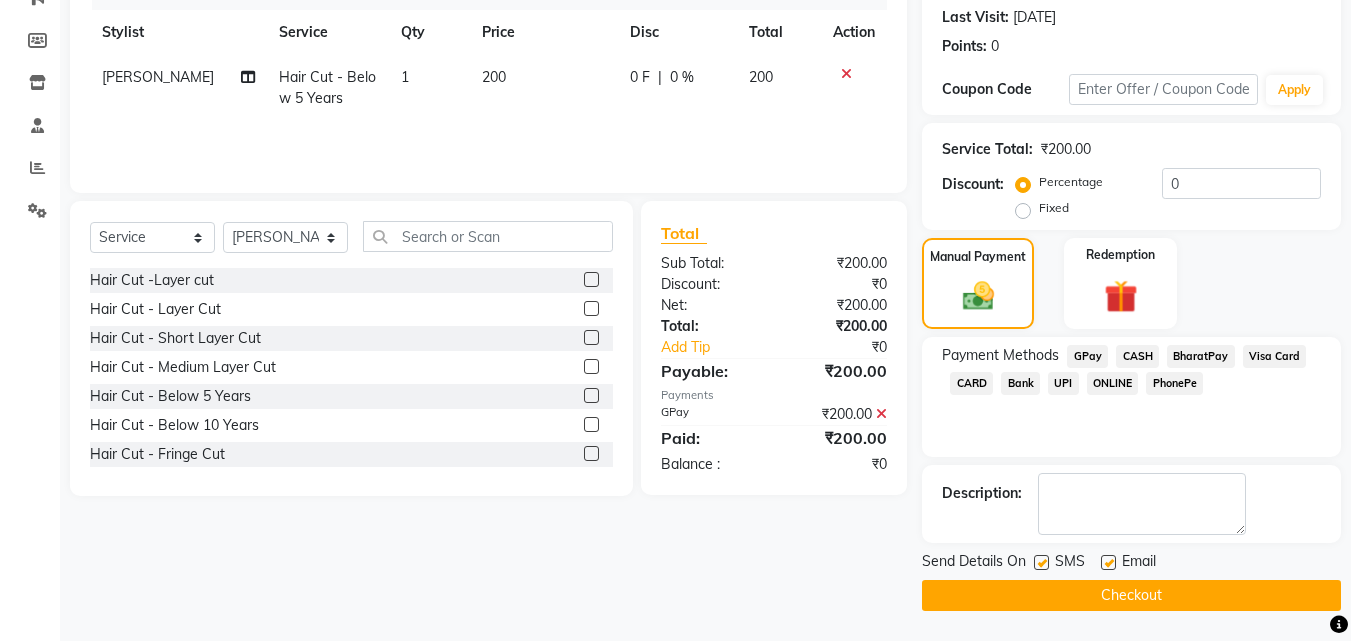 click on "Checkout" 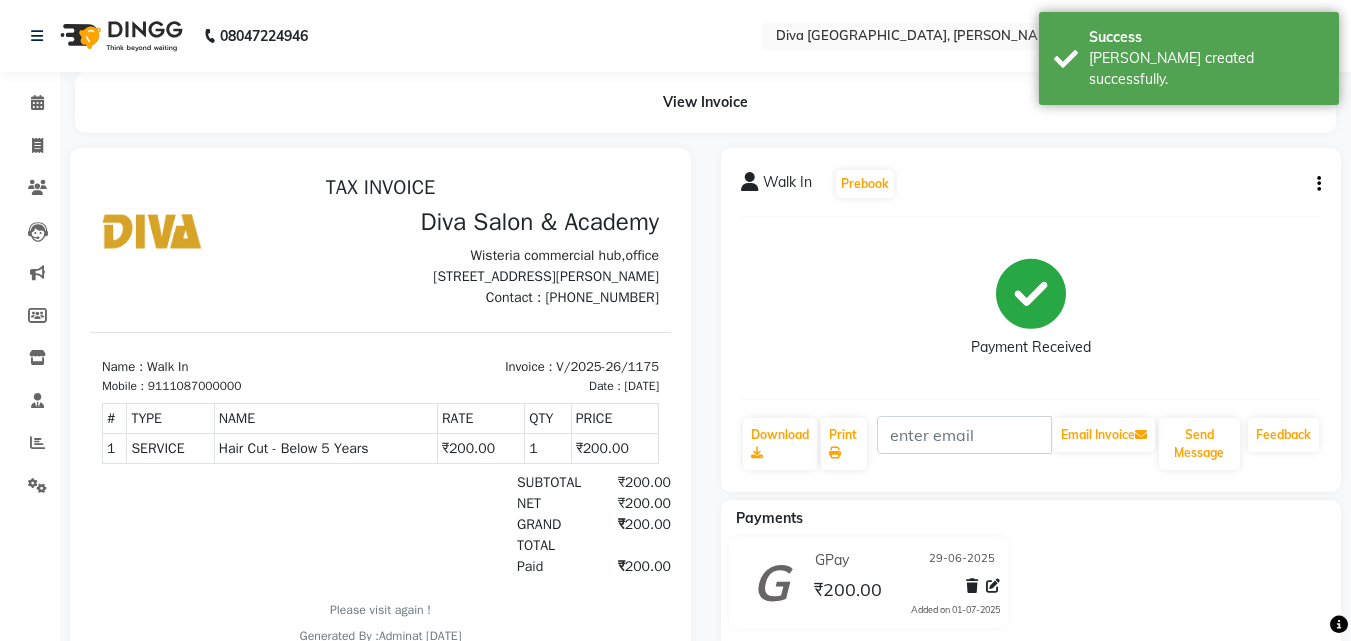 scroll, scrollTop: 0, scrollLeft: 0, axis: both 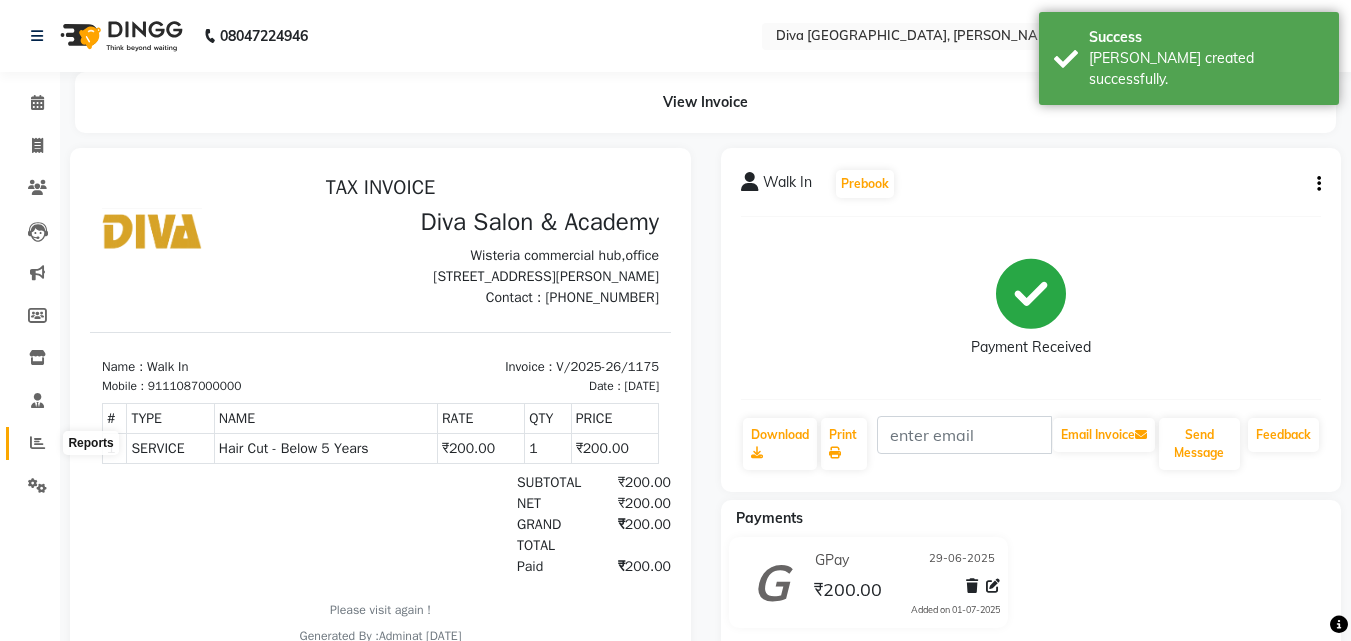click 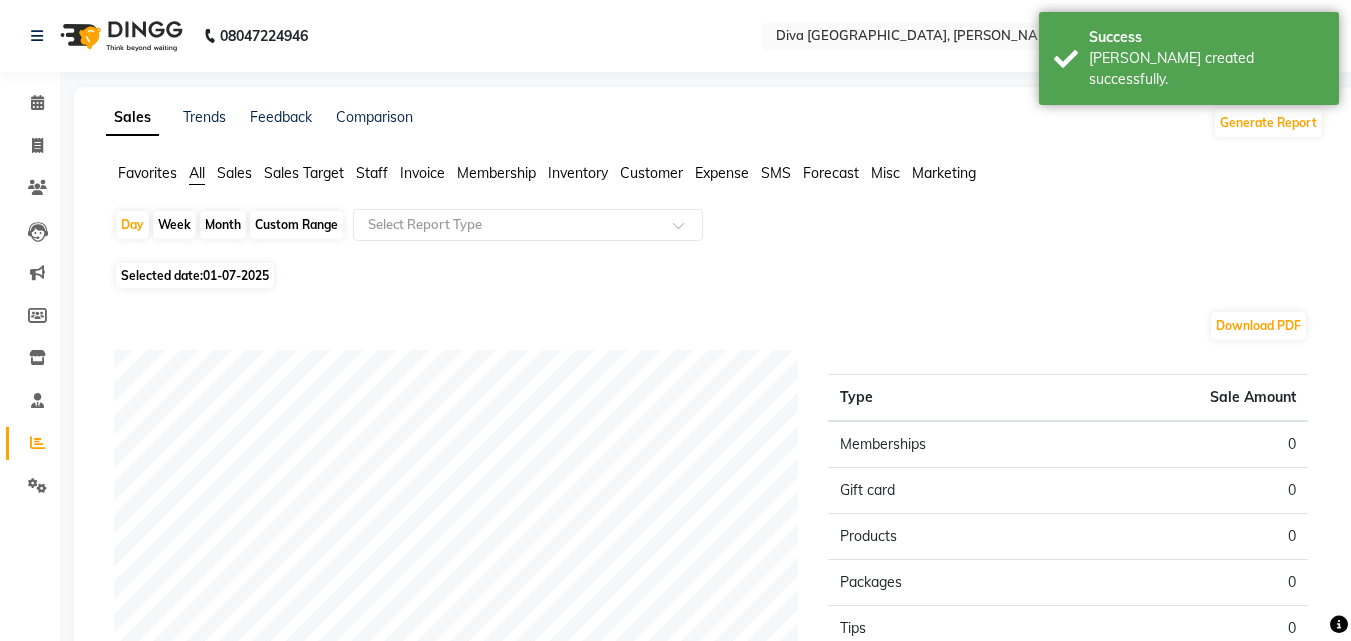 click on "01-07-2025" 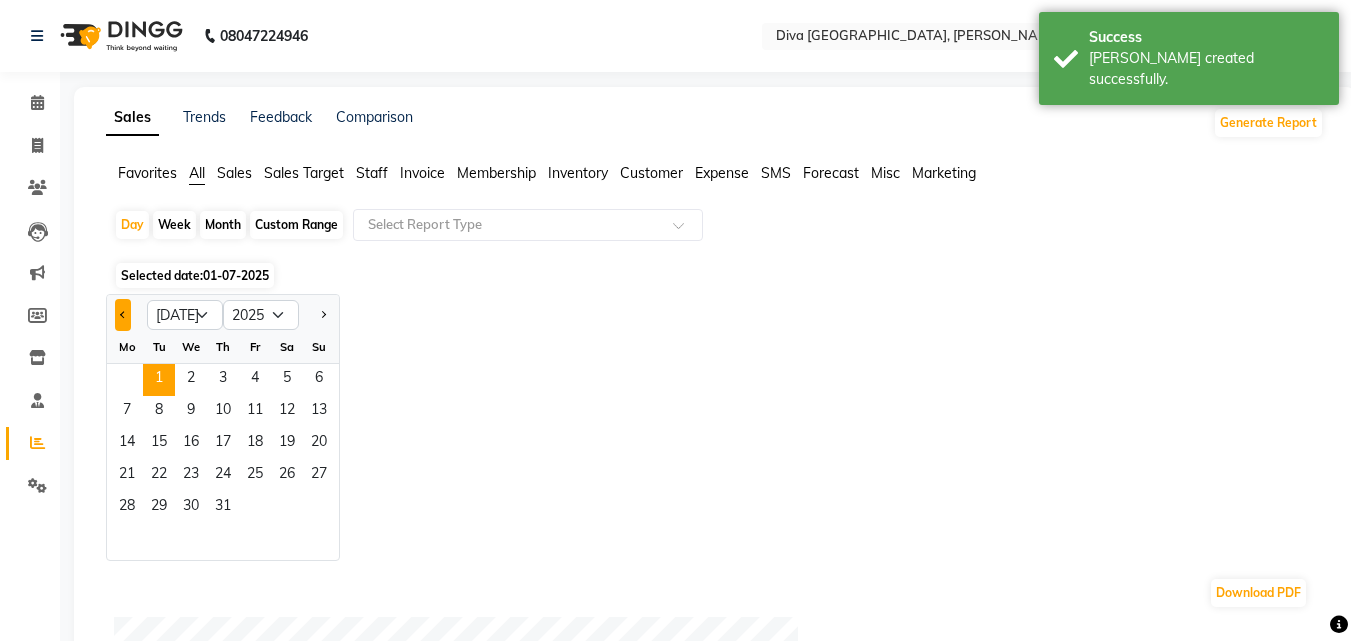 click 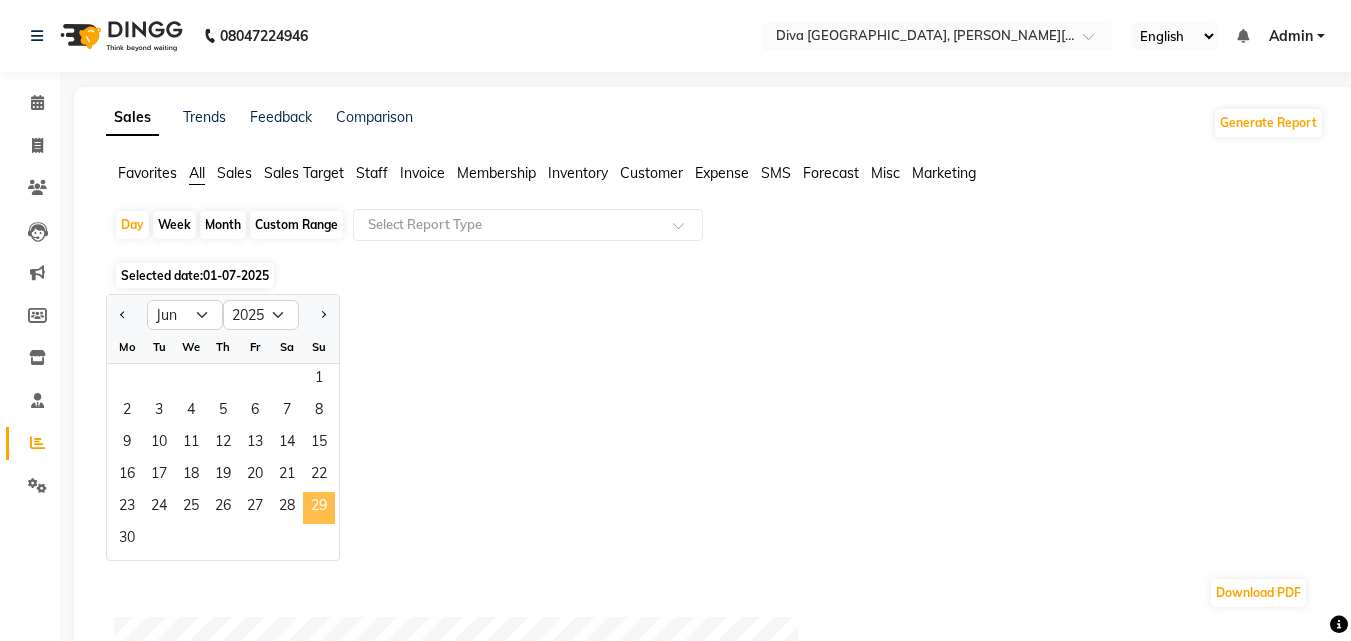 click on "29" 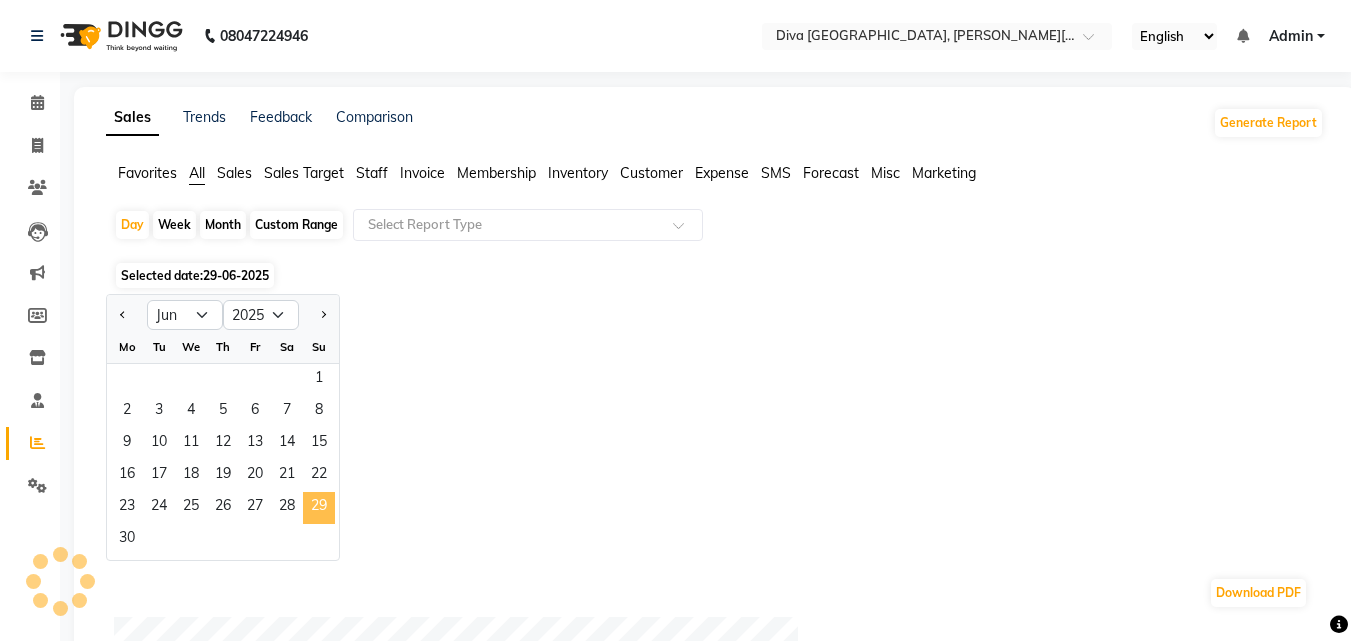 click on "29" 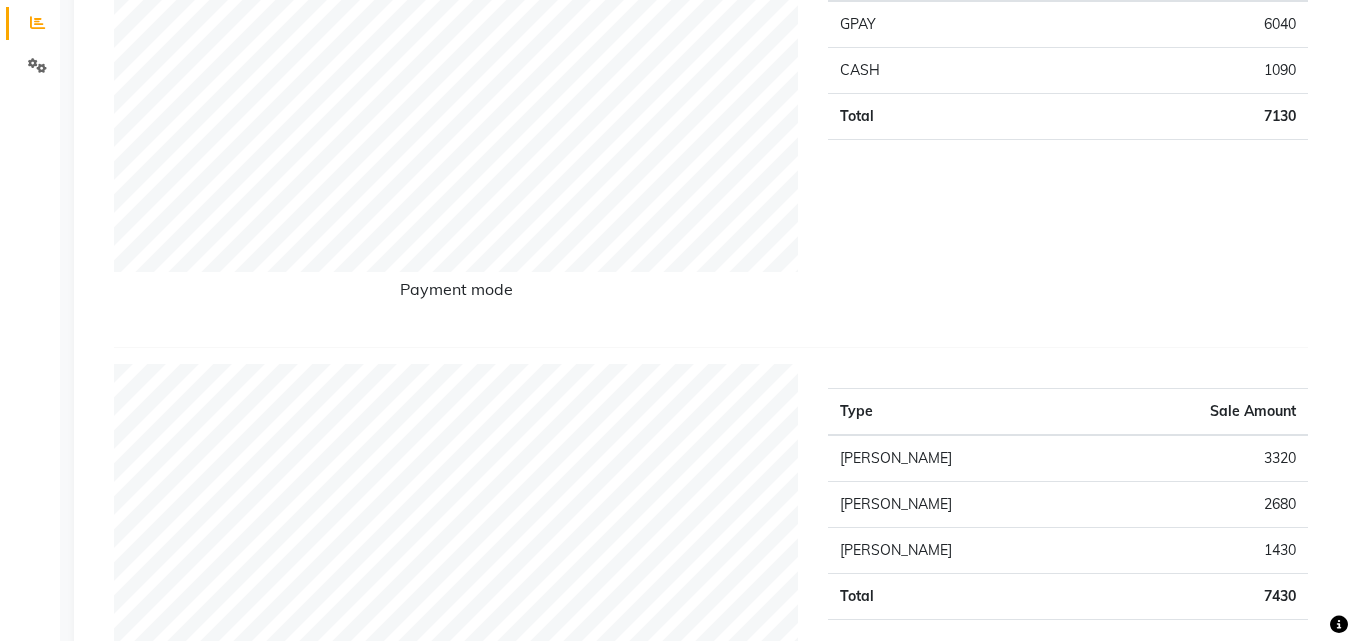 scroll, scrollTop: 440, scrollLeft: 0, axis: vertical 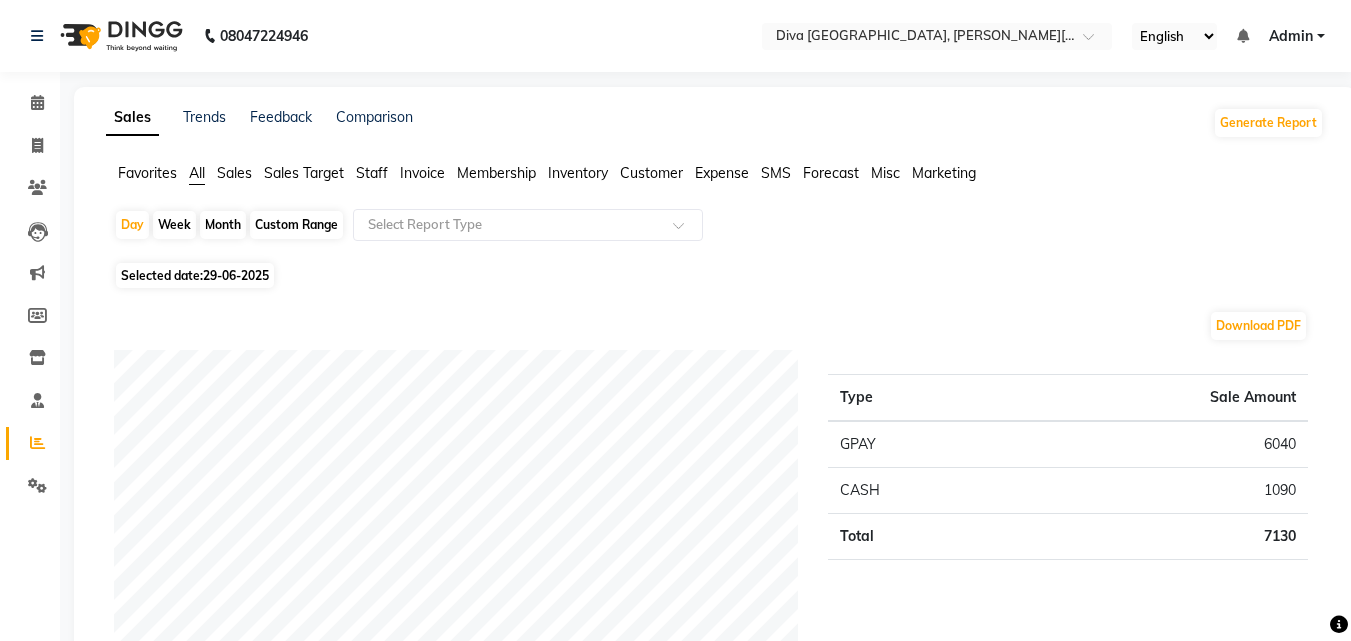 click on "Month" 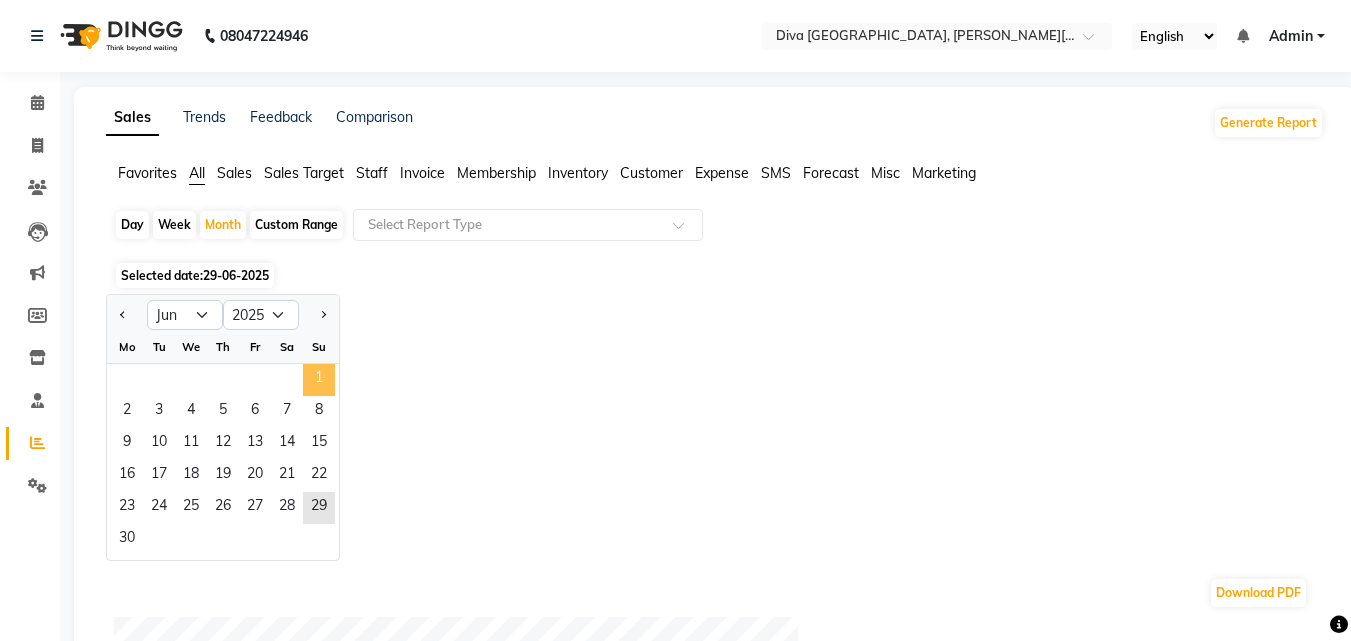 click on "1" 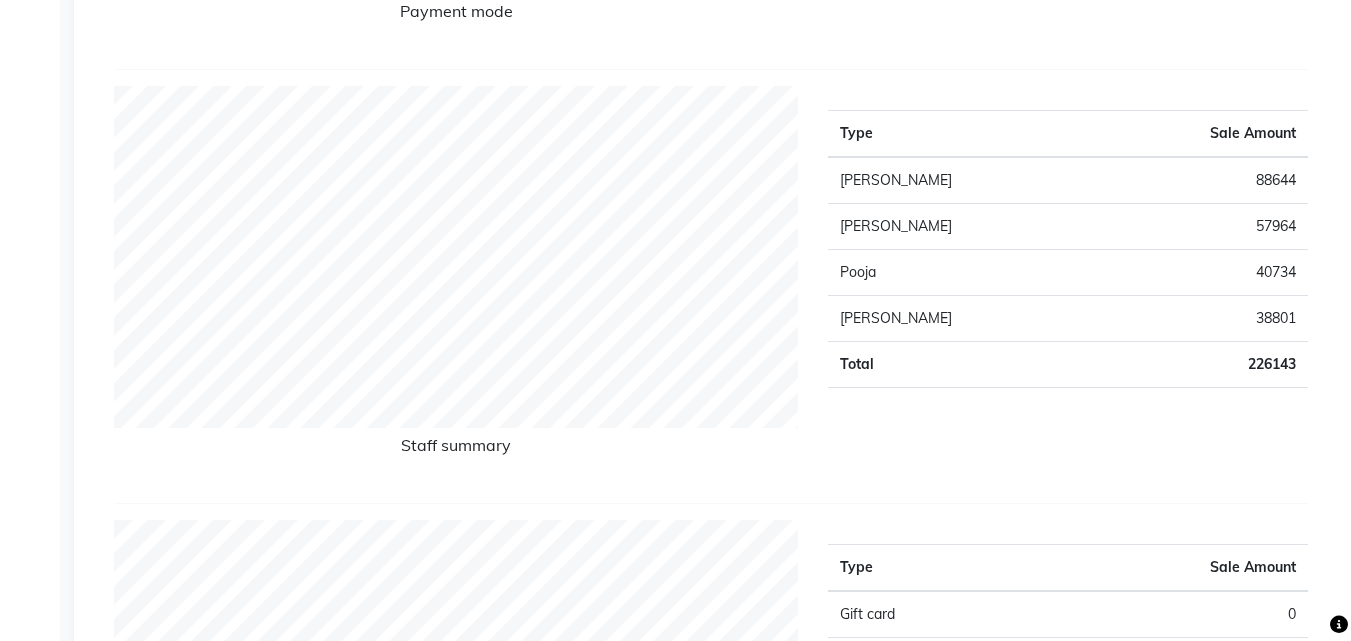 scroll, scrollTop: 680, scrollLeft: 0, axis: vertical 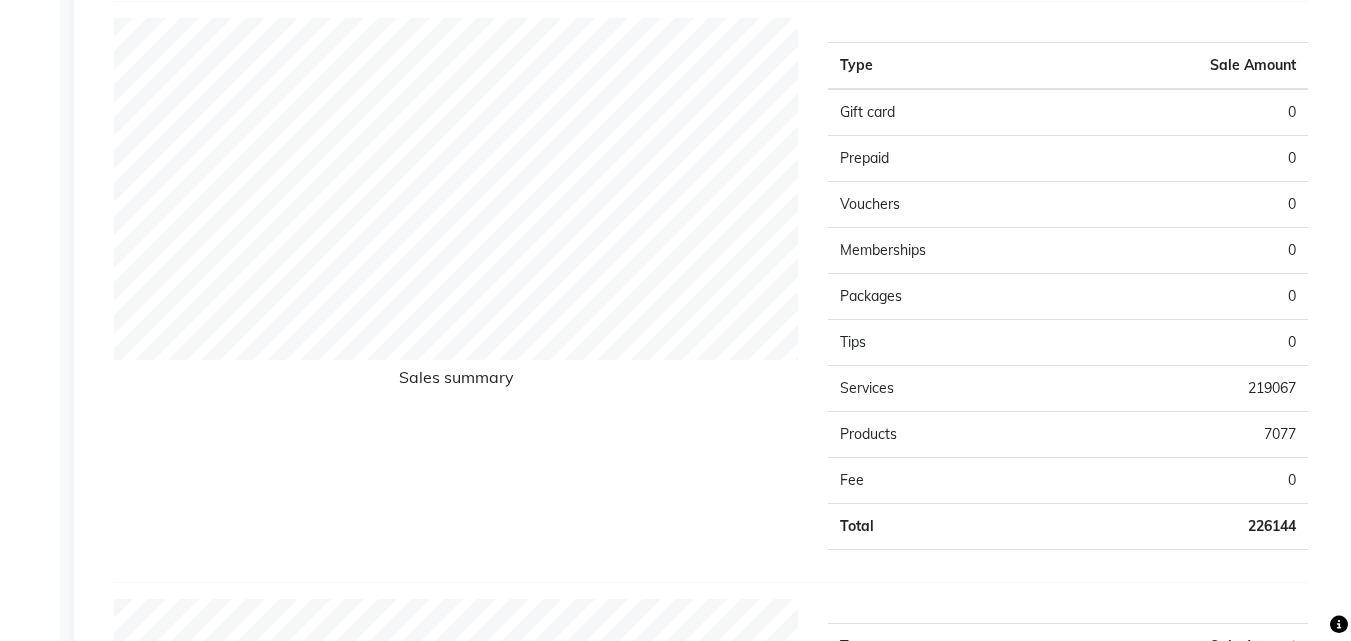 click on "Type Sale Amount Hair Cut 49993 Waxing (Rica) 36681 Hair Color 21280 Threading 19239 Make up 16200 Facial 16118 Cleanup 12514 Waxing (Honey) 9940 Waxing (Brazilian) 9879 Waxing (Chocolate) 8369 Others 18849 Total 219062" 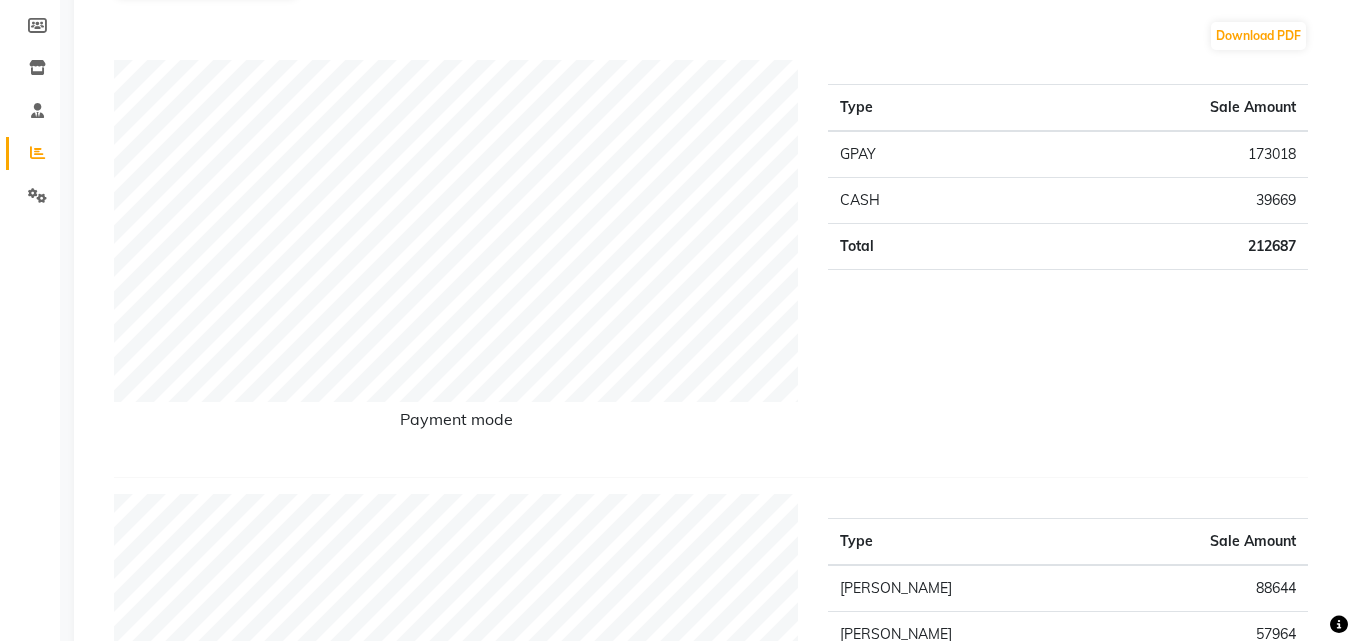 scroll, scrollTop: 850, scrollLeft: 0, axis: vertical 